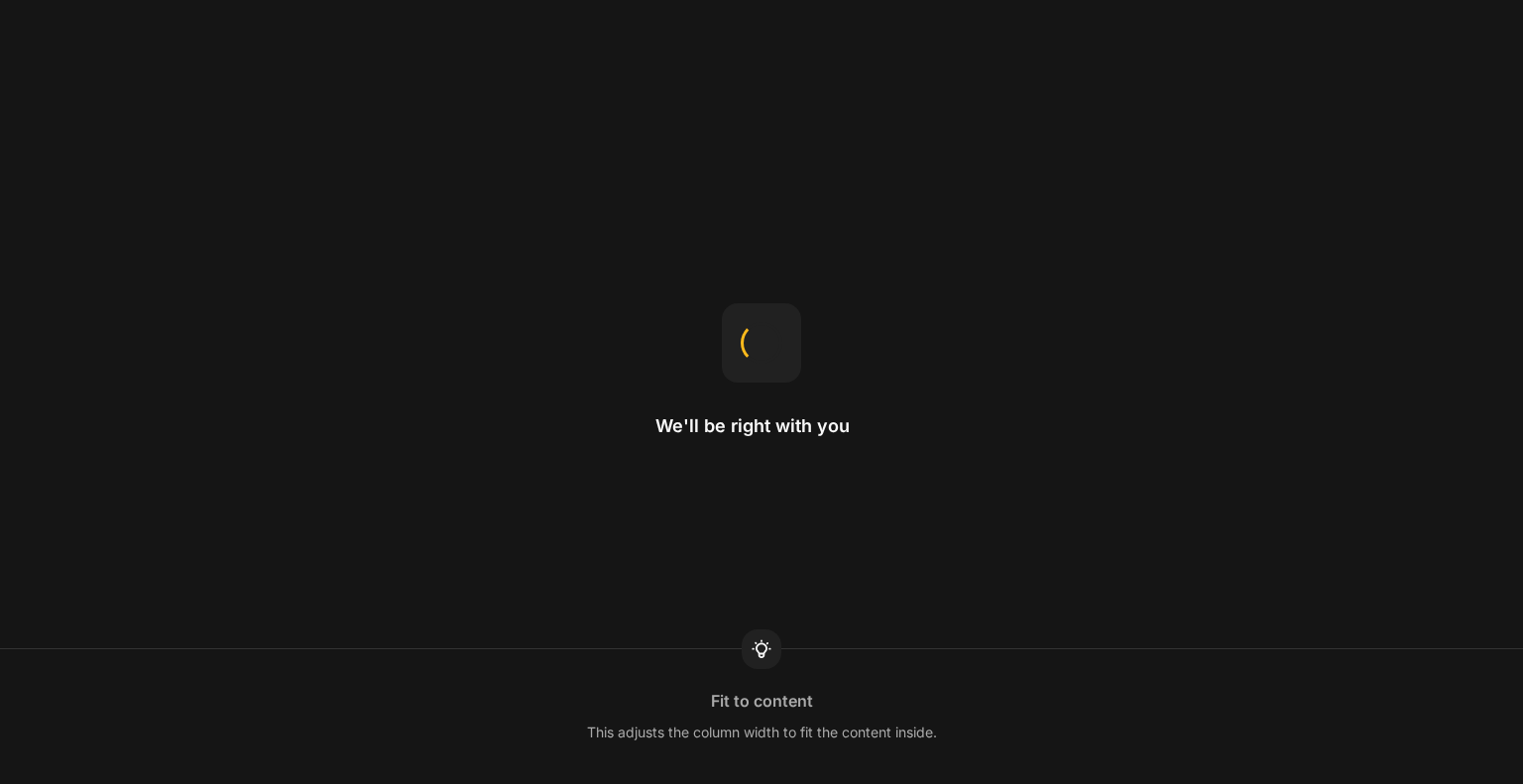 scroll, scrollTop: 0, scrollLeft: 0, axis: both 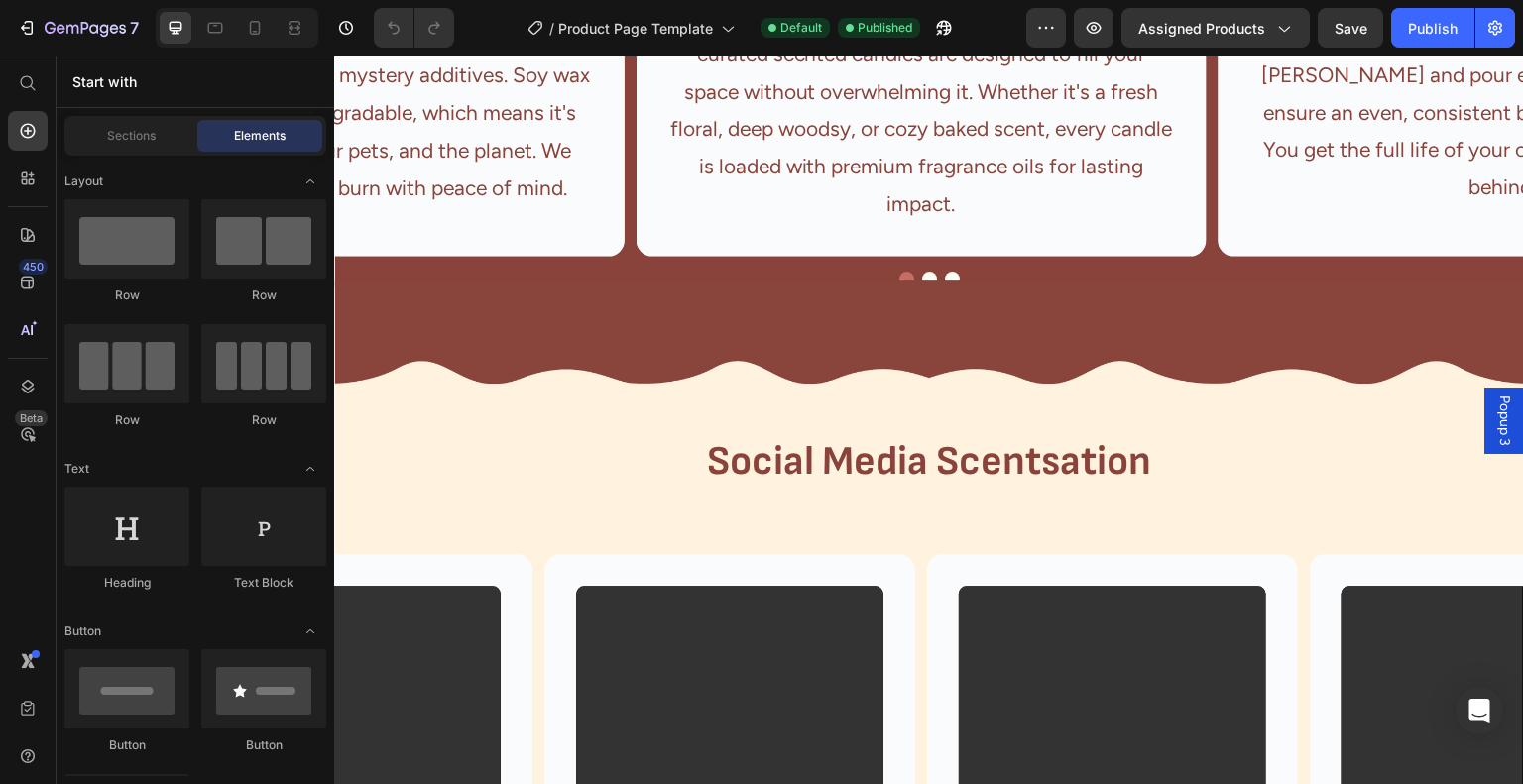 click on "Popup 3" at bounding box center [1504, 420] 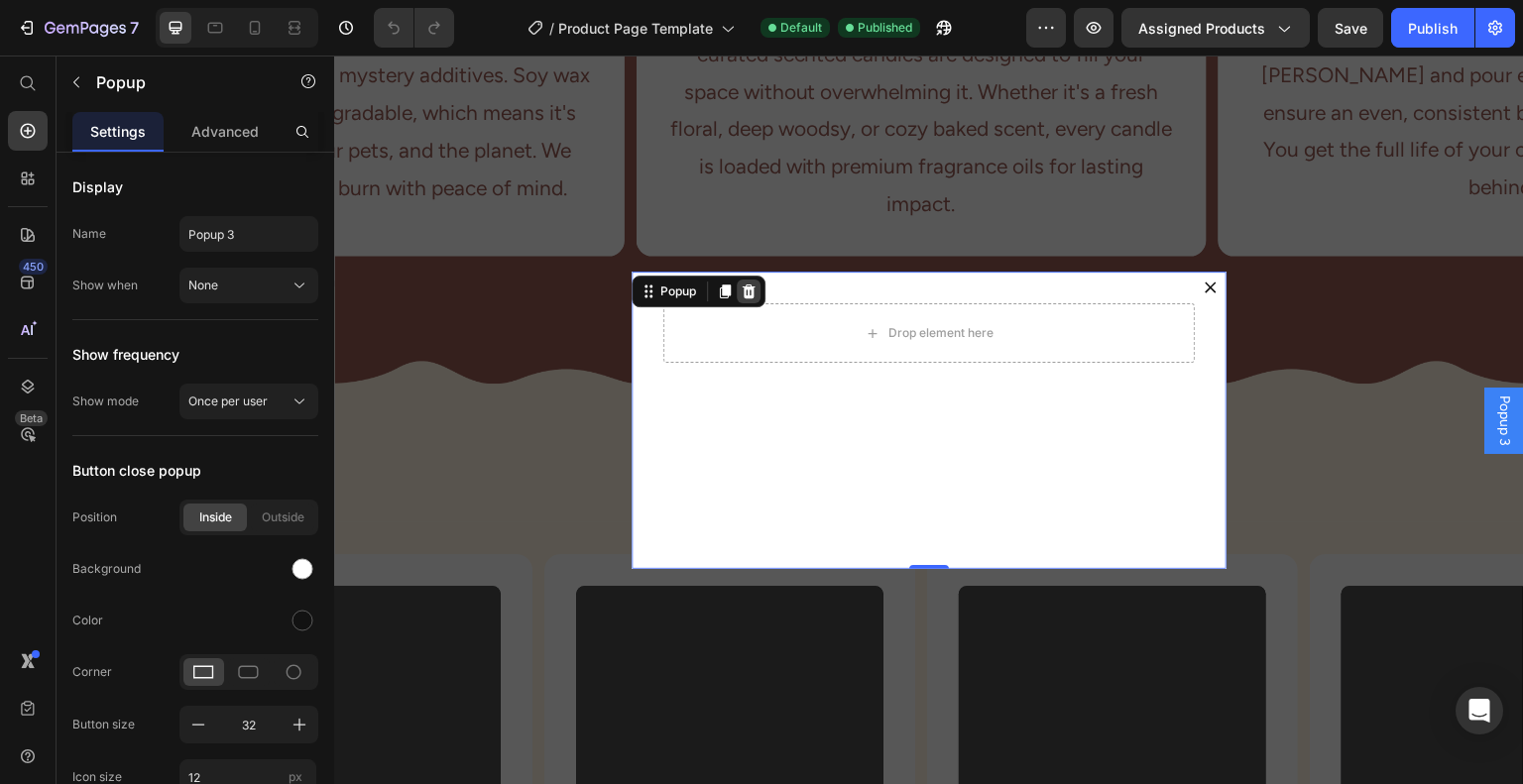 click 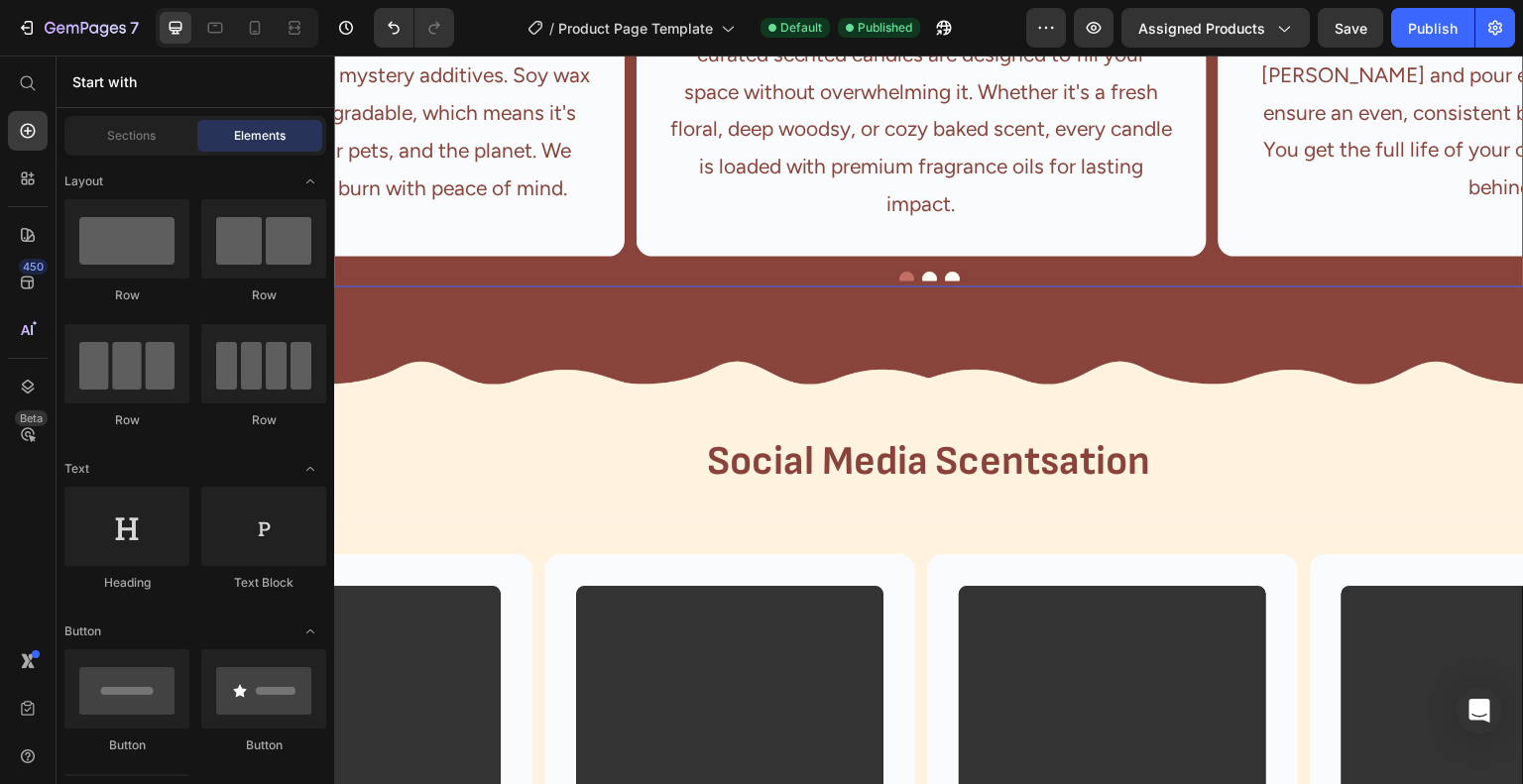 click on "Image Strong Scents Text Block If you're lighting a candle, you should smell it. Our curated scented candles are designed to fill your space without overwhelming it. Whether it's a fresh floral, deep woodsy, or cozy baked scent, every candle is loaded with premium fragrance oils for lasting impact. Text Block Hero Banner Image Clean Burn Text Block No soot, no tunneling, no waste. We use cotton [PERSON_NAME] and pour each candle with care to ensure an even, consistent burn from start to finish. You get the full life of your candle with no mess left behind. Text Block Hero Banner Image Non Toxic Text Block Our candles are made from 100% soy wax. No paraffin, no phthalates, no mystery additives. Soy wax is plant-based and biodegradable, which means it's safer for your home, your pets, and the planet. We keep it clean so you can burn with peace of mind. Text Block Hero Banner" at bounding box center [929, 36] 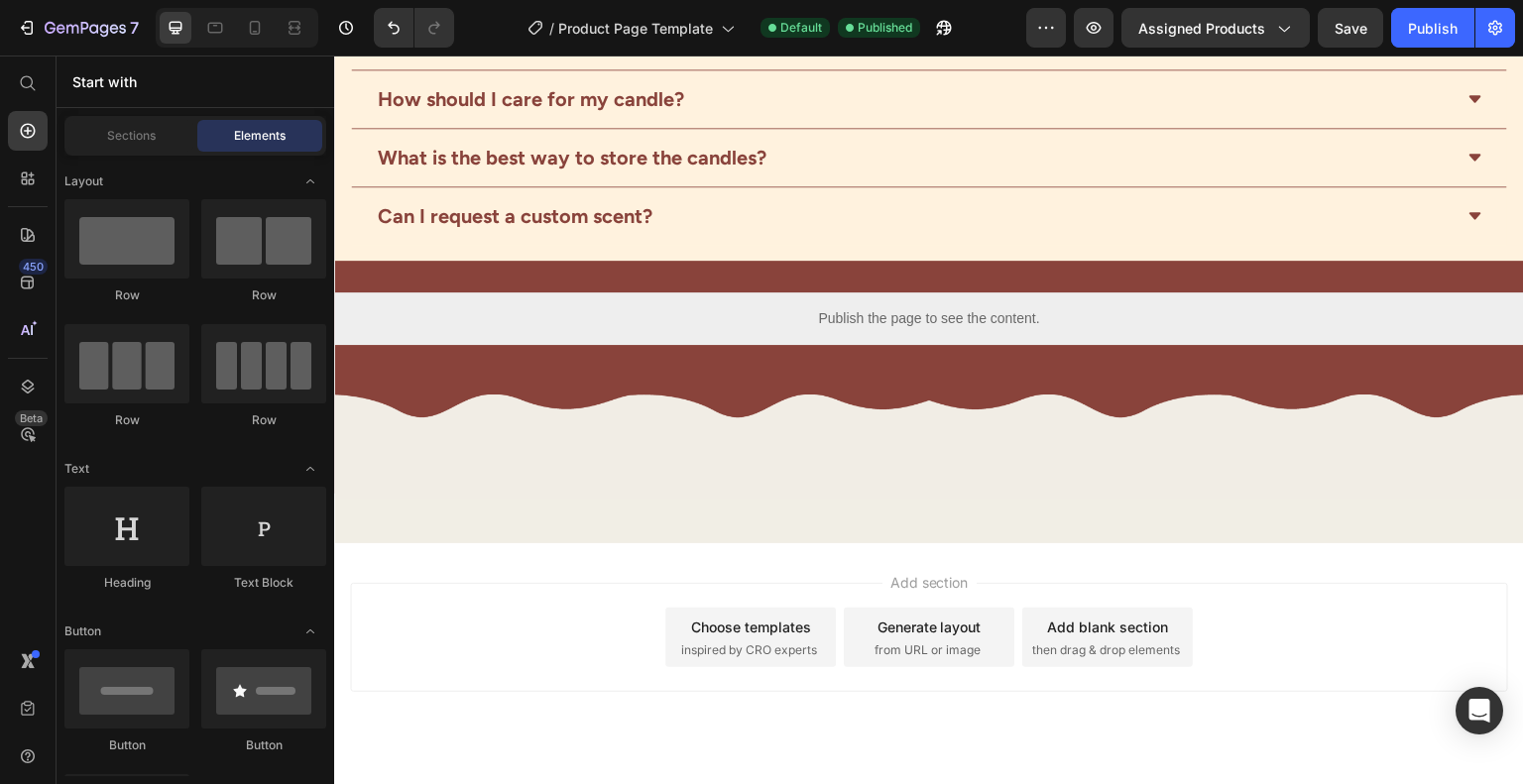 scroll, scrollTop: 3310, scrollLeft: 0, axis: vertical 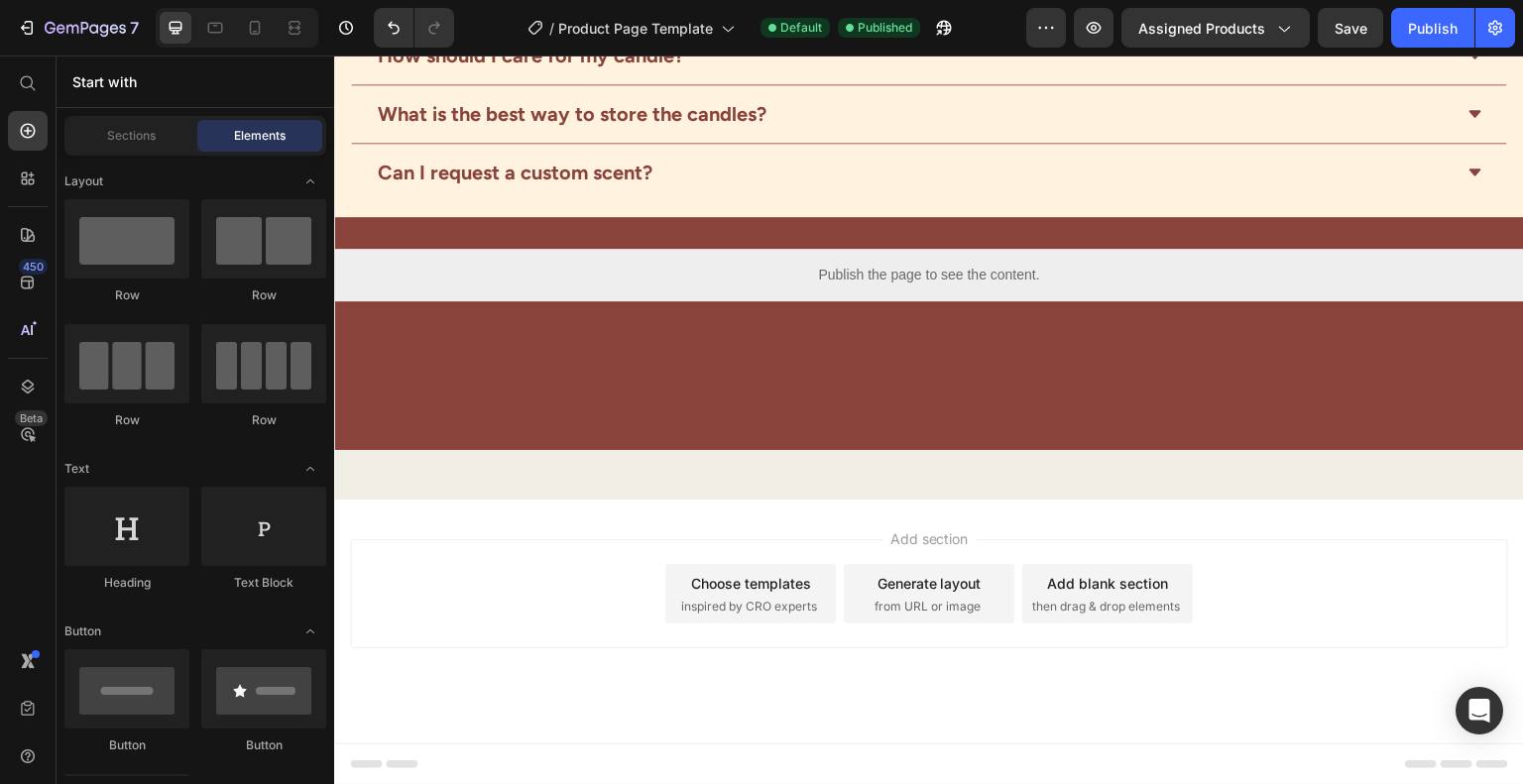 drag, startPoint x: 1522, startPoint y: 405, endPoint x: 488, endPoint y: 380, distance: 1034.302 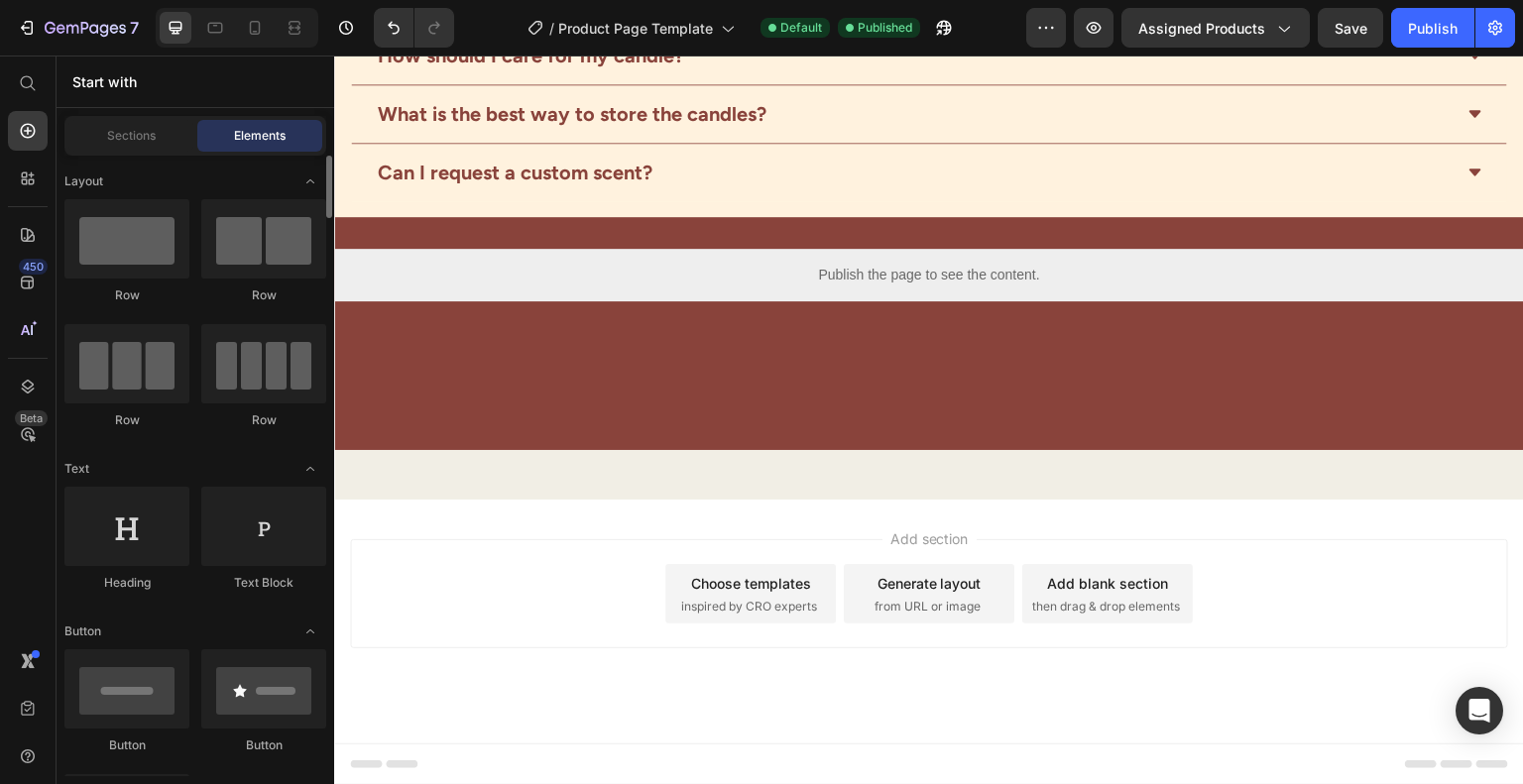 scroll, scrollTop: 0, scrollLeft: 0, axis: both 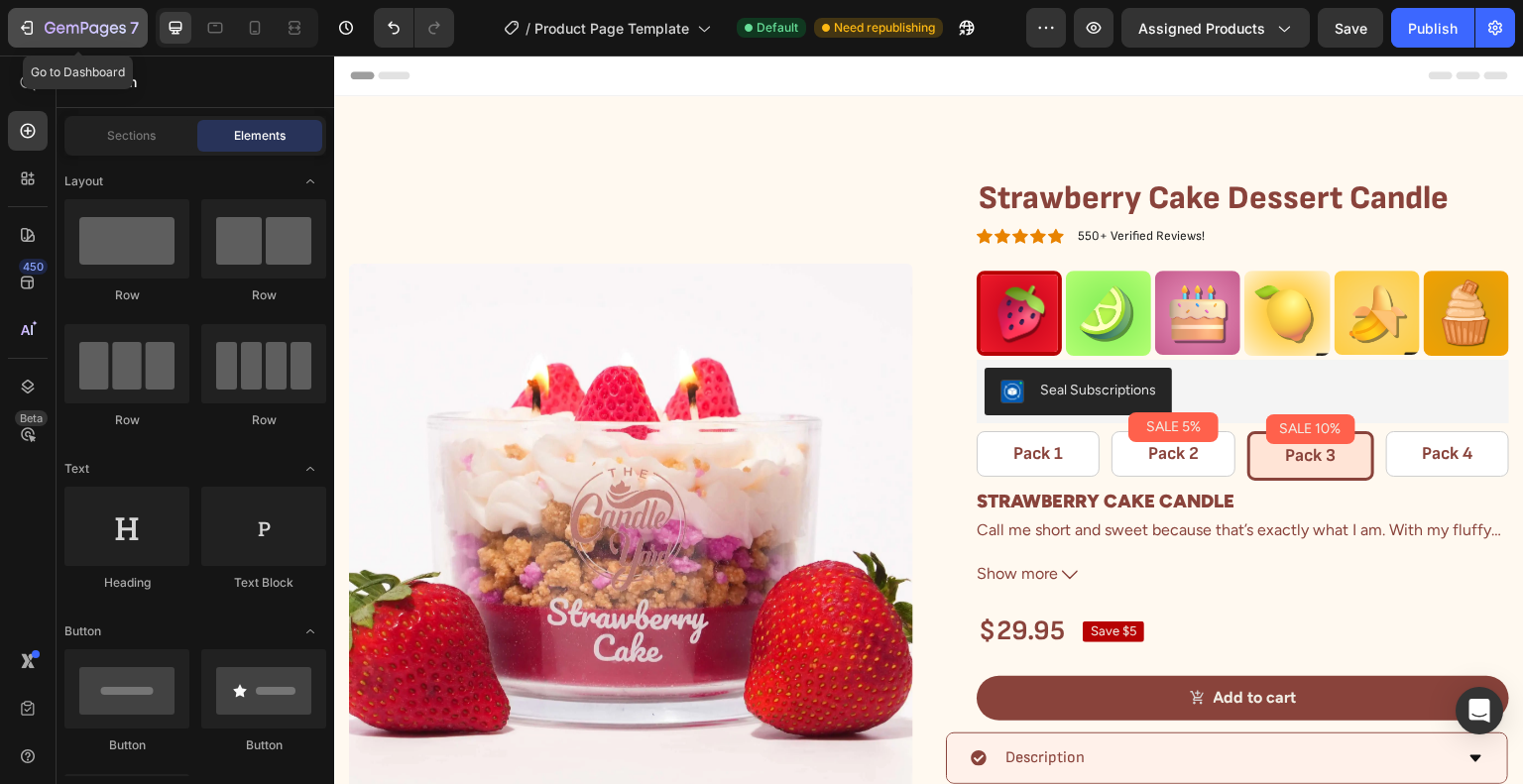 click on "7" 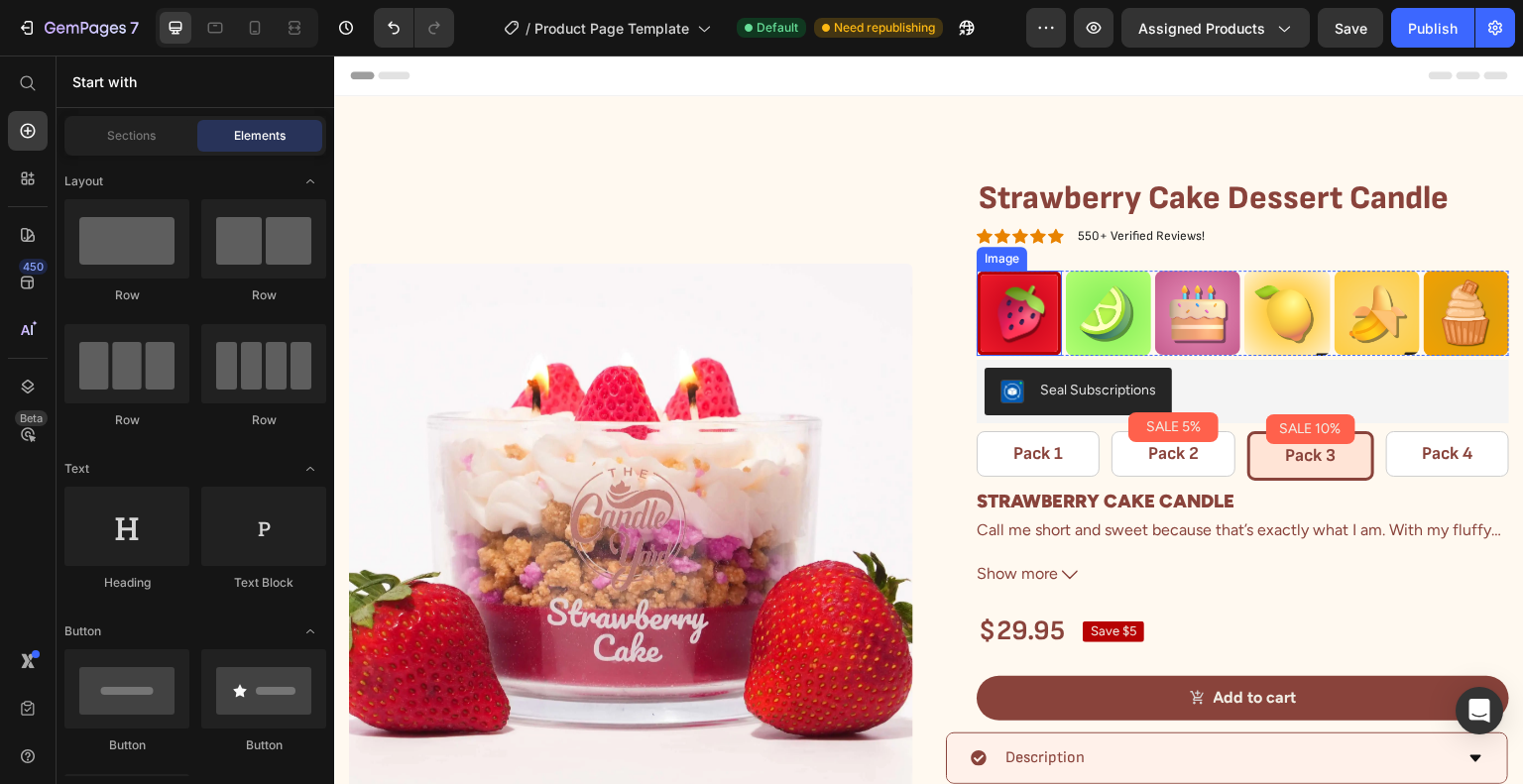 type 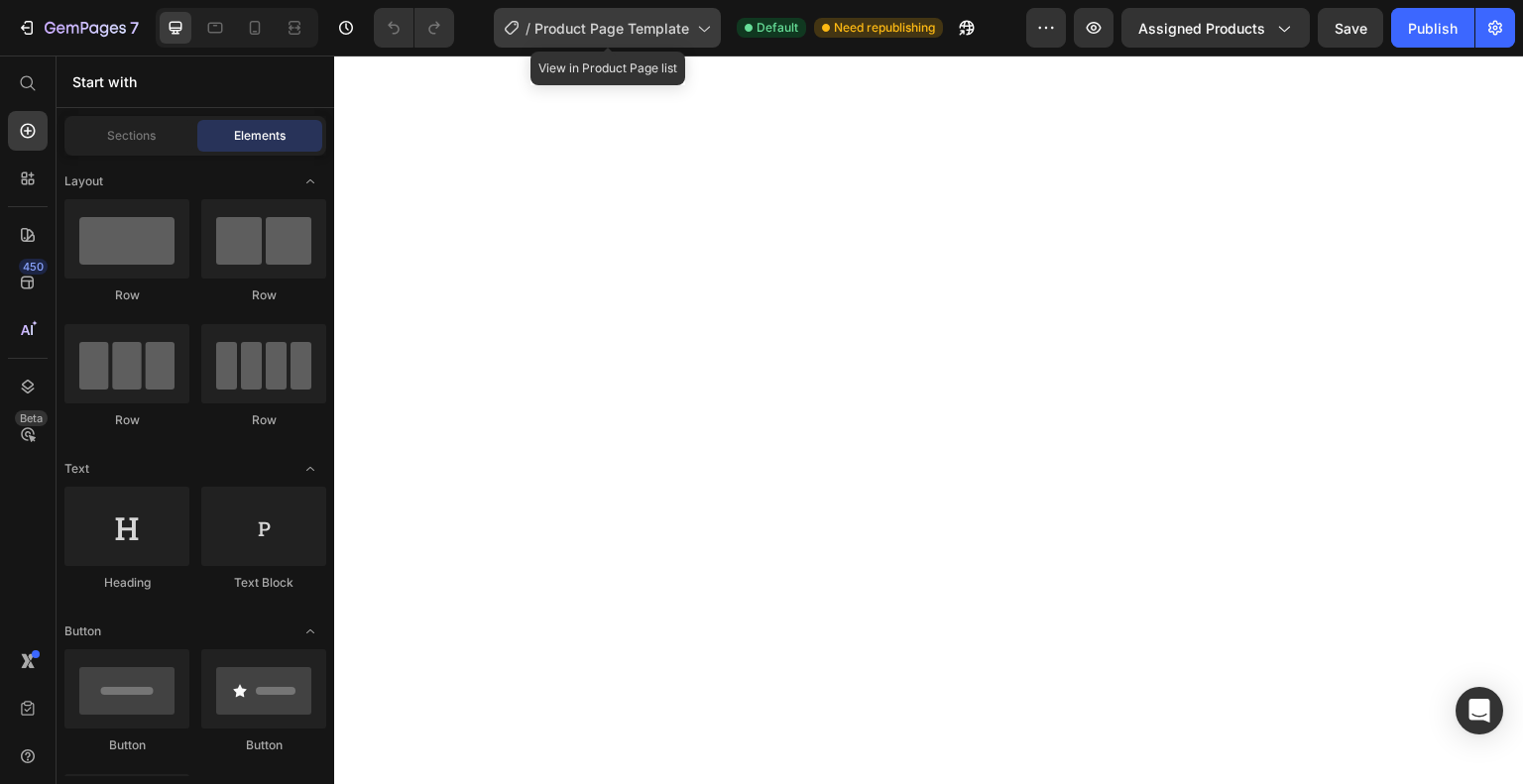 scroll, scrollTop: 0, scrollLeft: 0, axis: both 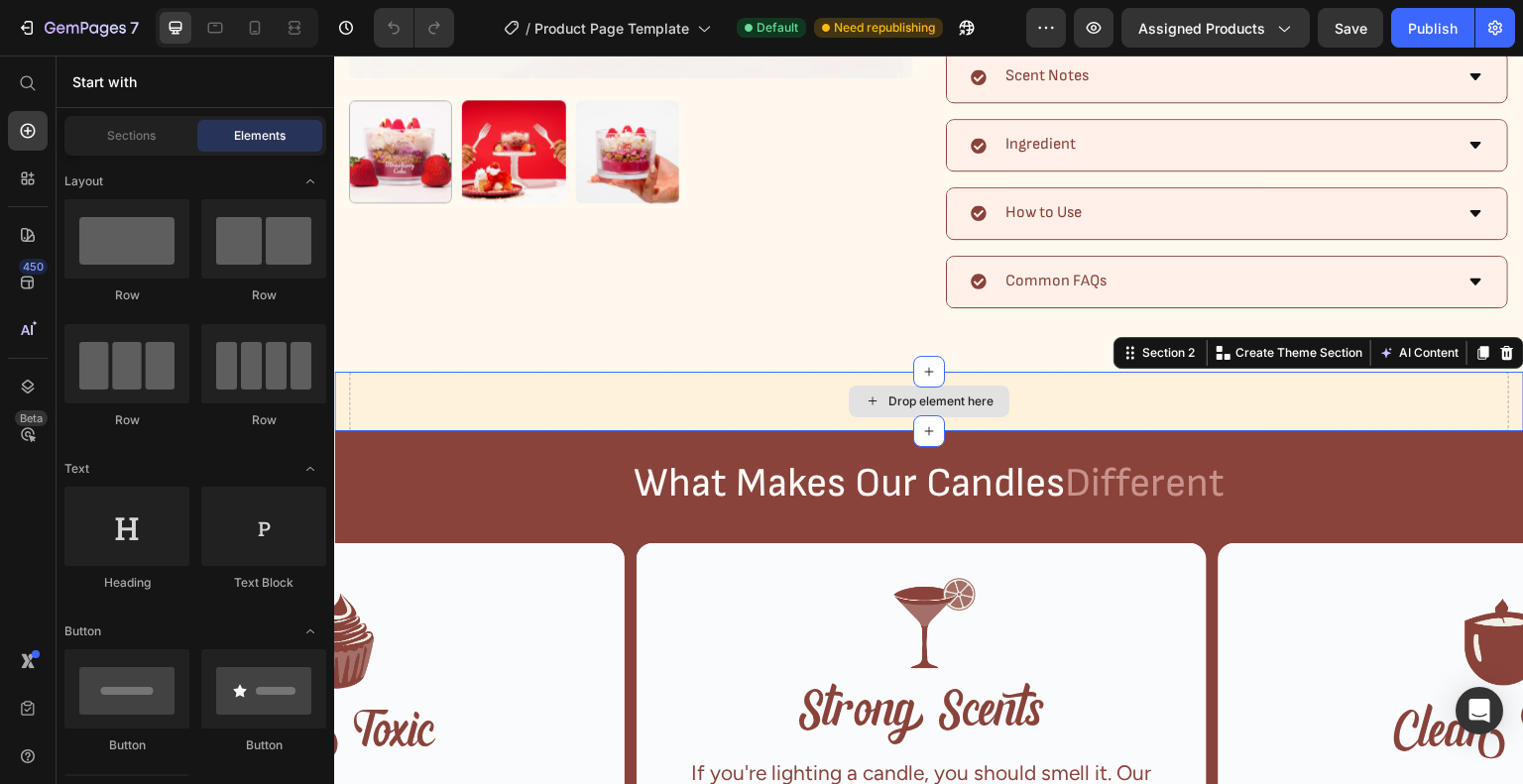 drag, startPoint x: 812, startPoint y: 401, endPoint x: 1224, endPoint y: 538, distance: 434.1808 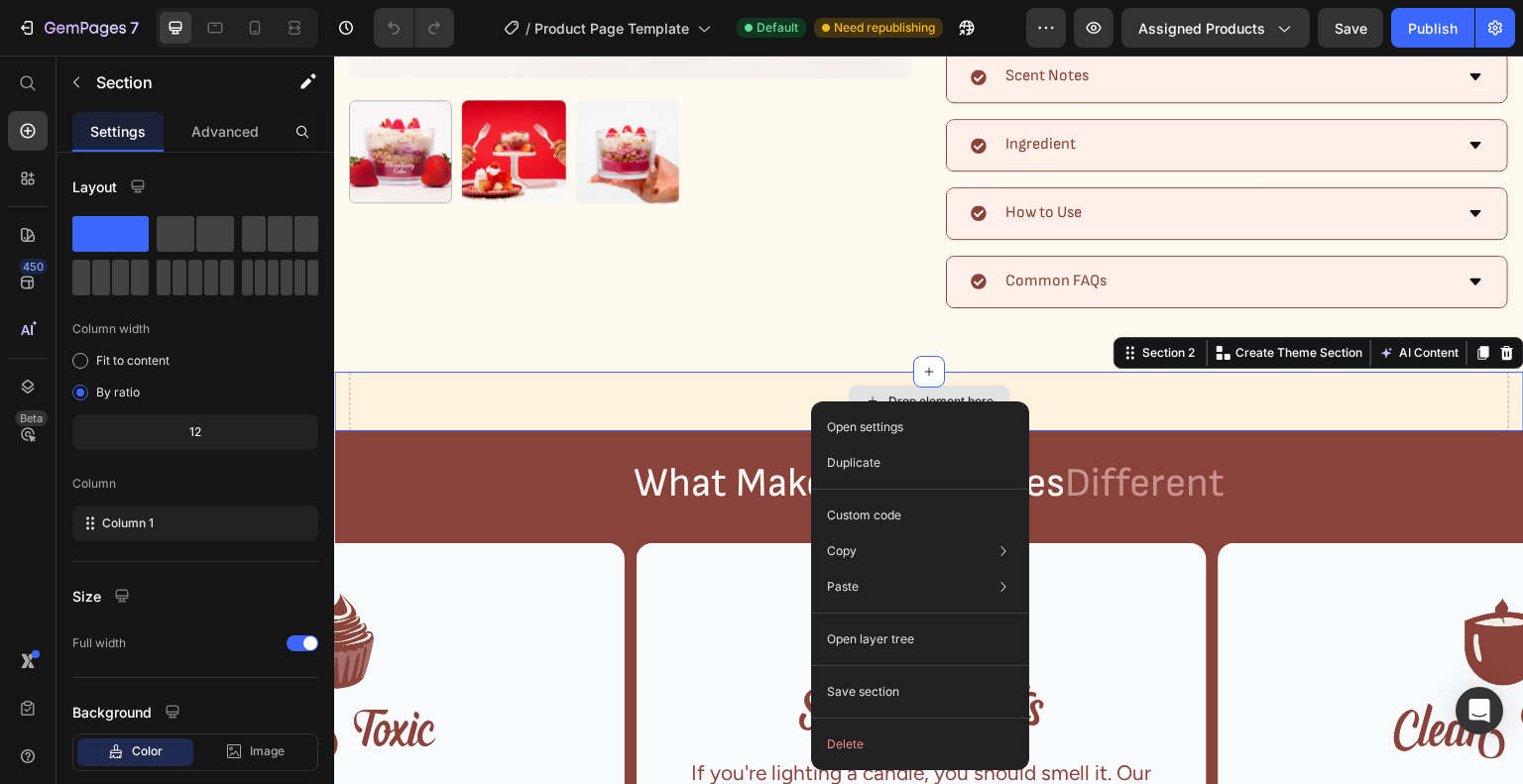 click on "Drop element here" at bounding box center (929, 401) 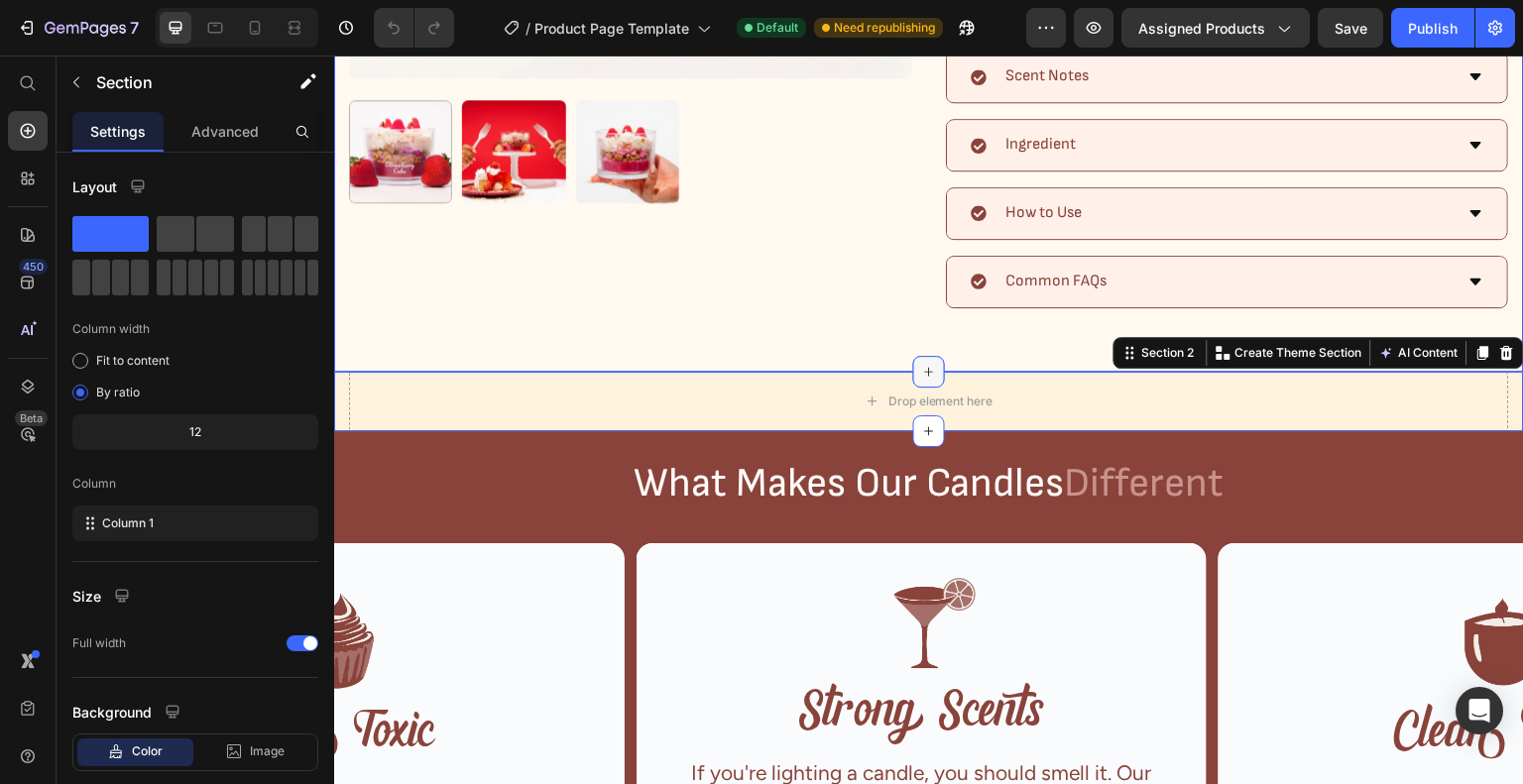 click 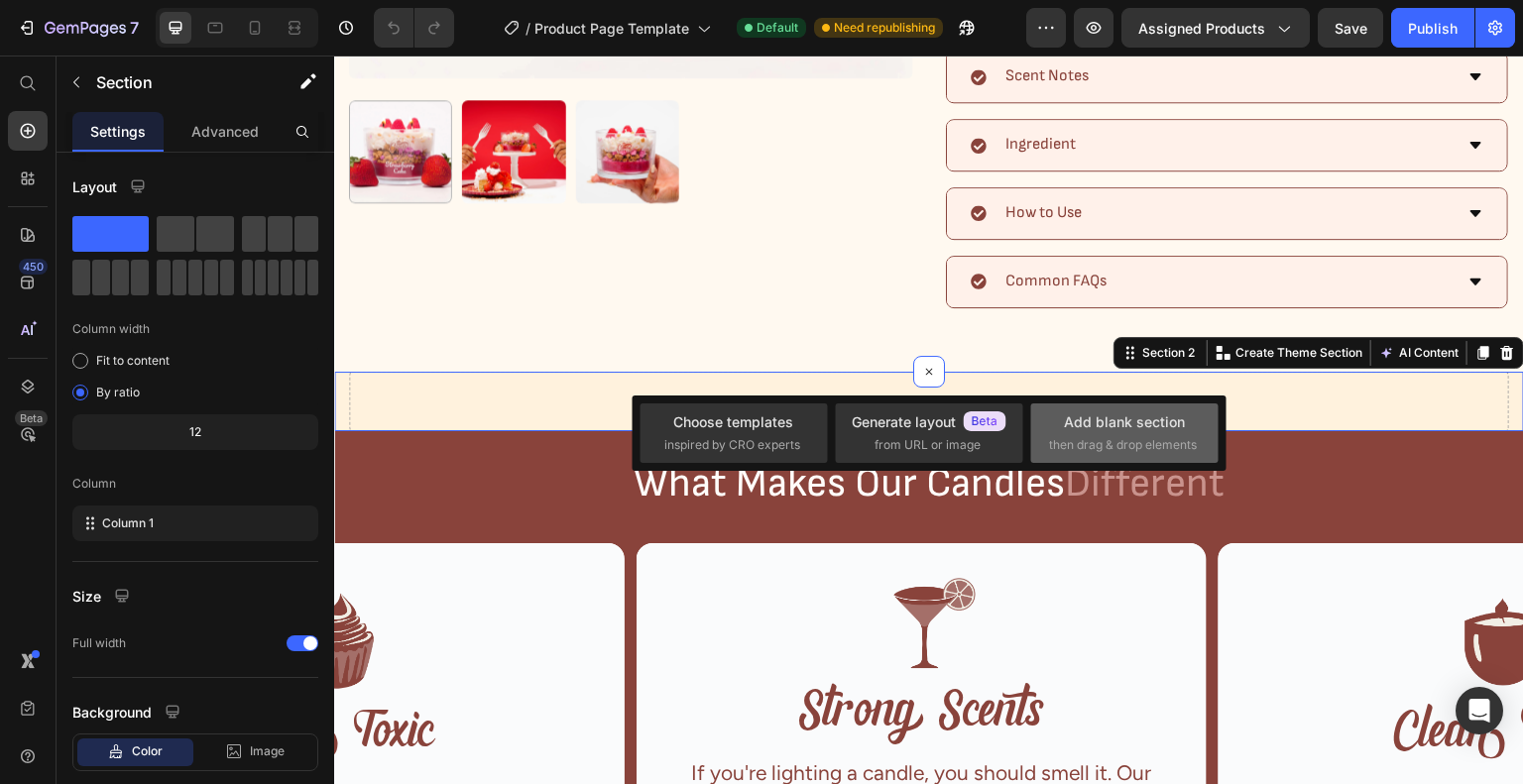 click on "Add blank section  then drag & drop elements" at bounding box center (1124, 432) 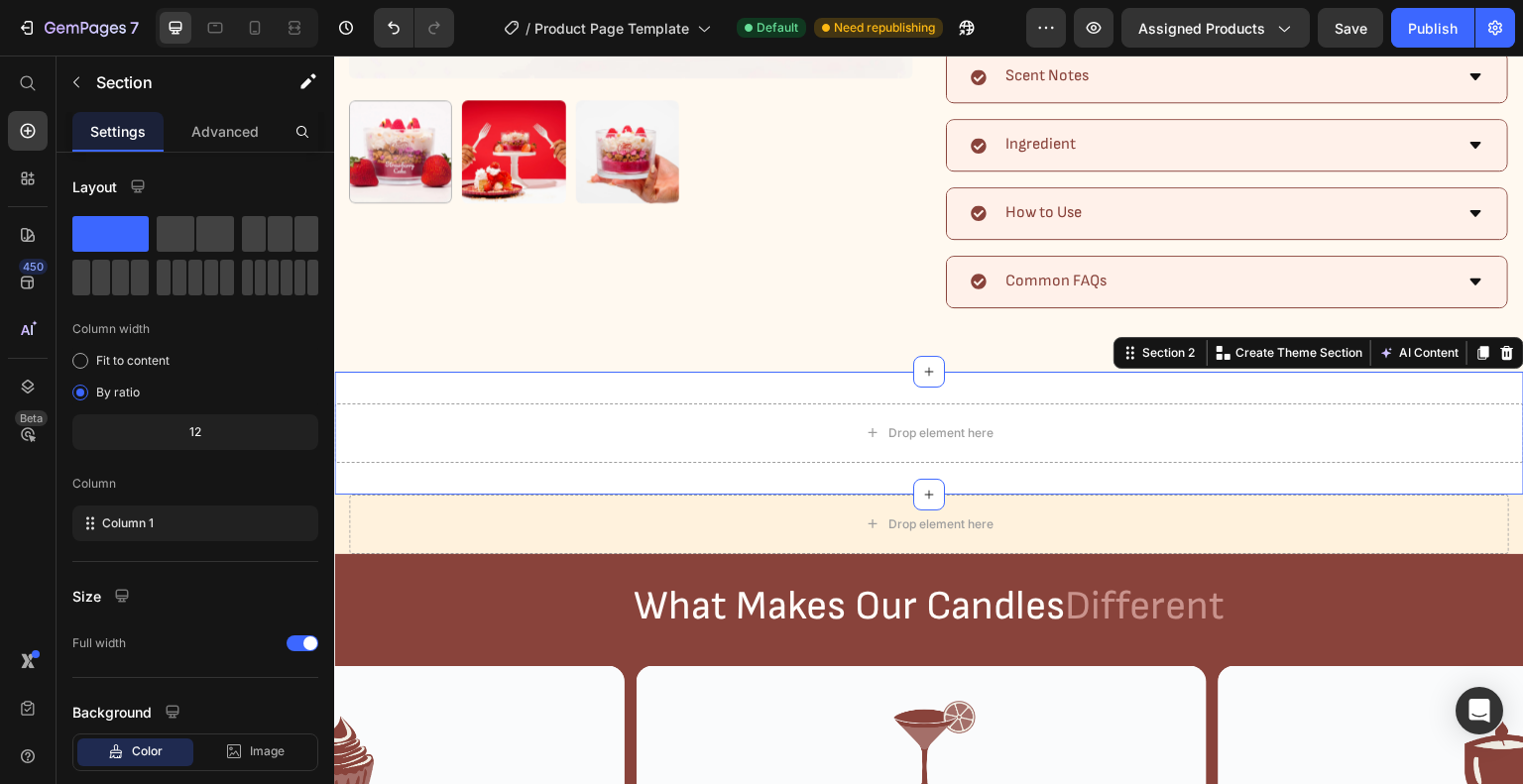 click on "Drop element here Section 2   Create Theme Section AI Content Write with GemAI What would you like to describe here? Tone and Voice Persuasive Product Key Lime Pie Liquid Hand Soap Show more Generate" at bounding box center (929, 433) 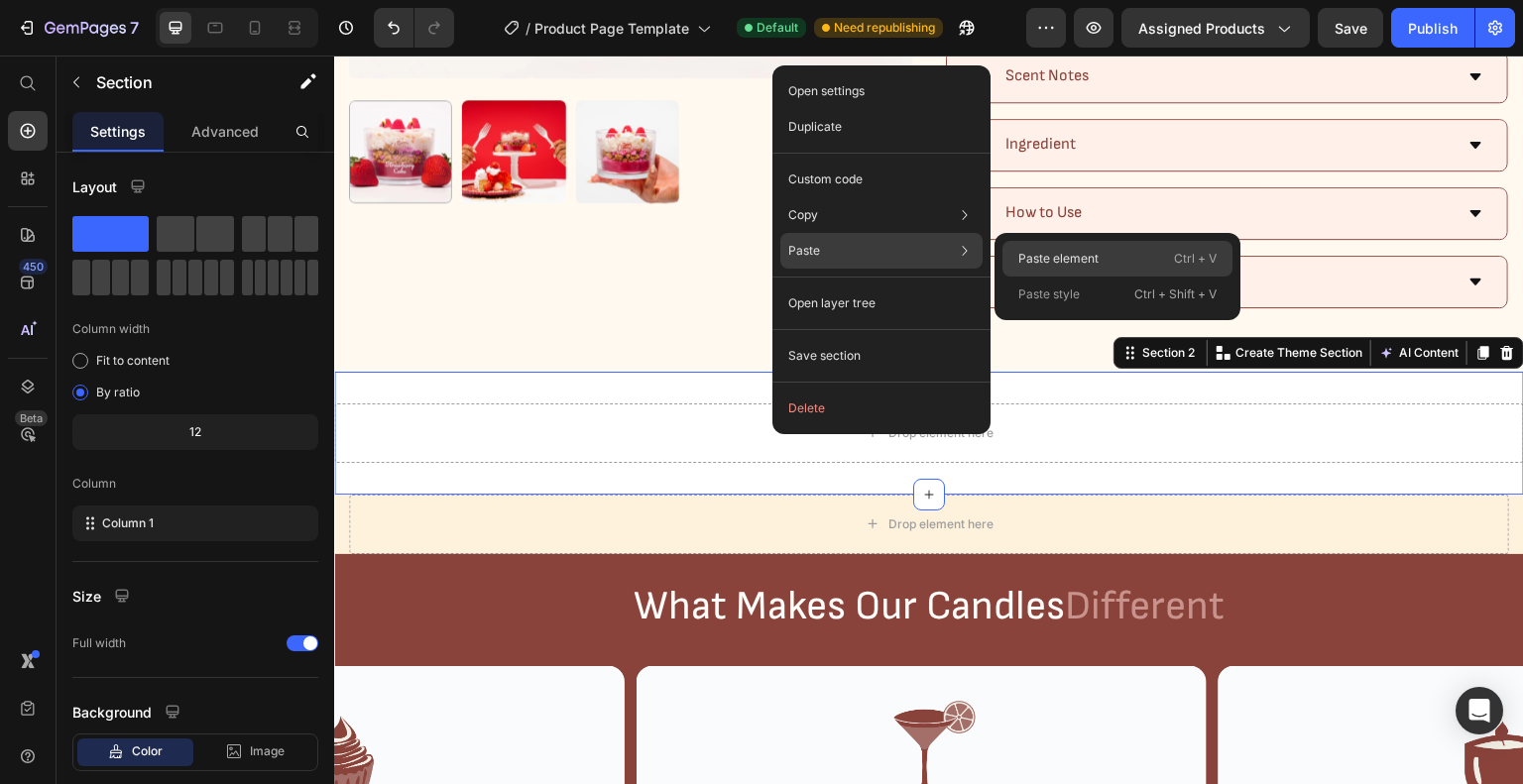 drag, startPoint x: 724, startPoint y: 241, endPoint x: 1073, endPoint y: 261, distance: 349.5726 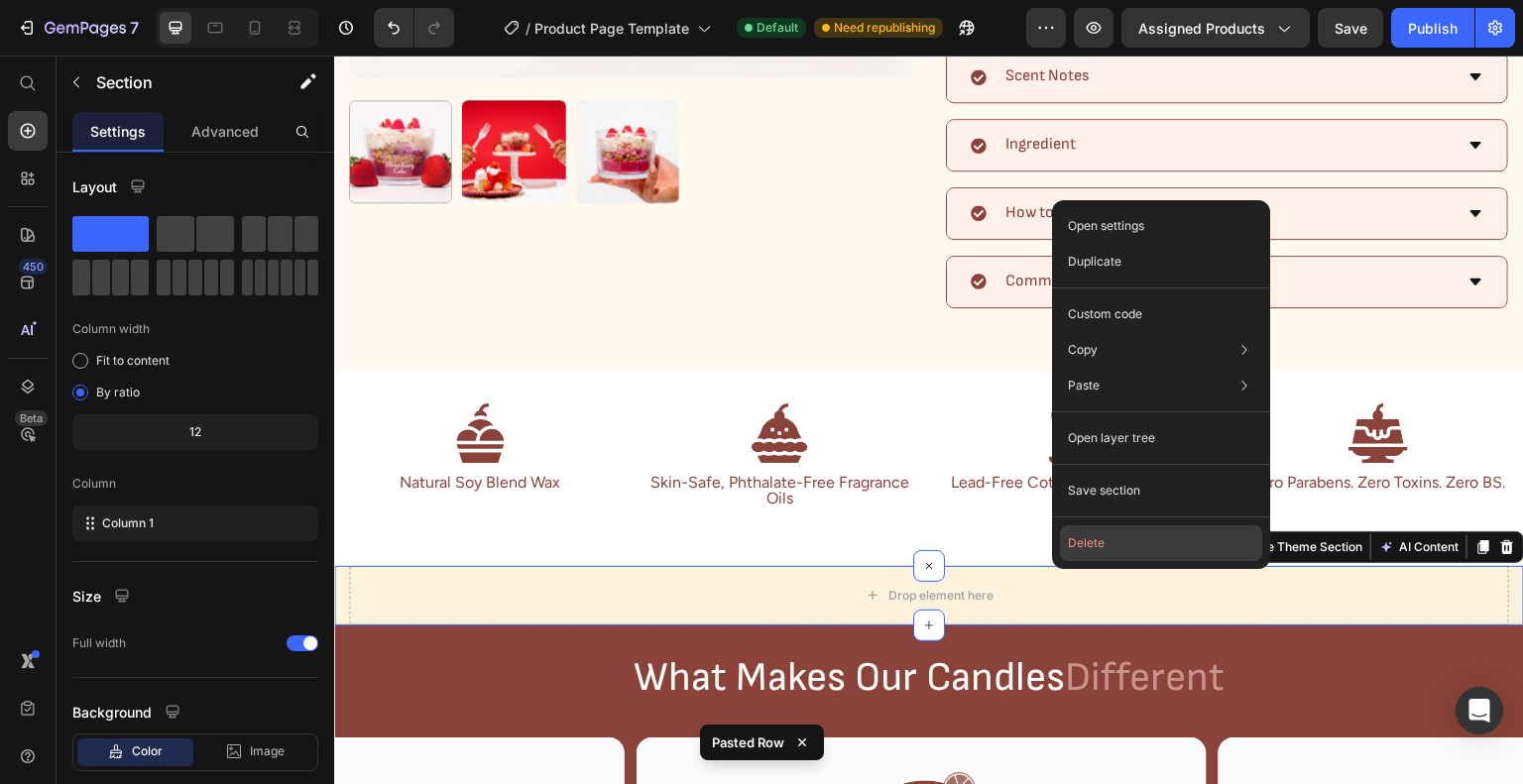 click on "Delete" 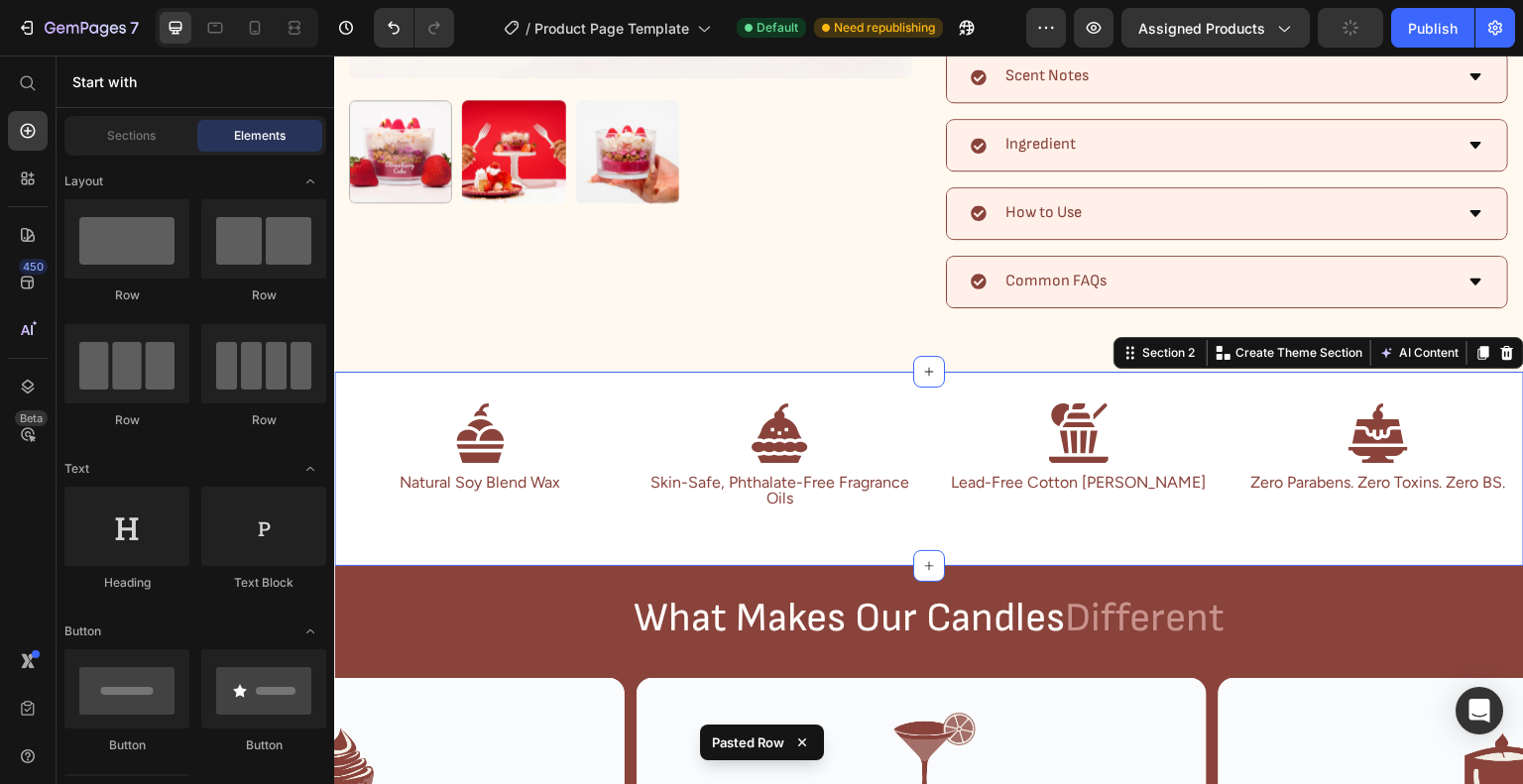 click on "Icon Natural Soy Blend Wax Text Block
Icon Skin-Safe, Phthalate-Free Fragrance Oils Text Block Icon Lead-Free Cotton [PERSON_NAME] Text Block Icon Zero Parabens. Zero Toxins. Zero BS. Text Block Row Section 2   Create Theme Section AI Content Write with GemAI What would you like to describe here? Tone and Voice Persuasive Product Key Lime Pie Liquid Hand Soap Show more Generate" at bounding box center [929, 469] 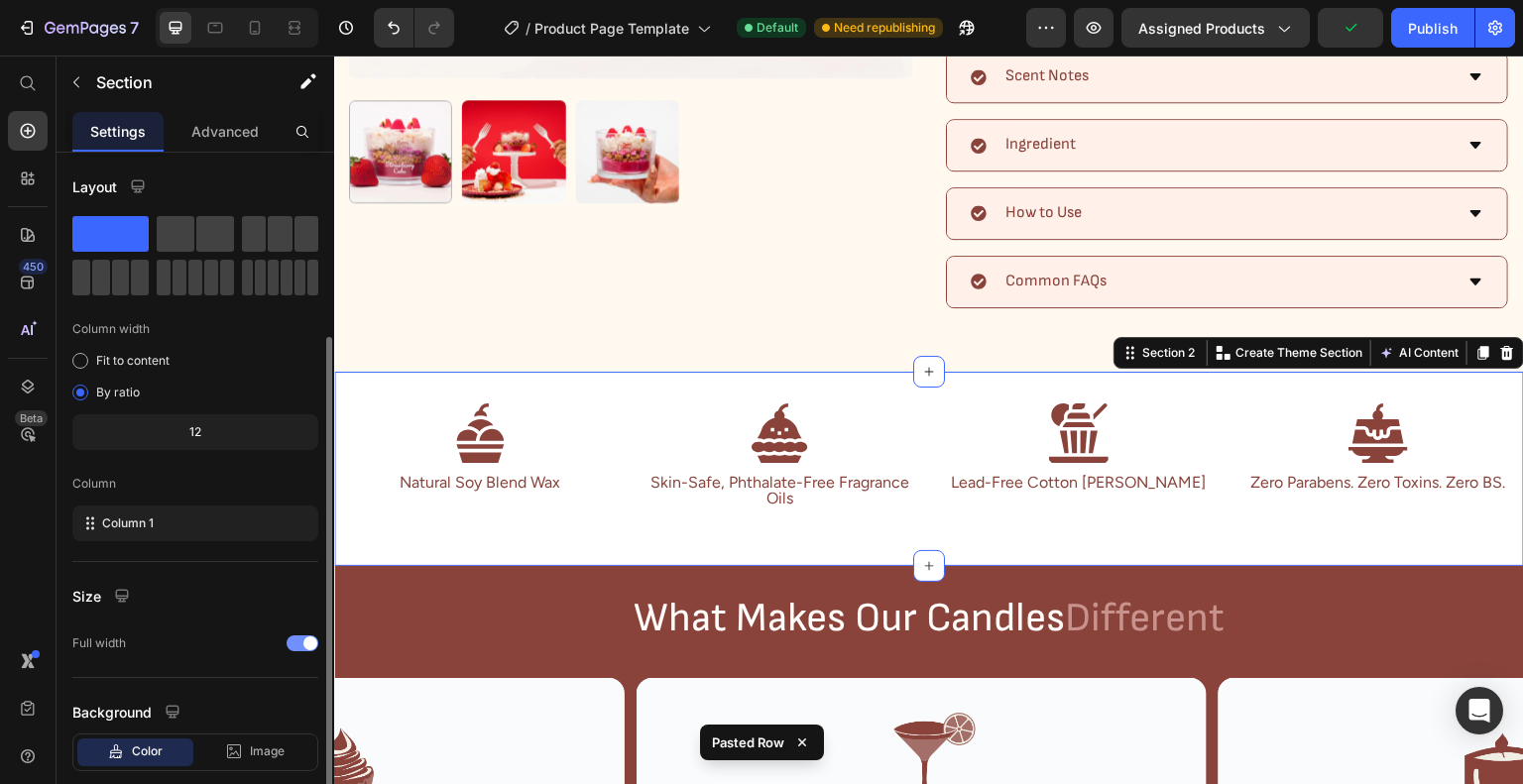 scroll, scrollTop: 111, scrollLeft: 0, axis: vertical 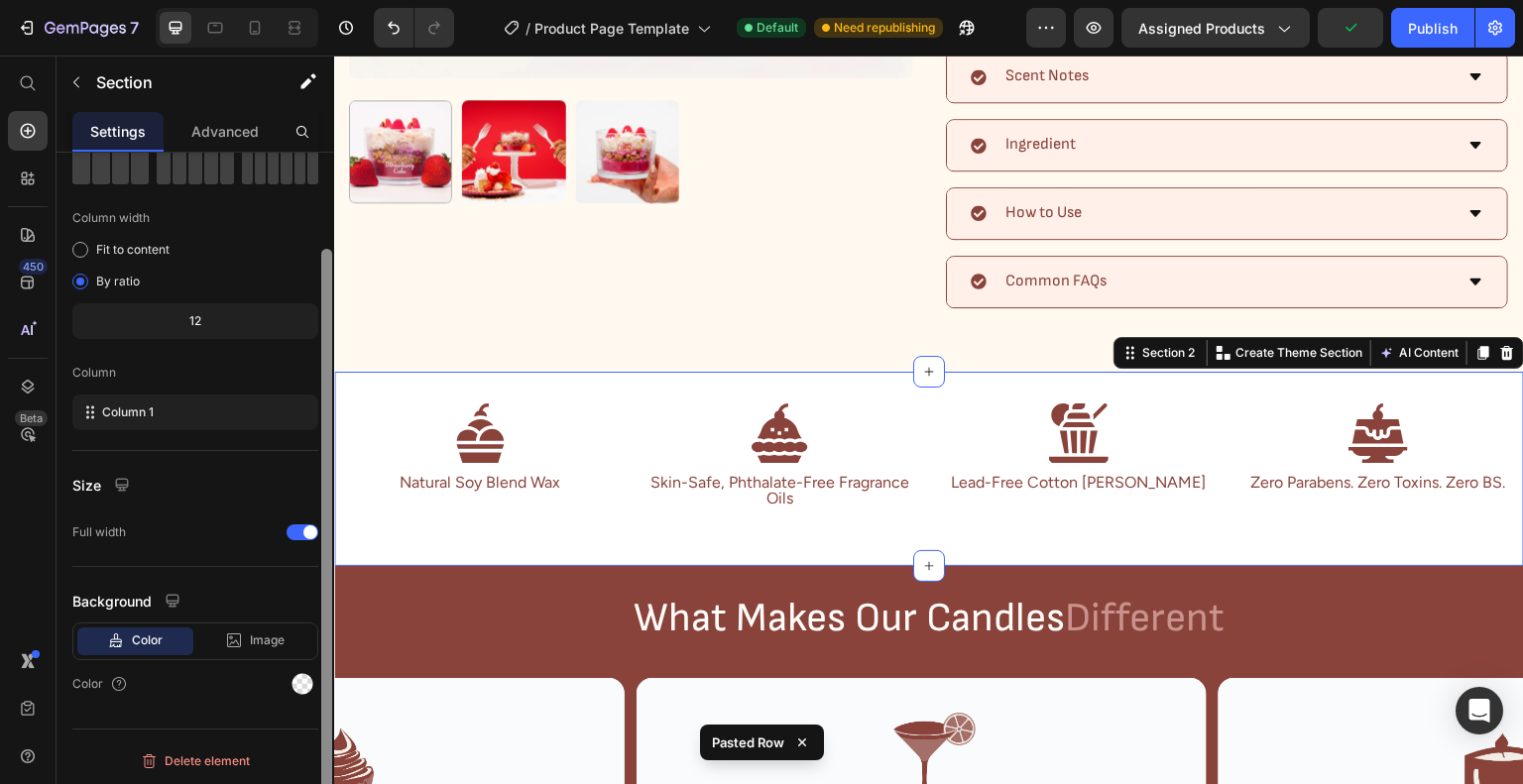 click at bounding box center [326, 497] 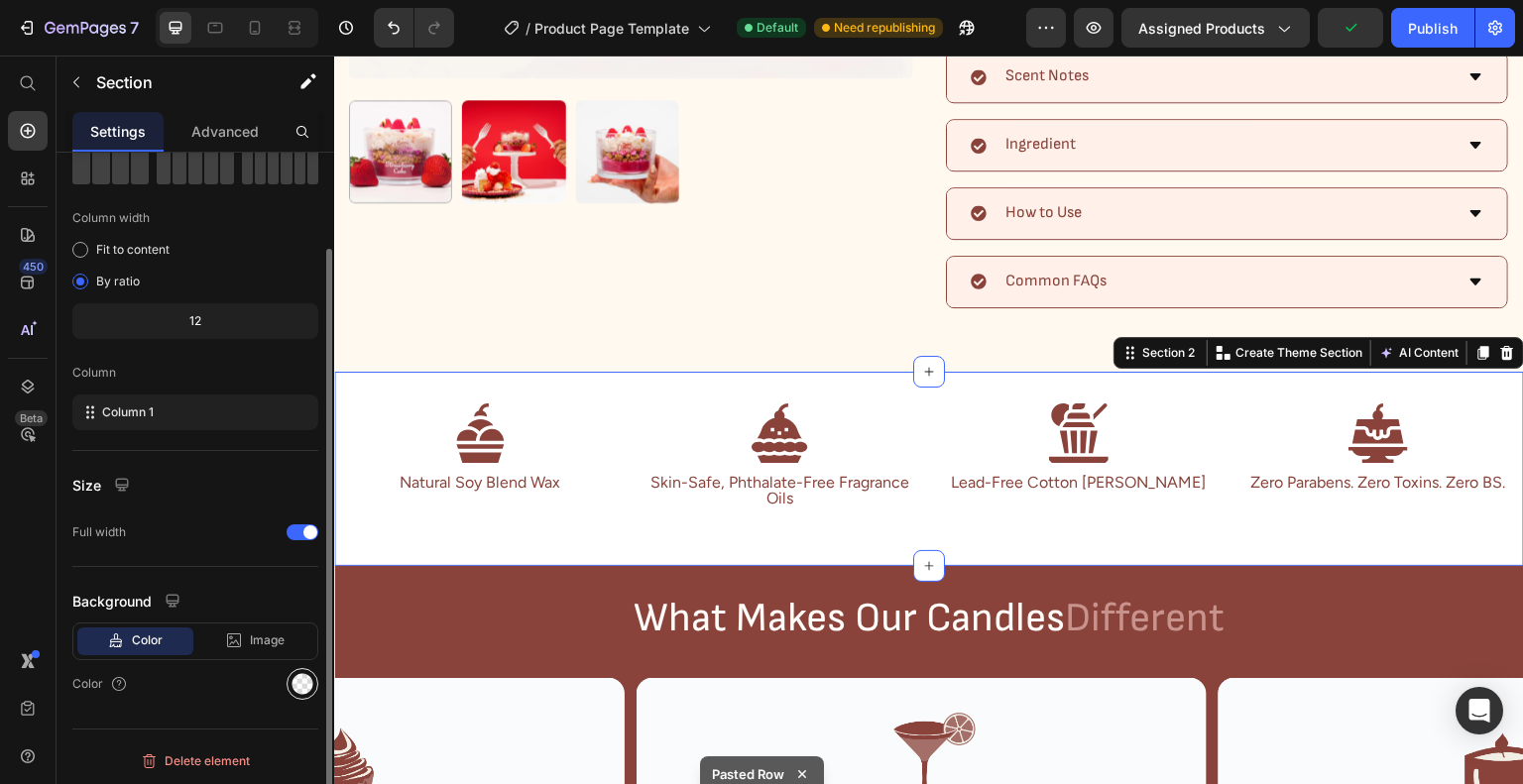 click at bounding box center [302, 684] 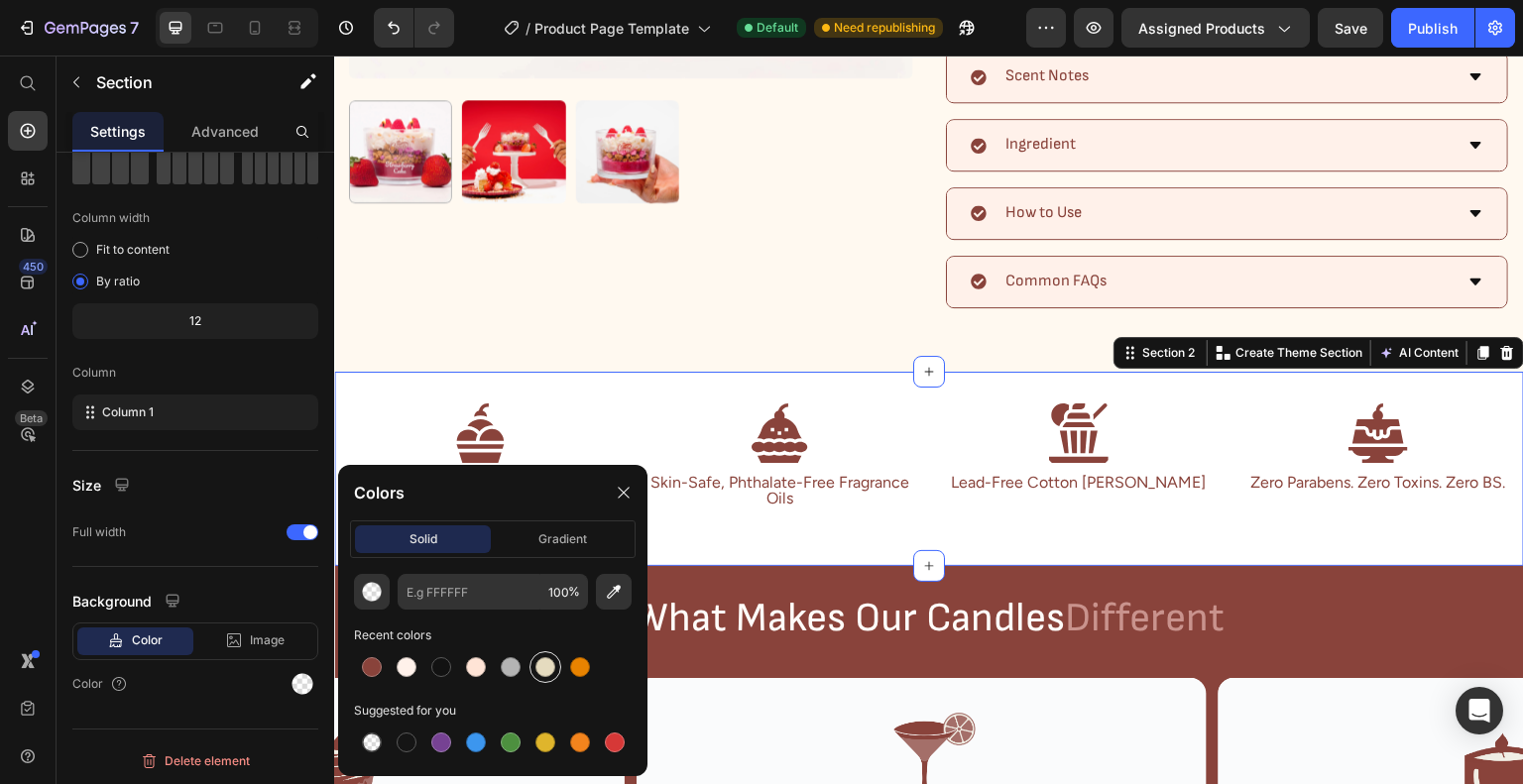 click at bounding box center (545, 667) 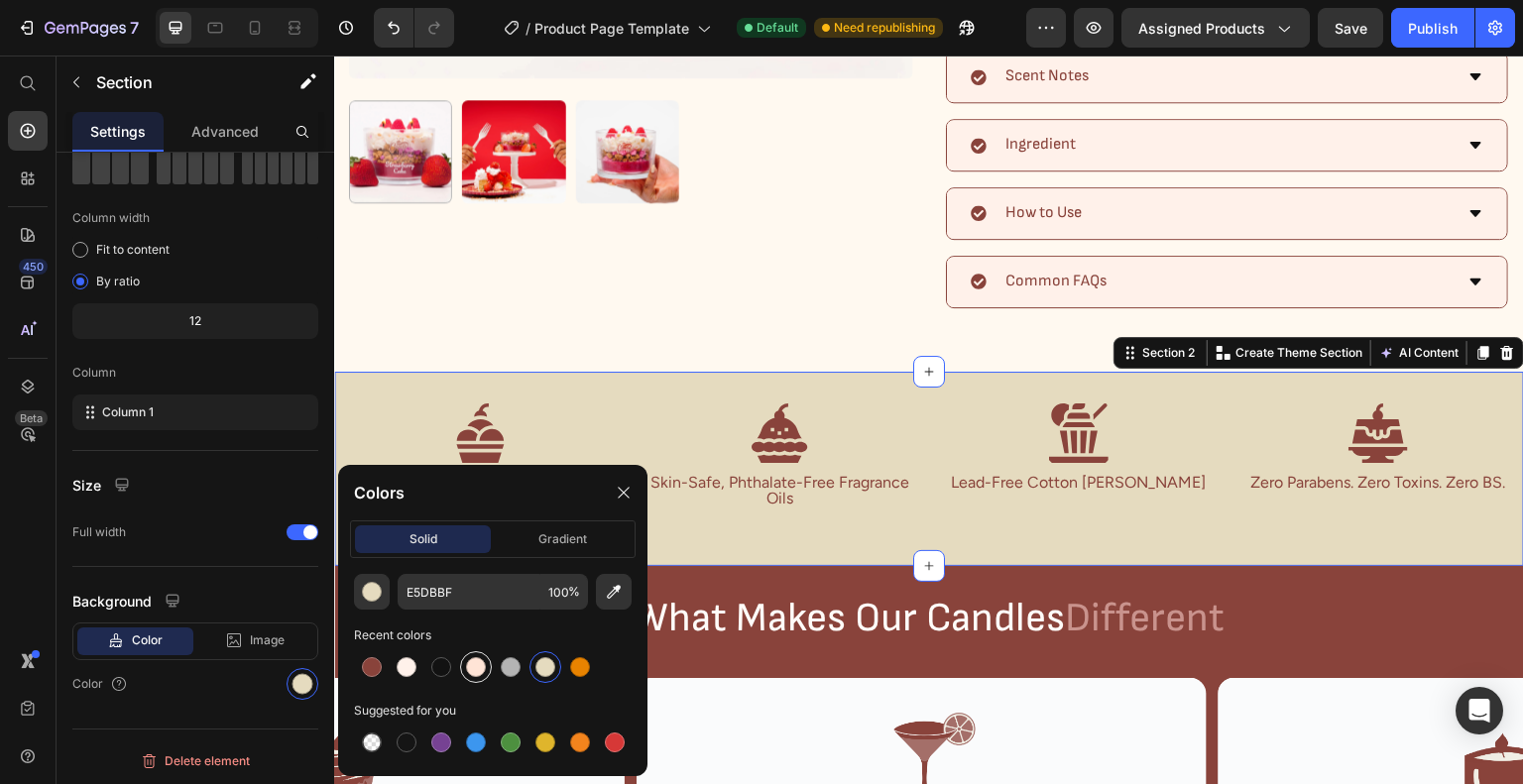 click at bounding box center [476, 667] 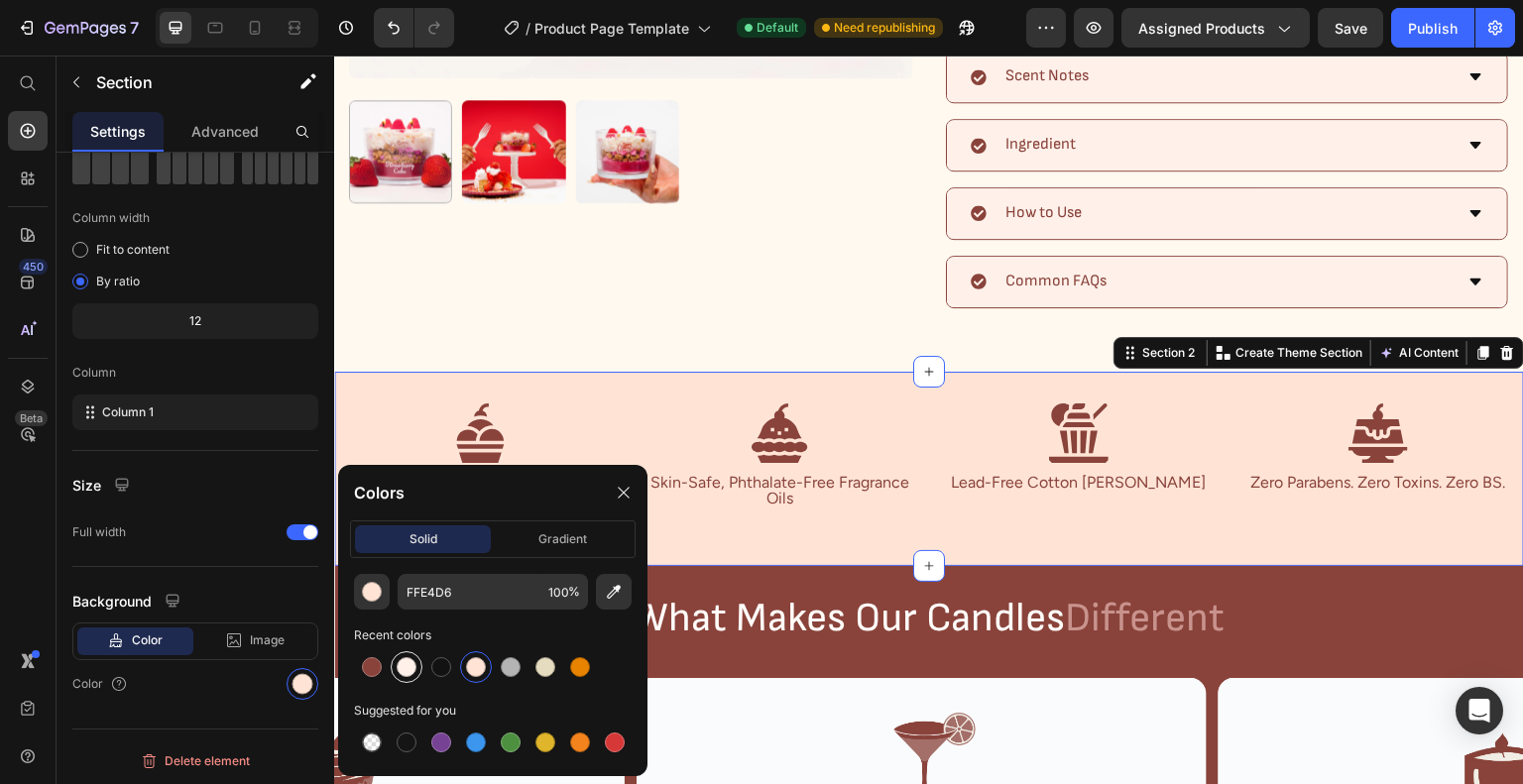 click at bounding box center (407, 667) 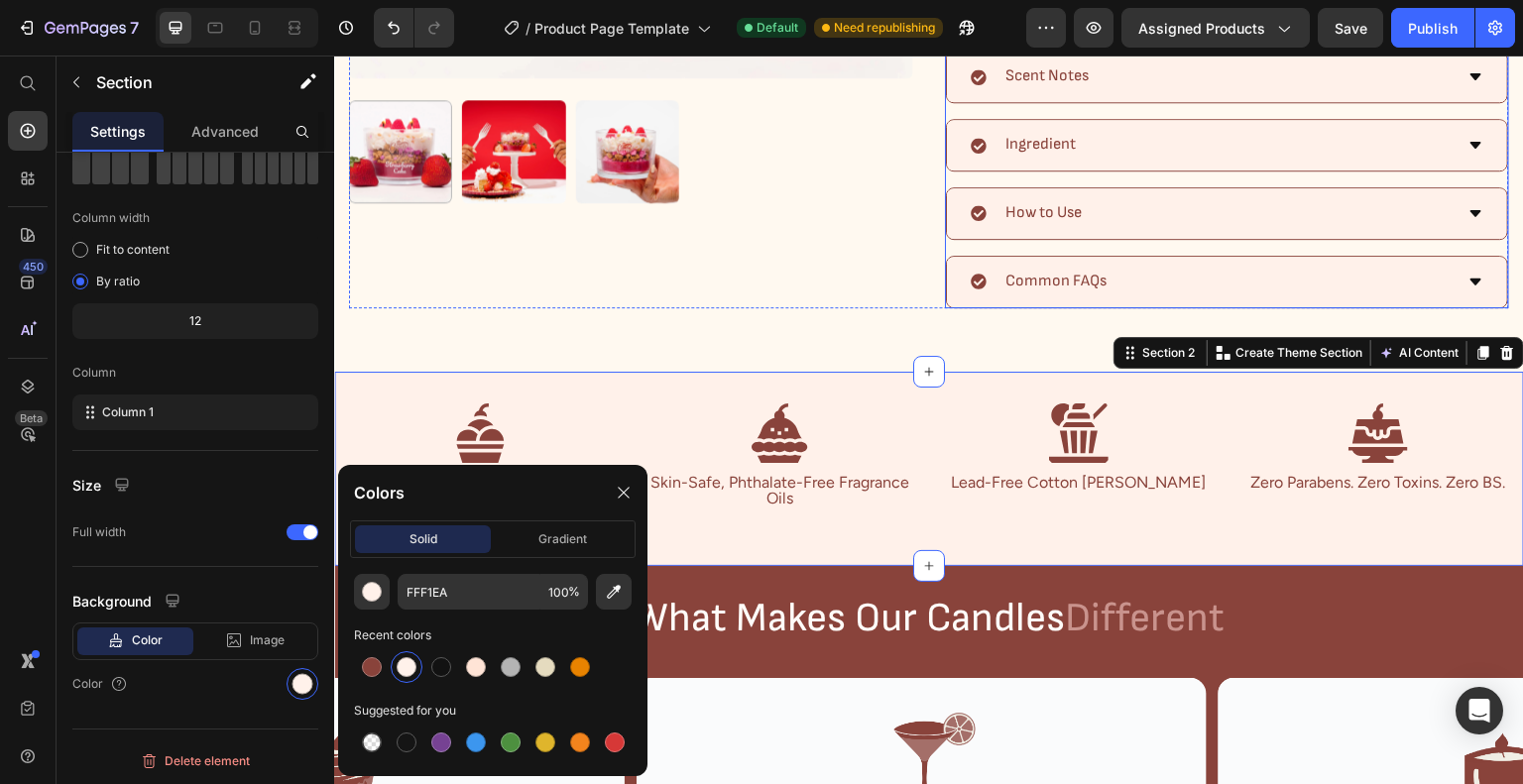 scroll, scrollTop: 749, scrollLeft: 0, axis: vertical 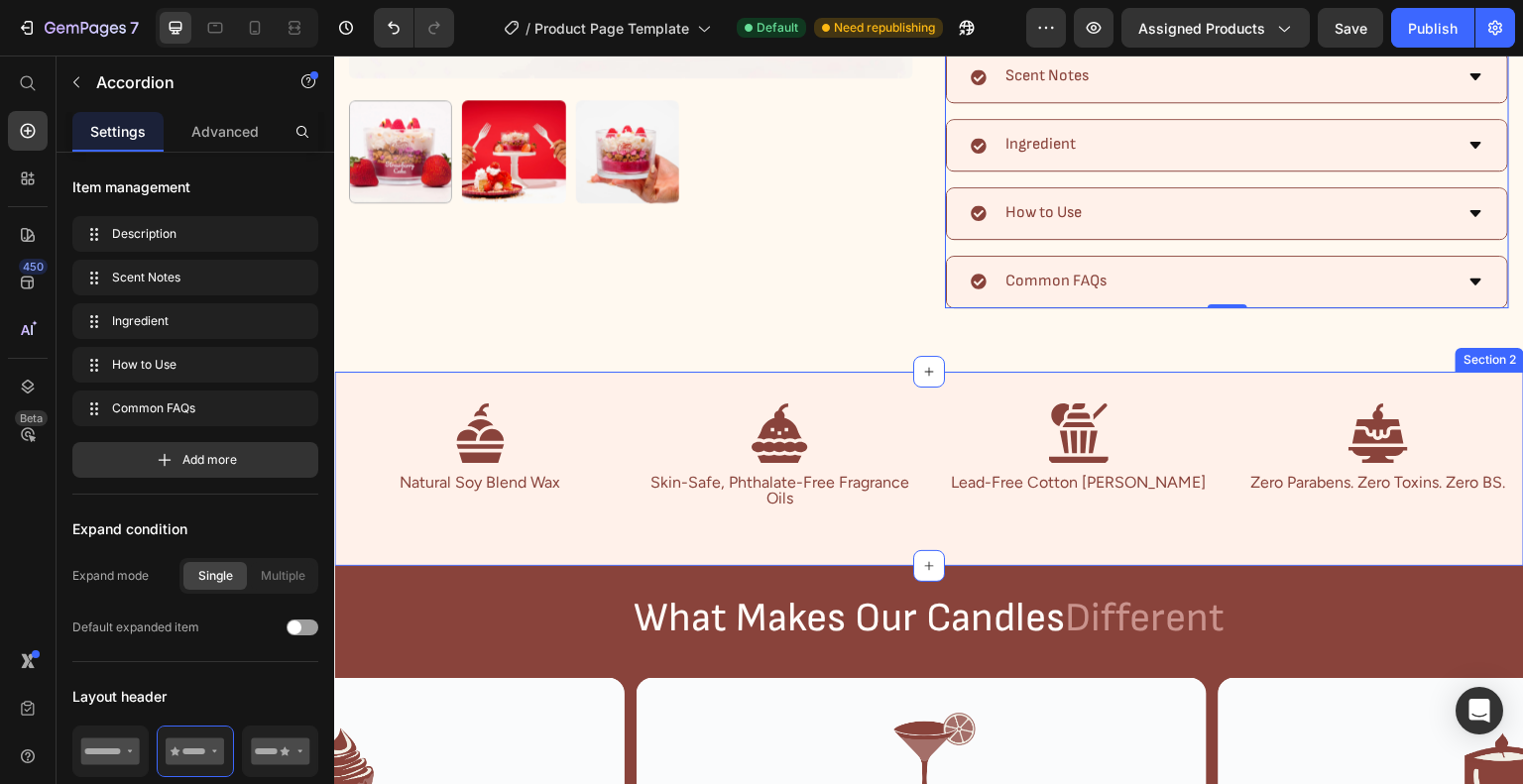 click on "Icon Natural Soy Blend Wax Text Block
Icon Skin-Safe, Phthalate-Free Fragrance Oils Text Block Icon Lead-Free Cotton [PERSON_NAME] Text Block Icon Zero Parabens. Zero Toxins. Zero BS. Text Block Row Section 2" at bounding box center [929, 469] 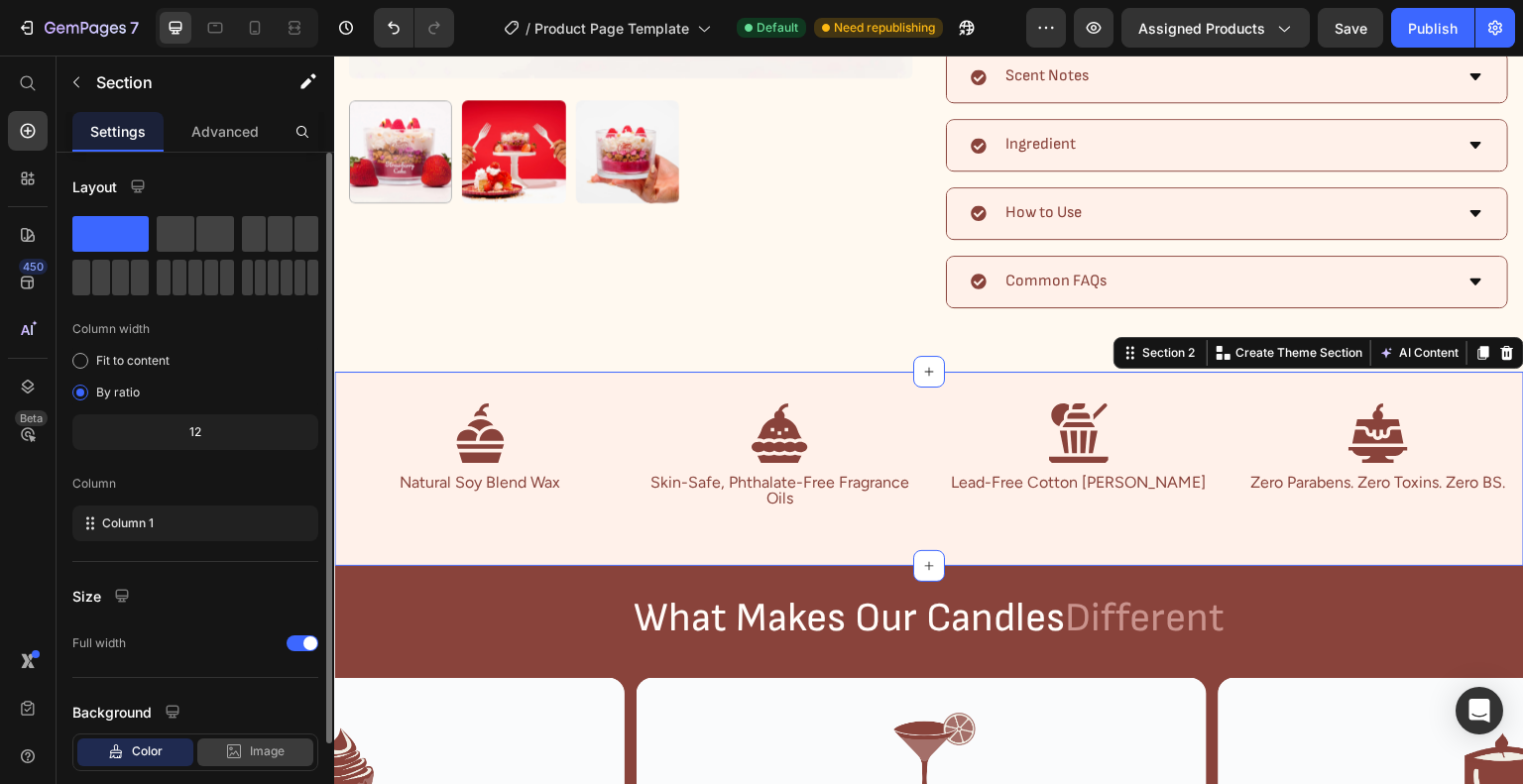 scroll, scrollTop: 111, scrollLeft: 0, axis: vertical 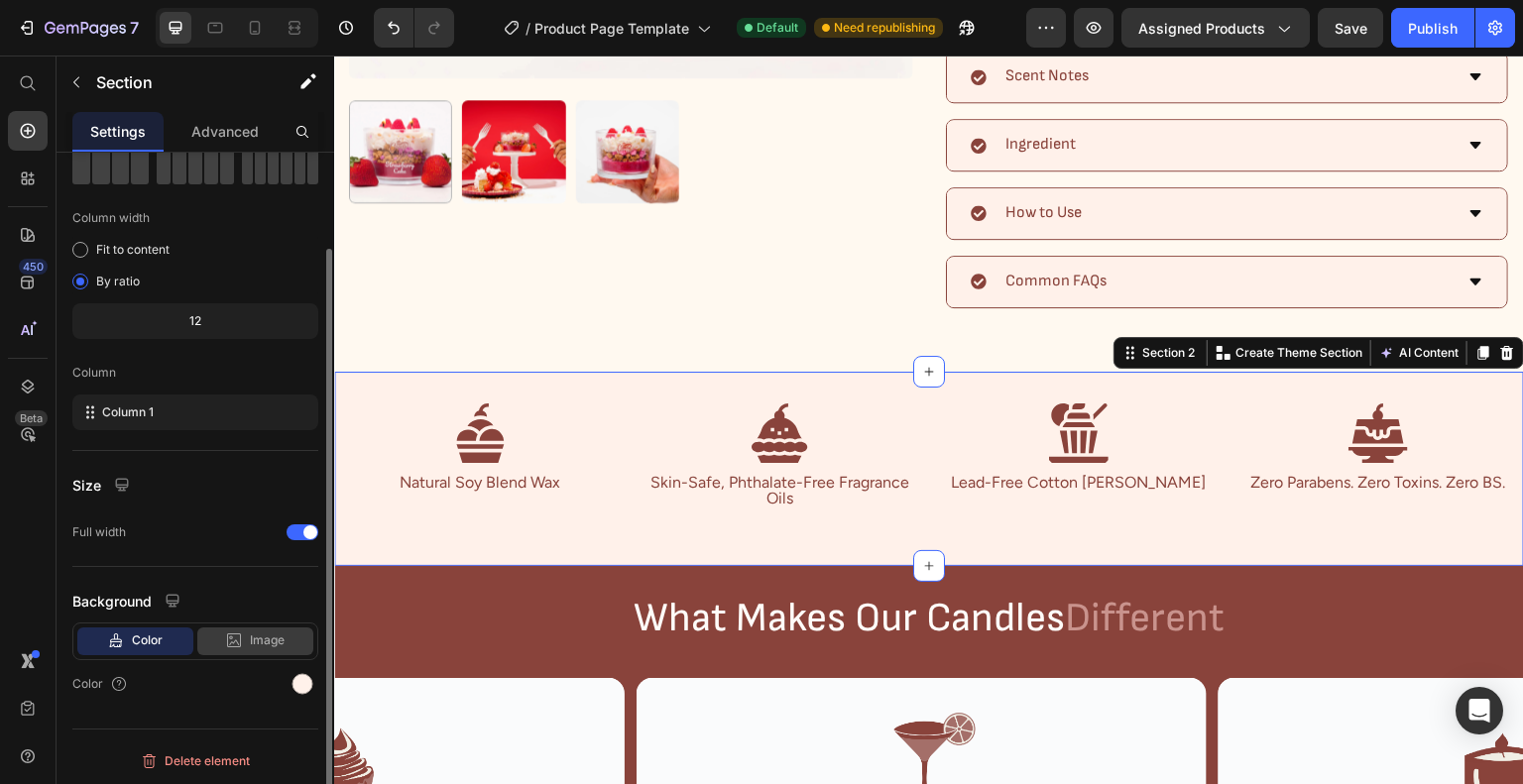 click on "Image" at bounding box center [267, 640] 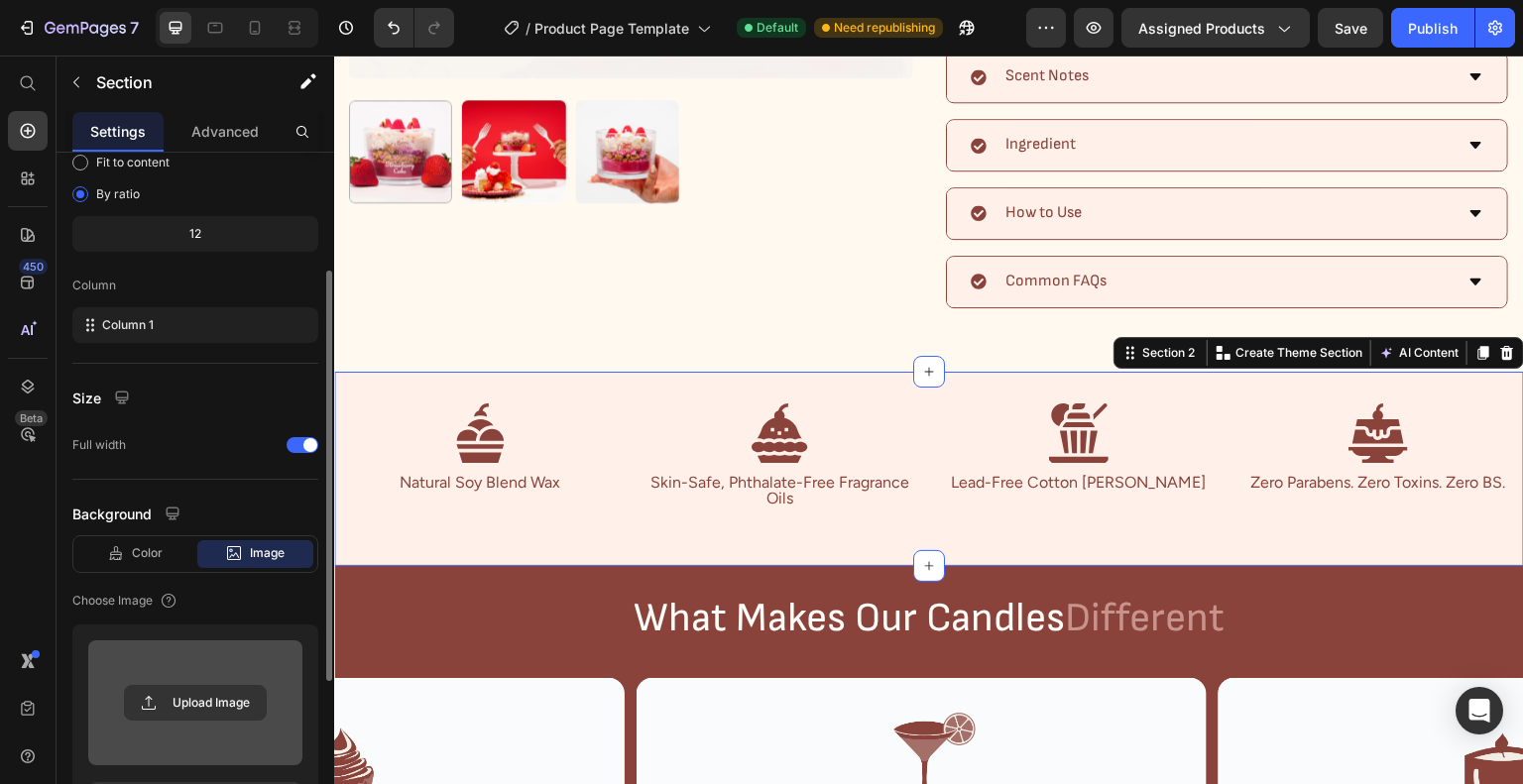 scroll, scrollTop: 297, scrollLeft: 0, axis: vertical 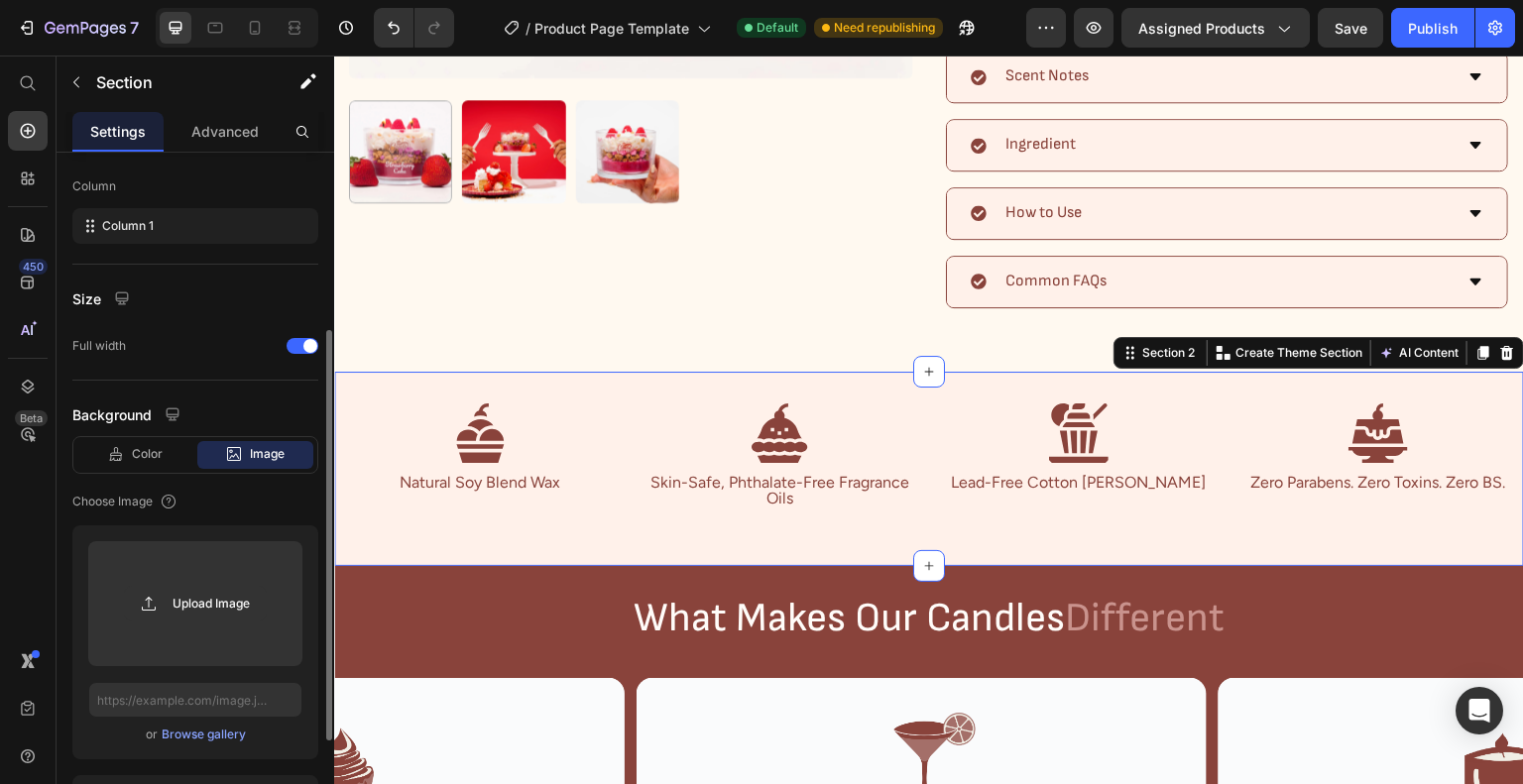 click on "Browse gallery" at bounding box center (203, 734) 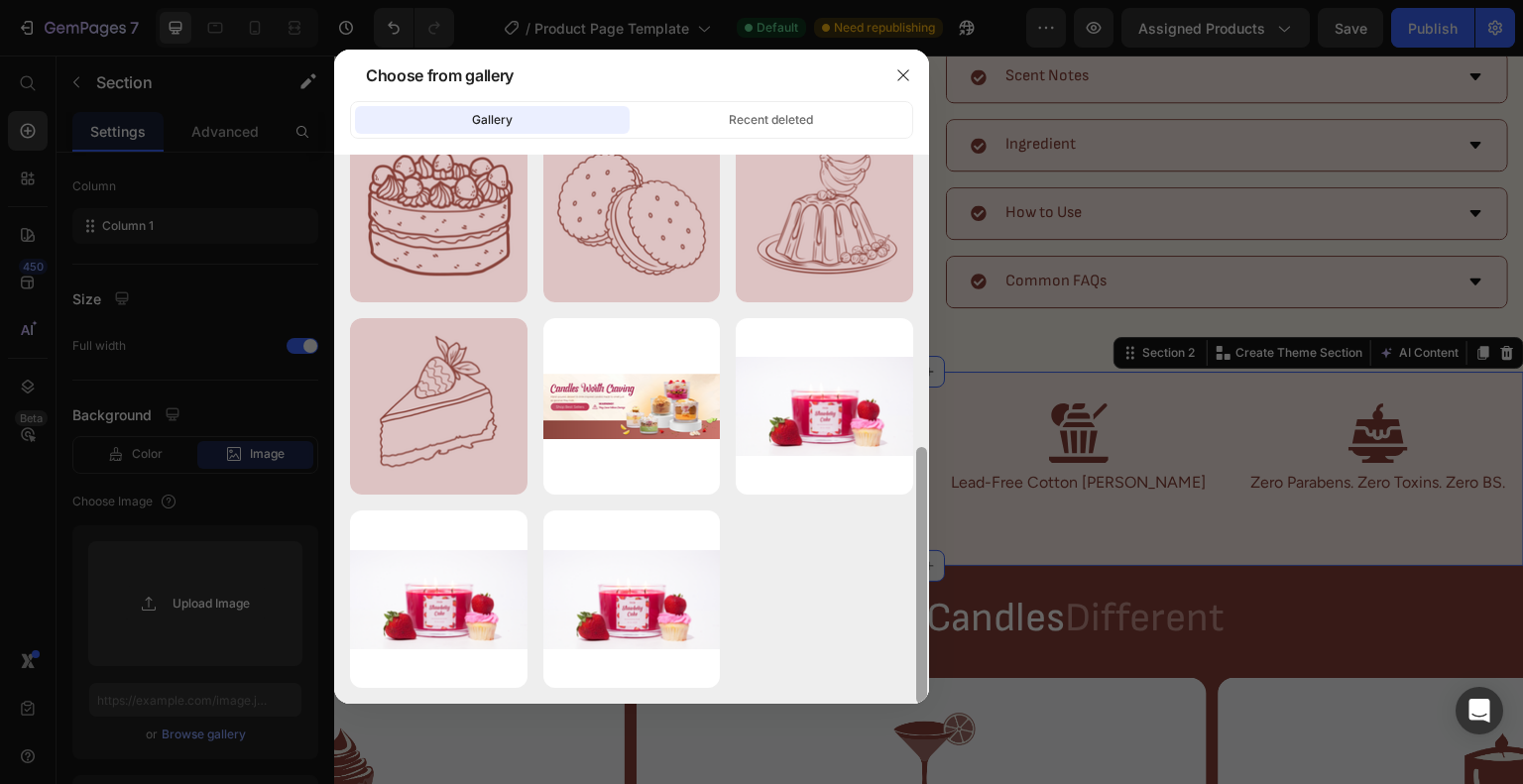 click on "img140.png 168.31 kb Bundle.png 1868.79 kb Bundle.png 1555.75 kb Candle Yard Co..png 80.45 kb 44.png 157.21 kb 43.png 83.50 kb 42.png 189.03 kb 41.png 247.76 kb 40.png 163.12 kb 39.png 103.43 kb 38.png 179.83 kb 37.png 100.01 kb Free Collection (2).png 1272.99 kb Candle Yard Co. (2).png 2184.18 kb Candle Yard Co. (2).png 2182.68 kb Candle Yard Co. (2).png 2180.40 kb" at bounding box center [632, 429] 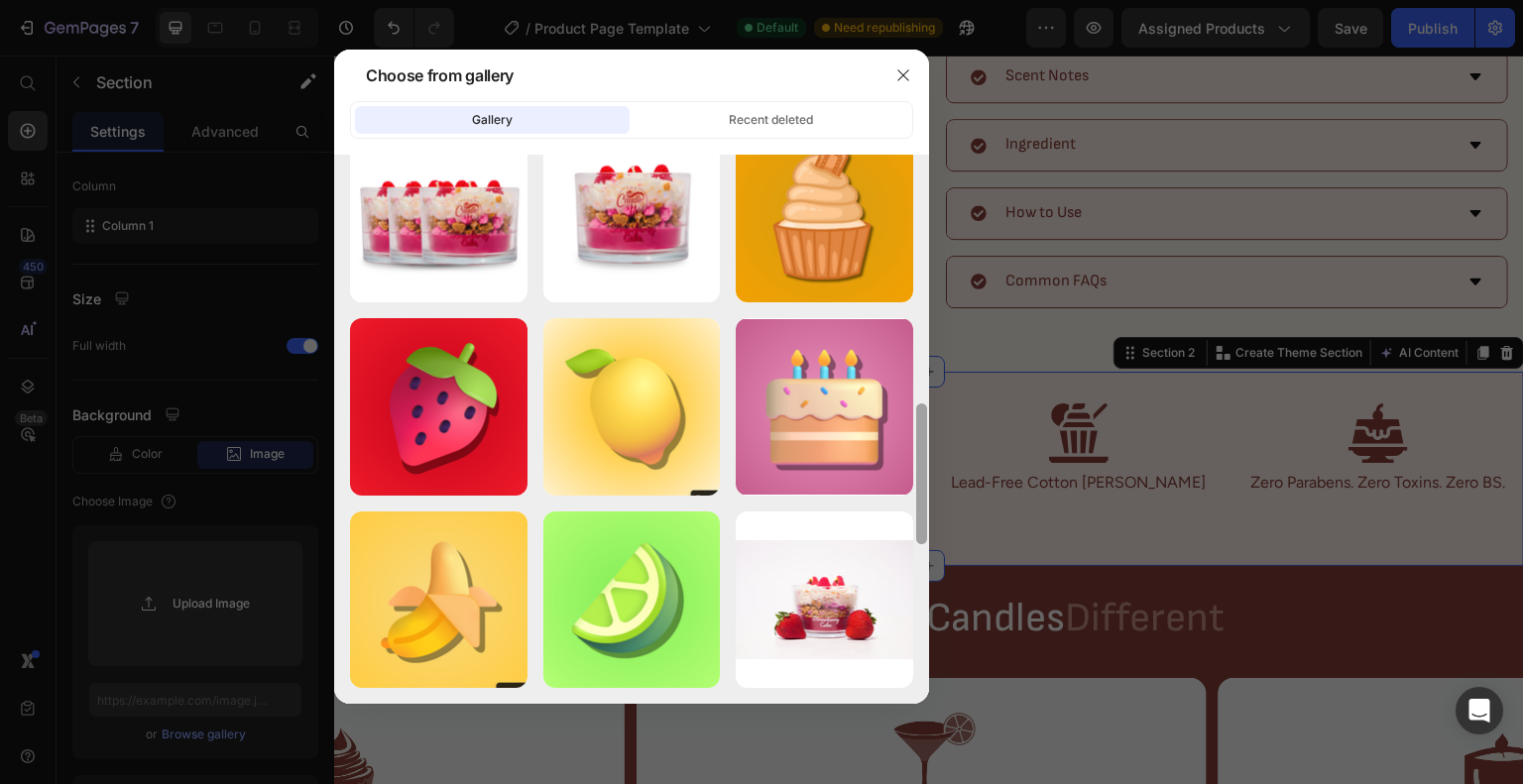 drag, startPoint x: 921, startPoint y: 392, endPoint x: 916, endPoint y: 584, distance: 192.06509 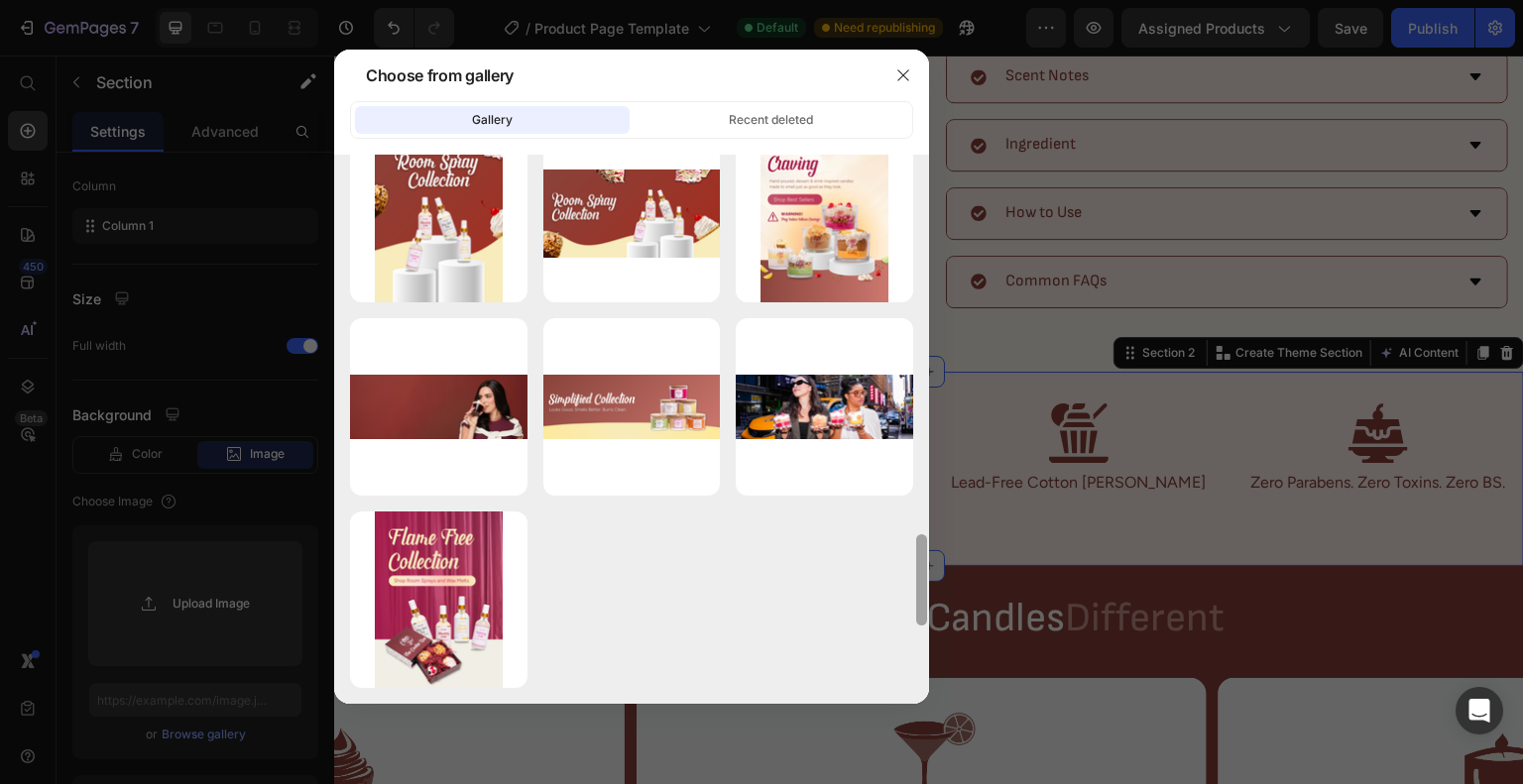 drag, startPoint x: 923, startPoint y: 424, endPoint x: 924, endPoint y: 646, distance: 222.00225 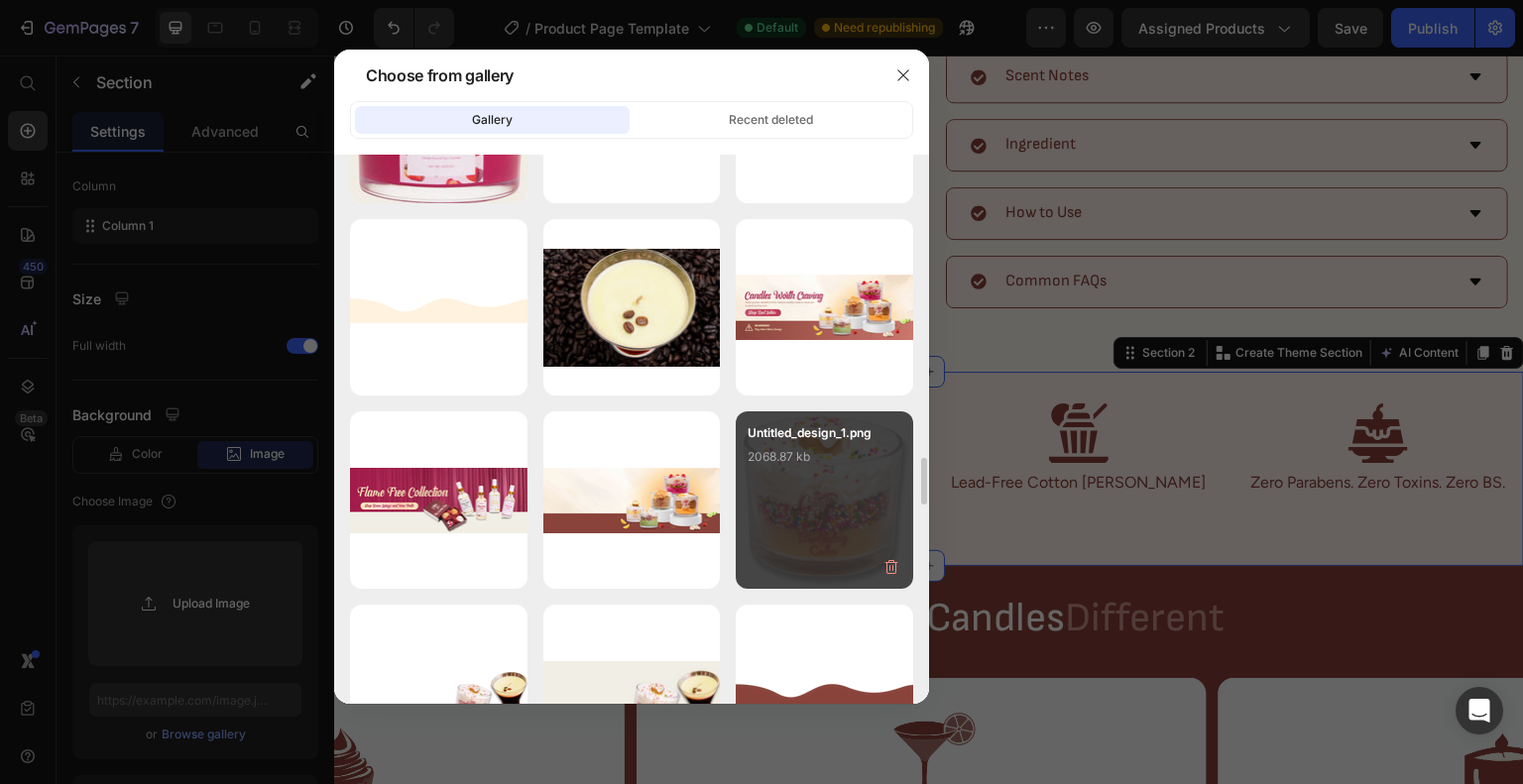 scroll, scrollTop: 4676, scrollLeft: 0, axis: vertical 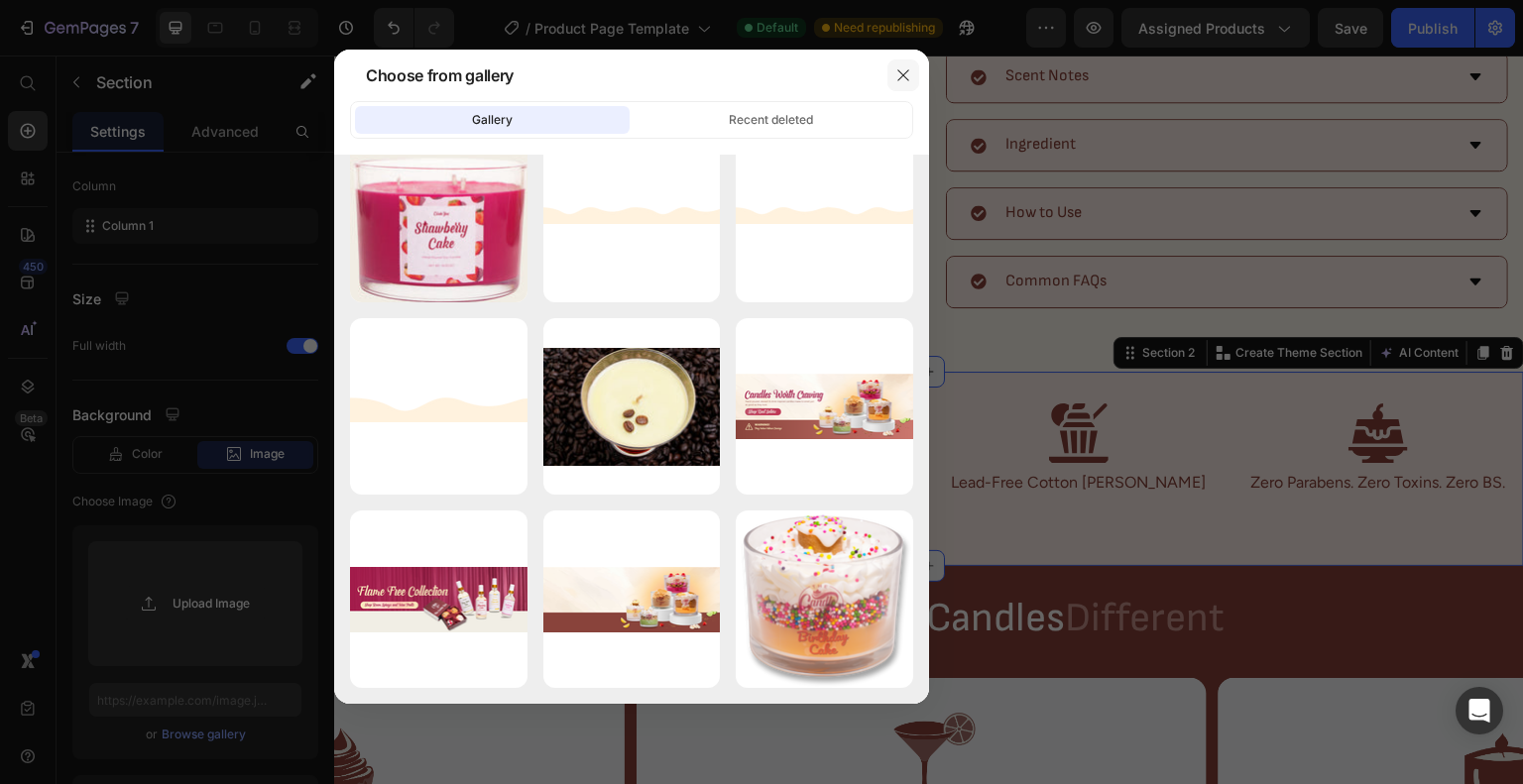 click 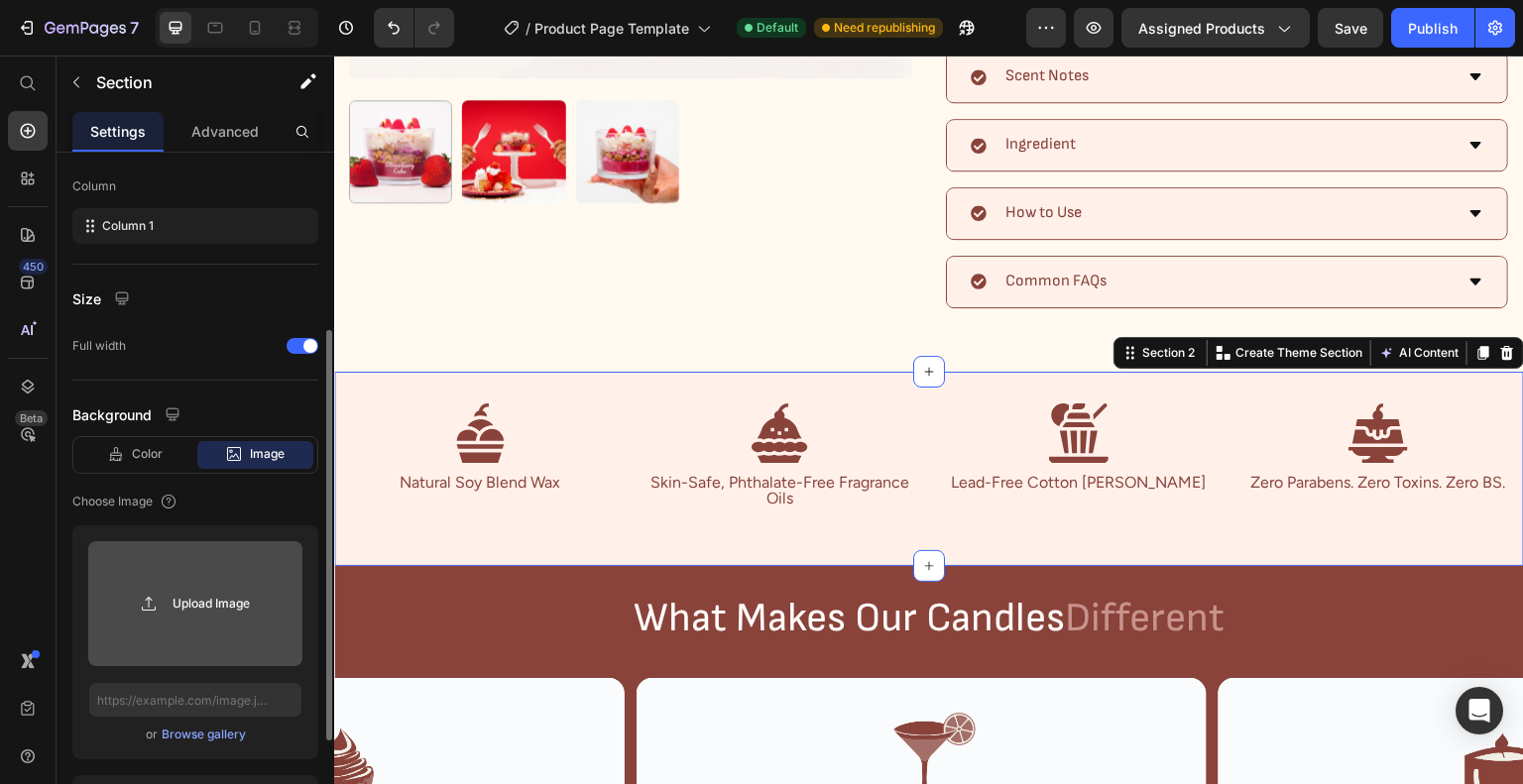 click 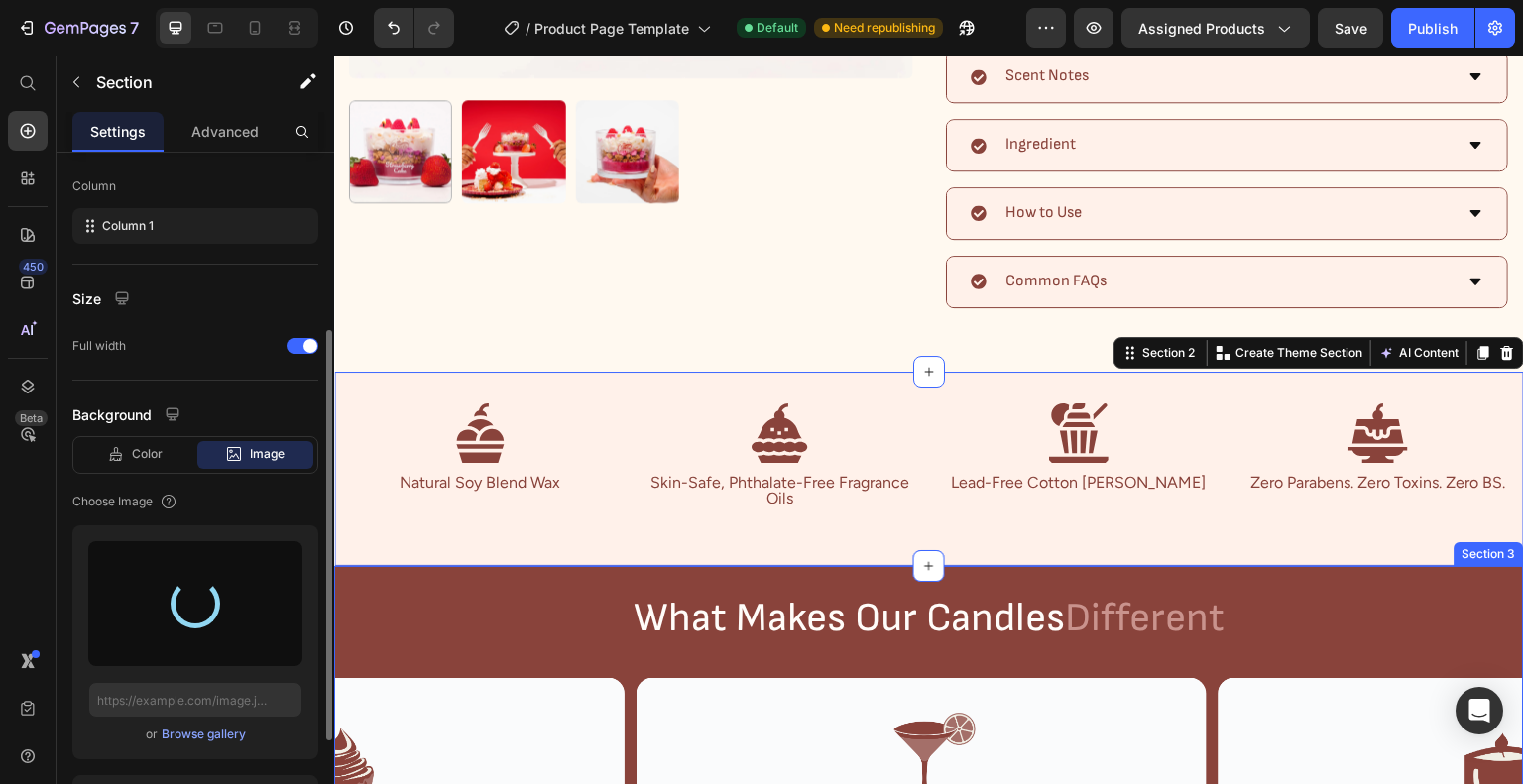 type on "[URL][DOMAIN_NAME]" 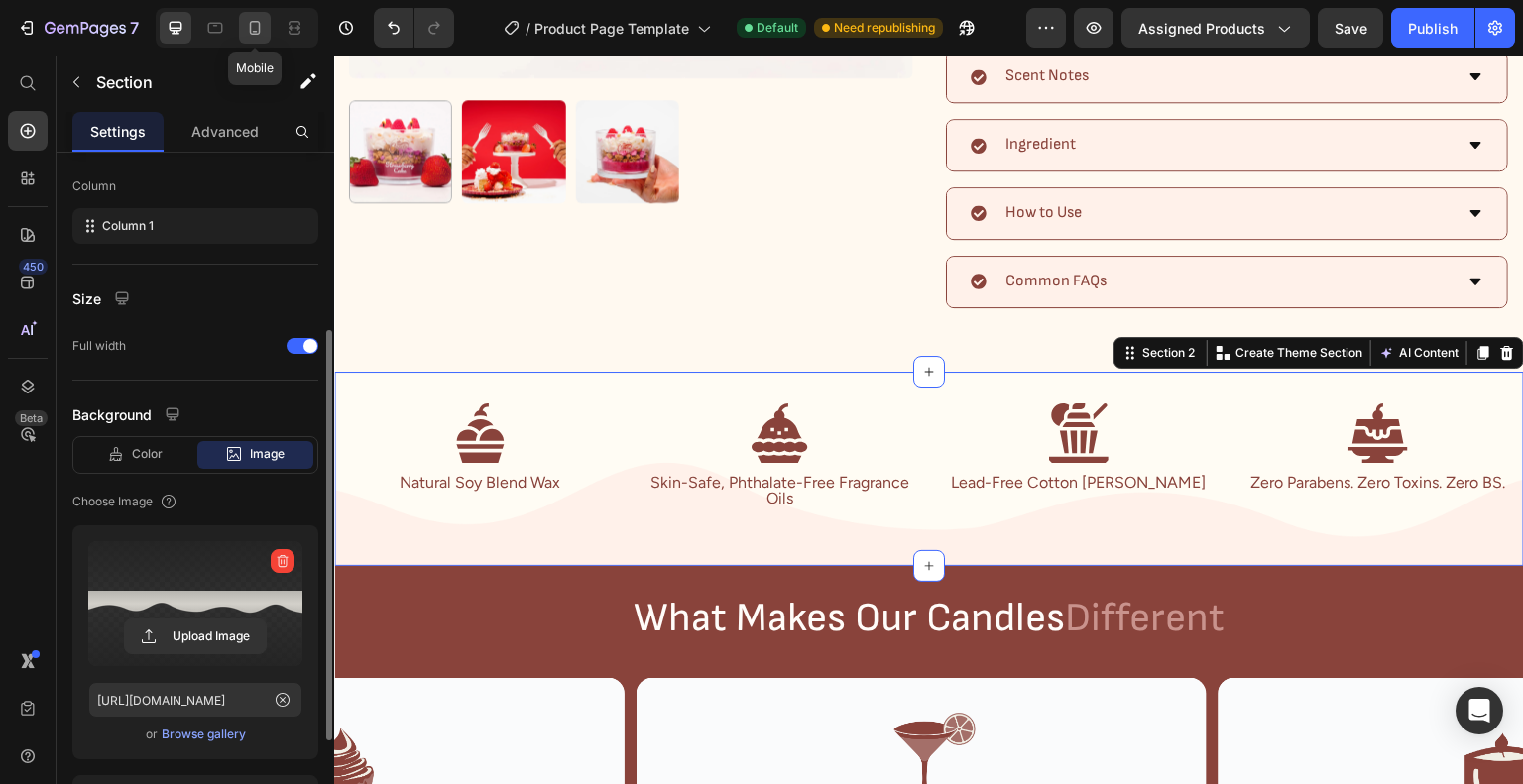 click 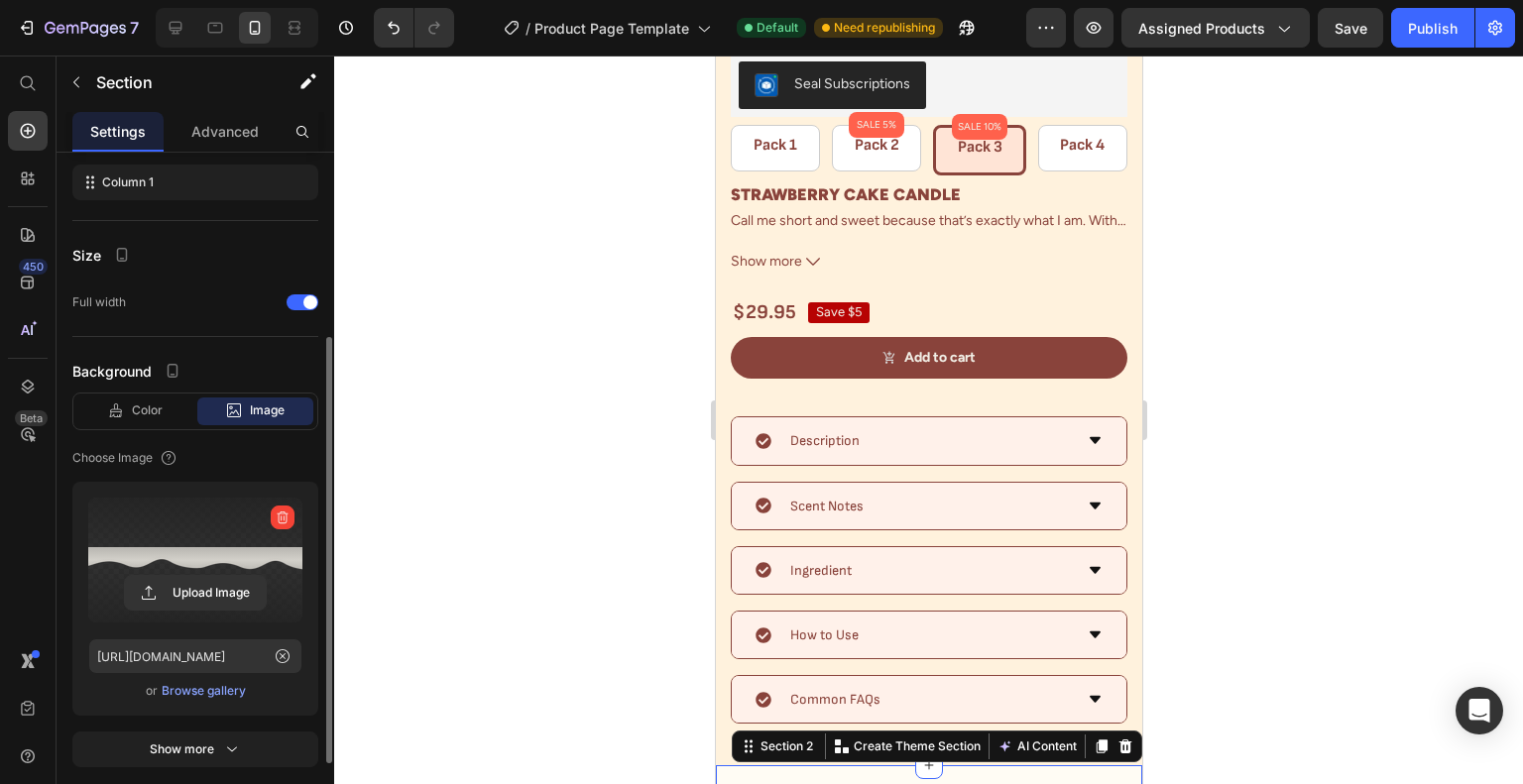 scroll, scrollTop: 1419, scrollLeft: 0, axis: vertical 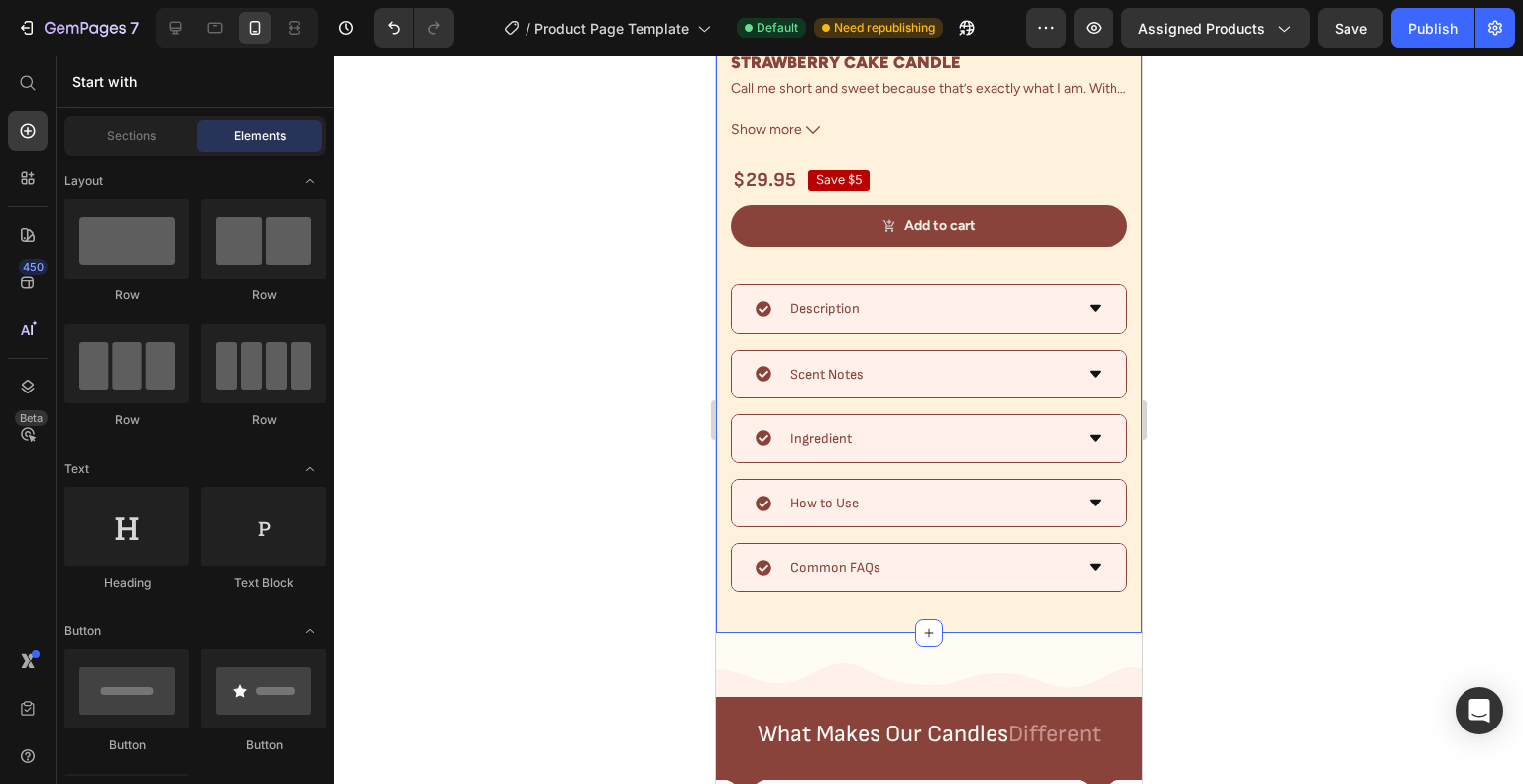 click on "Product Images Strawberry Cake Dessert Candle Product Title Icon Icon Icon Icon Icon Icon List 550+ Verified Reviews! Text Block Row Image Image Image Image Image Image Row Seal Subscriptions Seal Subscriptions Pack 1 Text Block Row SALE 5% Product Badge Pack 2 Text Block Row SALE 10% Product Badge Pack 3 Text Block Row Pack 4 Text Block Row Product Bundle Discount STRAWBERRY CAKE CANDLE
Call me short and sweet because that’s exactly what I am. With my fluffy cake, soft whipped cream, and juicy strawberries, I’ll have you craving dessert with just my scent.
Scent Notes: Top:  Juicy Strawberries Middle:  Whipped Cream, Vanilla Cake Base:  Sugar Show more Product Description $29.95 Product Price Save $5 Product Badge Row
Add to cart Add to Cart Row
Description
Scent Notes
Ingredient
How to Use  Accordion" at bounding box center [928, -103] 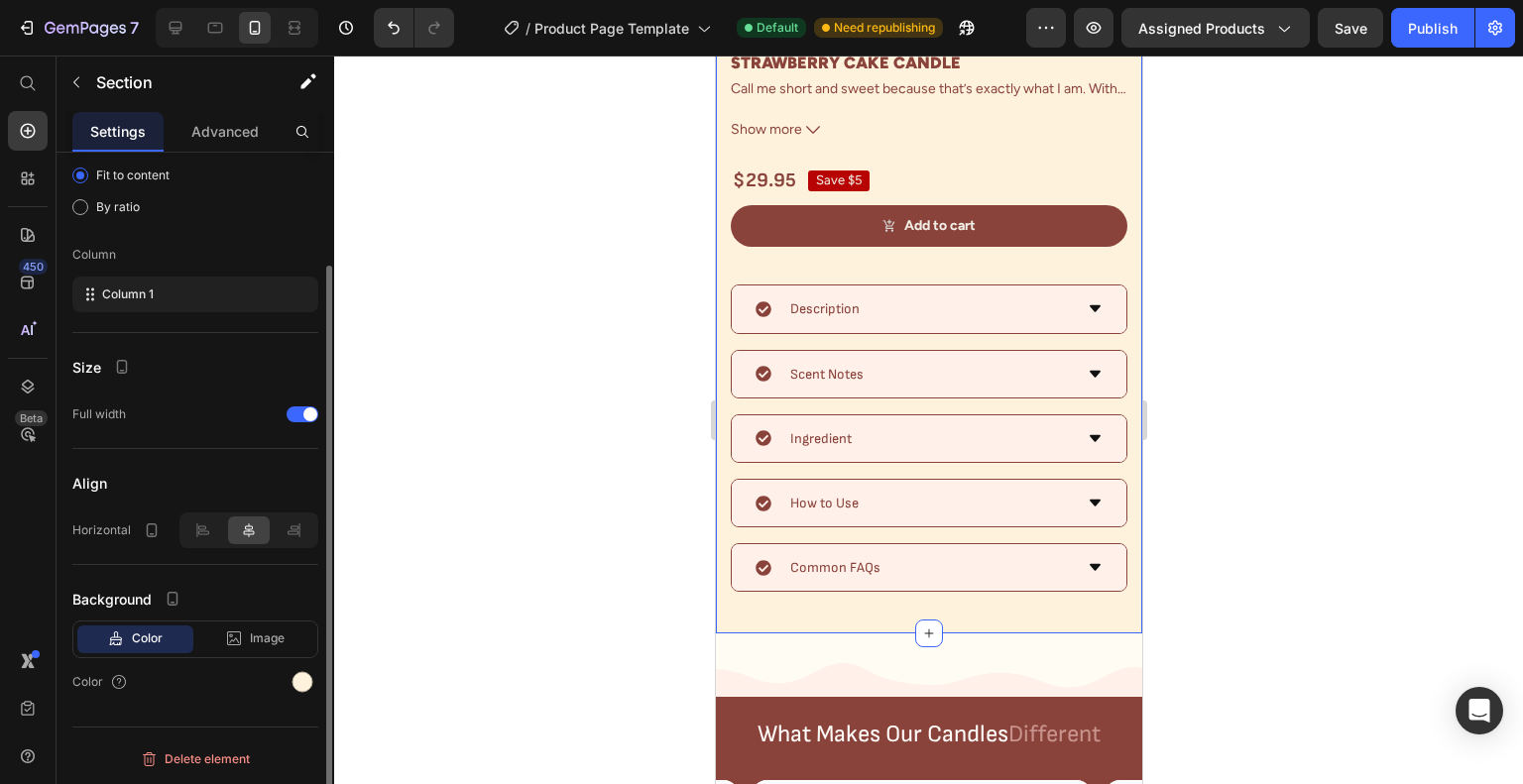 scroll, scrollTop: 139, scrollLeft: 0, axis: vertical 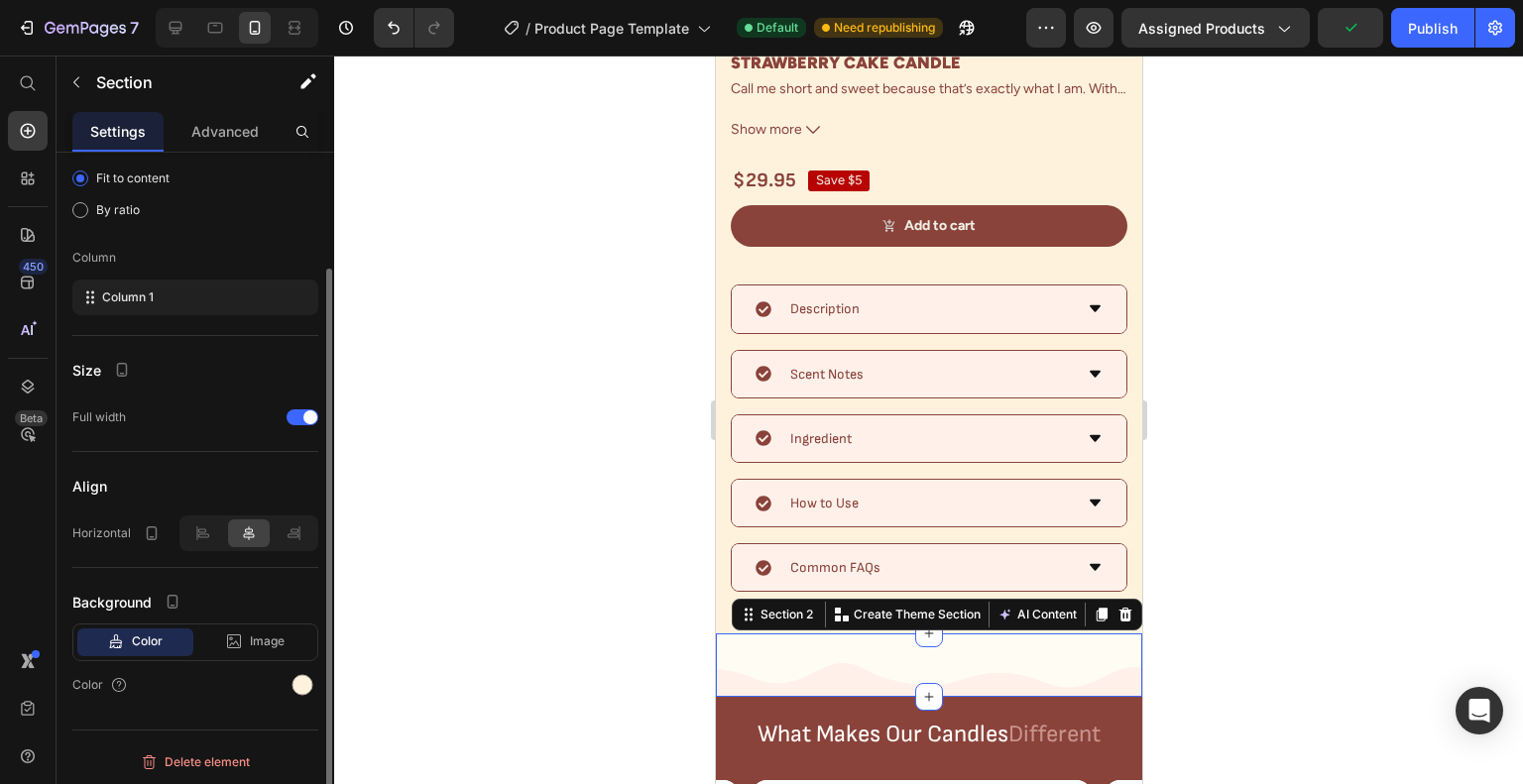 click on "Icon Natural Soy Blend Wax Text Block
Icon Skin-Safe, Phthalate-Free Fragrance Oils Text Block Icon Lead-Free Cotton [PERSON_NAME] Text Block Icon Zero Parabens. Zero Toxins. Zero BS. Text Block Row Section 2   Create Theme Section AI Content Write with GemAI What would you like to describe here? Tone and Voice Persuasive Product Key Lime Pie Liquid Hand Soap Show more Generate" at bounding box center (928, 665) 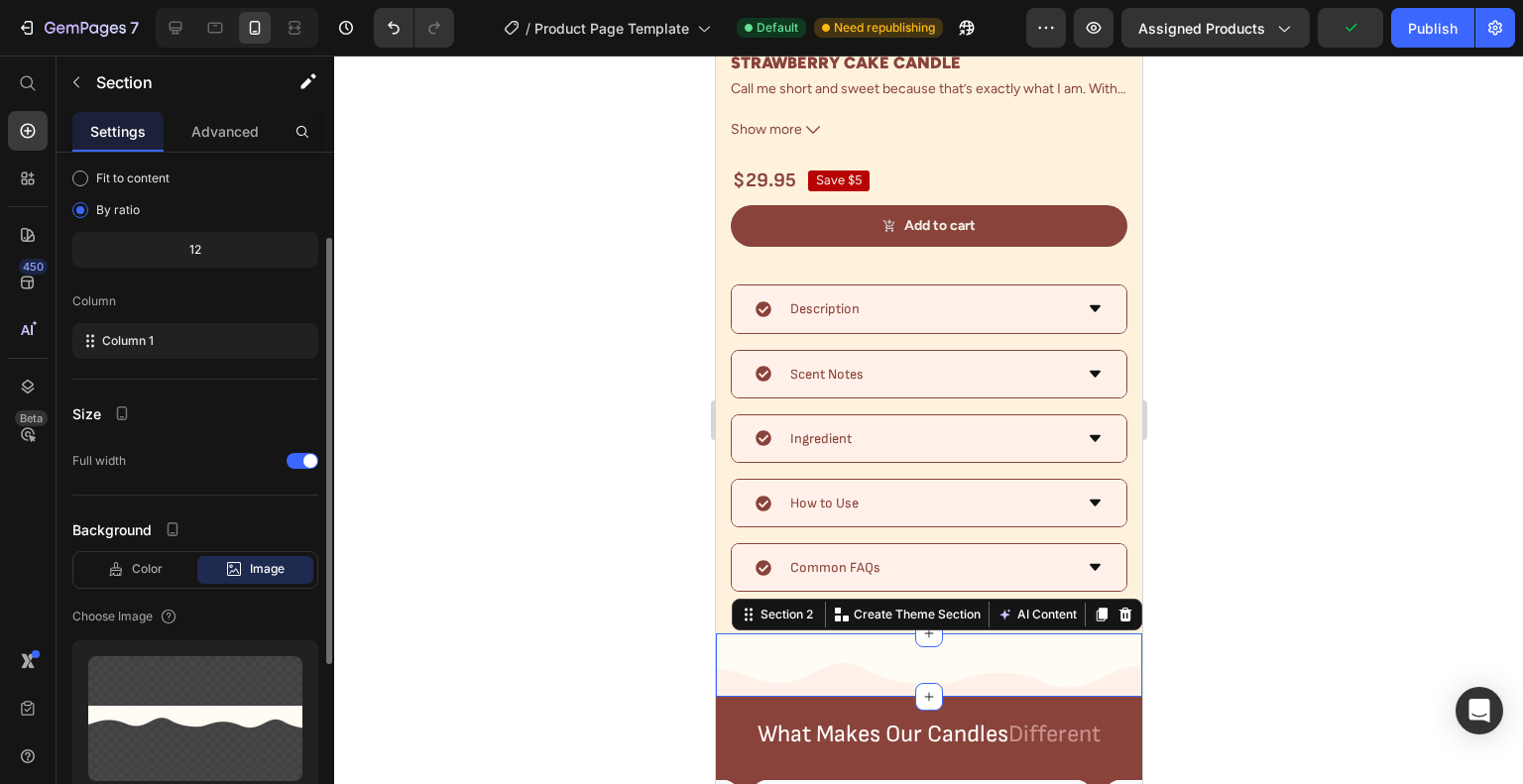 scroll, scrollTop: 139, scrollLeft: 0, axis: vertical 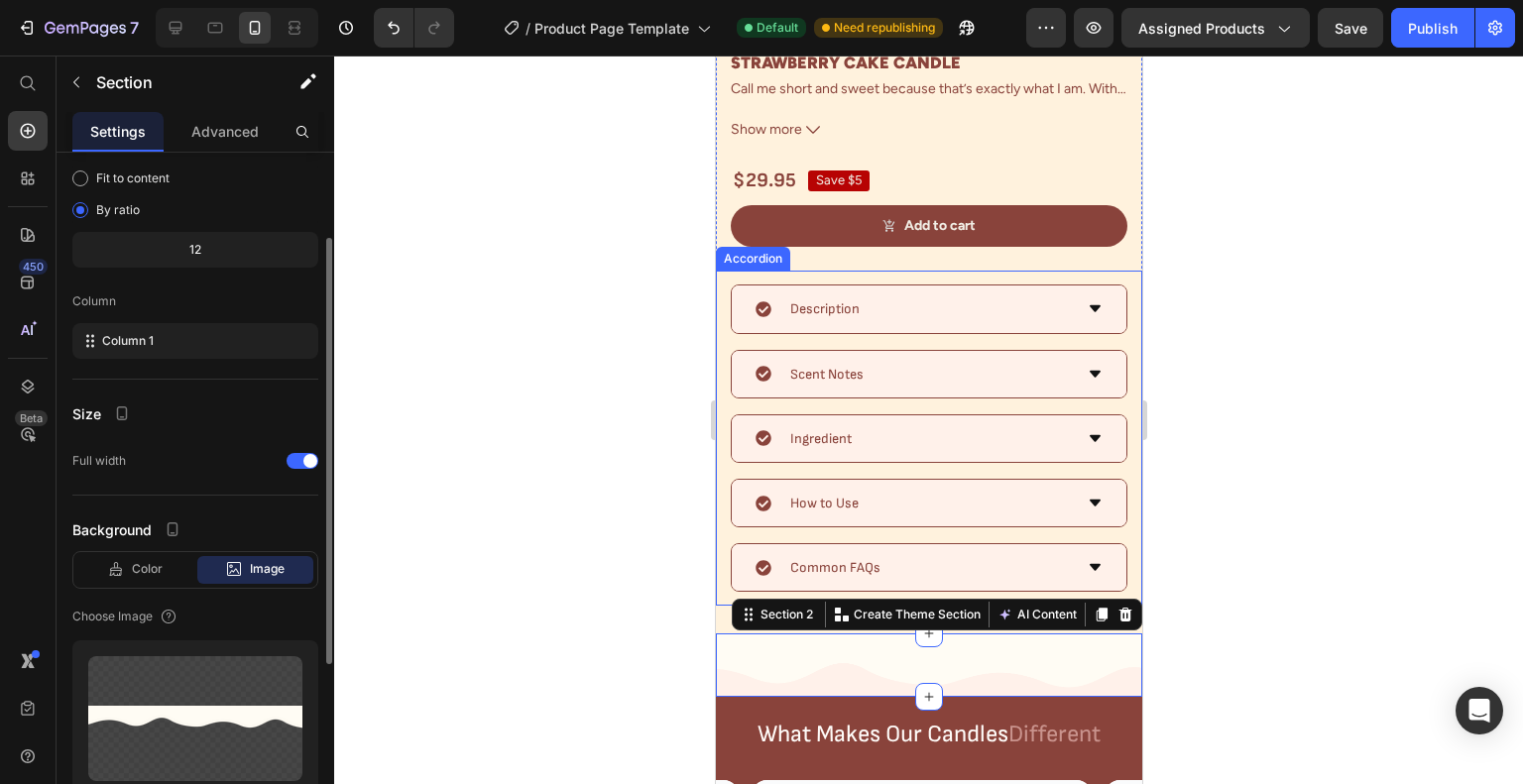 click on "Description
Scent Notes
Ingredient
How to Use
Common FAQs" at bounding box center (928, 438) 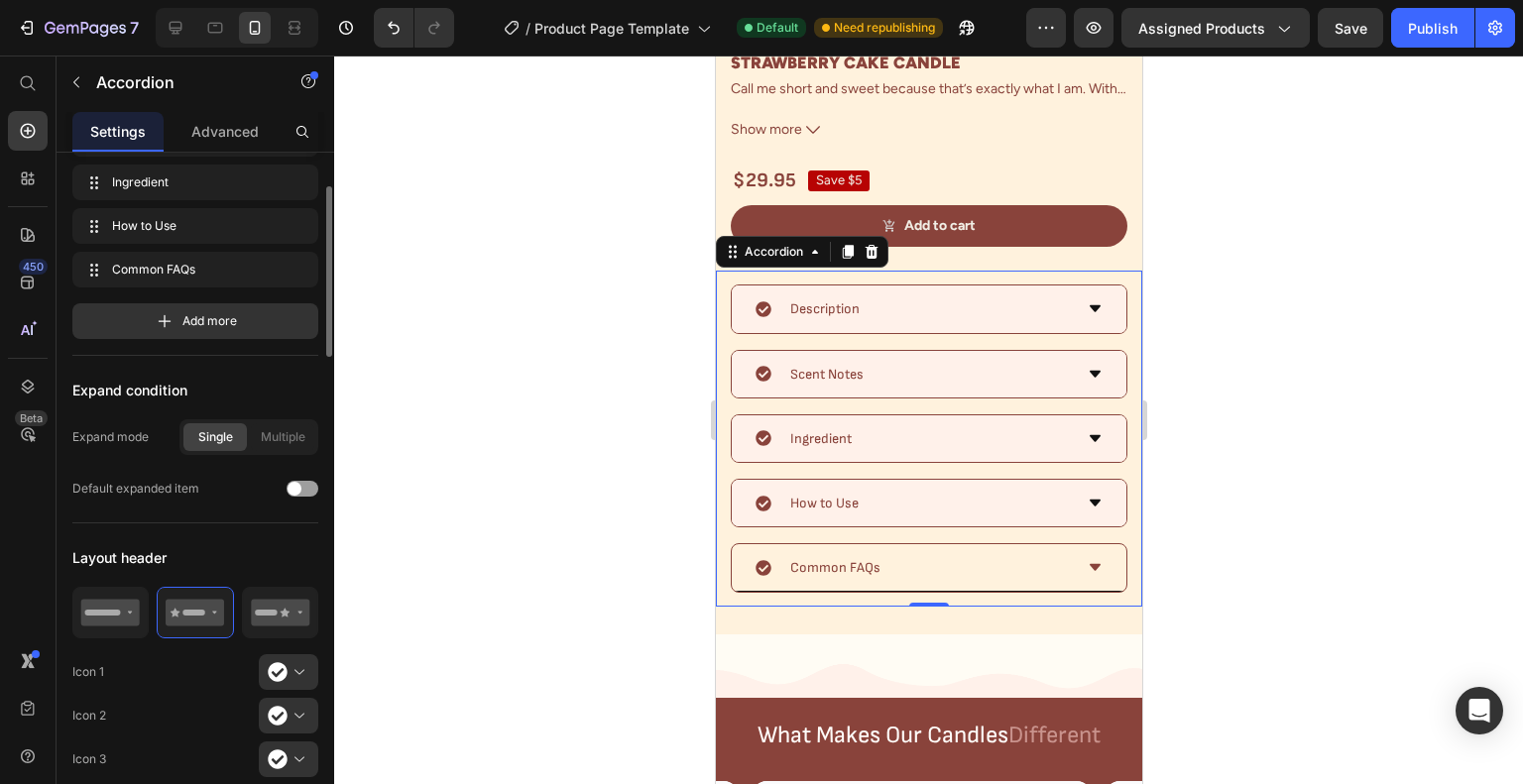 scroll, scrollTop: 0, scrollLeft: 0, axis: both 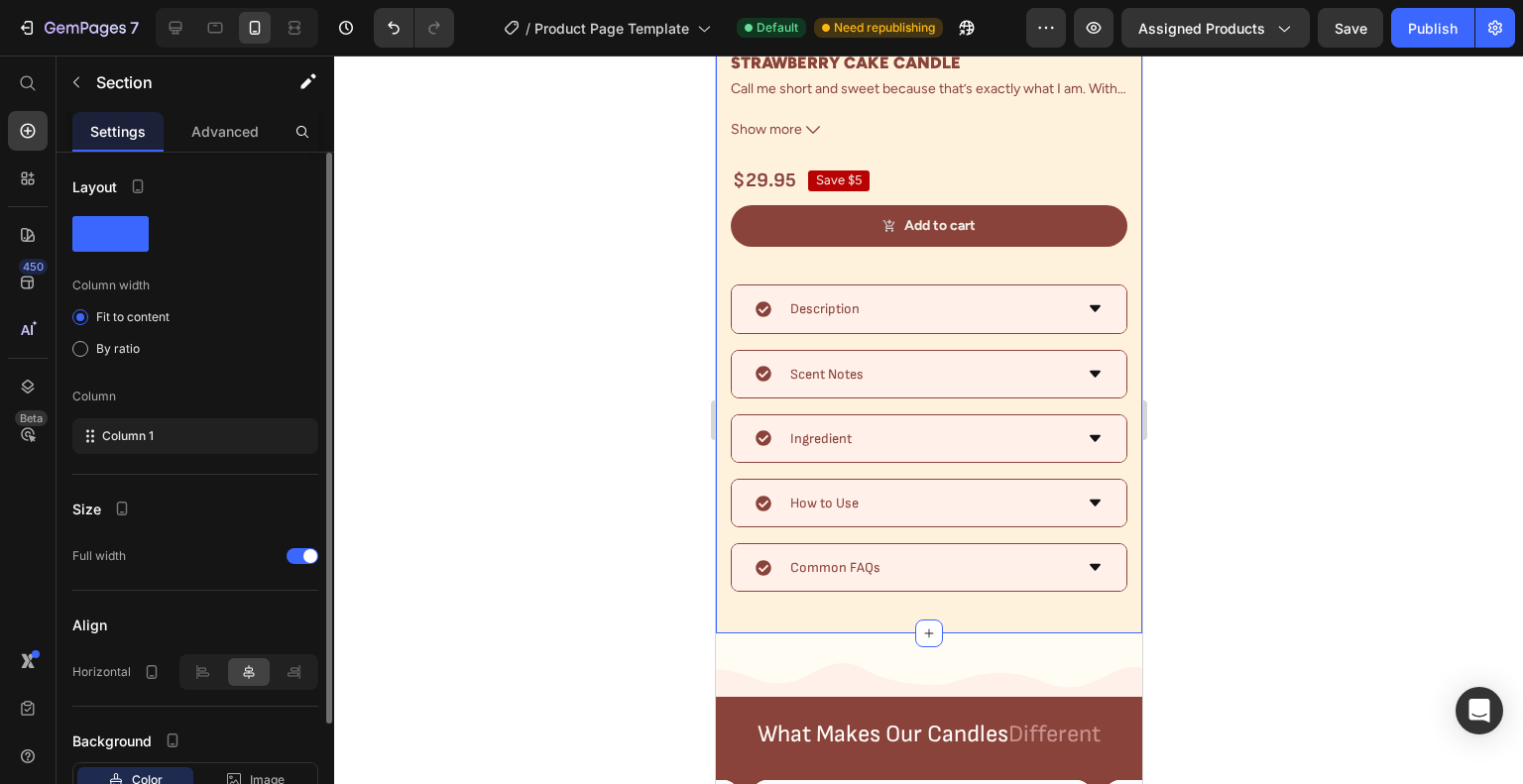 click on "Product Images Strawberry Cake Dessert Candle Product Title Icon Icon Icon Icon Icon Icon List 550+ Verified Reviews! Text Block Row Image Image Image Image Image Image Row Seal Subscriptions Seal Subscriptions Pack 1 Text Block Row SALE 5% Product Badge Pack 2 Text Block Row SALE 10% Product Badge Pack 3 Text Block Row Pack 4 Text Block Row Product Bundle Discount STRAWBERRY CAKE CANDLE
Call me short and sweet because that’s exactly what I am. With my fluffy cake, soft whipped cream, and juicy strawberries, I’ll have you craving dessert with just my scent.
Scent Notes: Top:  Juicy Strawberries Middle:  Whipped Cream, Vanilla Cake Base:  Sugar Show more Product Description $29.95 Product Price Save $5 Product Badge Row
Add to cart Add to Cart Row
Description
Scent Notes
Ingredient
How to Use  Accordion" at bounding box center [928, -100] 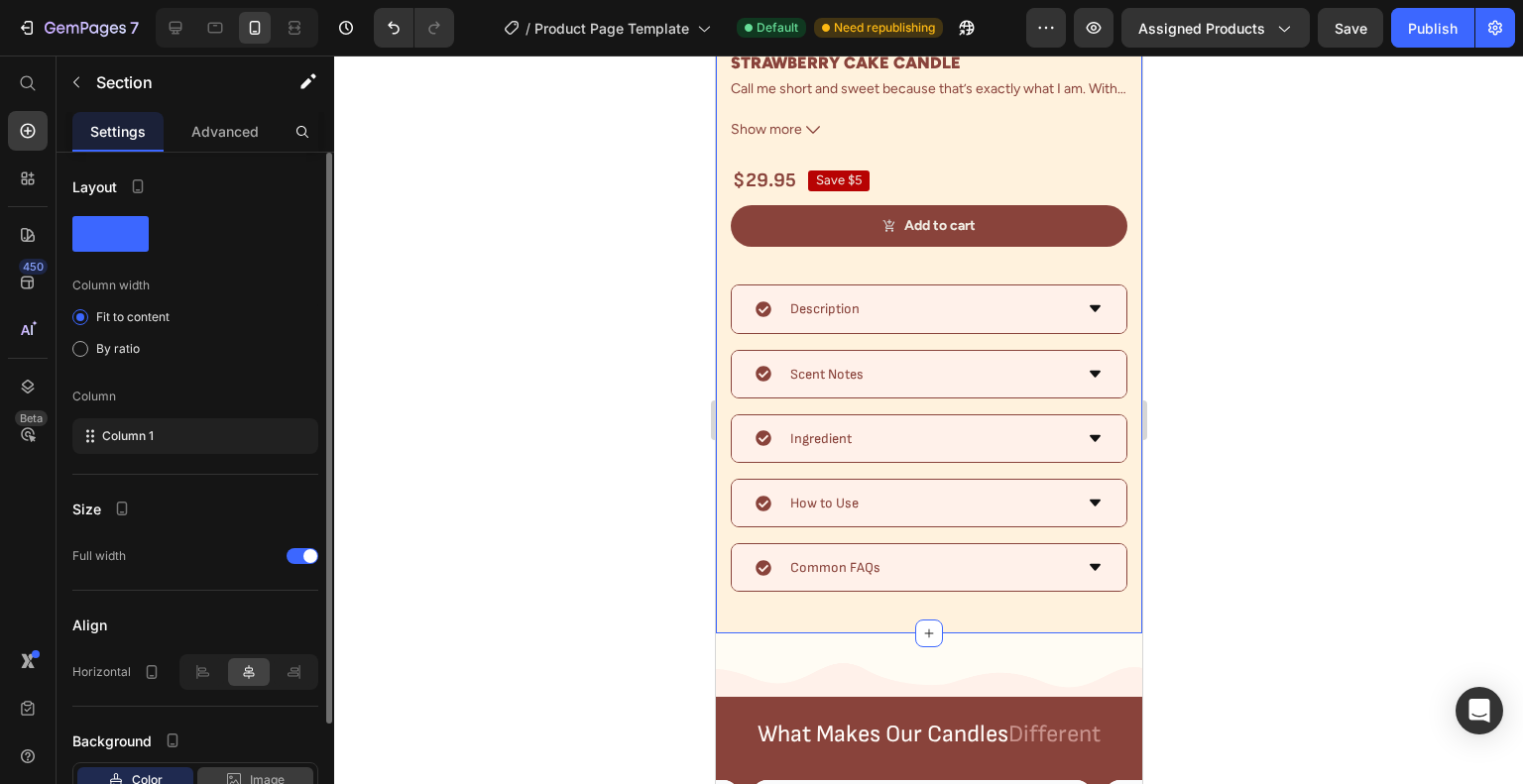 scroll, scrollTop: 139, scrollLeft: 0, axis: vertical 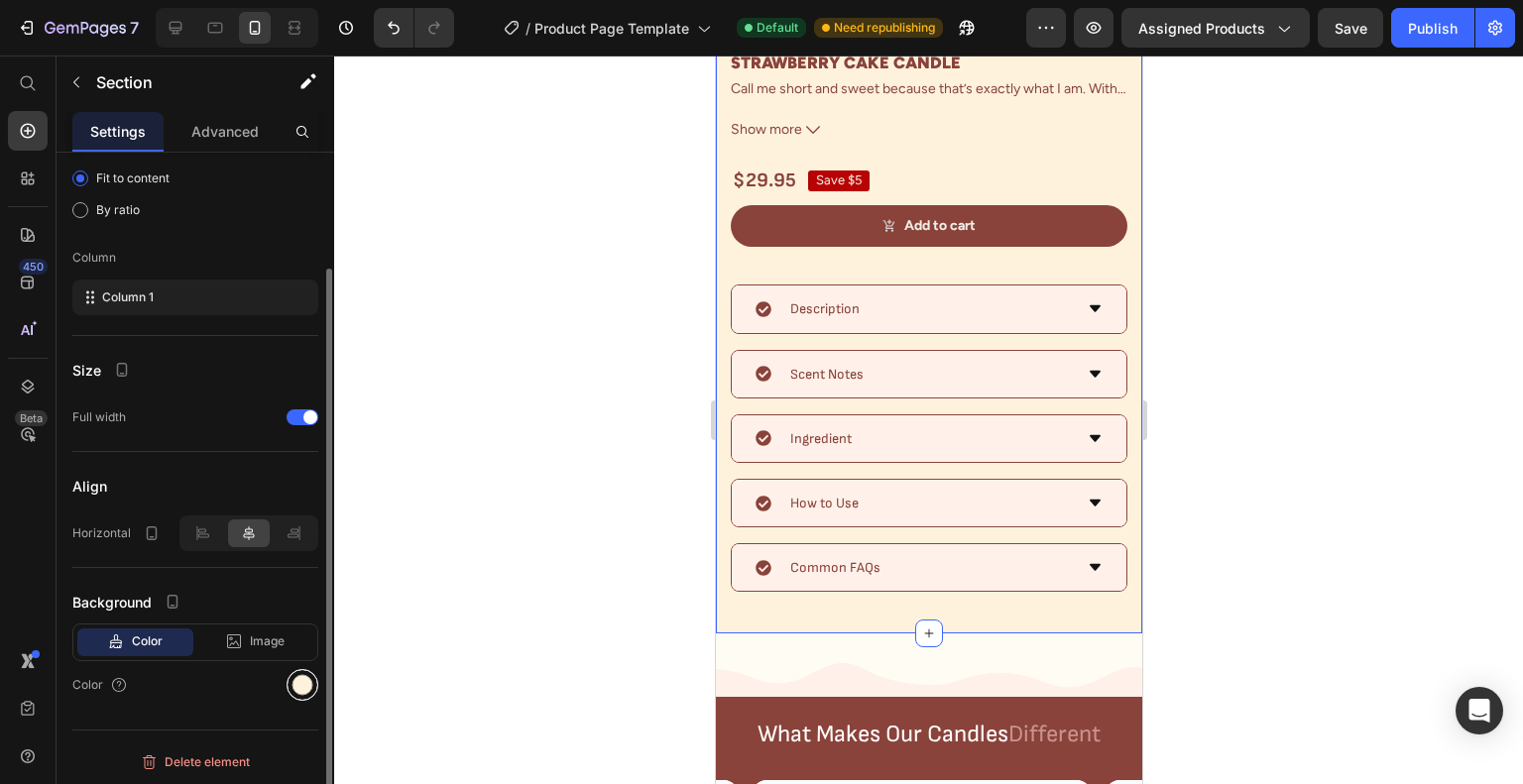 click at bounding box center (302, 685) 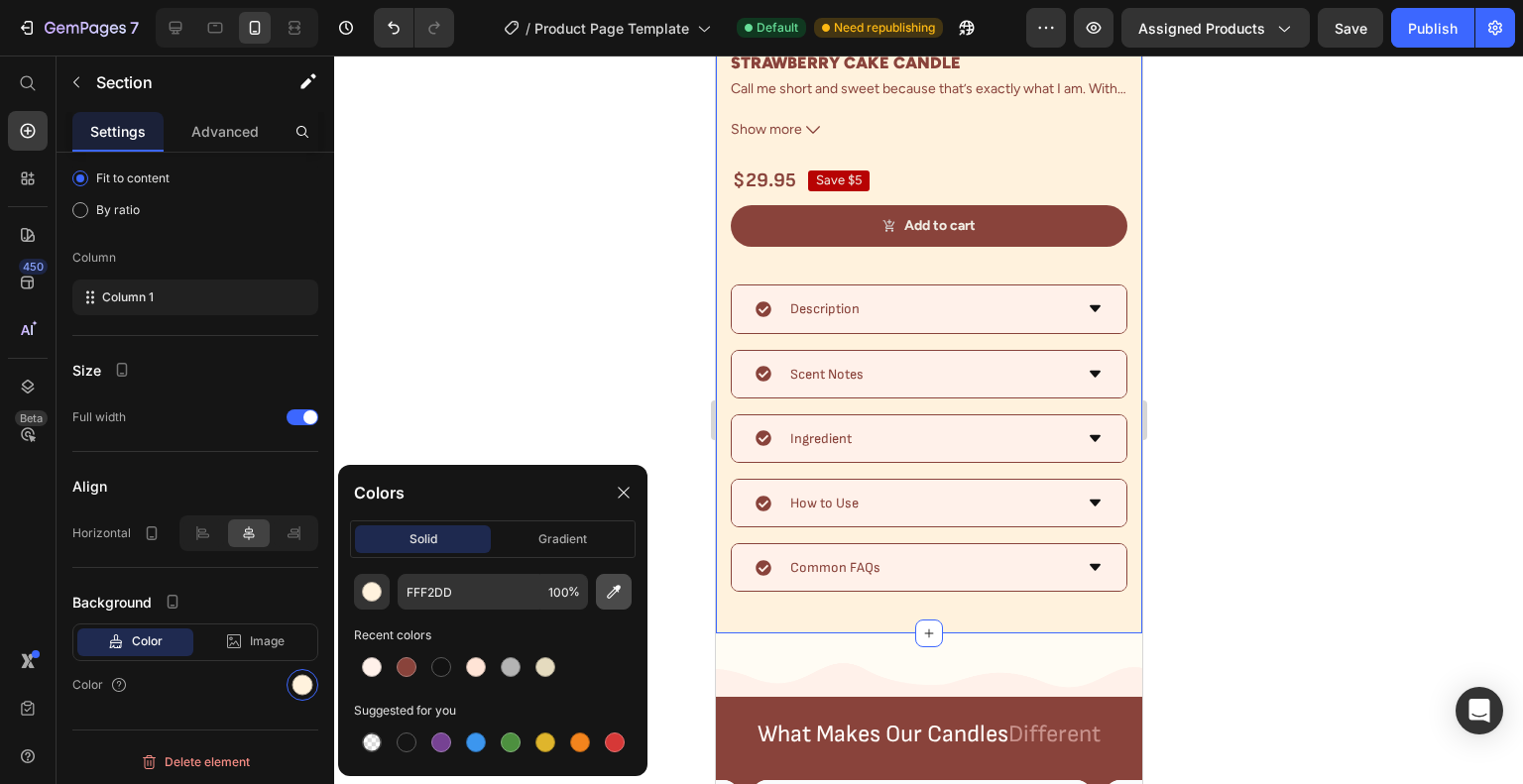 click at bounding box center [614, 592] 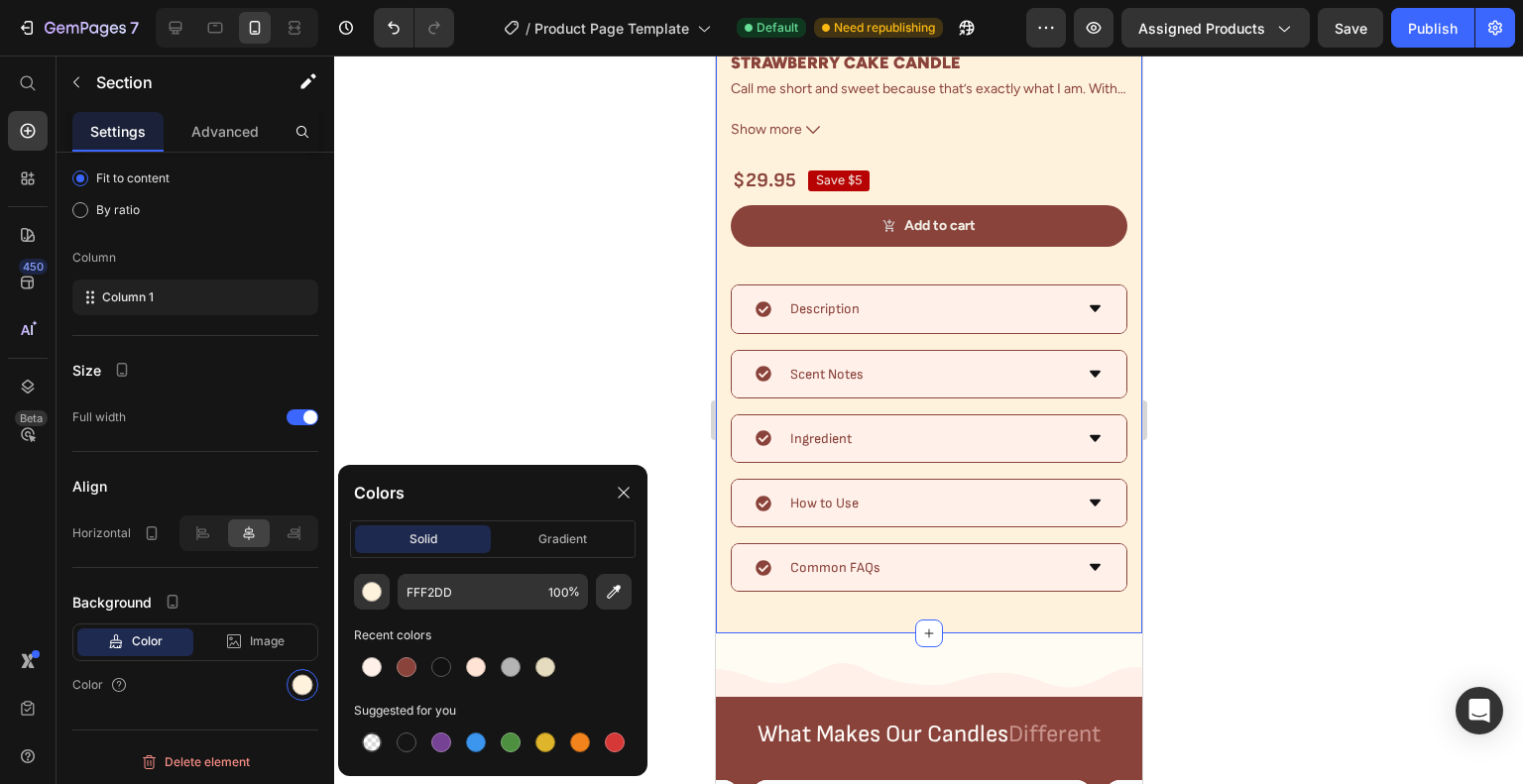type on "FFFDF5" 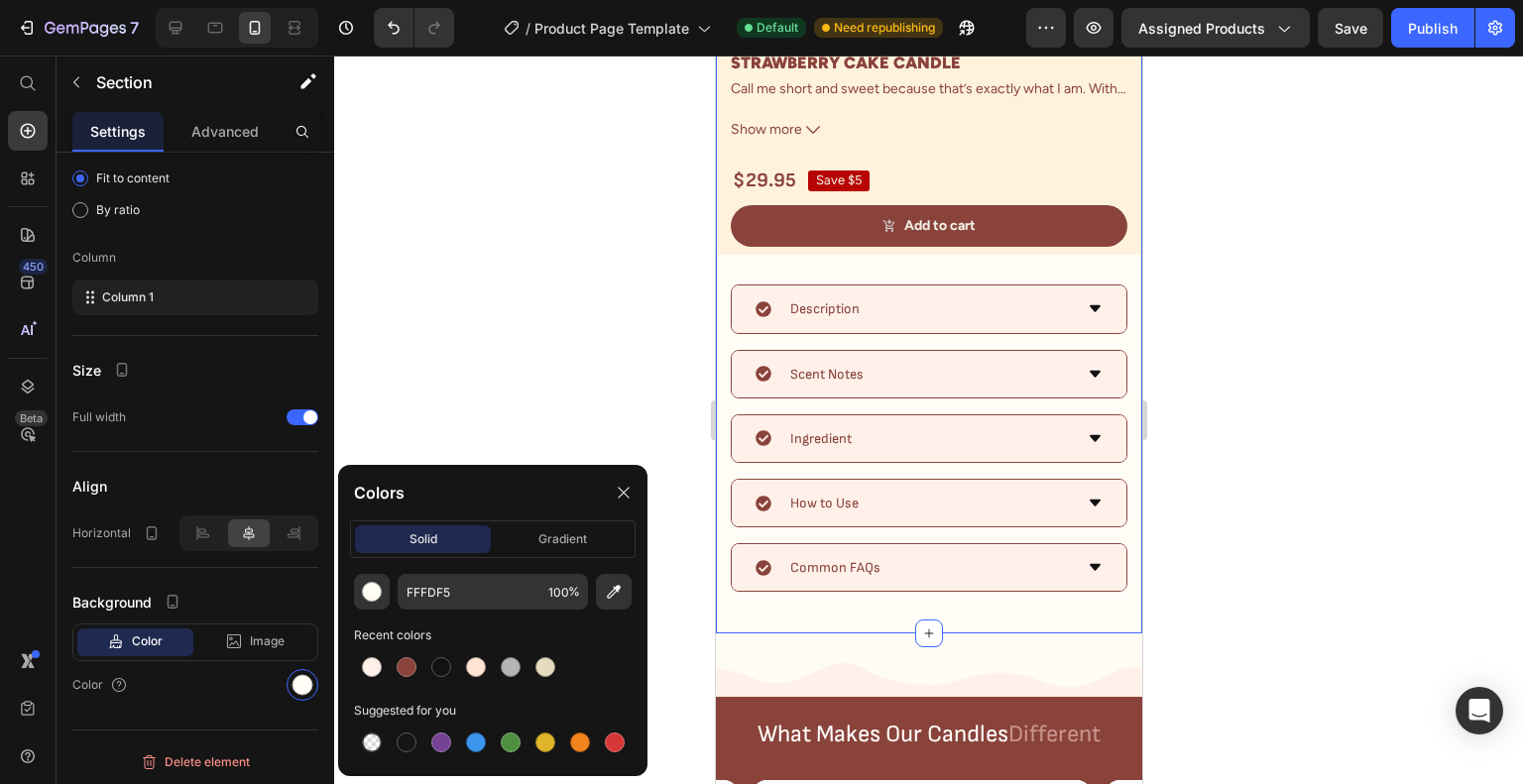 click 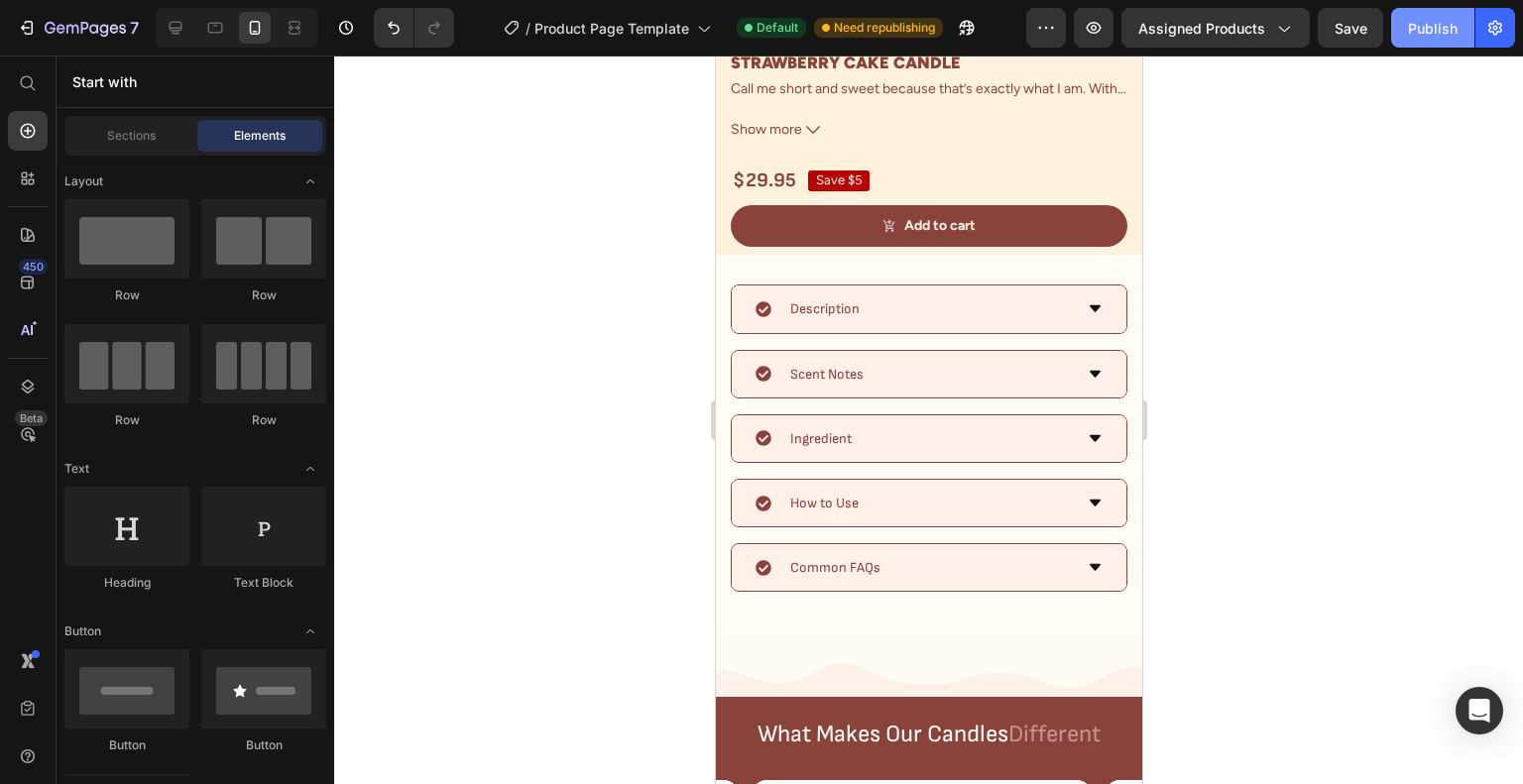 click on "Publish" at bounding box center [1433, 28] 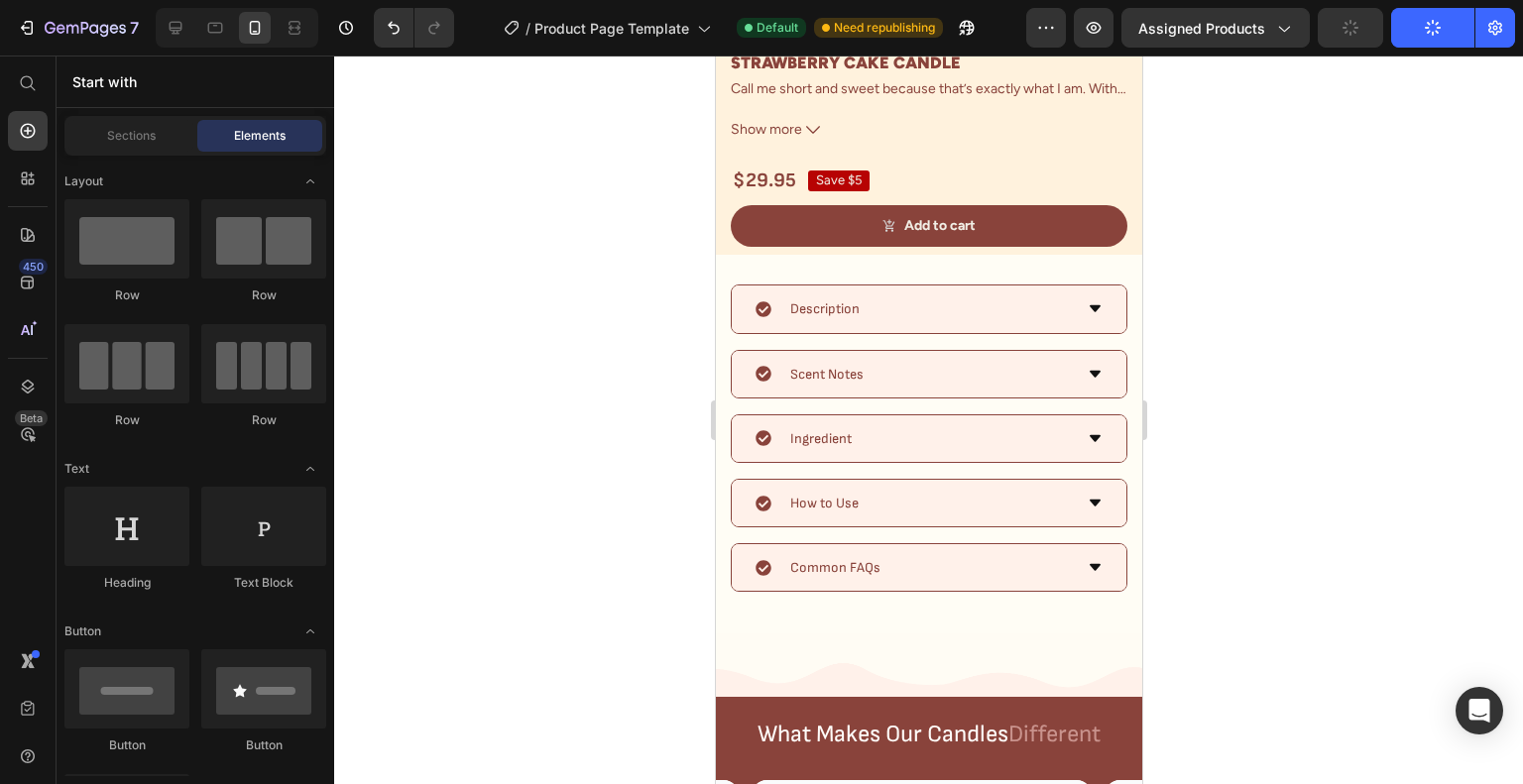 type 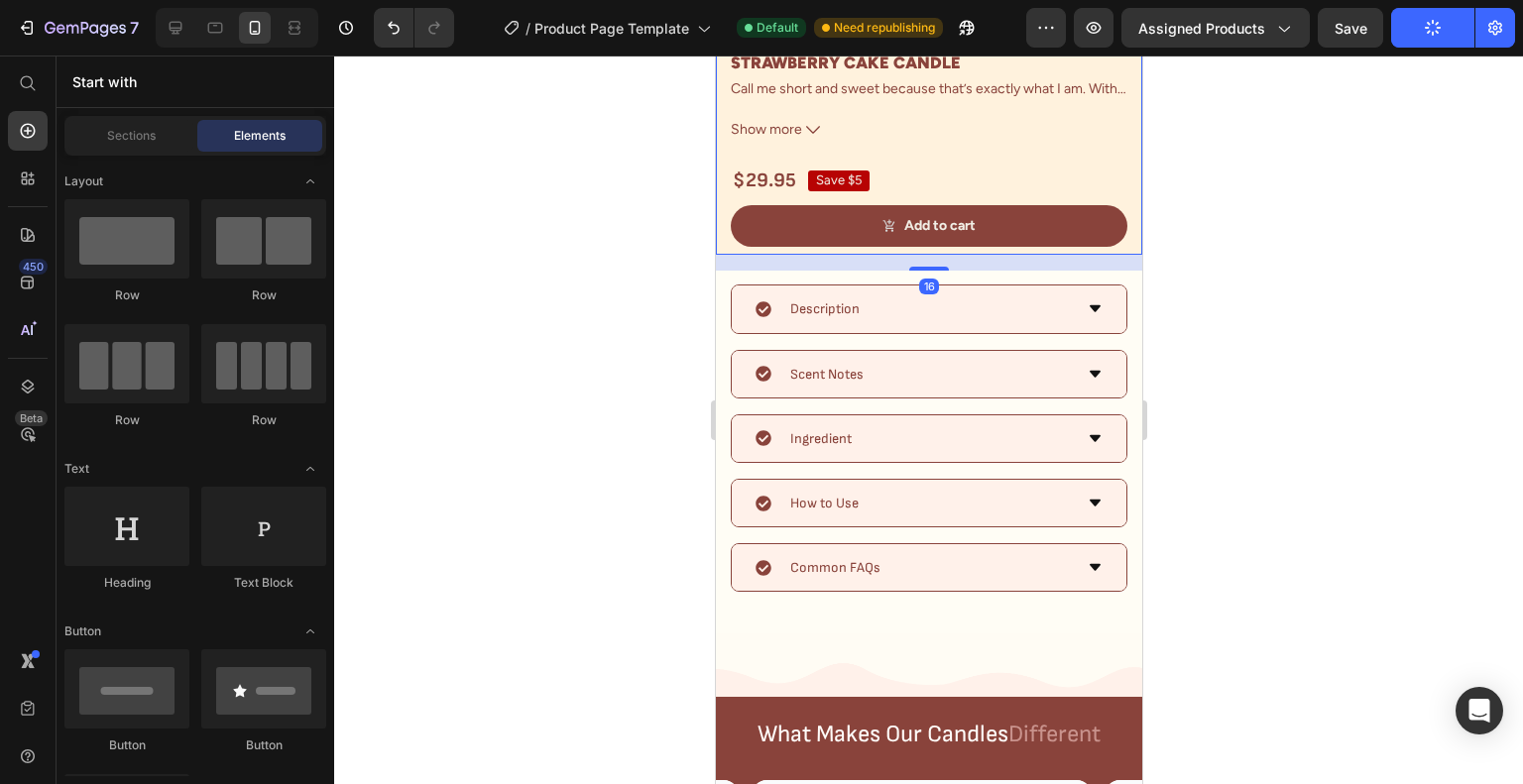click on "Strawberry Cake Dessert Candle Product Title Icon Icon Icon Icon Icon Icon List 550+ Verified Reviews! Text Block Row Image Image Image Image Image Image Row Seal Subscriptions Seal Subscriptions Pack 1 Text Block Row SALE 5% Product Badge Pack 2 Text Block Row SALE 10% Product Badge Pack 3 Text Block Row Pack 4 Text Block Row Product Bundle Discount STRAWBERRY CAKE CANDLE
Call me short and sweet because that’s exactly what I am. With my fluffy cake, soft whipped cream, and juicy strawberries, I’ll have you craving dessert with just my scent.
Scent Notes: Top:  Juicy Strawberries Middle:  Whipped Cream, Vanilla Cake Base:  Sugar Show more Product Description $29.95 Product Price Save $5 Product Badge Row
Add to cart Add to Cart Row   16" at bounding box center [928, -15] 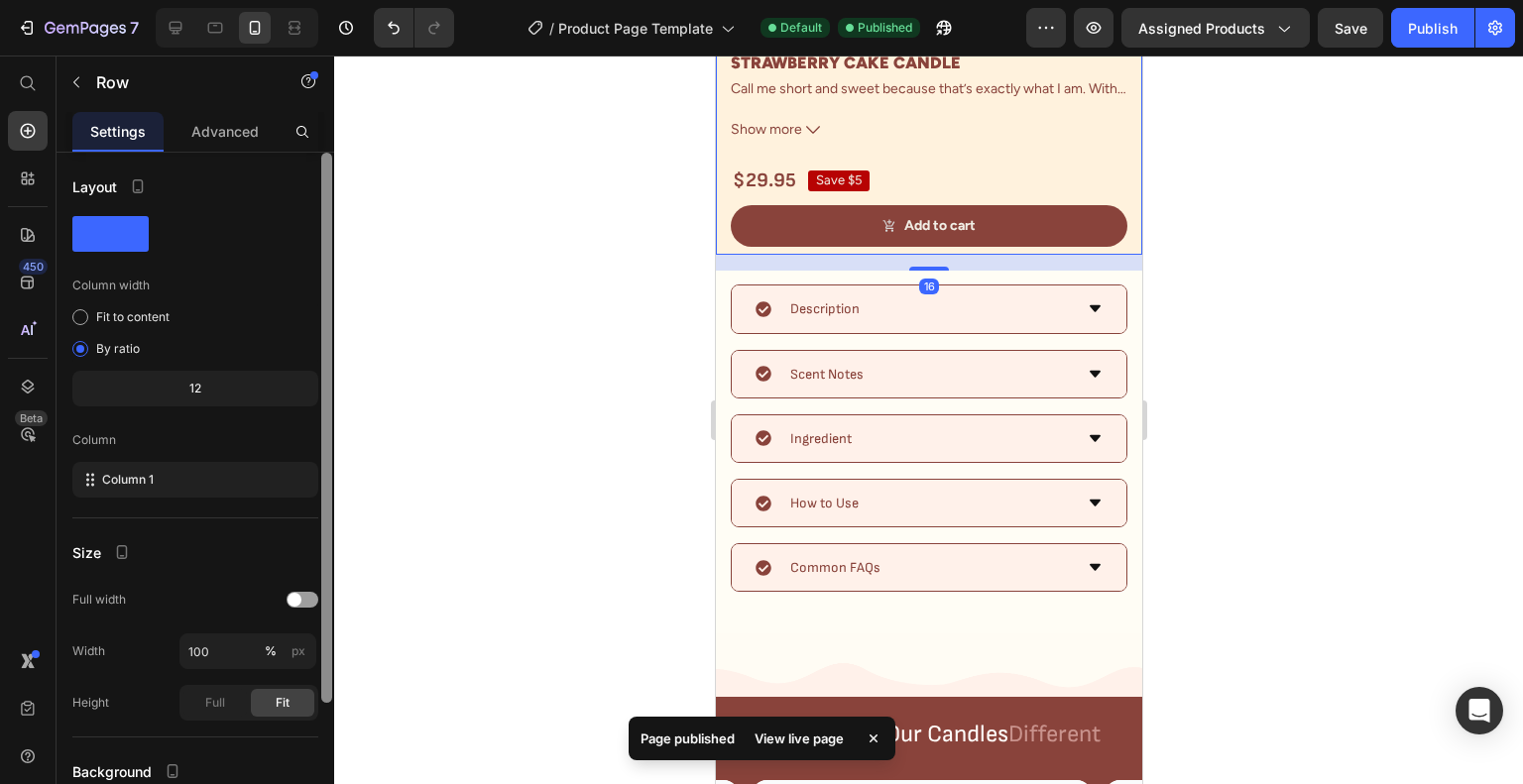 scroll, scrollTop: 170, scrollLeft: 0, axis: vertical 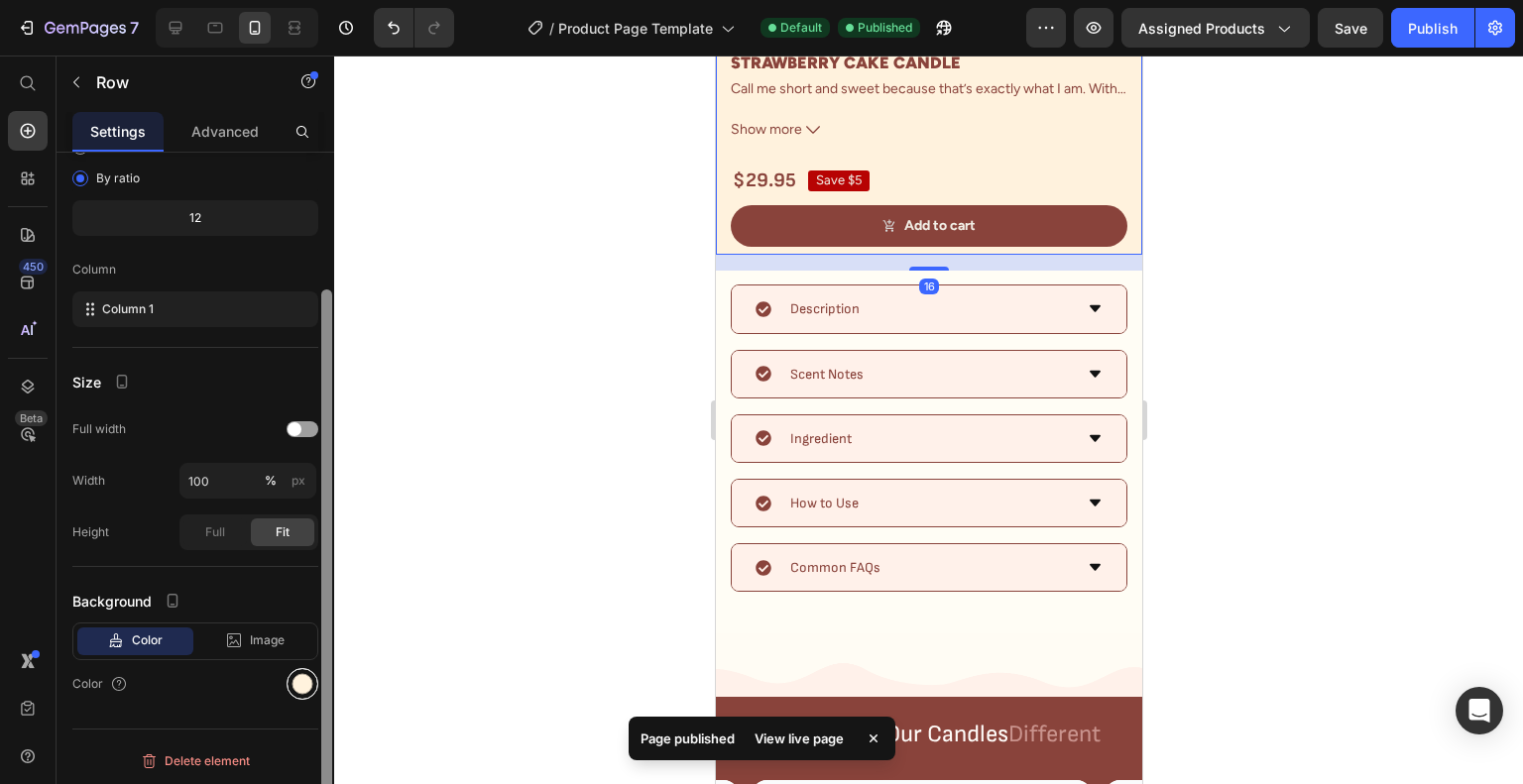 drag, startPoint x: 325, startPoint y: 497, endPoint x: 297, endPoint y: 687, distance: 192.05208 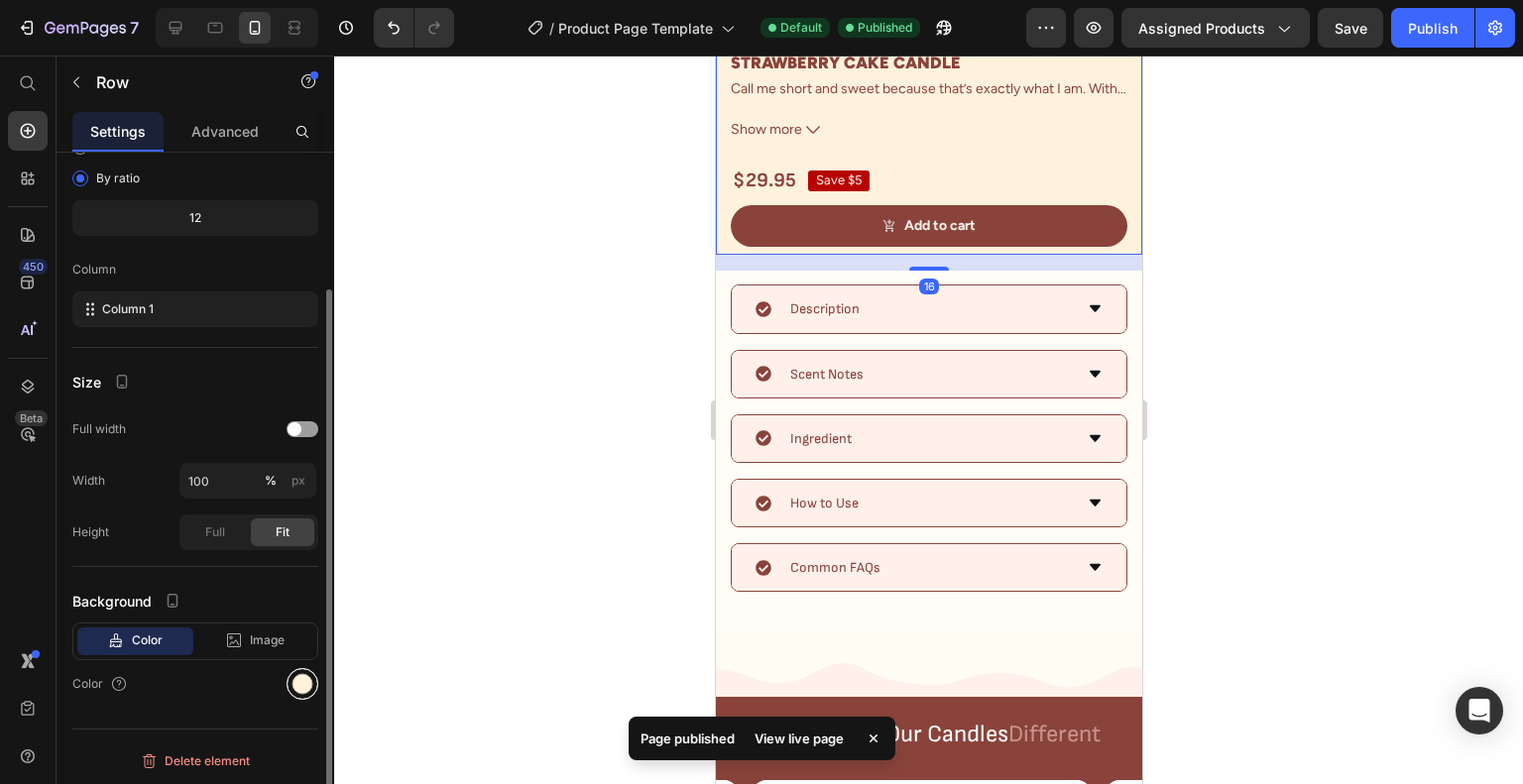 click at bounding box center (302, 684) 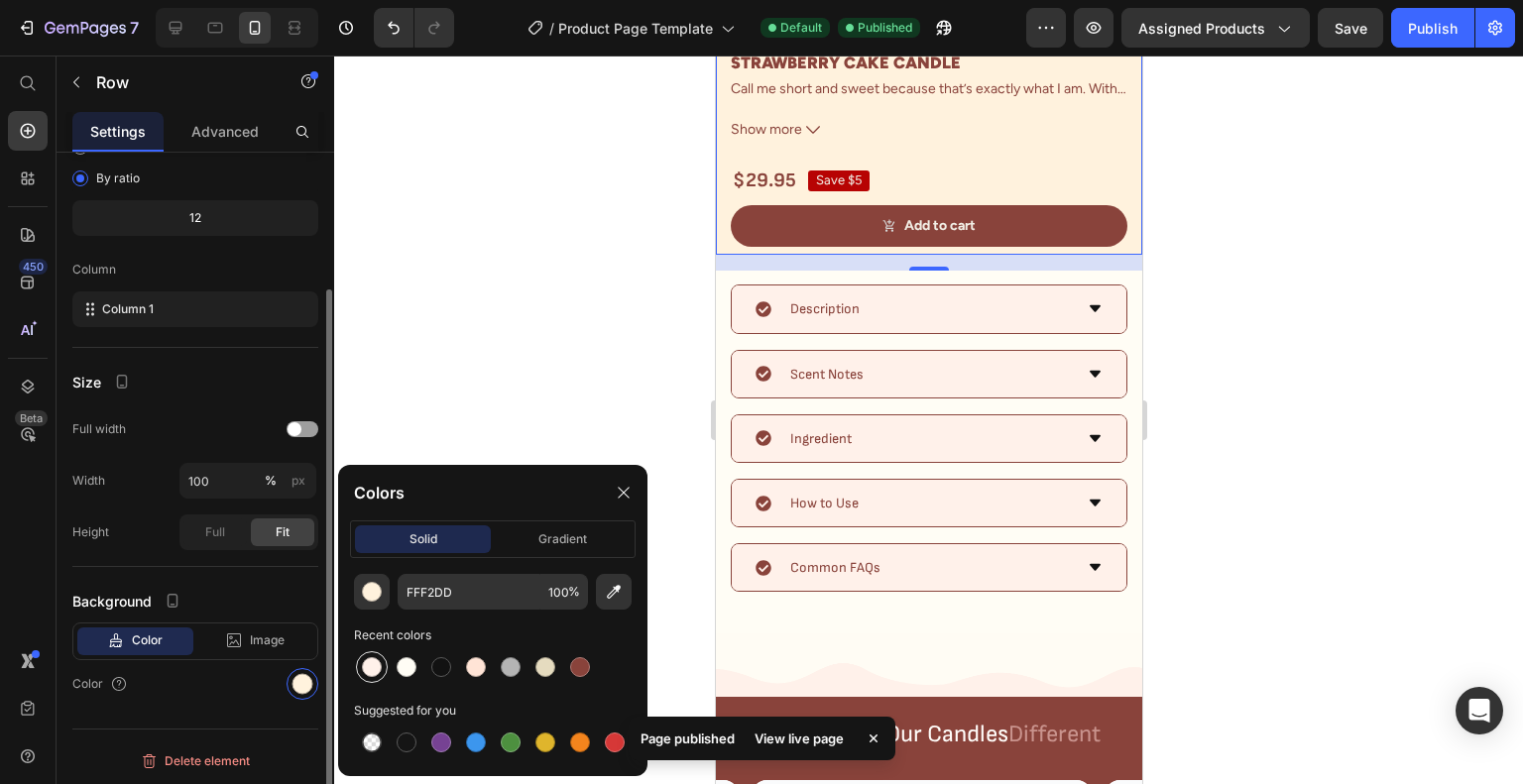 click at bounding box center [372, 667] 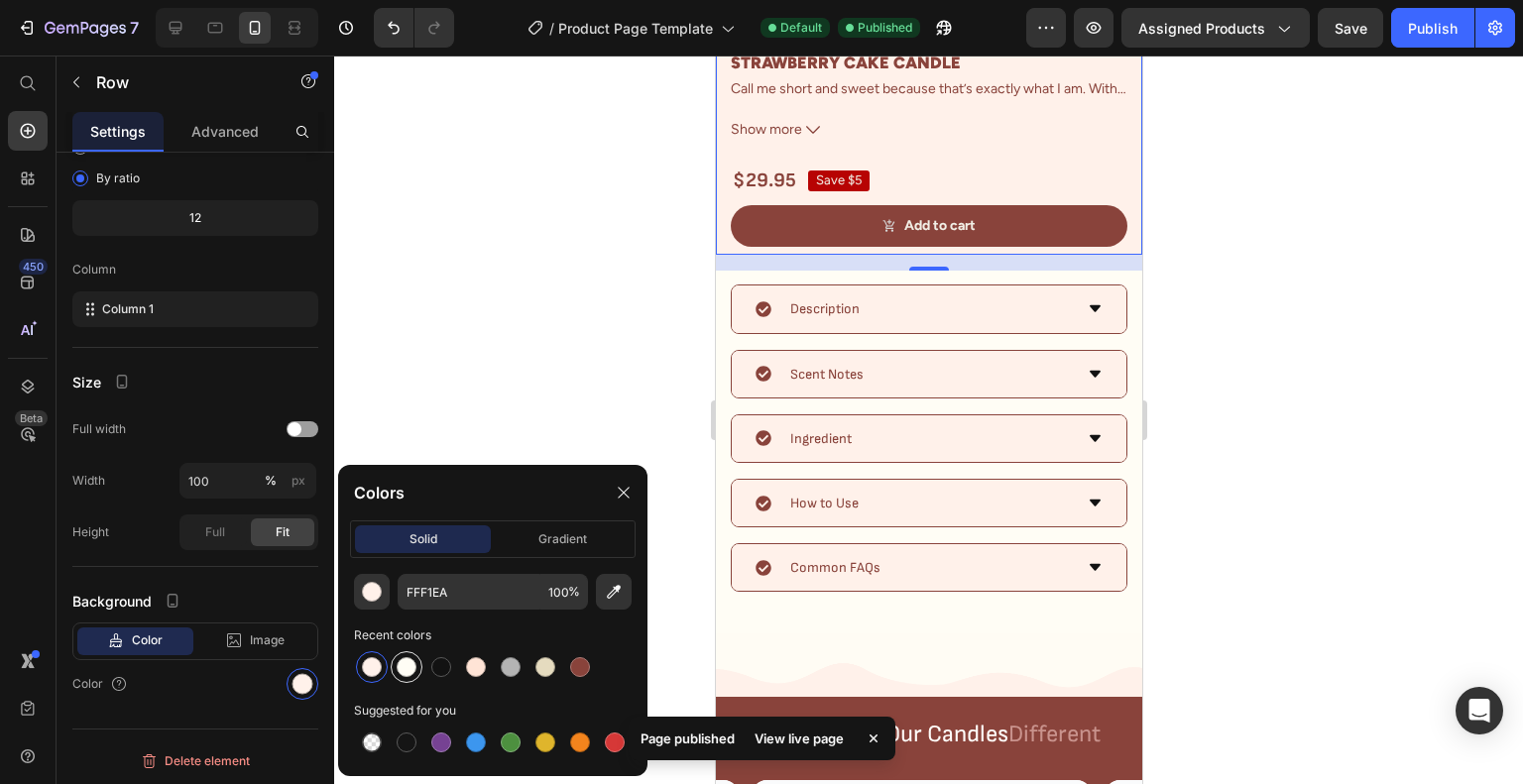 click at bounding box center (407, 667) 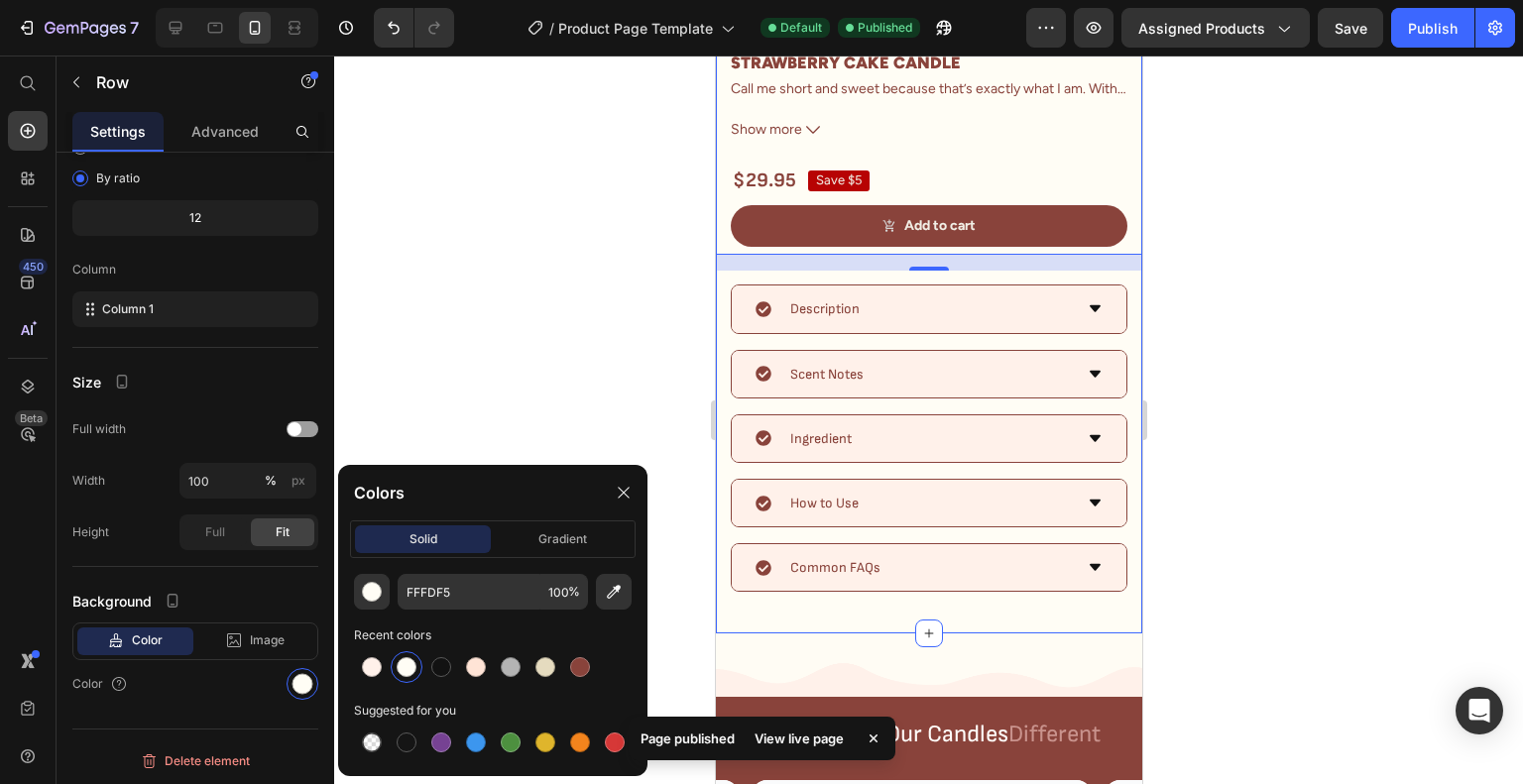click 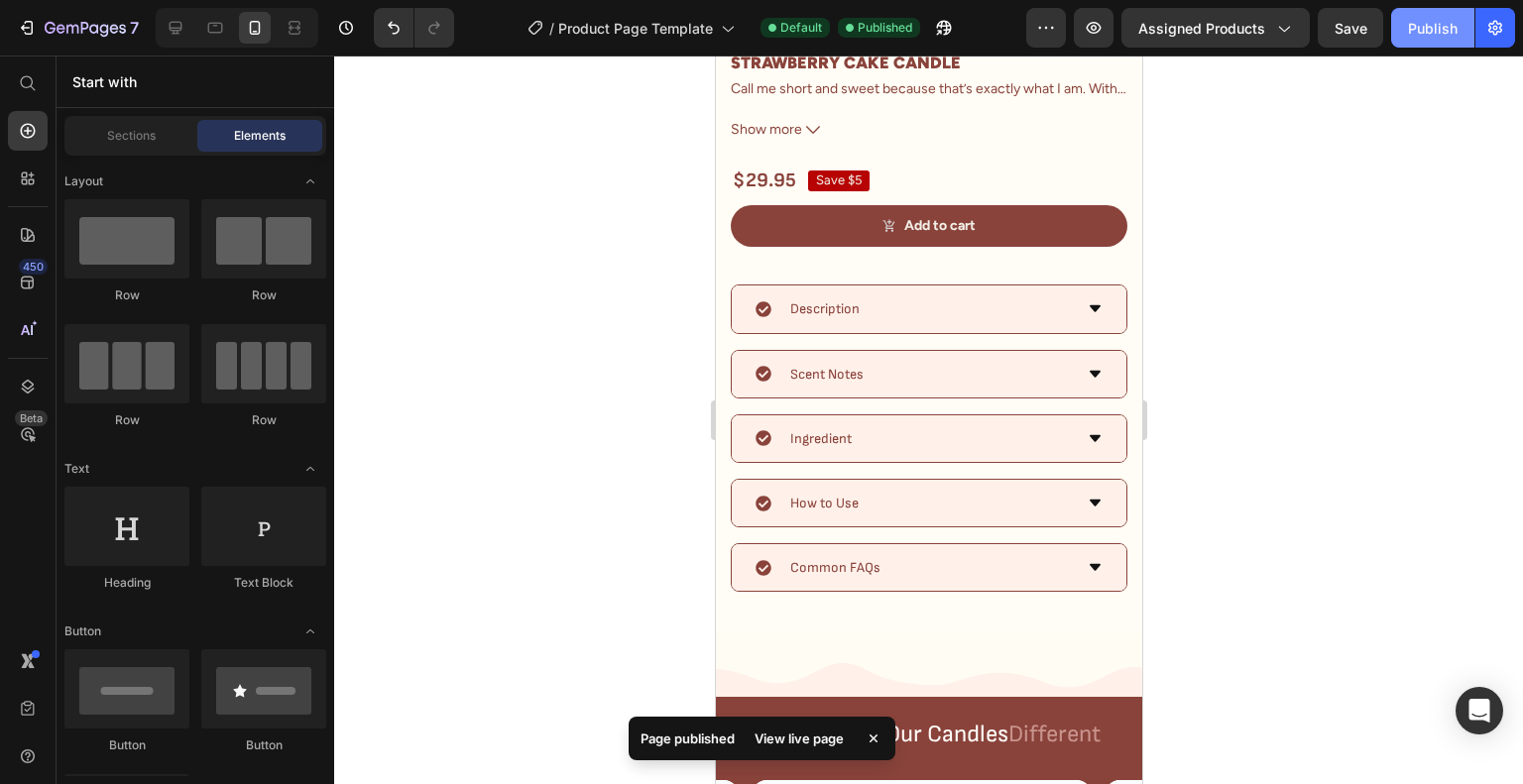 click on "Publish" 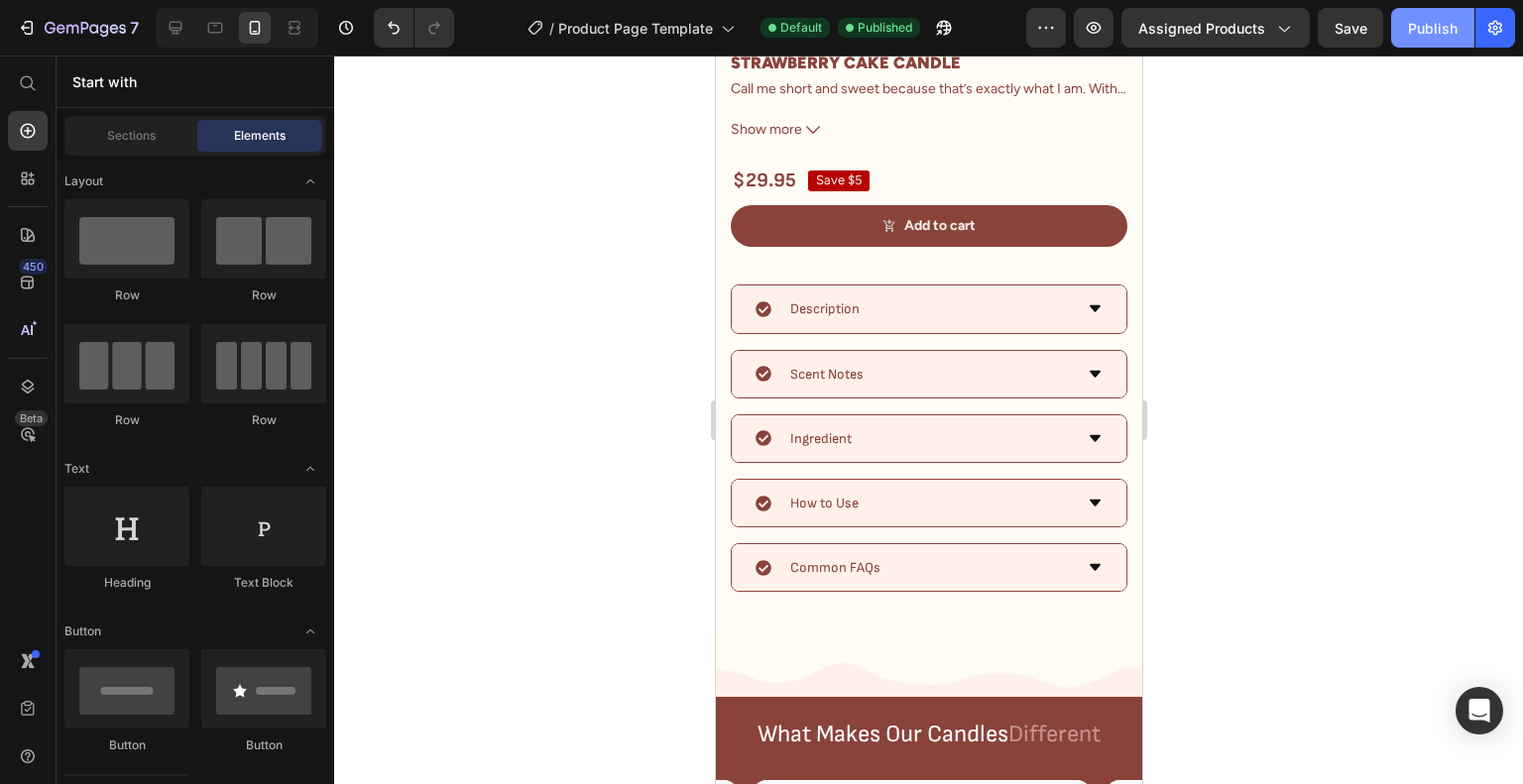 click on "Publish" 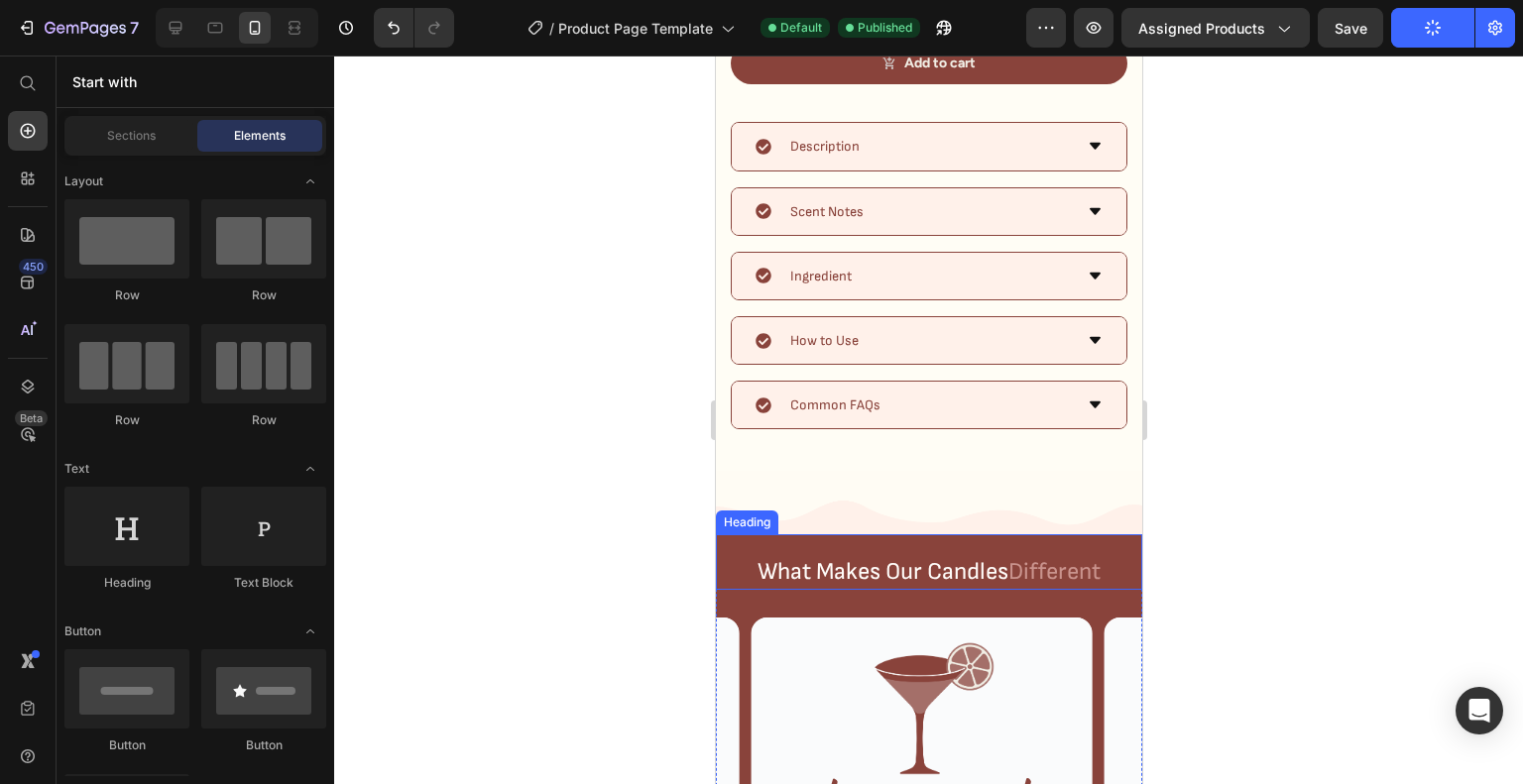 scroll, scrollTop: 936, scrollLeft: 0, axis: vertical 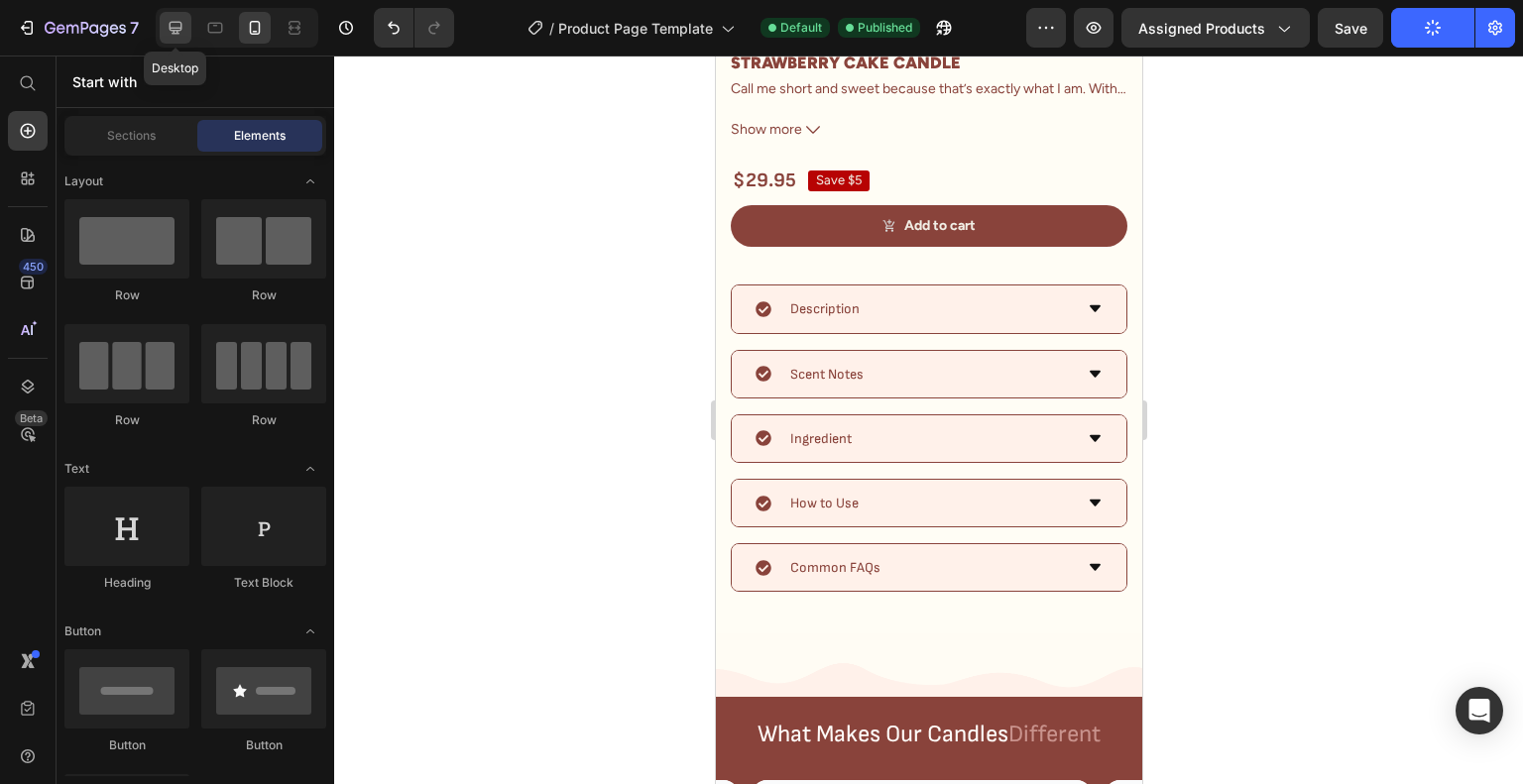 click 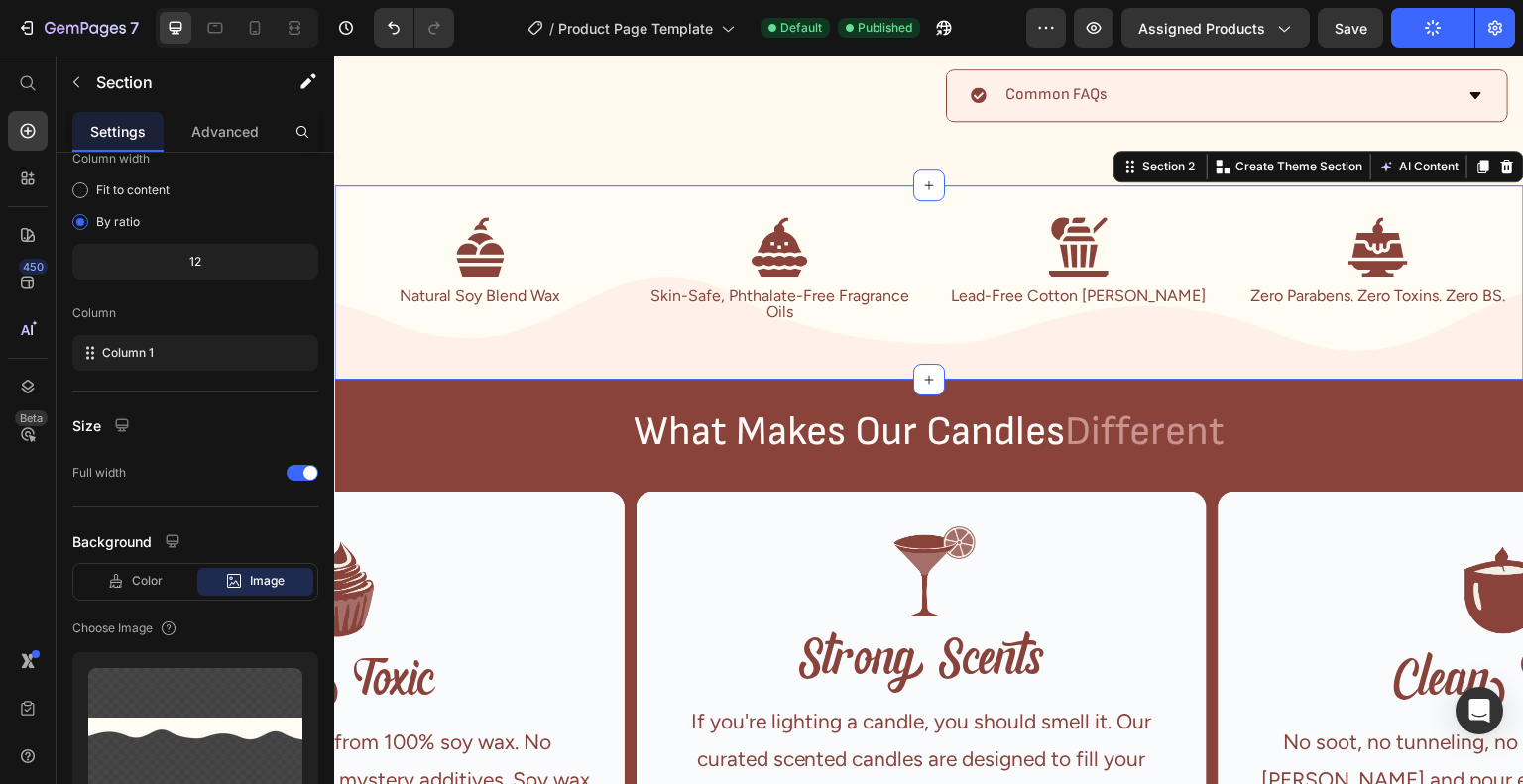 scroll, scrollTop: 0, scrollLeft: 0, axis: both 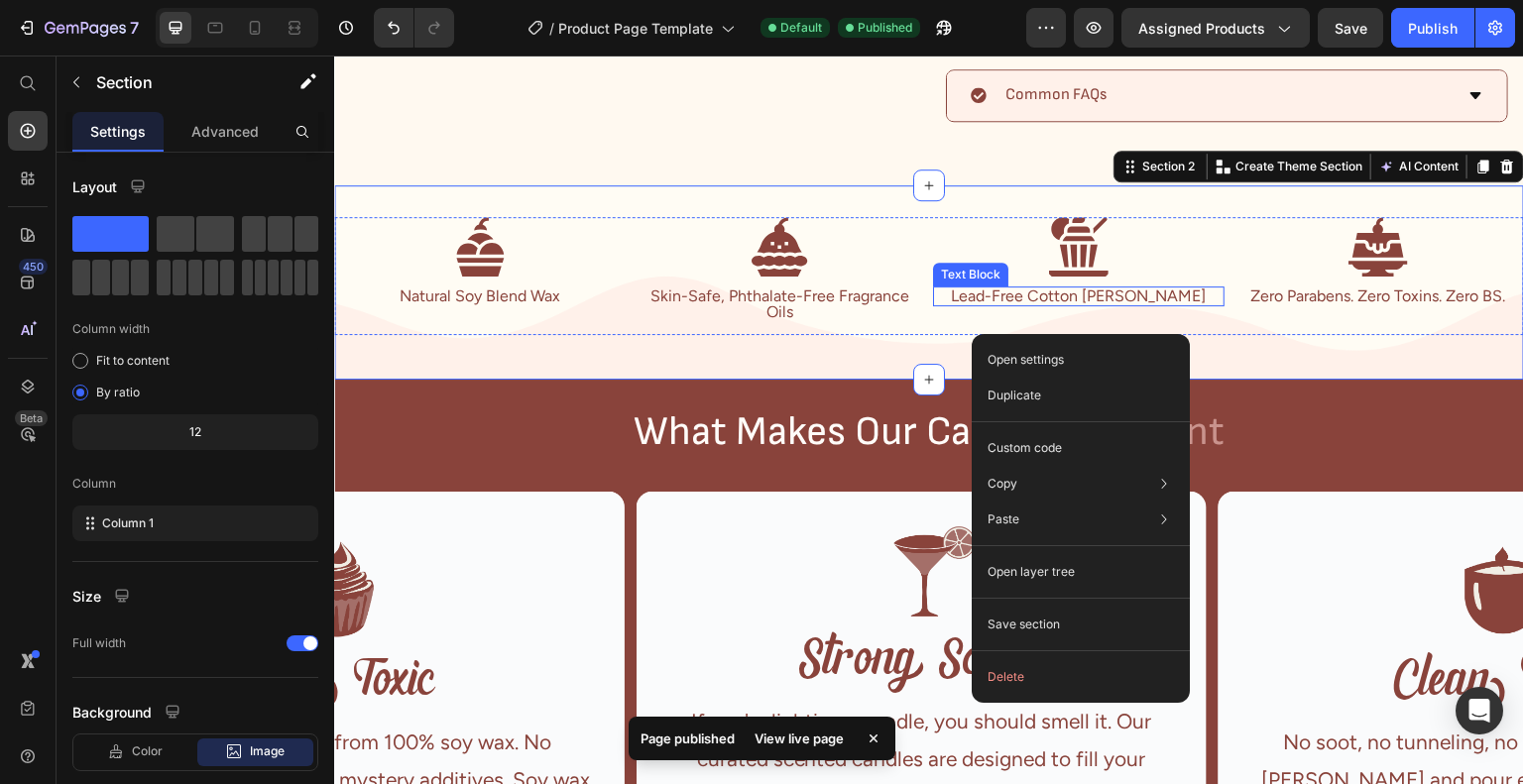 click on "Lead-Free Cotton [PERSON_NAME]" at bounding box center [1079, 296] 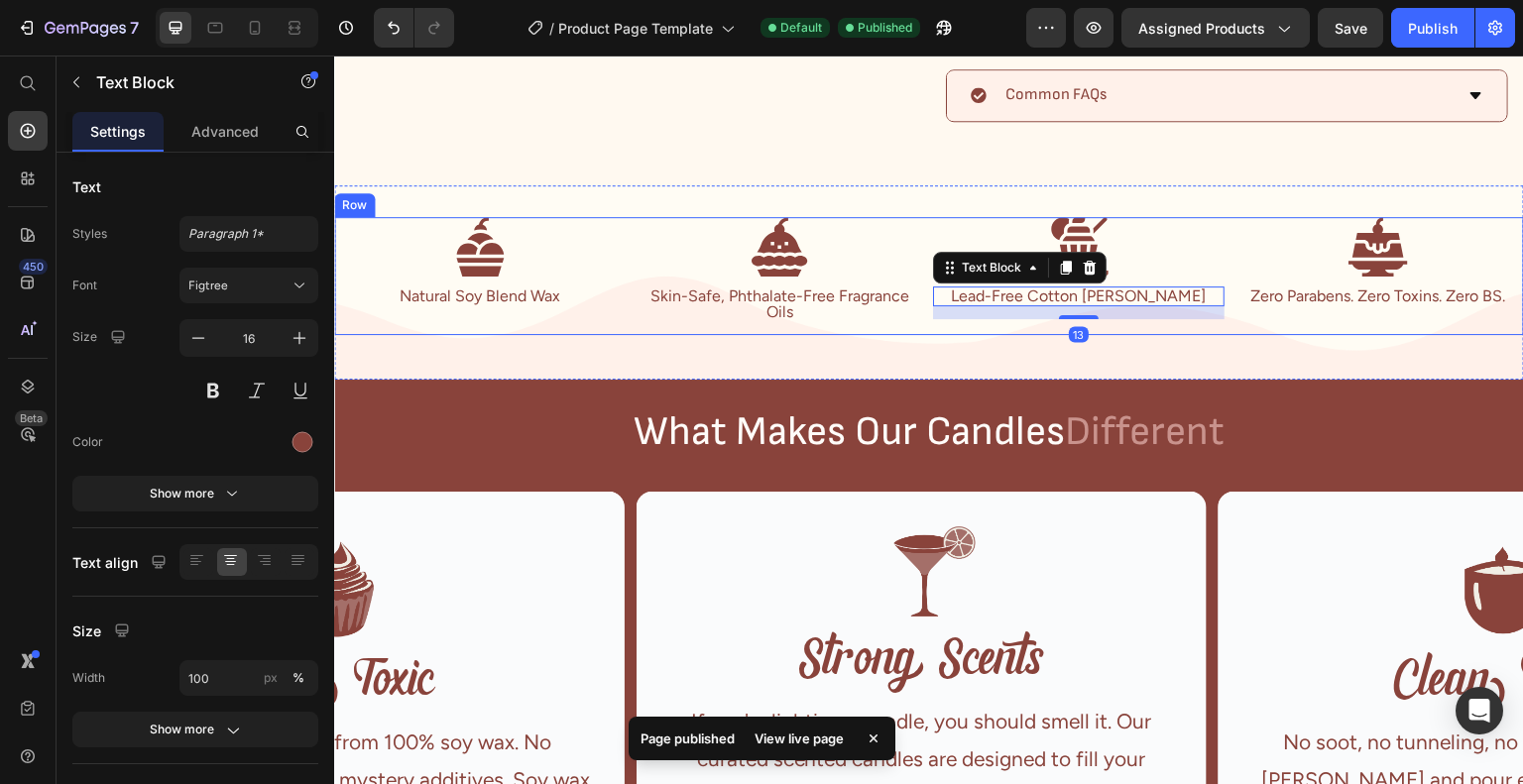 click on "Skin-Safe, Phthalate-Free Fragrance Oils" at bounding box center (779, 304) 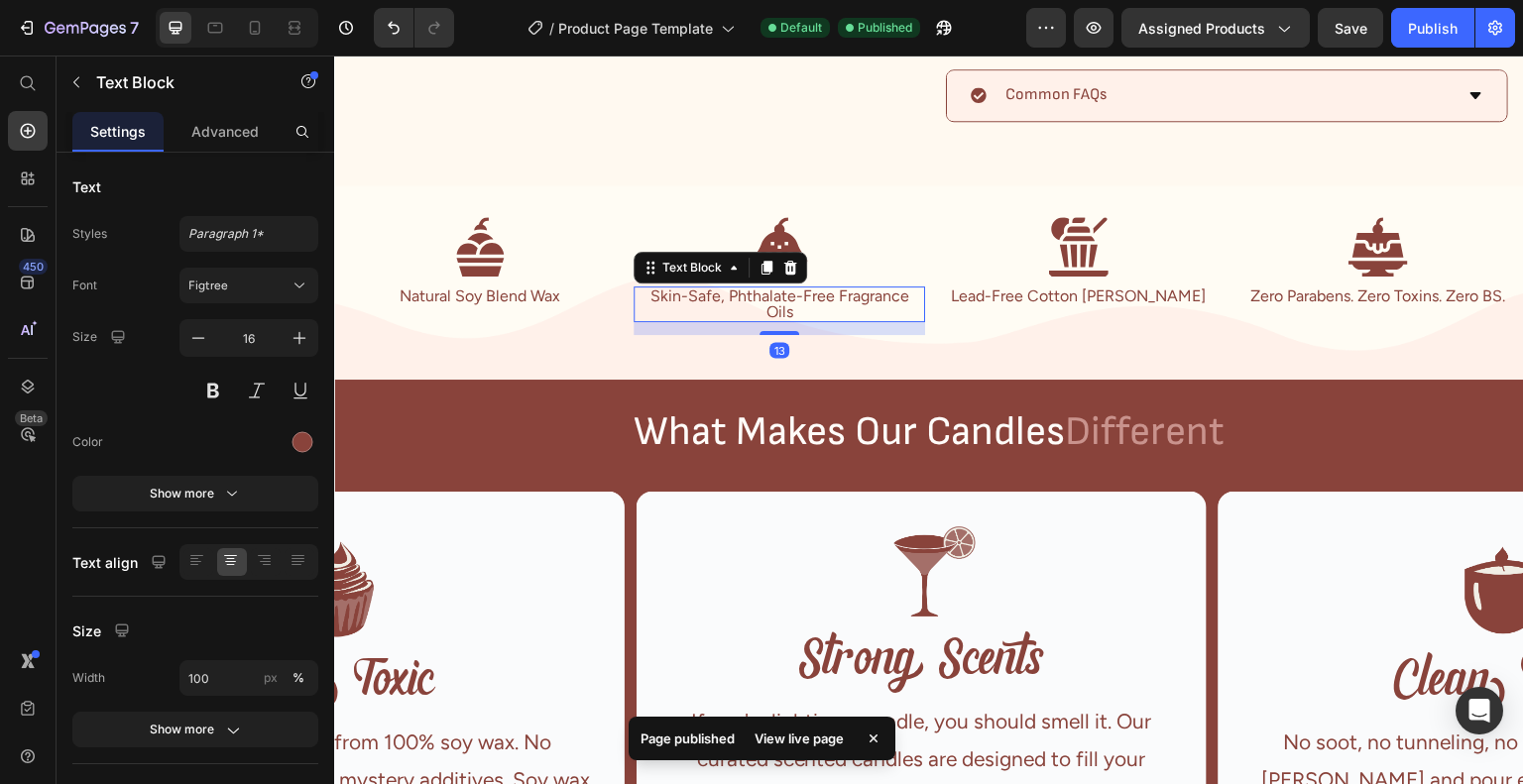 click on "13" at bounding box center [779, 328] 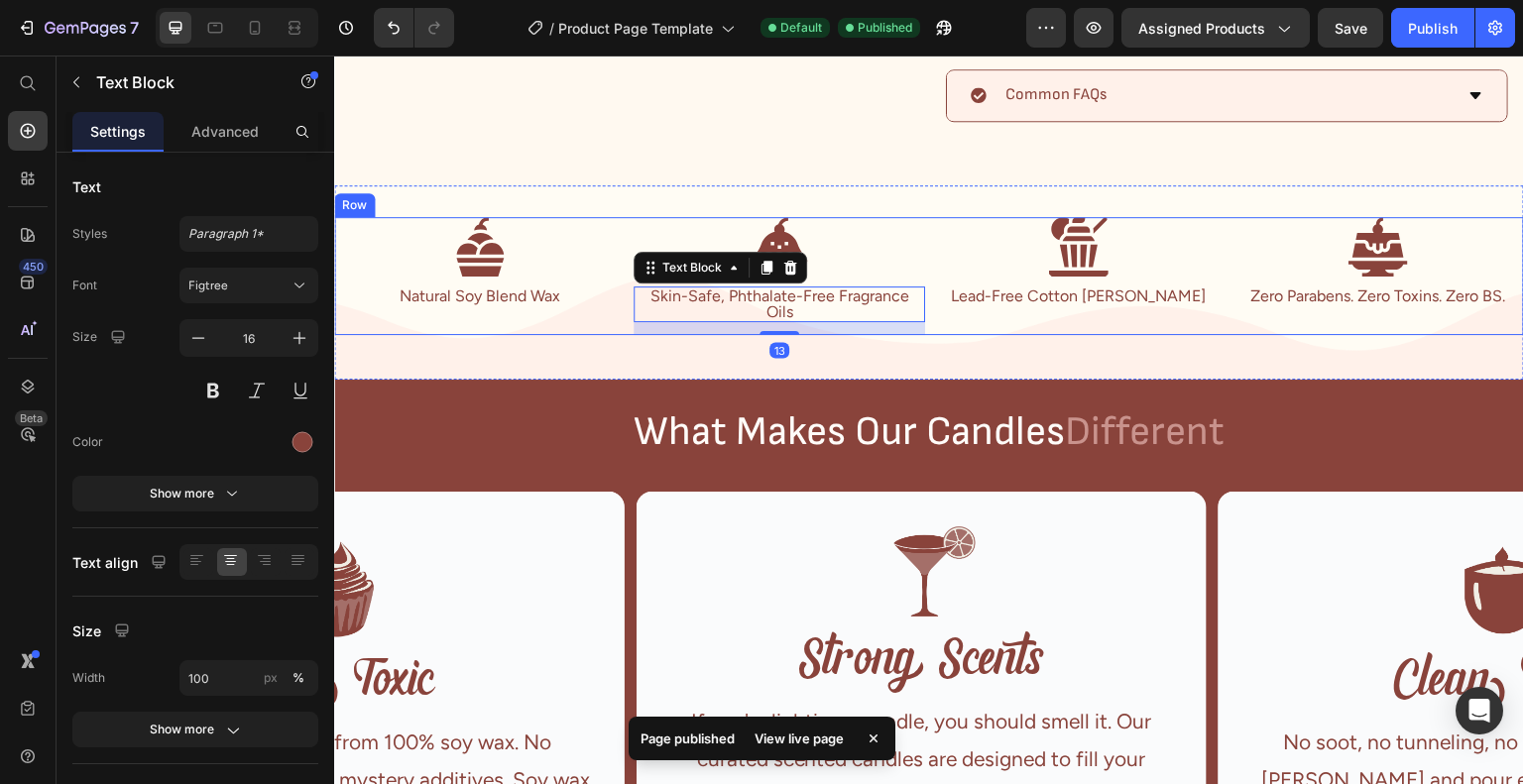 click on "Icon Lead-Free Cotton [PERSON_NAME] Text Block" at bounding box center (1079, 276) 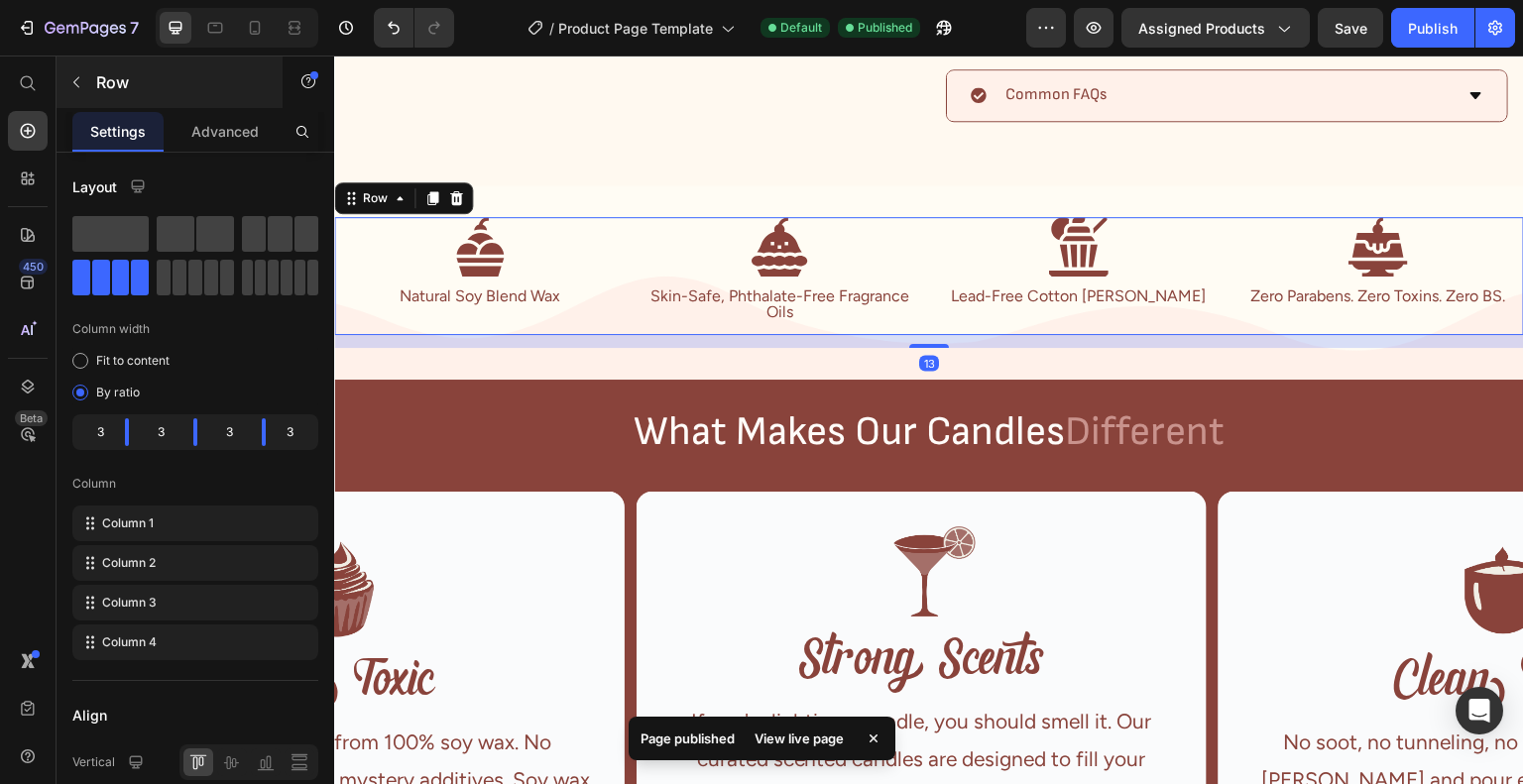 click on "Row" at bounding box center (170, 82) 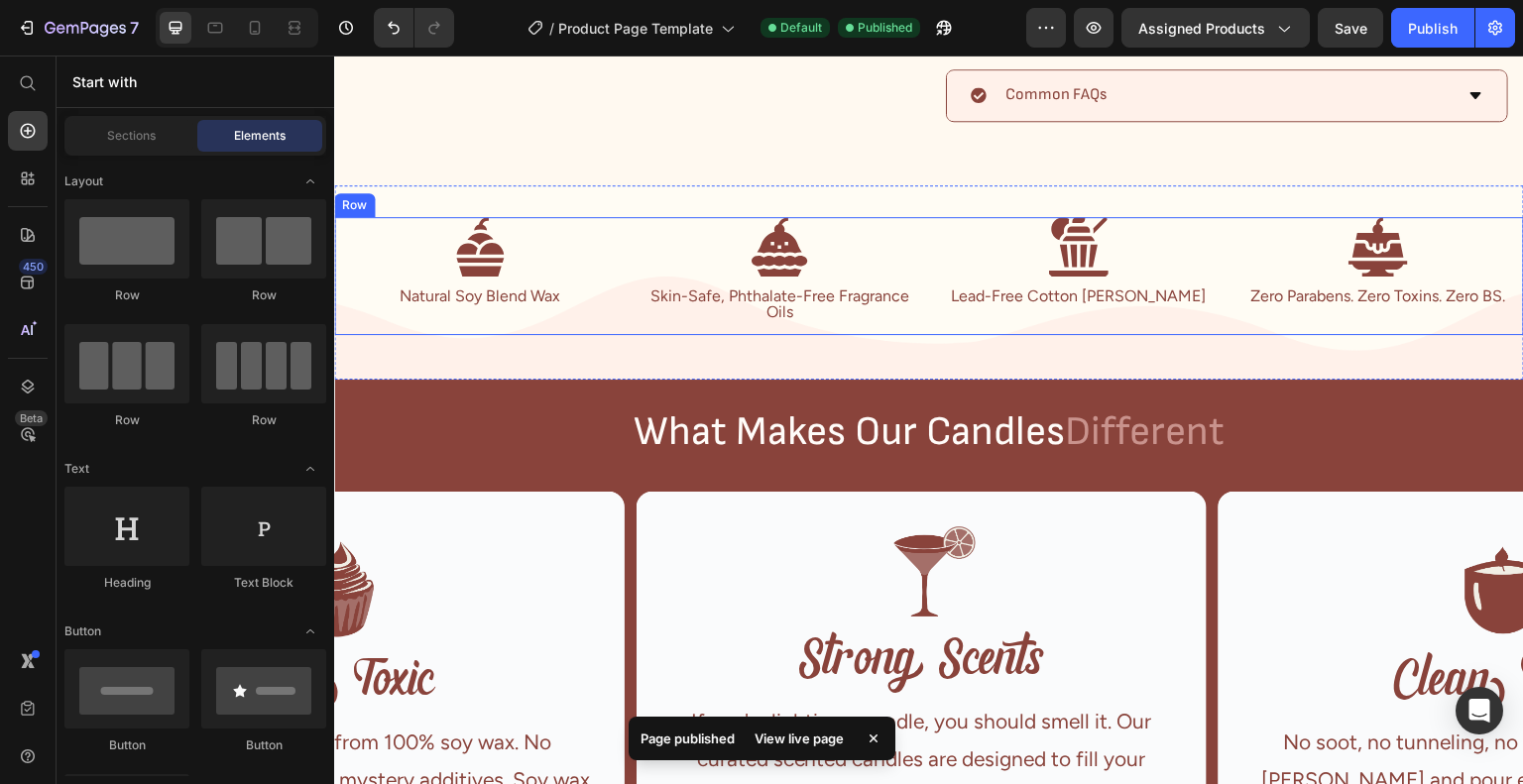 click on "Icon Lead-Free Cotton [PERSON_NAME] Text Block" at bounding box center [1079, 276] 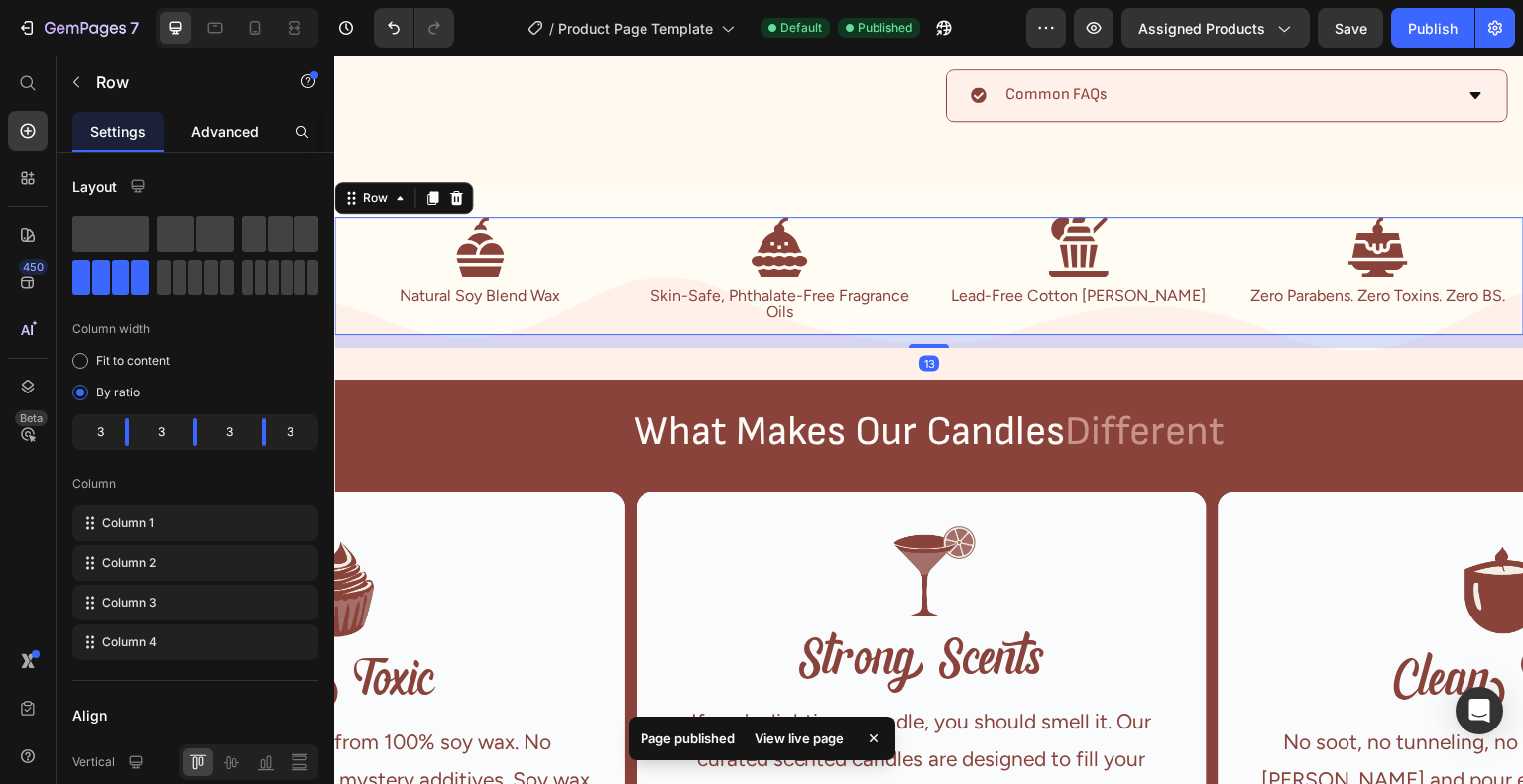 click on "Advanced" at bounding box center (225, 131) 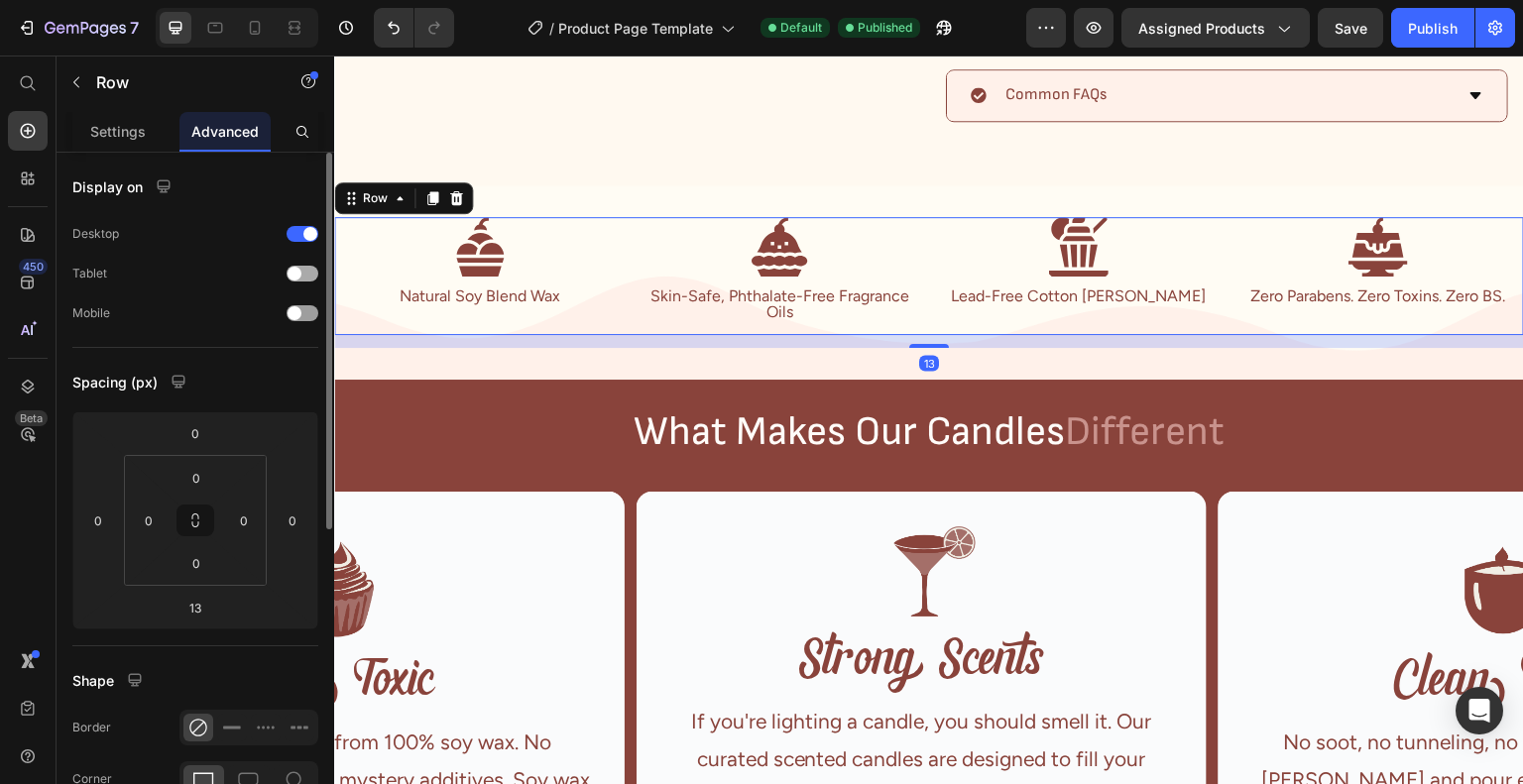 click at bounding box center (294, 274) 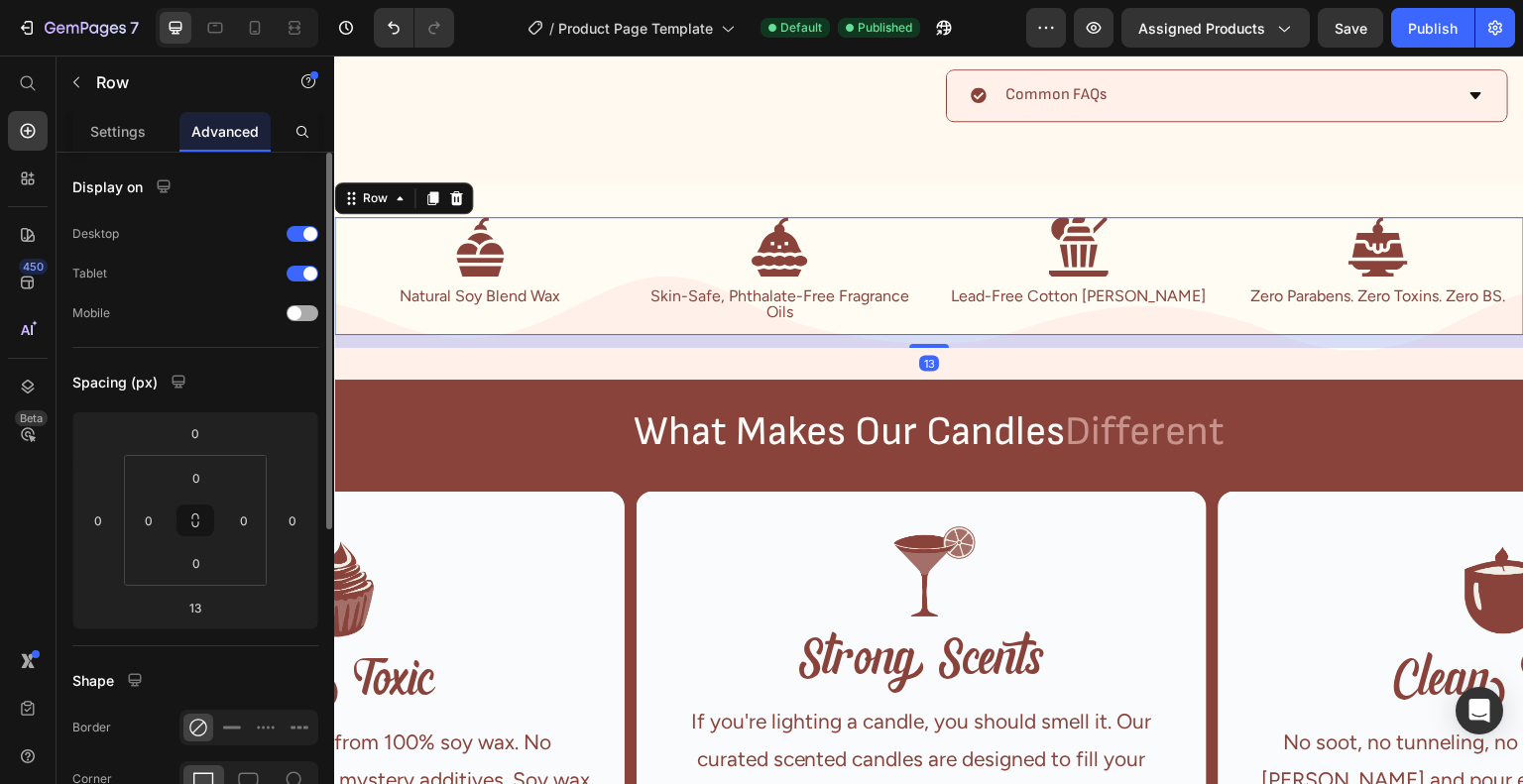 click at bounding box center [302, 313] 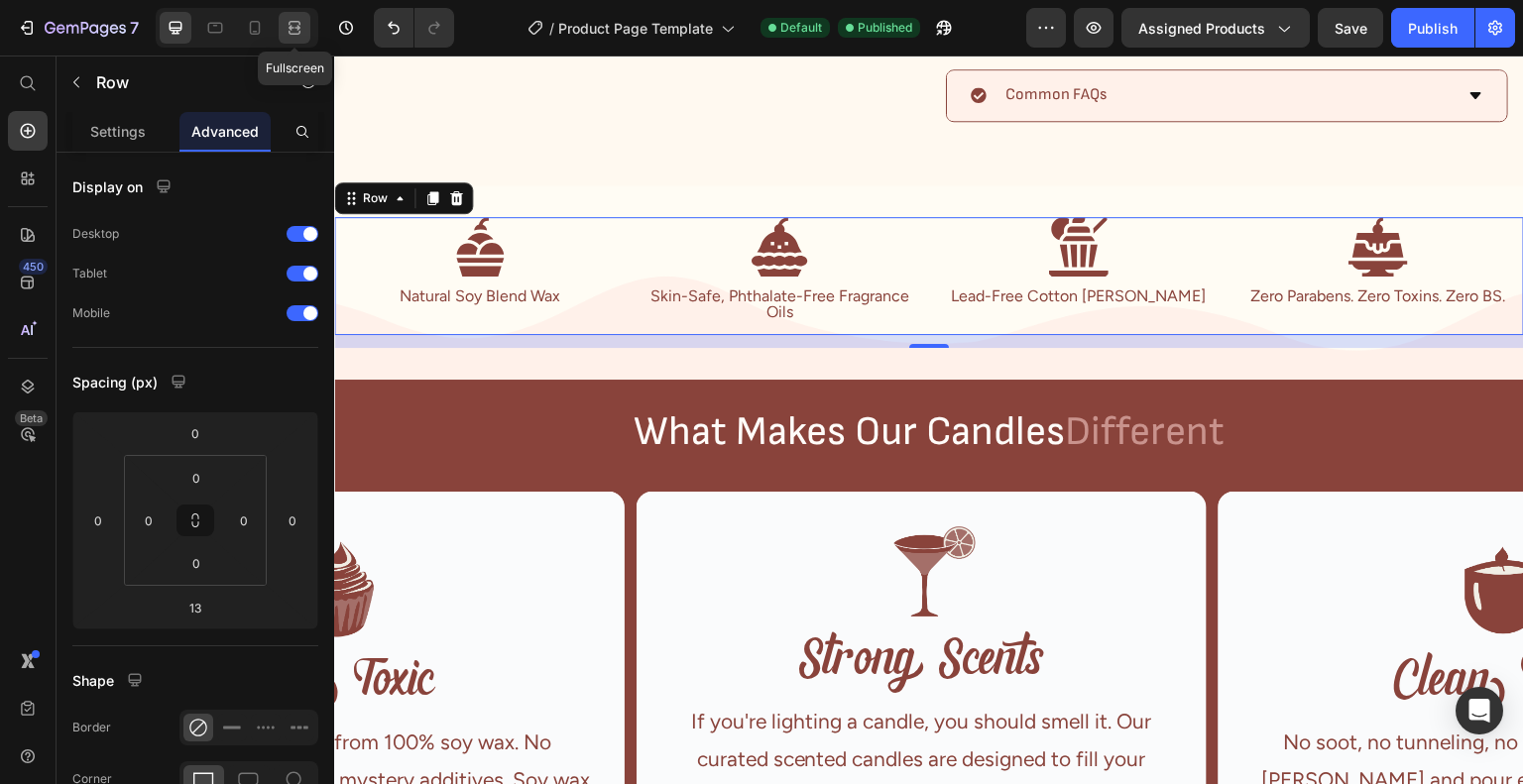 click 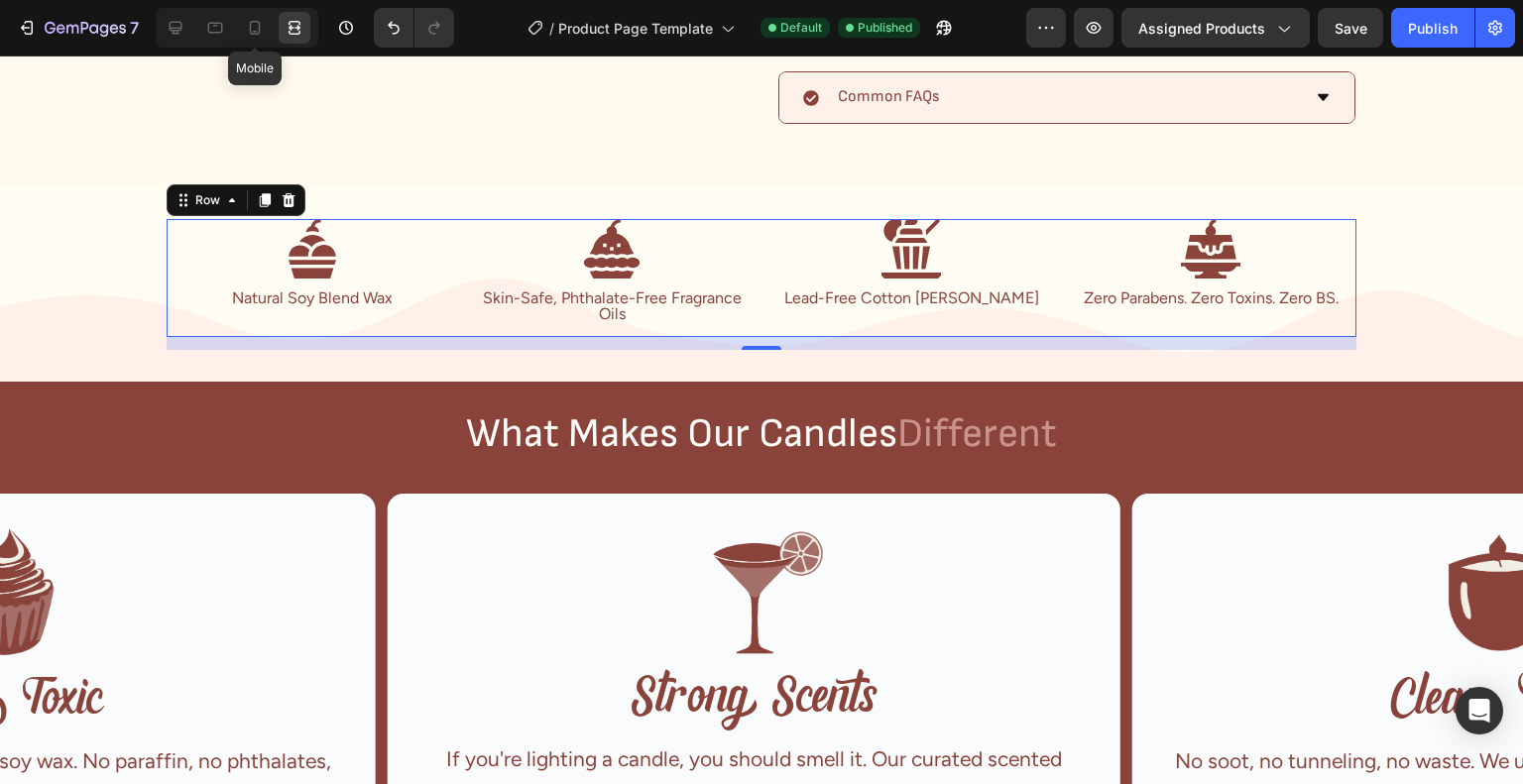 drag, startPoint x: 253, startPoint y: 25, endPoint x: 317, endPoint y: 56, distance: 71.112587 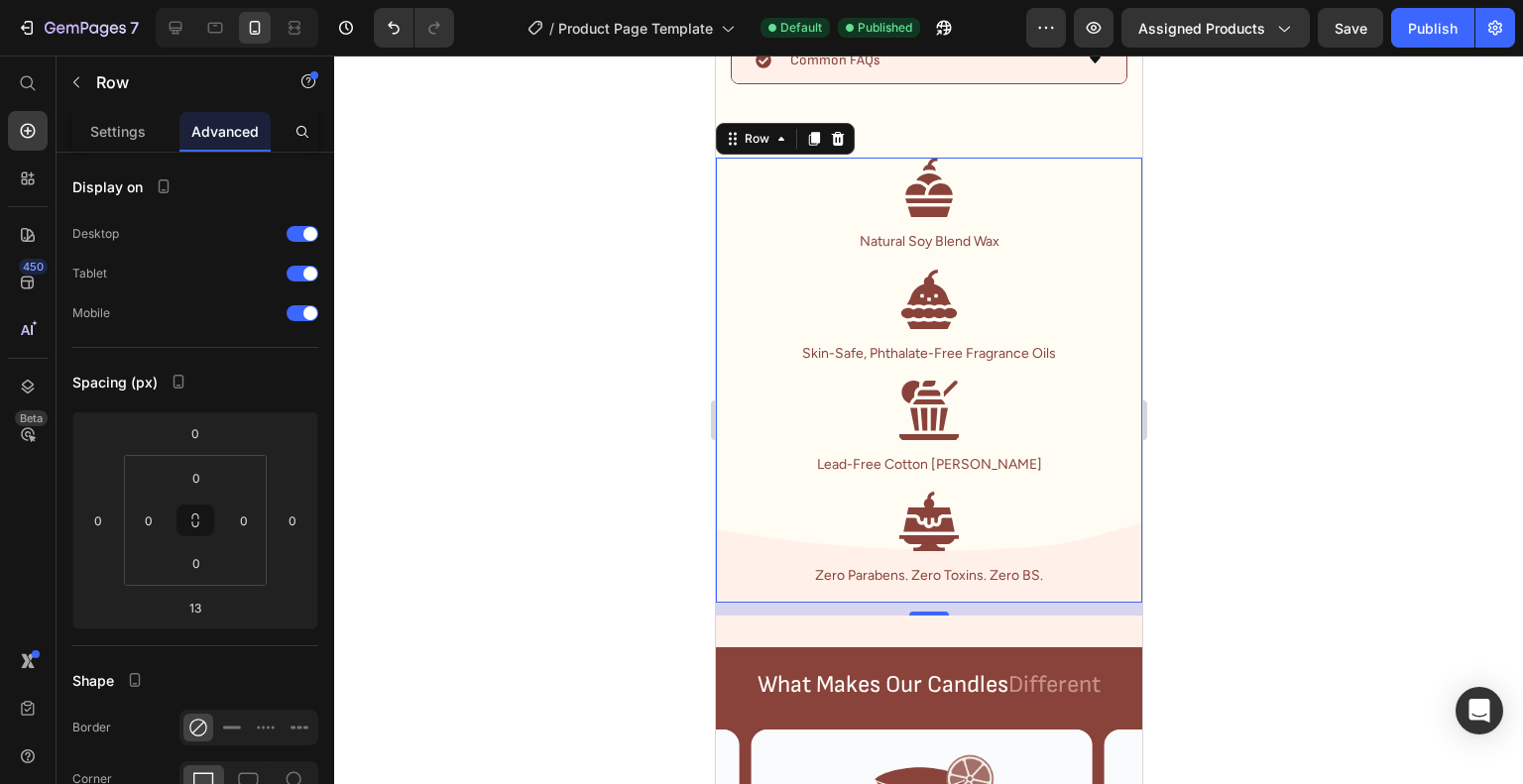 scroll, scrollTop: 1451, scrollLeft: 0, axis: vertical 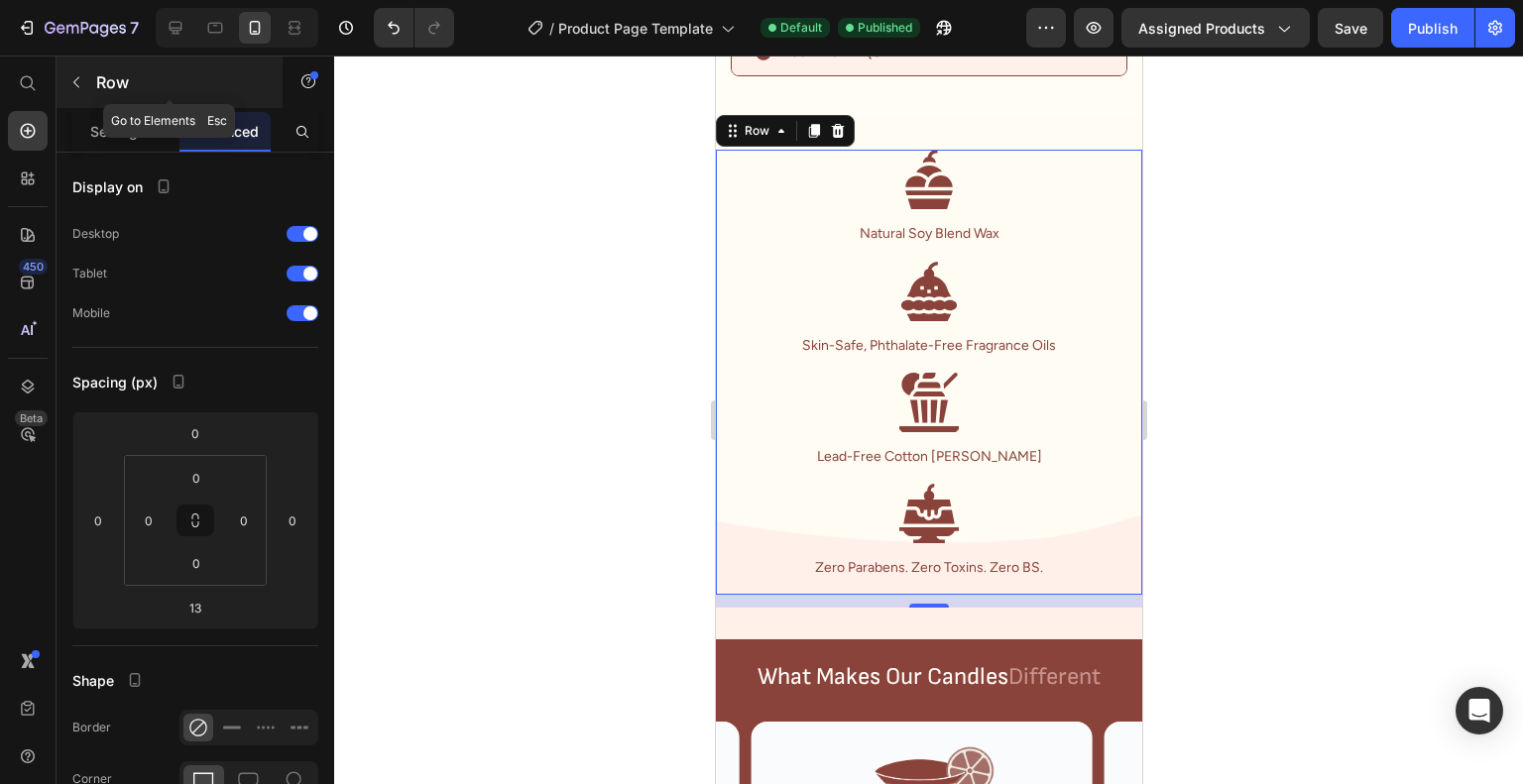 drag, startPoint x: 175, startPoint y: 35, endPoint x: 214, endPoint y: 66, distance: 49.819675 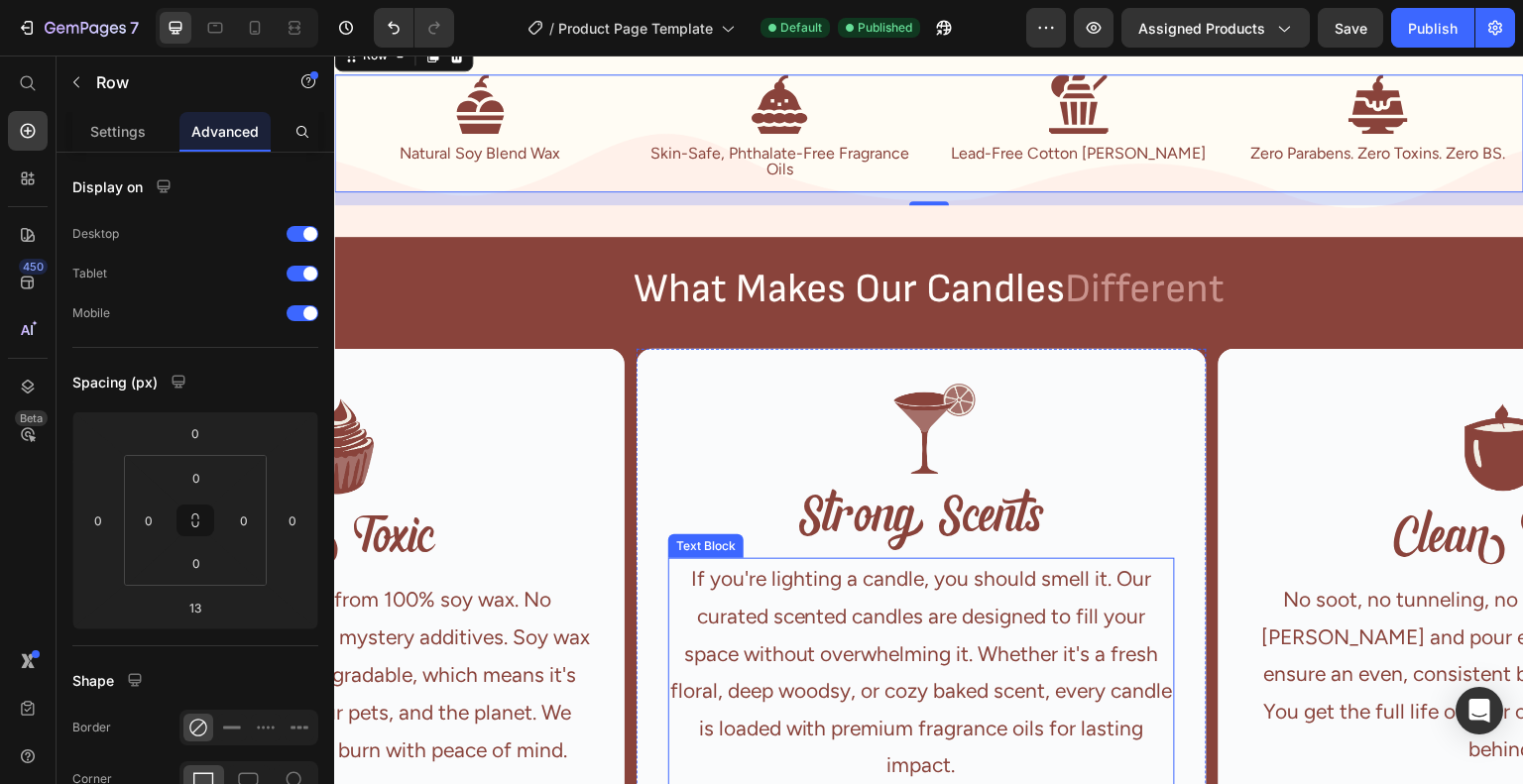 scroll, scrollTop: 1020, scrollLeft: 0, axis: vertical 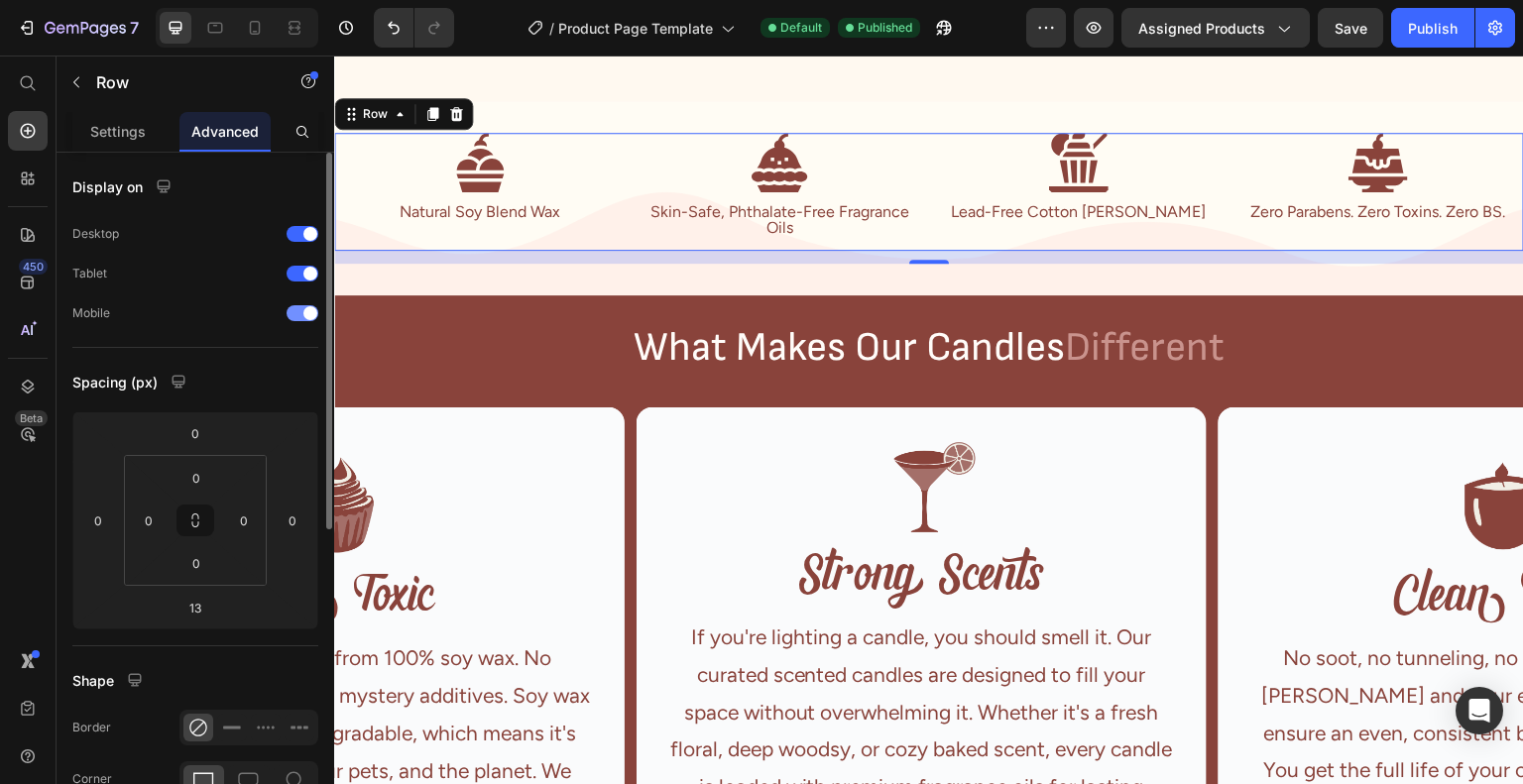 click at bounding box center (302, 313) 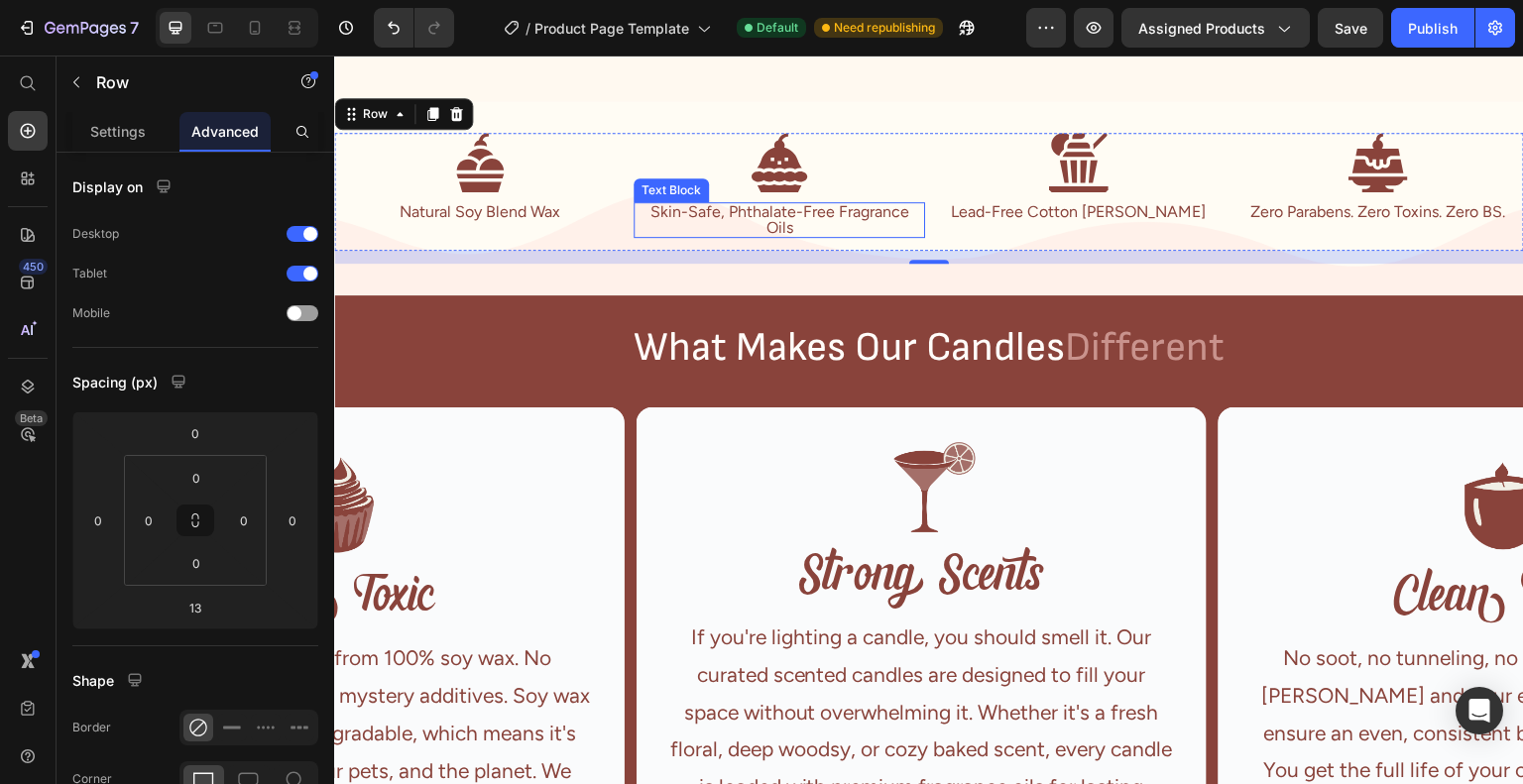 click on "Skin-Safe, Phthalate-Free Fragrance Oils" at bounding box center (779, 220) 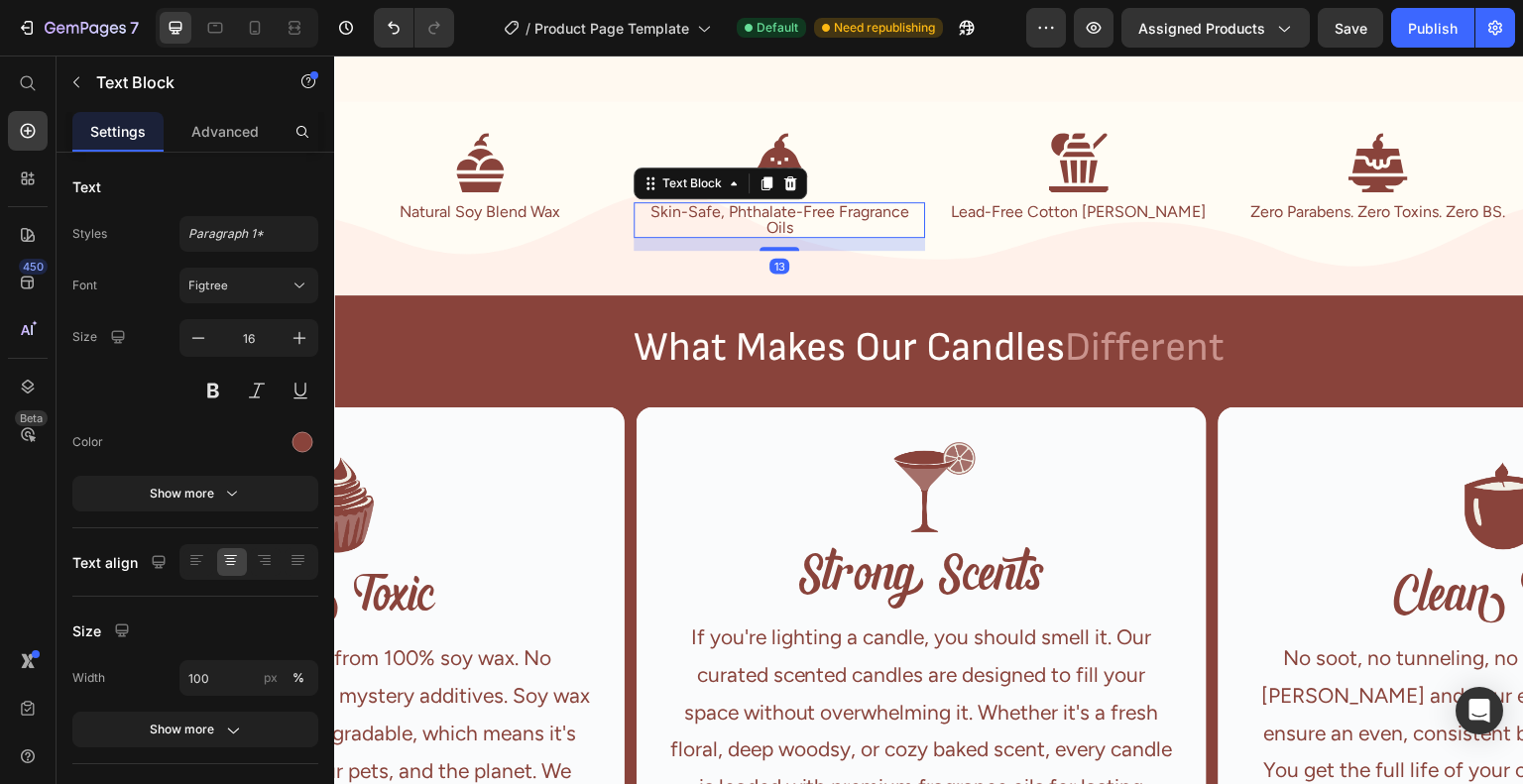 click on "13" at bounding box center [779, 244] 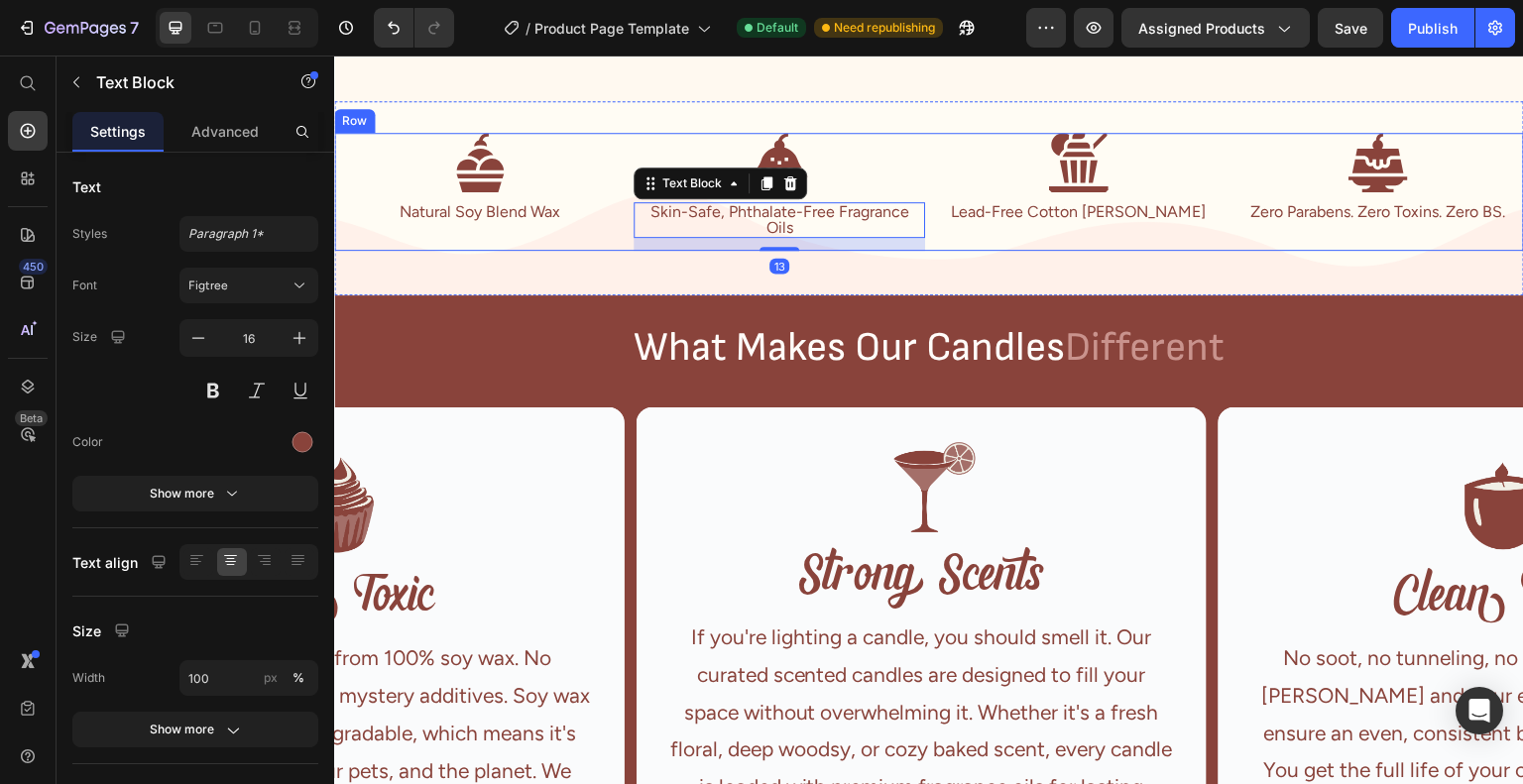 click on "Icon Lead-Free Cotton [PERSON_NAME] Text Block" at bounding box center [1079, 191] 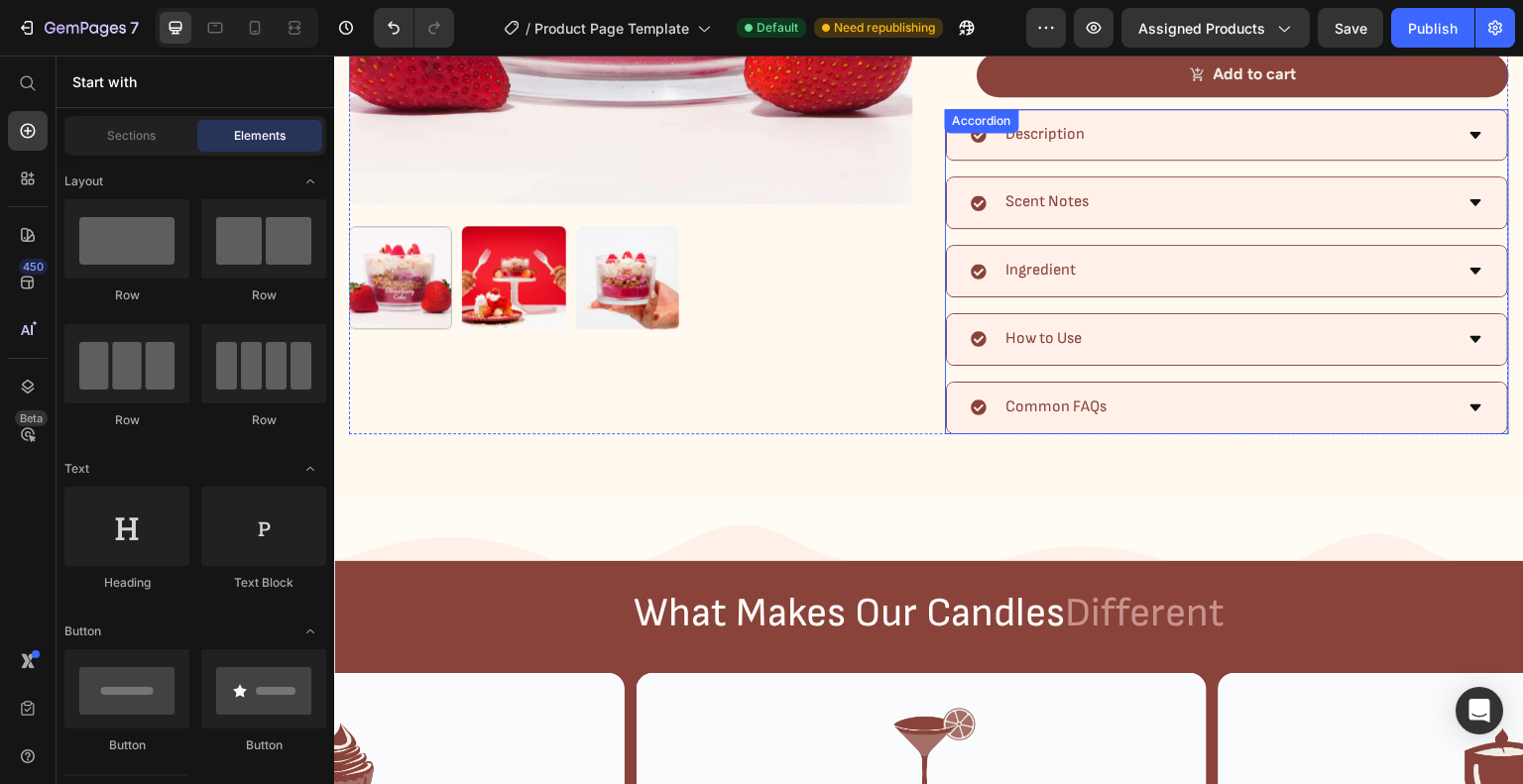 scroll, scrollTop: 622, scrollLeft: 0, axis: vertical 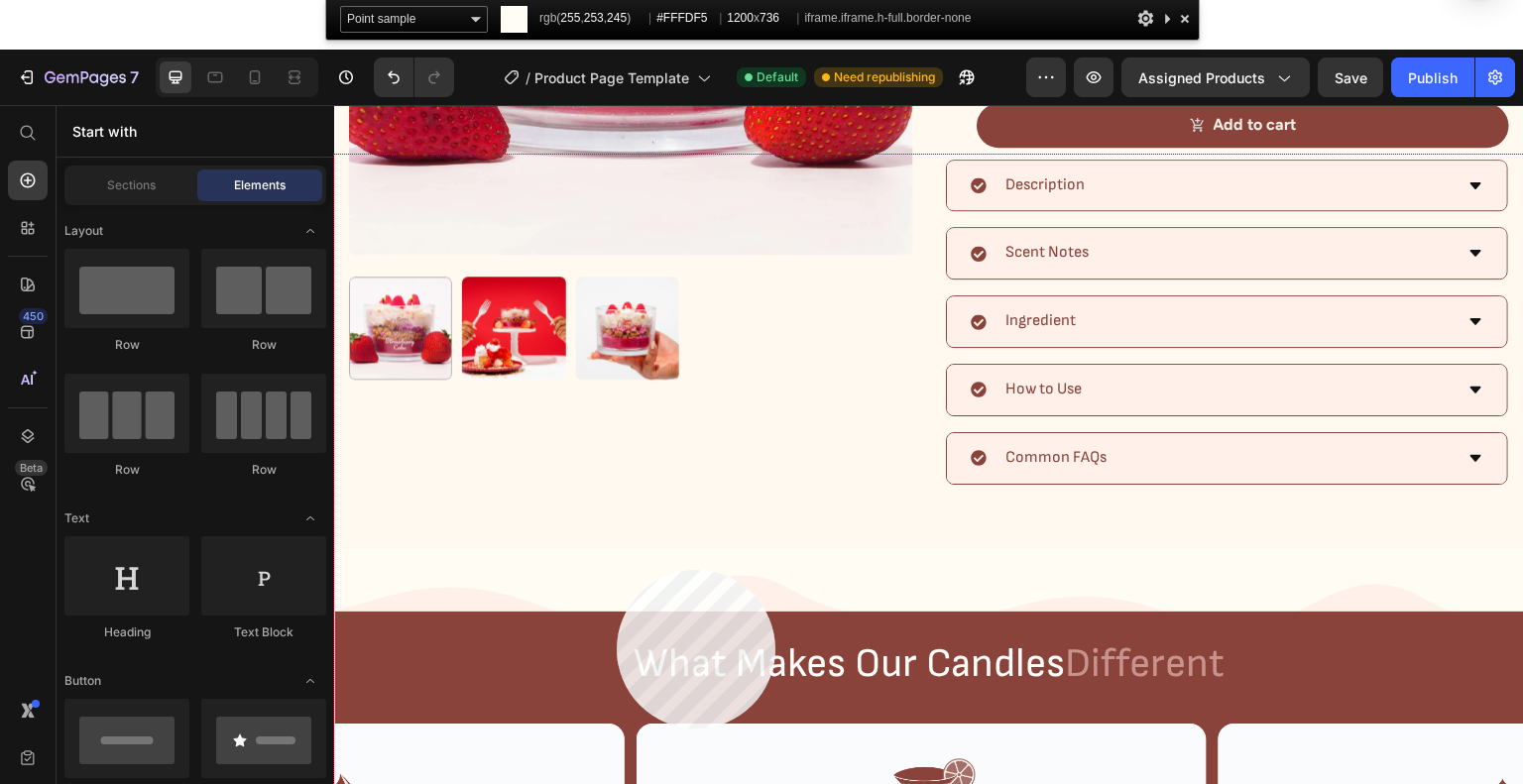 click 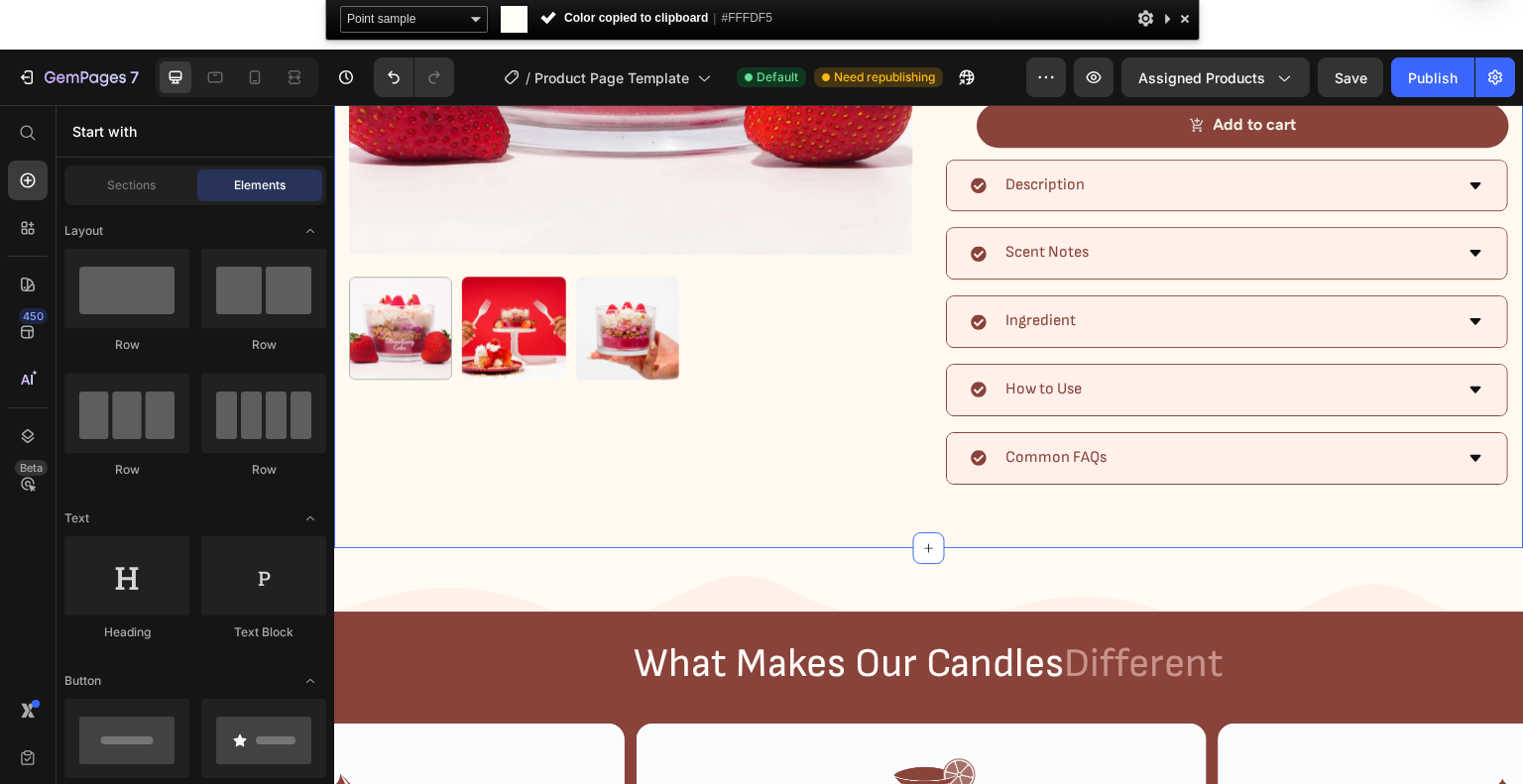 click on "Product Images Strawberry Cake Dessert Candle Product Title Icon Icon Icon Icon Icon Icon List 550+ Verified Reviews! Text Block Row Image Image Image Image Image Image Row Seal Subscriptions Seal Subscriptions Pack 1 Text Block Row SALE 5% Product Badge Pack 2 Text Block Row SALE 10% Product Badge Pack 3 Text Block Row Pack 4 Text Block Row Product Bundle Discount STRAWBERRY CAKE CANDLE
Call me short and sweet because that’s exactly what I am. With my fluffy cake, soft whipped cream, and juicy strawberries, I’ll have you craving dessert with just my scent.
Scent Notes: Top:  Juicy Strawberries Middle:  Whipped Cream, Vanilla Cake Base:  Sugar Show more Product Description $29.95 Product Price Save $5 Product Badge Row
Add to cart Add to Cart Row
Description
Scent Notes
Ingredient
How to Use" at bounding box center (929, 36) 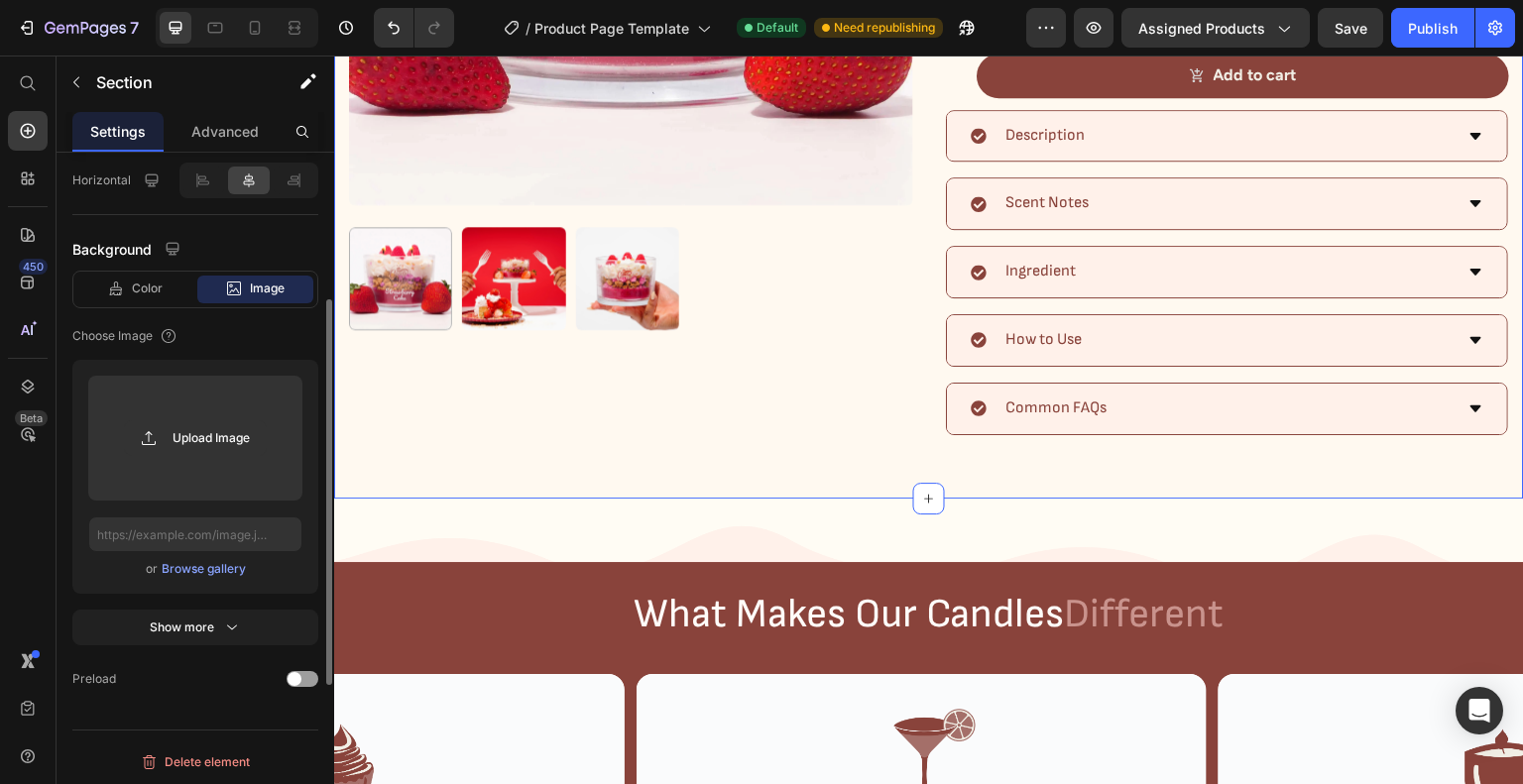 scroll, scrollTop: 436, scrollLeft: 0, axis: vertical 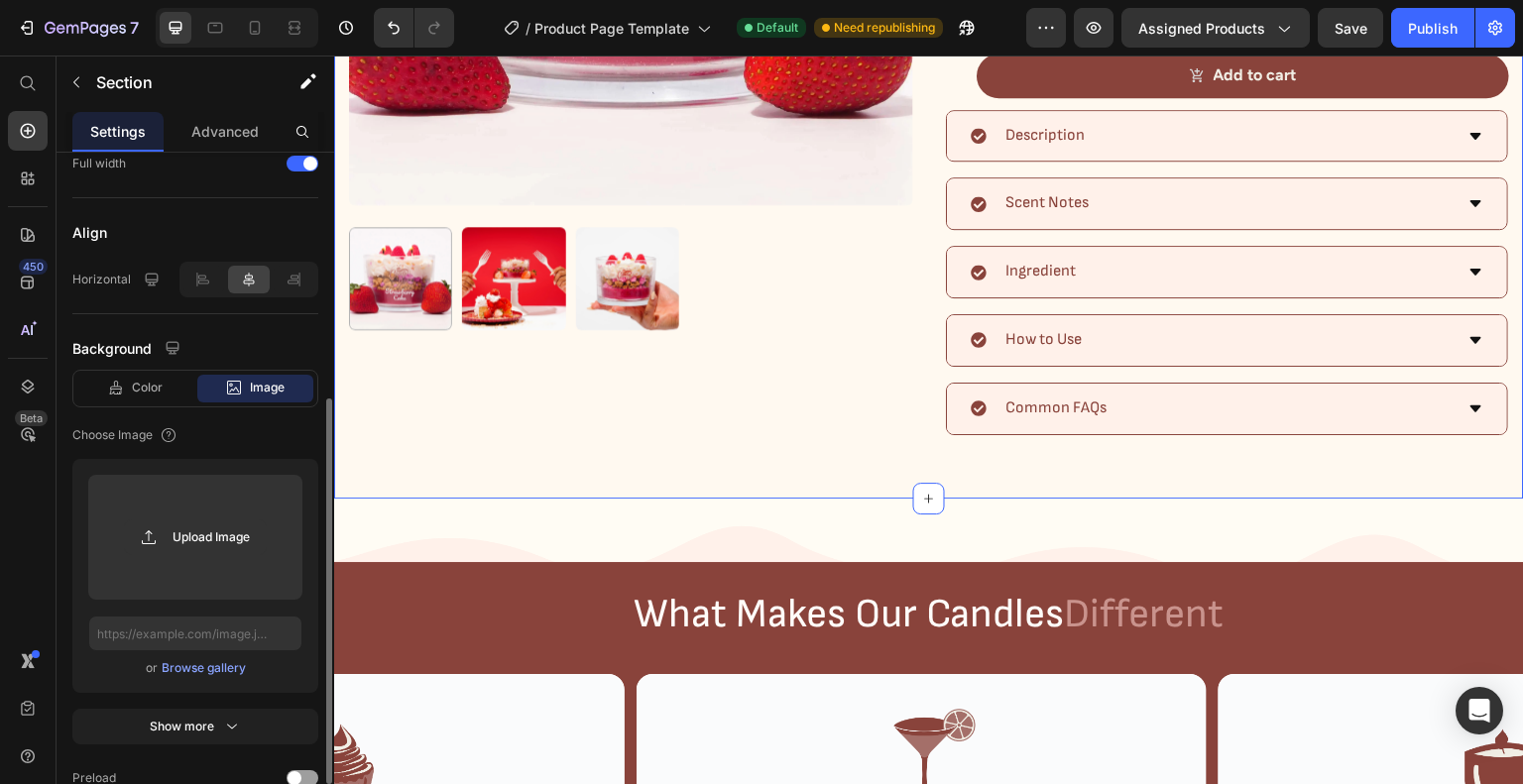 click on "Product Images Strawberry Cake Dessert Candle Product Title Icon Icon Icon Icon Icon Icon List 550+ Verified Reviews! Text Block Row Image Image Image Image Image Image Row Seal Subscriptions Seal Subscriptions Pack 1 Text Block Row SALE 5% Product Badge Pack 2 Text Block Row SALE 10% Product Badge Pack 3 Text Block Row Pack 4 Text Block Row Product Bundle Discount STRAWBERRY CAKE CANDLE
Call me short and sweet because that’s exactly what I am. With my fluffy cake, soft whipped cream, and juicy strawberries, I’ll have you craving dessert with just my scent.
Scent Notes: Top:  Juicy Strawberries Middle:  Whipped Cream, Vanilla Cake Base:  Sugar Show more Product Description $29.95 Product Price Save $5 Product Badge Row
Add to cart Add to Cart Row
Description
Scent Notes
Ingredient
How to Use" at bounding box center [929, -14] 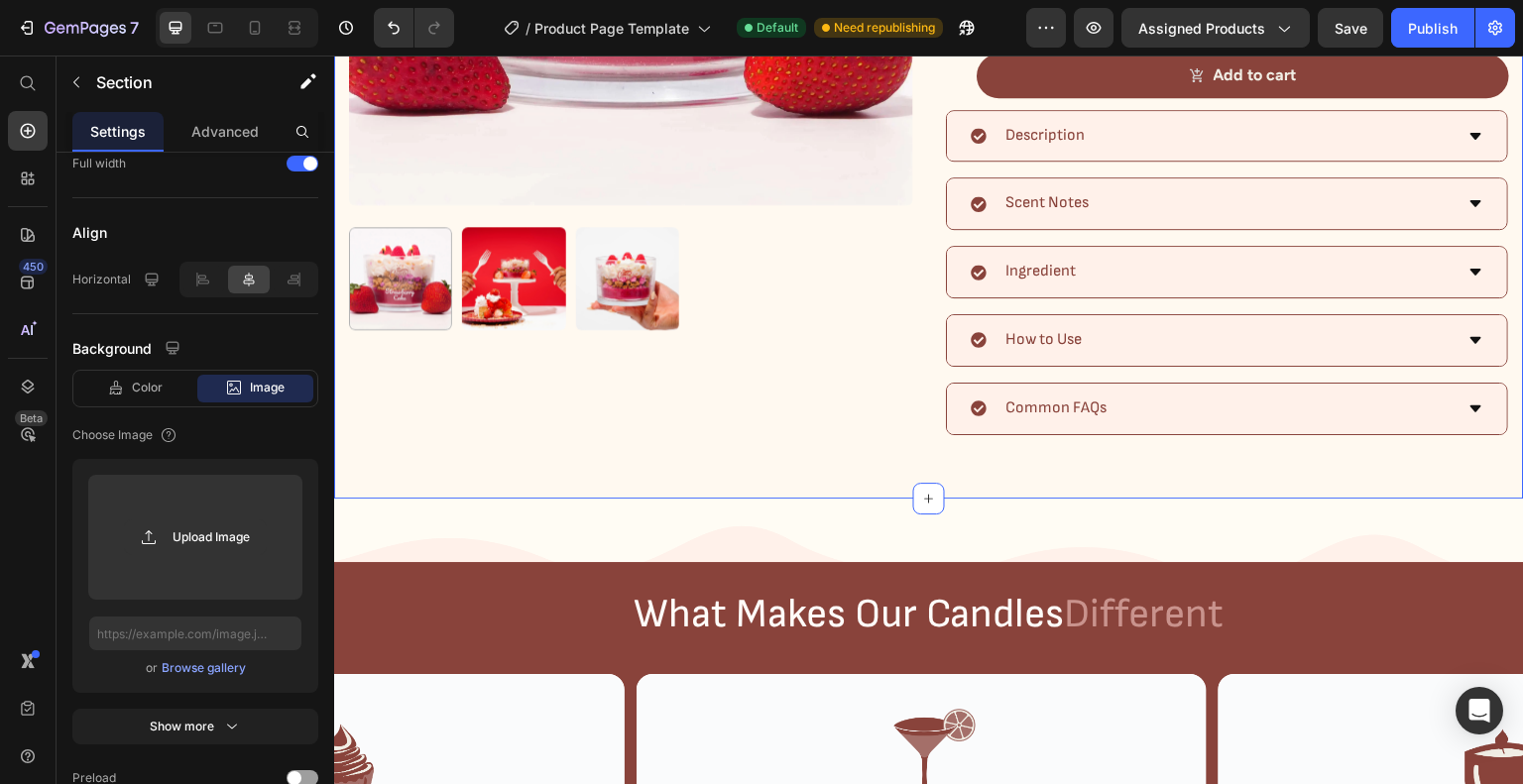 click on "Product Images Strawberry Cake Dessert Candle Product Title Icon Icon Icon Icon Icon Icon List 550+ Verified Reviews! Text Block Row Image Image Image Image Image Image Row Seal Subscriptions Seal Subscriptions Pack 1 Text Block Row SALE 5% Product Badge Pack 2 Text Block Row SALE 10% Product Badge Pack 3 Text Block Row Pack 4 Text Block Row Product Bundle Discount STRAWBERRY CAKE CANDLE
Call me short and sweet because that’s exactly what I am. With my fluffy cake, soft whipped cream, and juicy strawberries, I’ll have you craving dessert with just my scent.
Scent Notes: Top:  Juicy Strawberries Middle:  Whipped Cream, Vanilla Cake Base:  Sugar Show more Product Description $29.95 Product Price Save $5 Product Badge Row
Add to cart Add to Cart Row
Description
Scent Notes
Ingredient
How to Use" at bounding box center [929, -14] 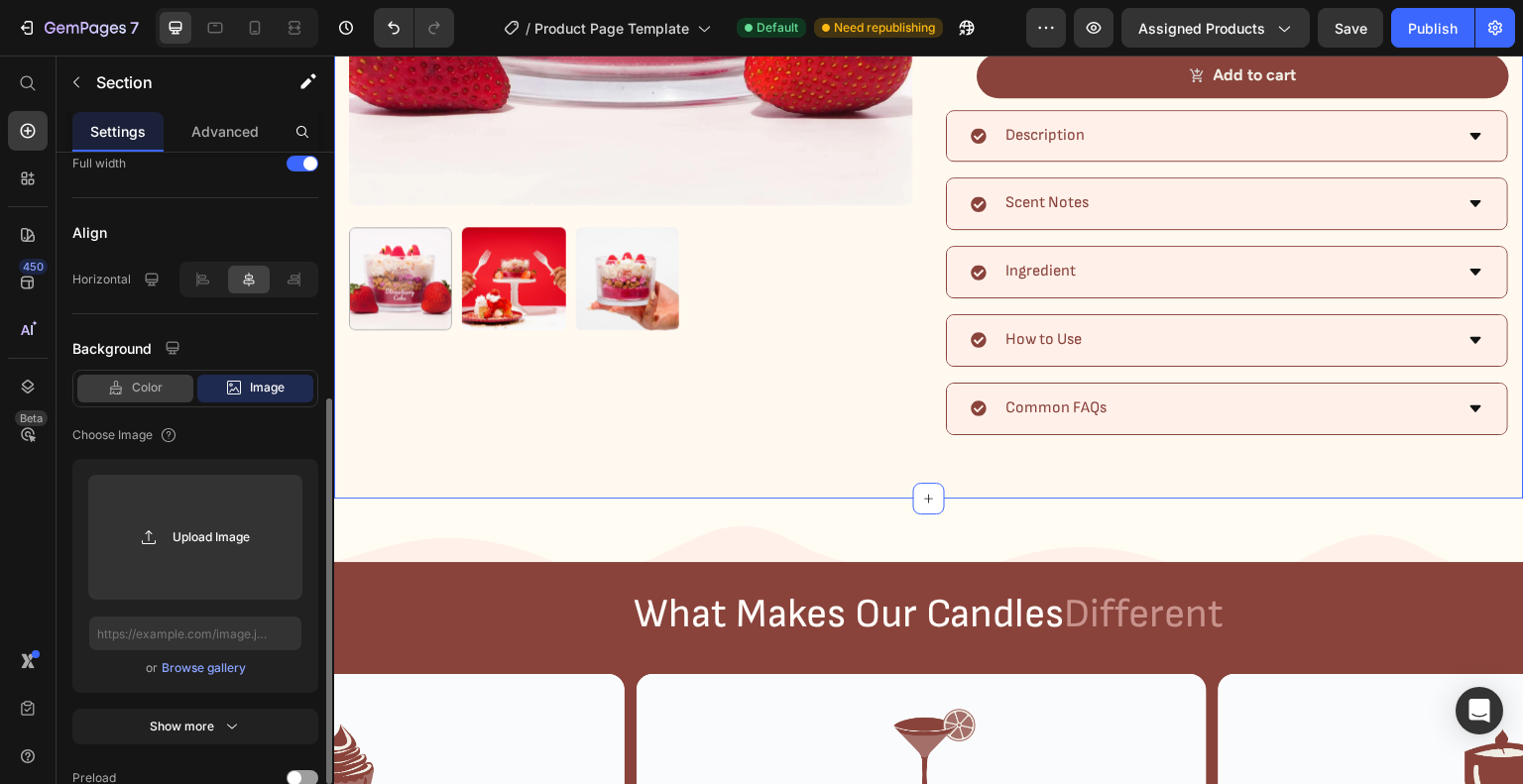 click on "Color" at bounding box center (147, 388) 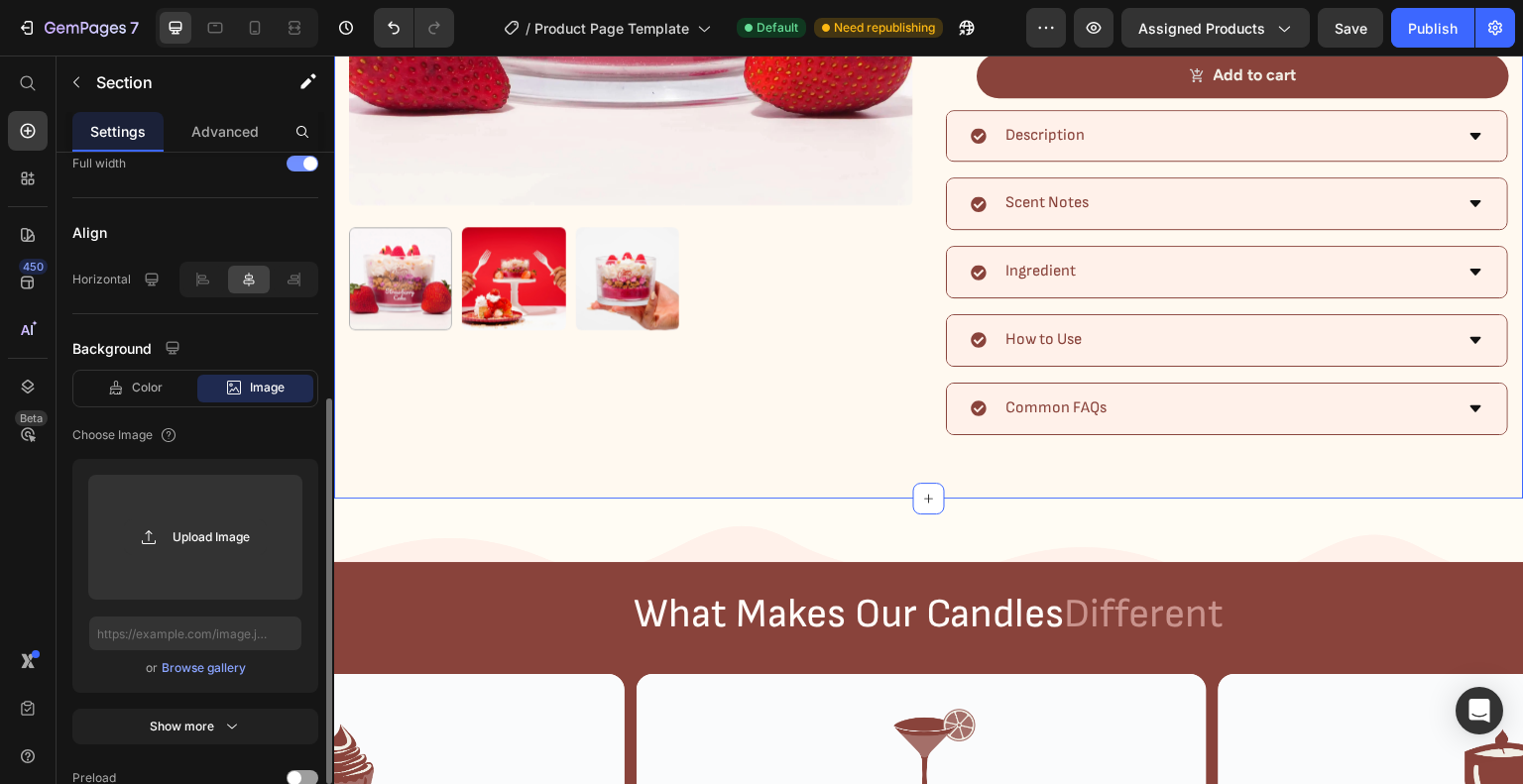 scroll, scrollTop: 182, scrollLeft: 0, axis: vertical 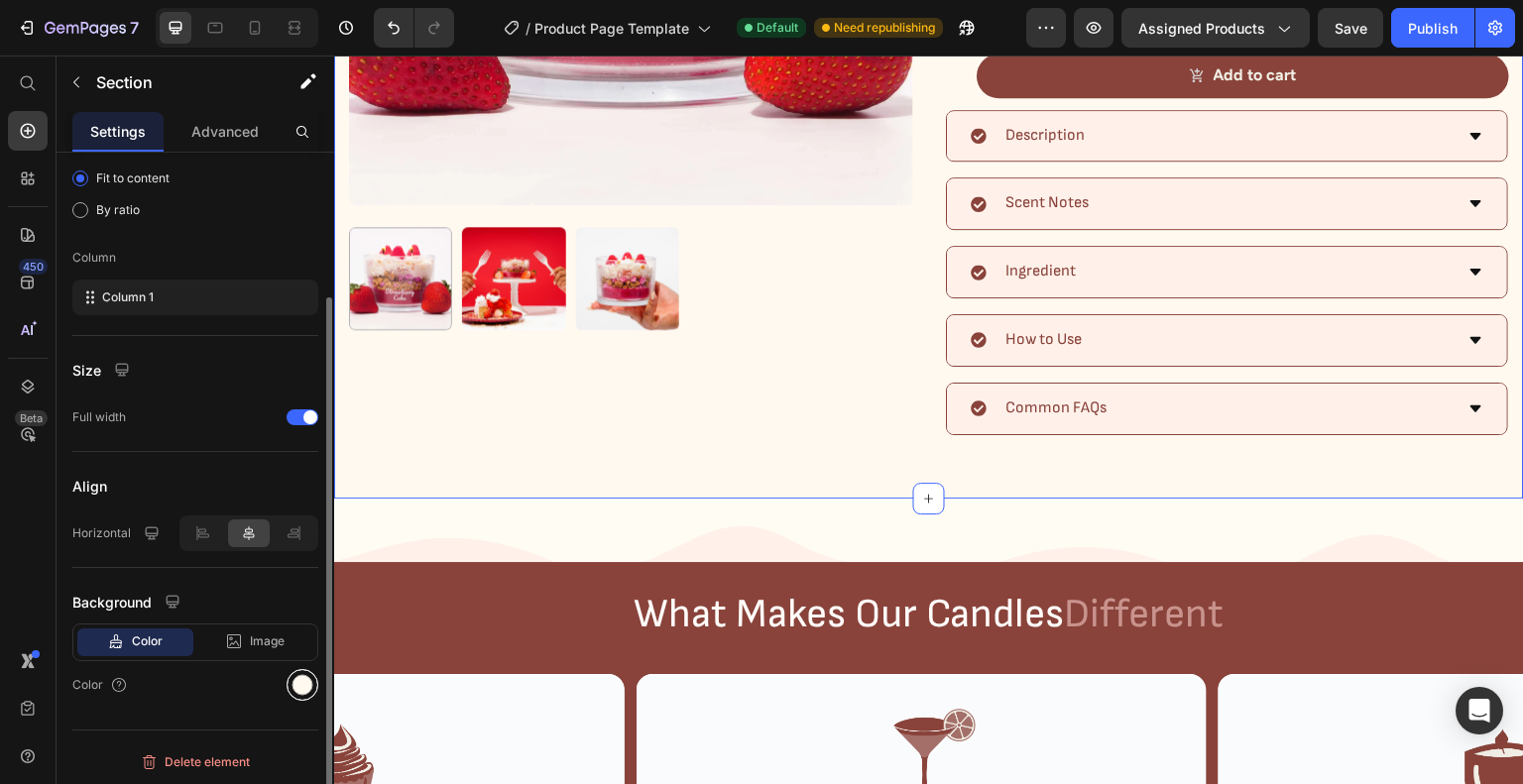 click at bounding box center (302, 685) 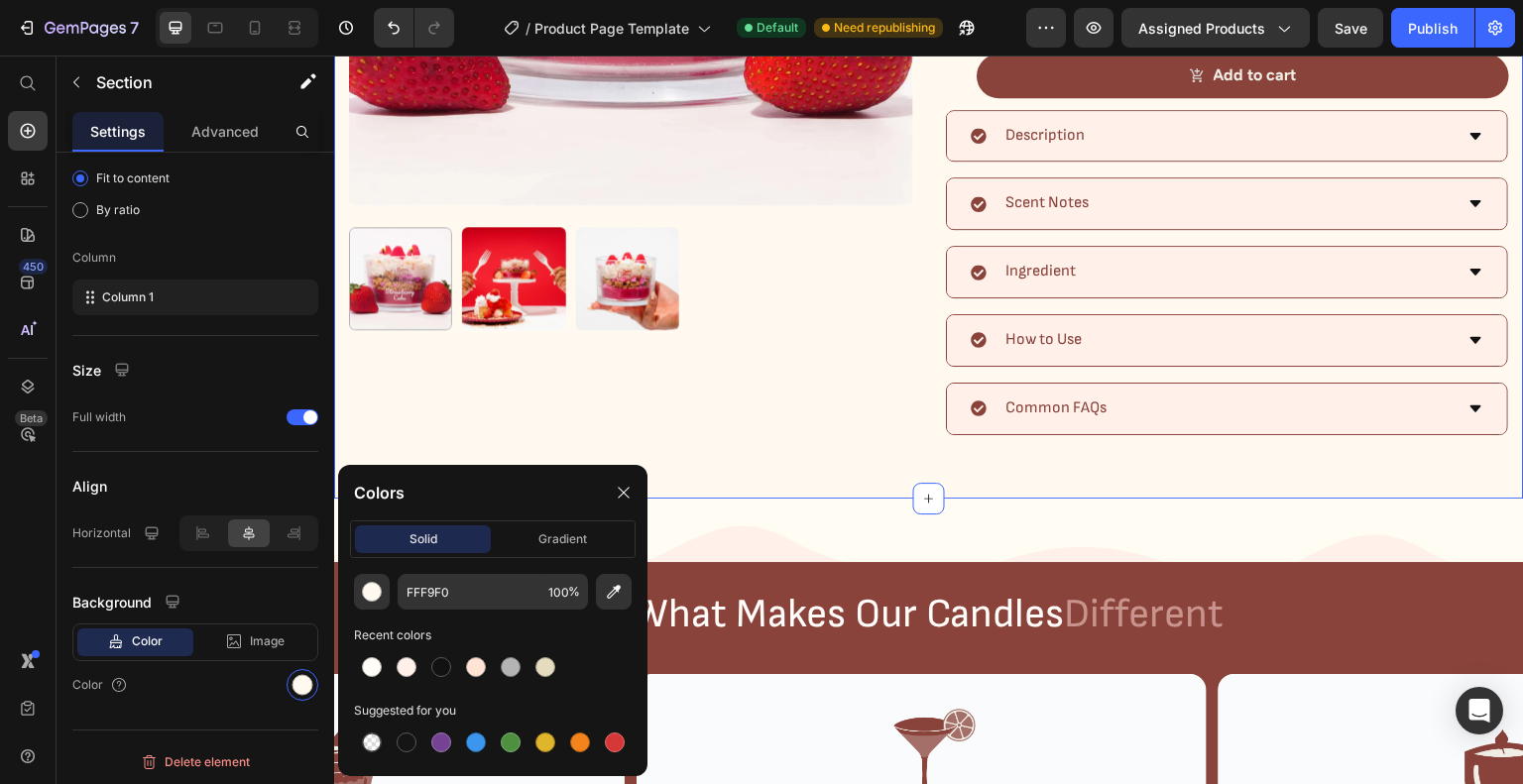 click on "FFF9F0 100 % Recent colors Suggested for you" 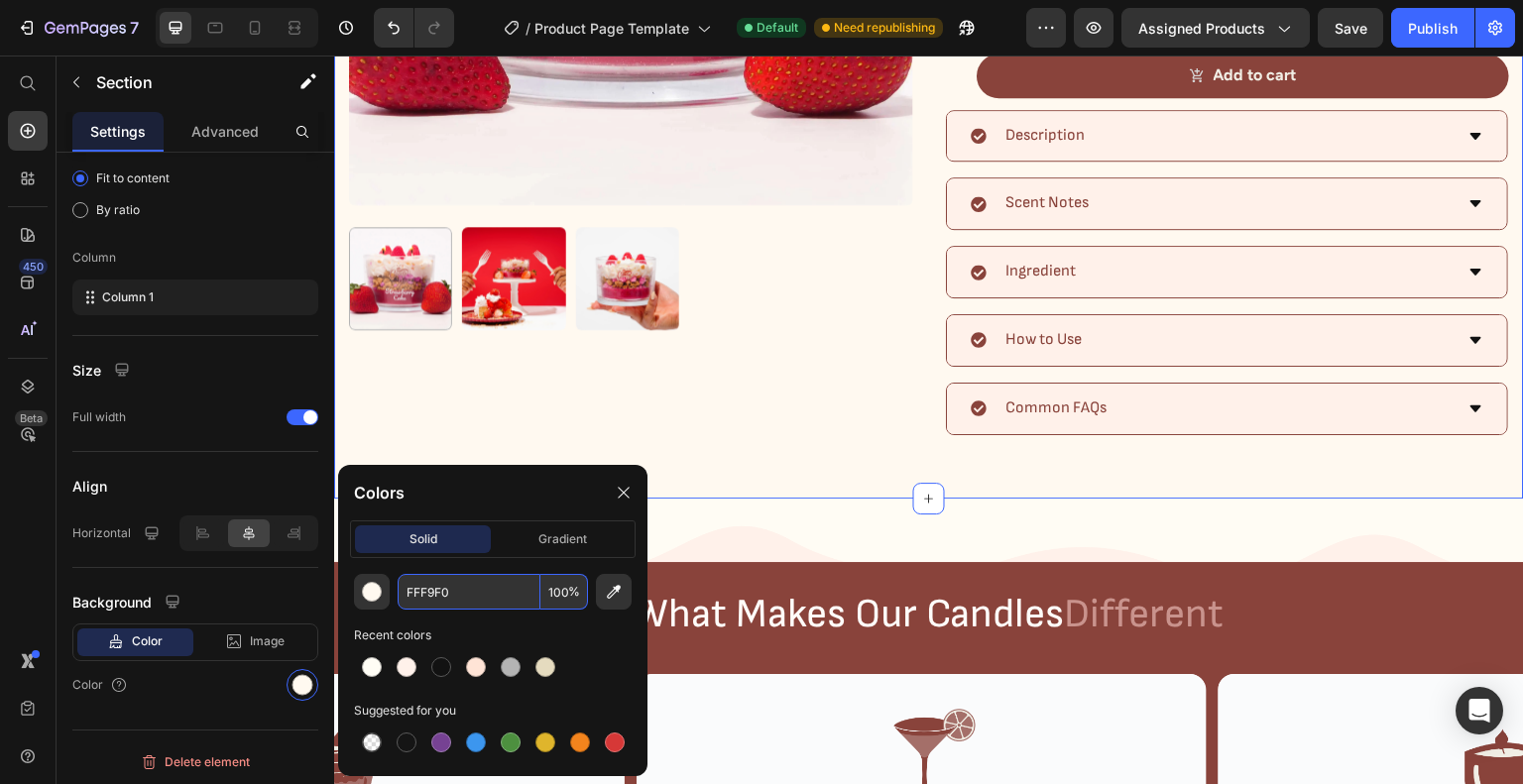 click on "FFF9F0" at bounding box center (469, 592) 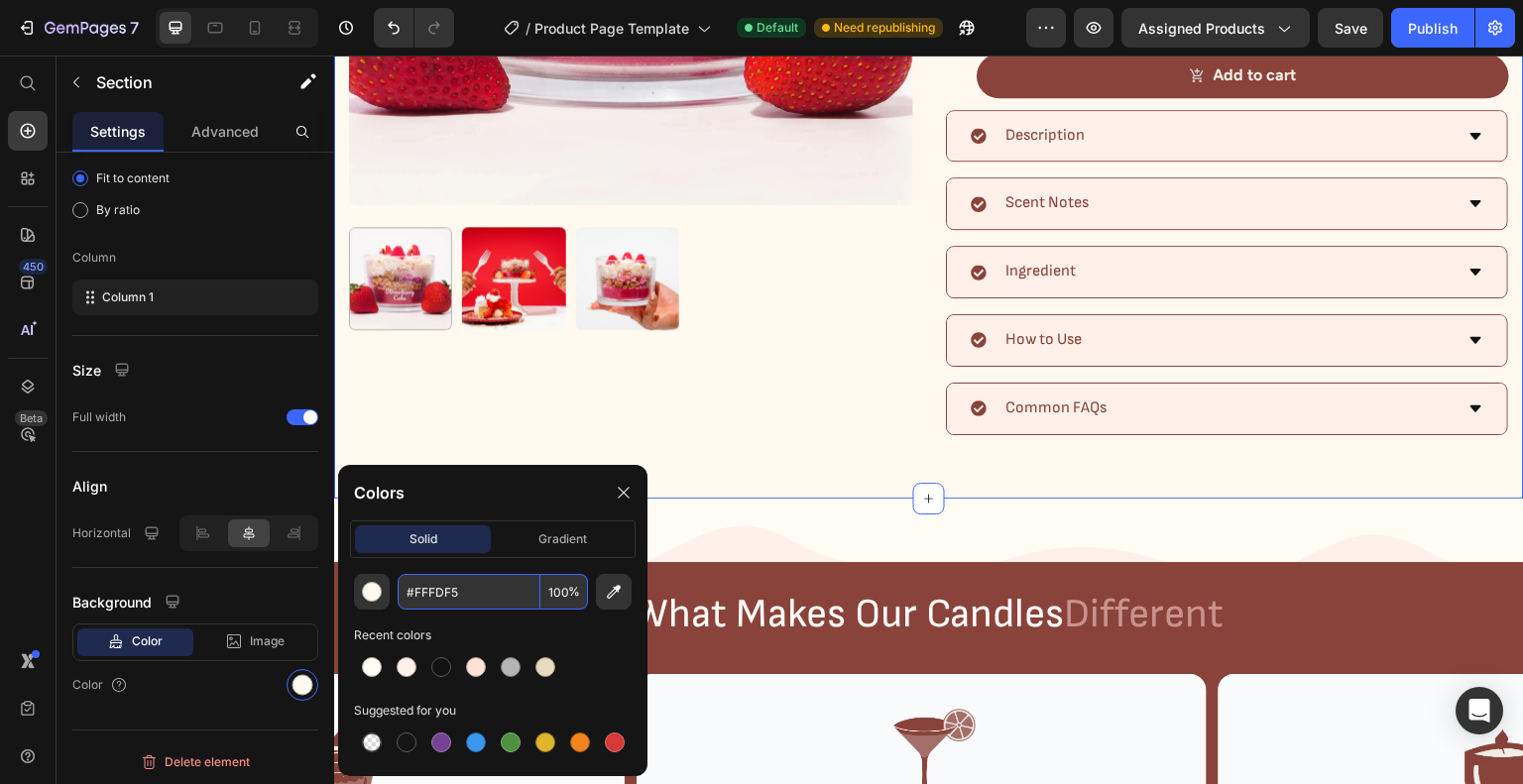type on "FFFDF5" 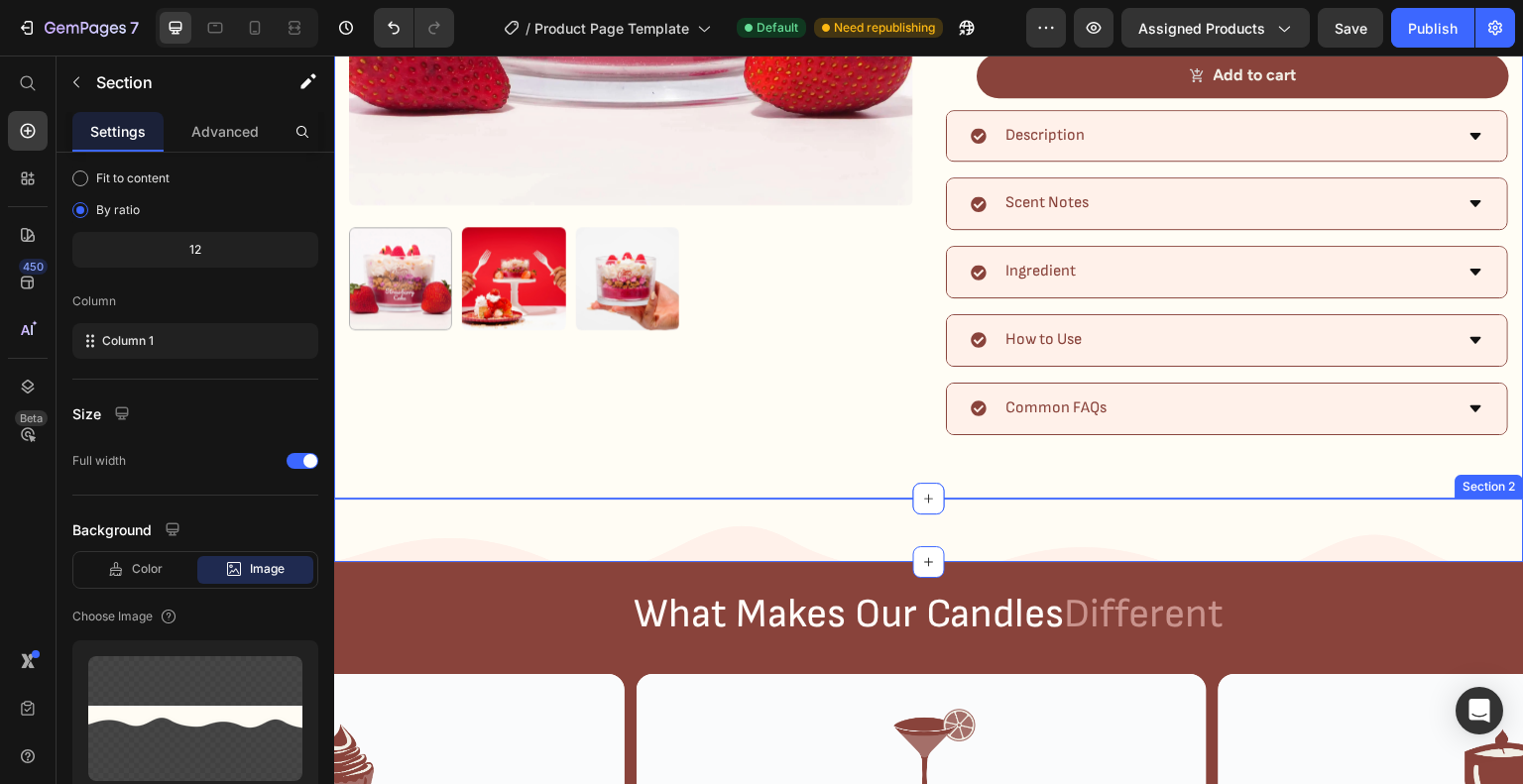 click on "Icon Natural Soy Blend Wax Text Block
Icon Skin-Safe, Phthalate-Free Fragrance Oils Text Block Icon Lead-Free Cotton [PERSON_NAME] Text Block Icon Zero Parabens. Zero Toxins. Zero BS. Text Block Row Section 2" at bounding box center (929, 530) 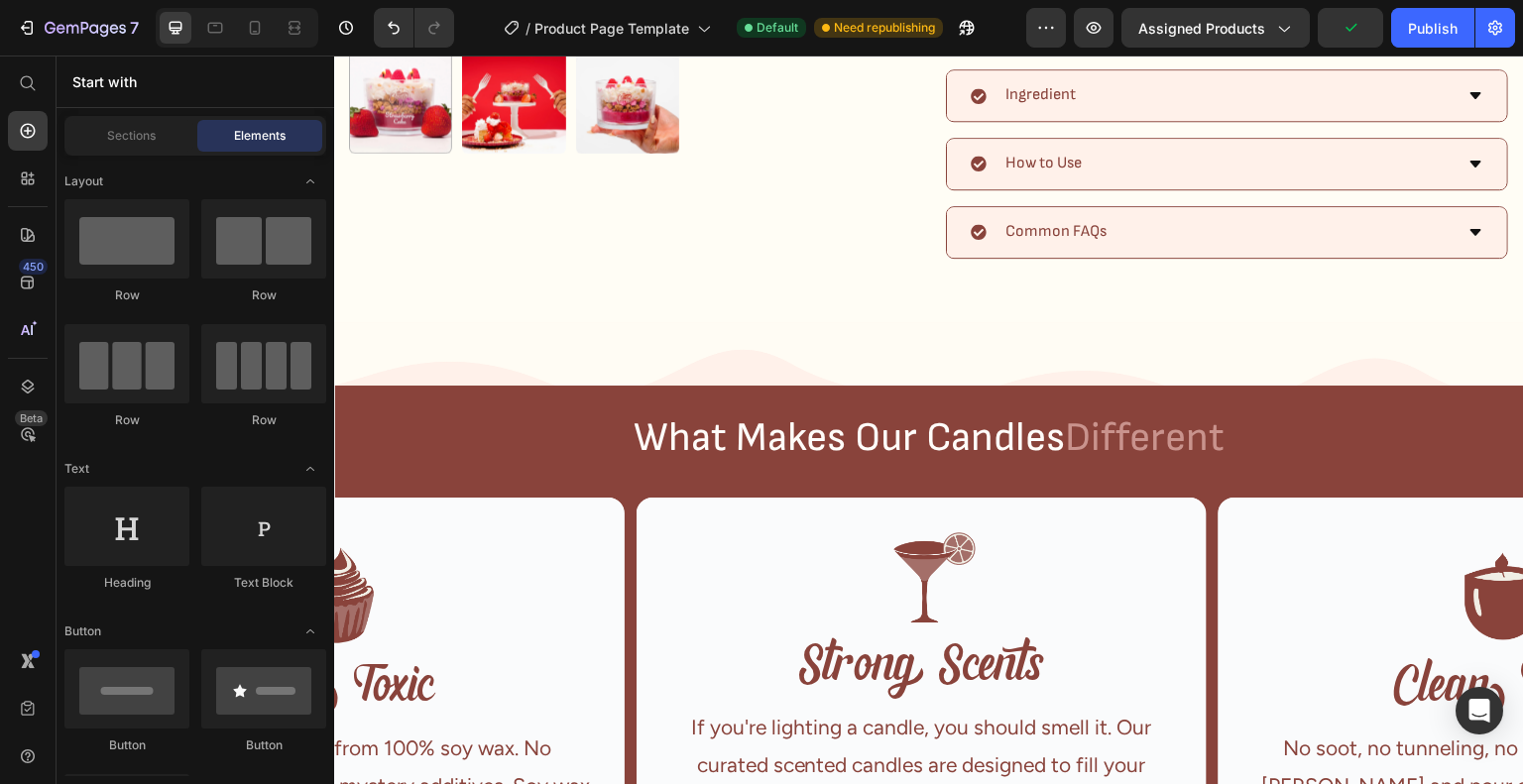scroll, scrollTop: 493, scrollLeft: 0, axis: vertical 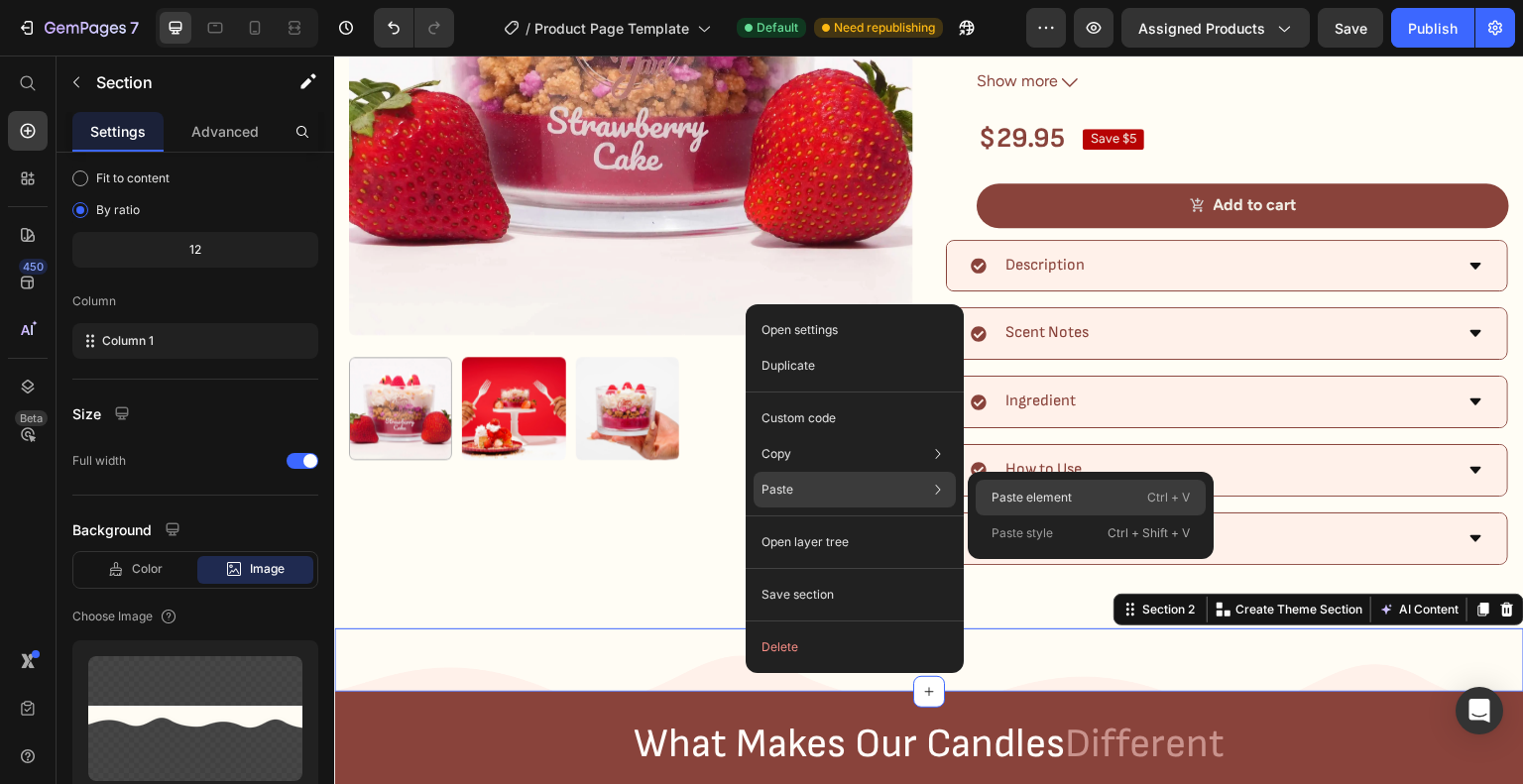 drag, startPoint x: 1031, startPoint y: 498, endPoint x: 698, endPoint y: 443, distance: 337.51148 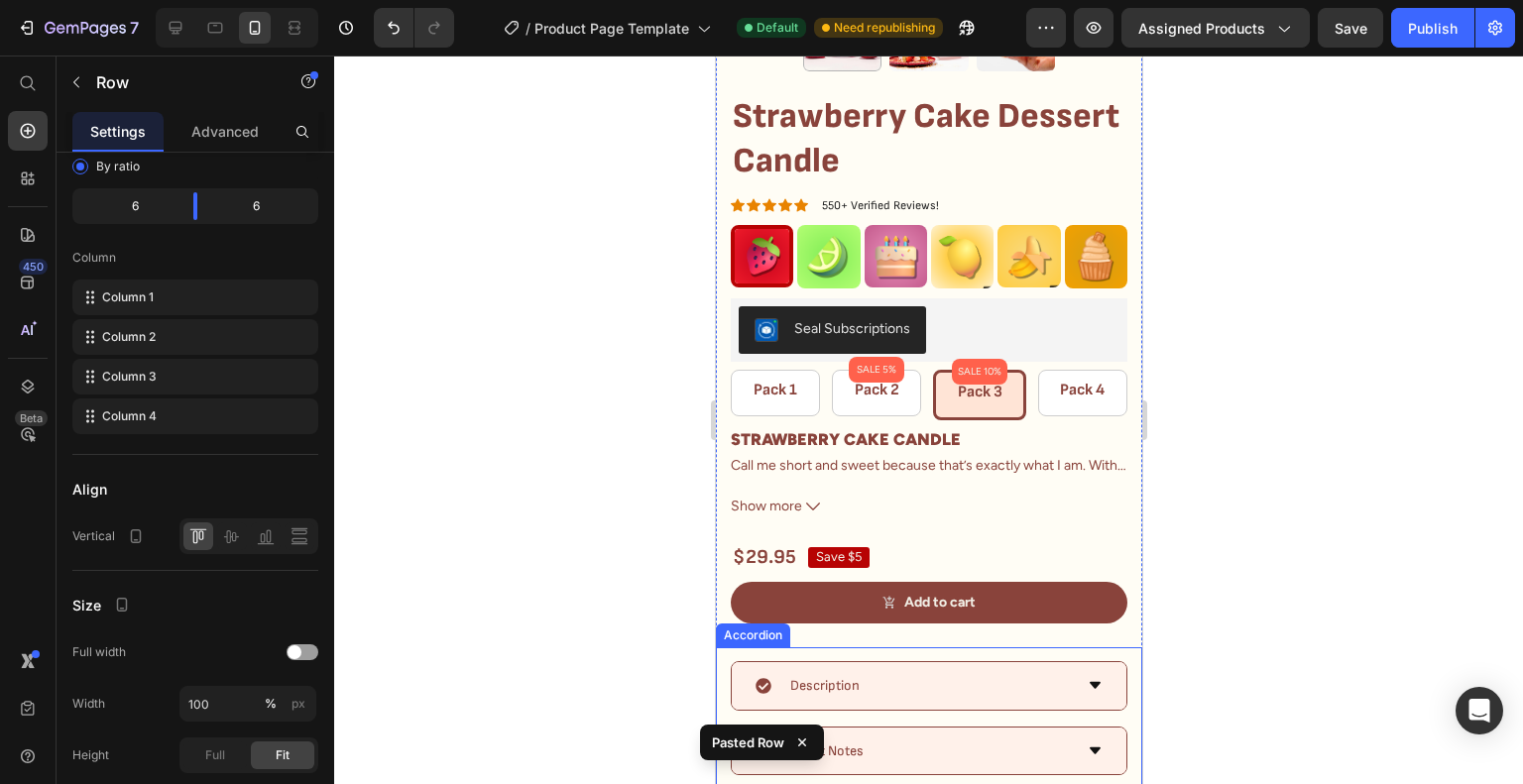 scroll, scrollTop: 641, scrollLeft: 0, axis: vertical 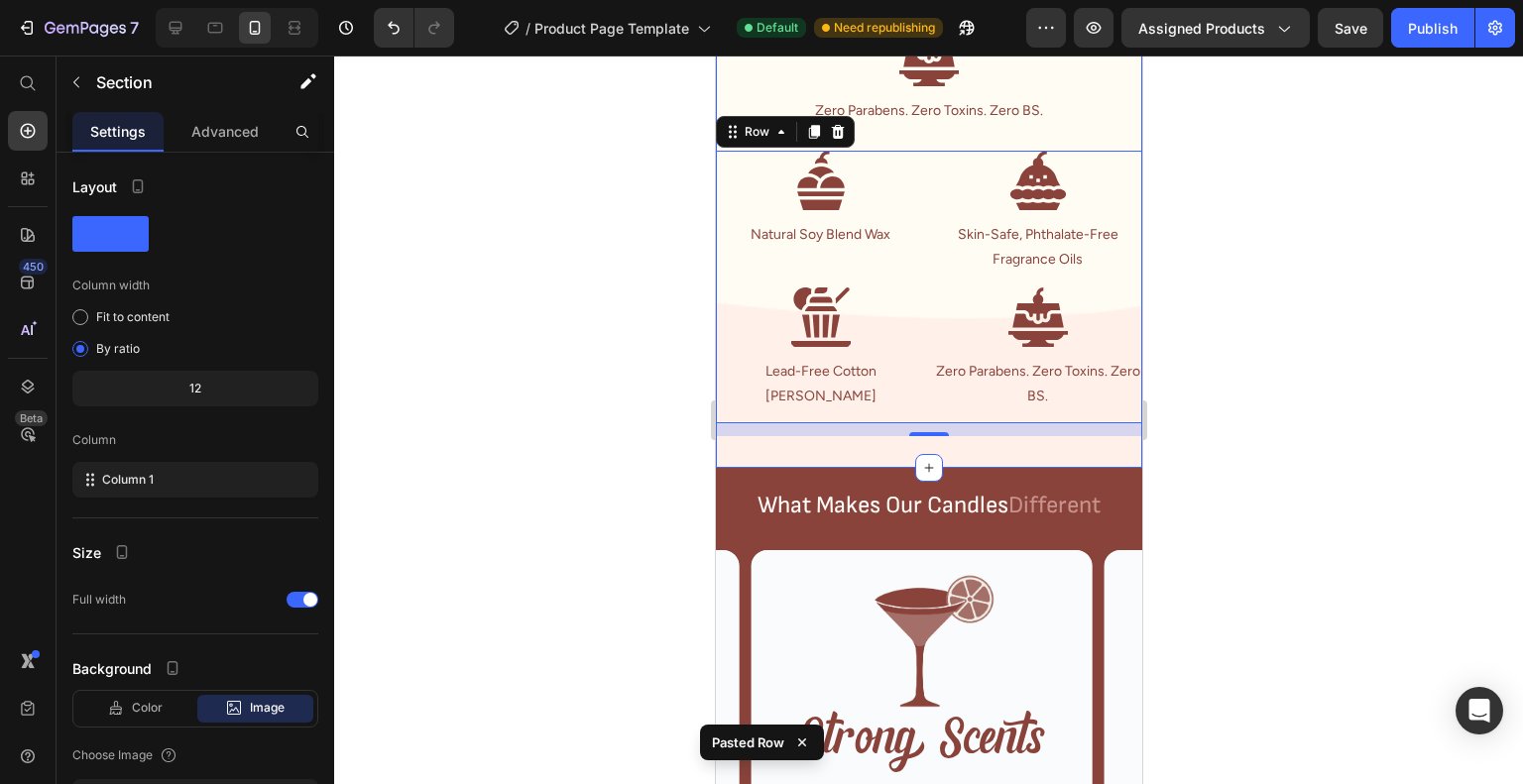 click on "Icon Natural Soy Blend Wax Text Block
Icon Skin-Safe, Phthalate-Free Fragrance Oils Text Block Icon Lead-Free Cotton [PERSON_NAME] Text Block Icon Zero Parabens. Zero Toxins. Zero BS. Text Block Row Icon Natural Soy Blend Wax Text Block
Icon Skin-Safe, Phthalate-Free Fragrance Oils Text Block Icon Lead-Free Cotton [PERSON_NAME] Text Block Icon Zero Parabens. Zero Toxins. Zero BS. Text Block Row   13" at bounding box center [928, 64] 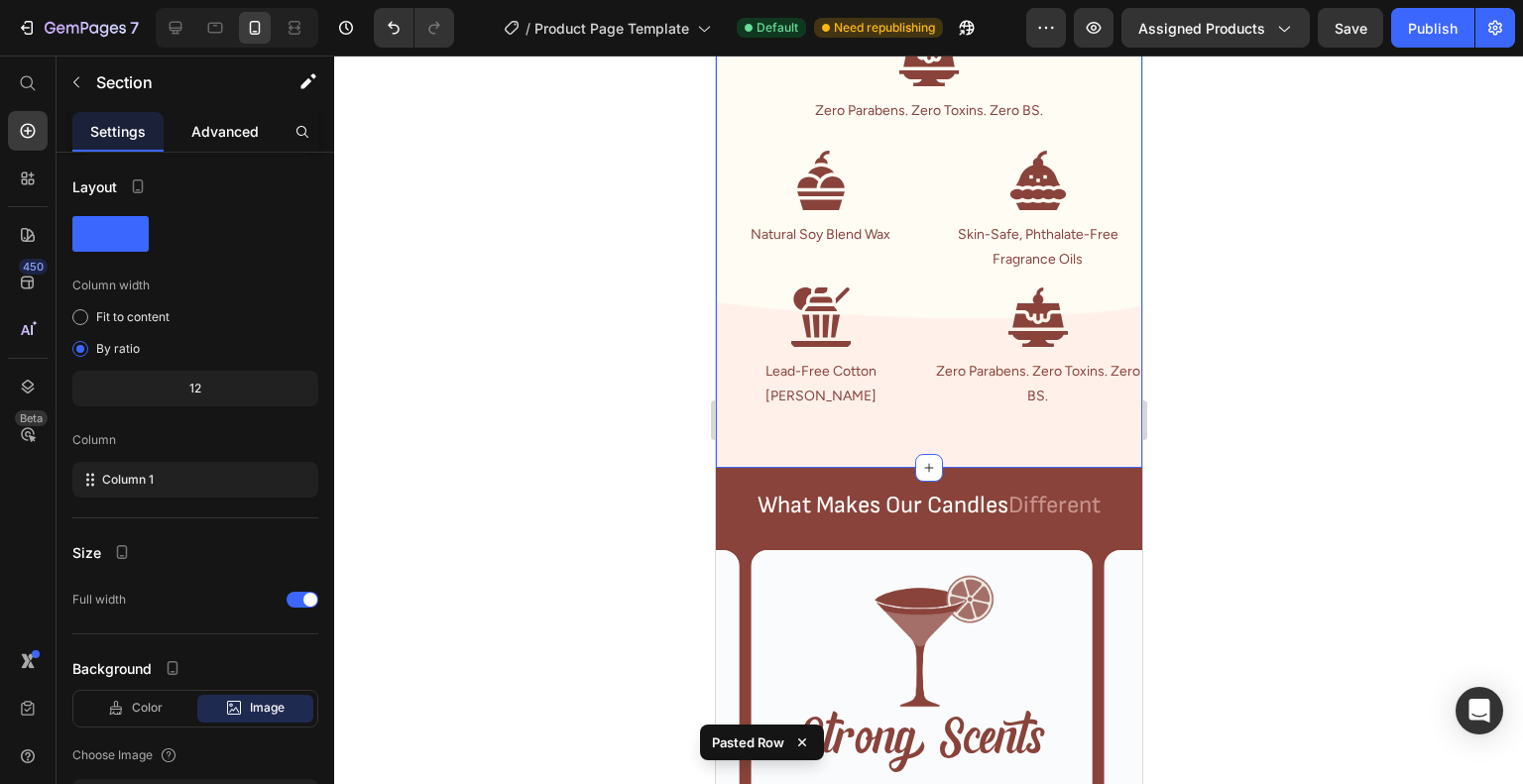click on "Advanced" 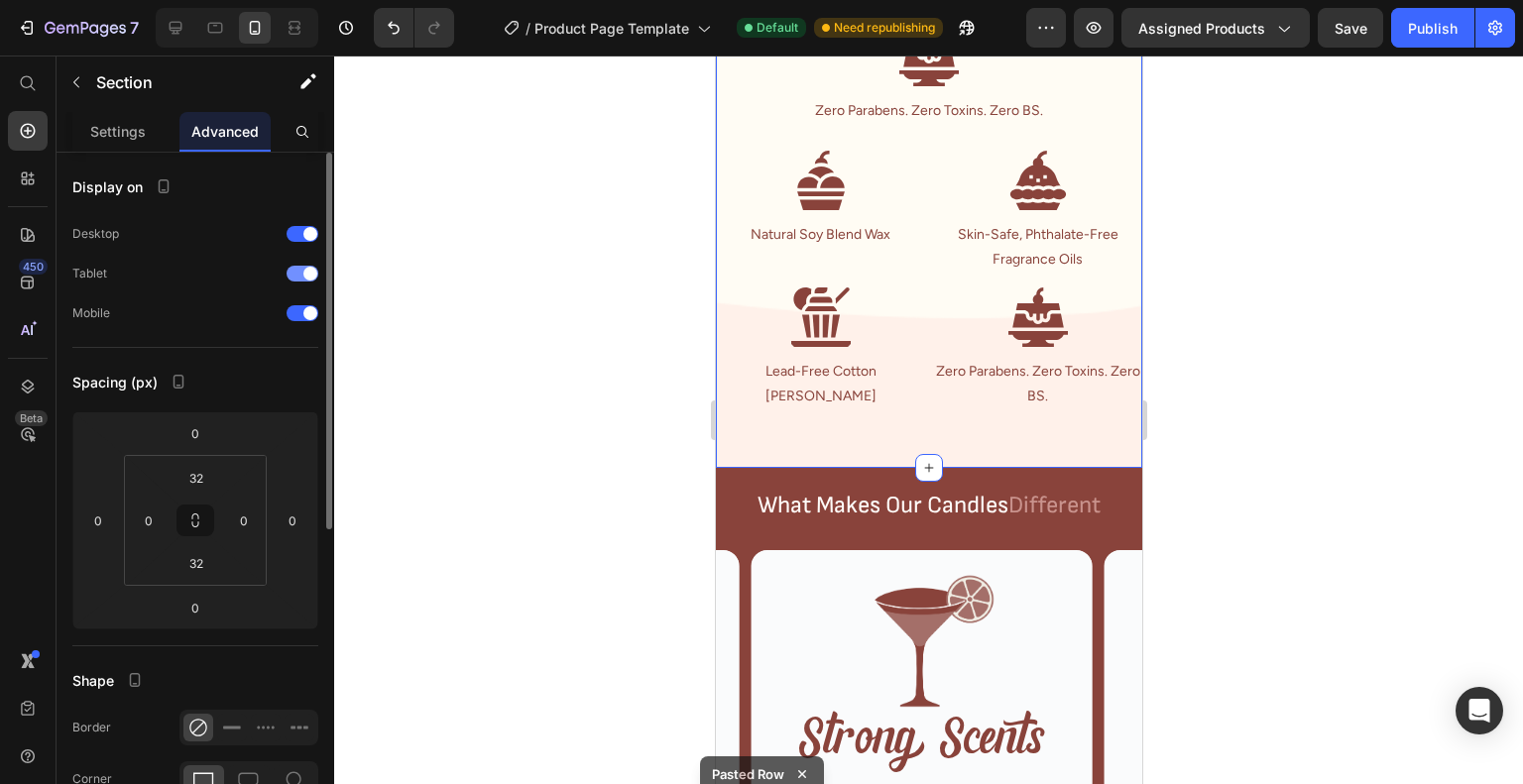 click at bounding box center (302, 274) 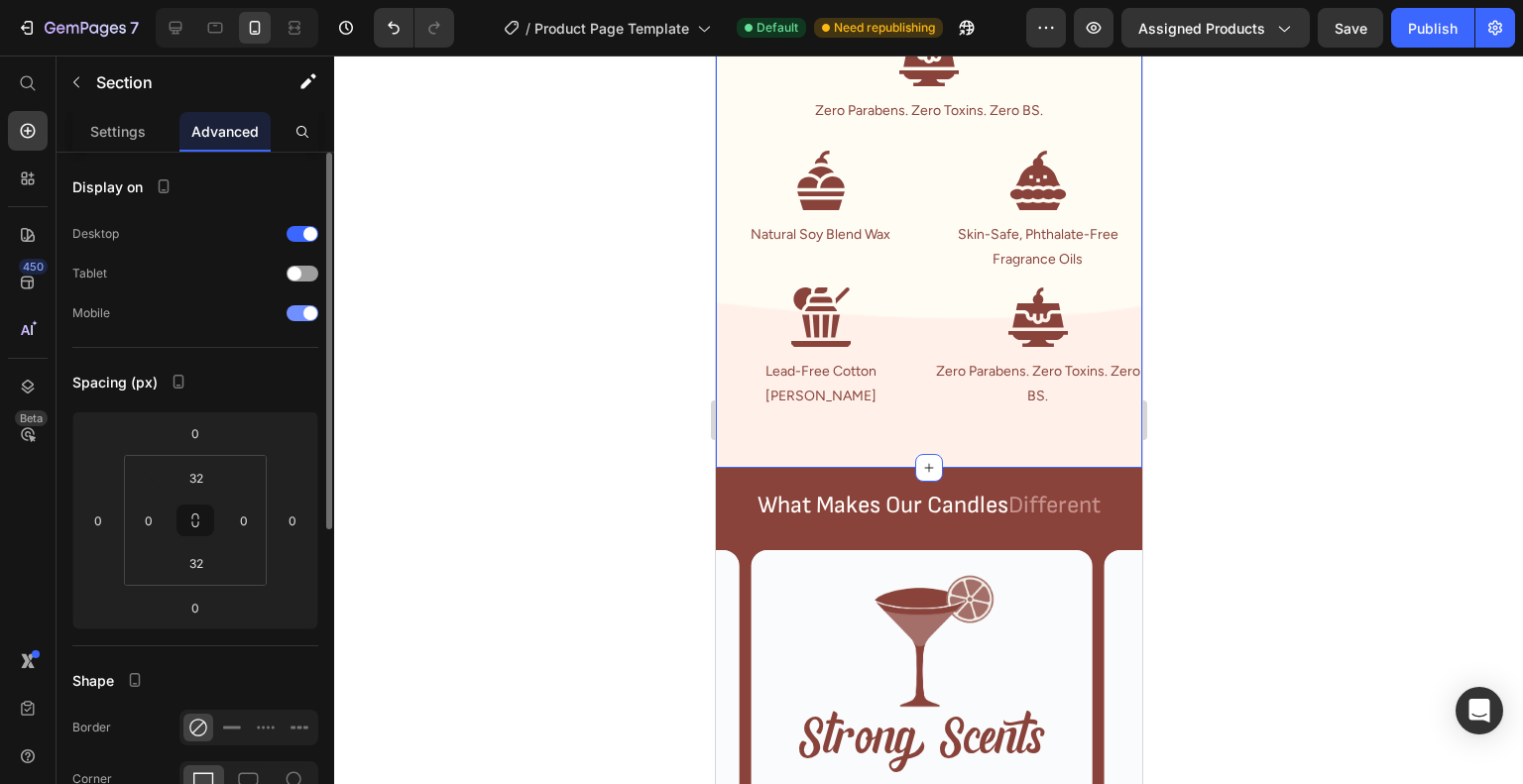 click at bounding box center [302, 313] 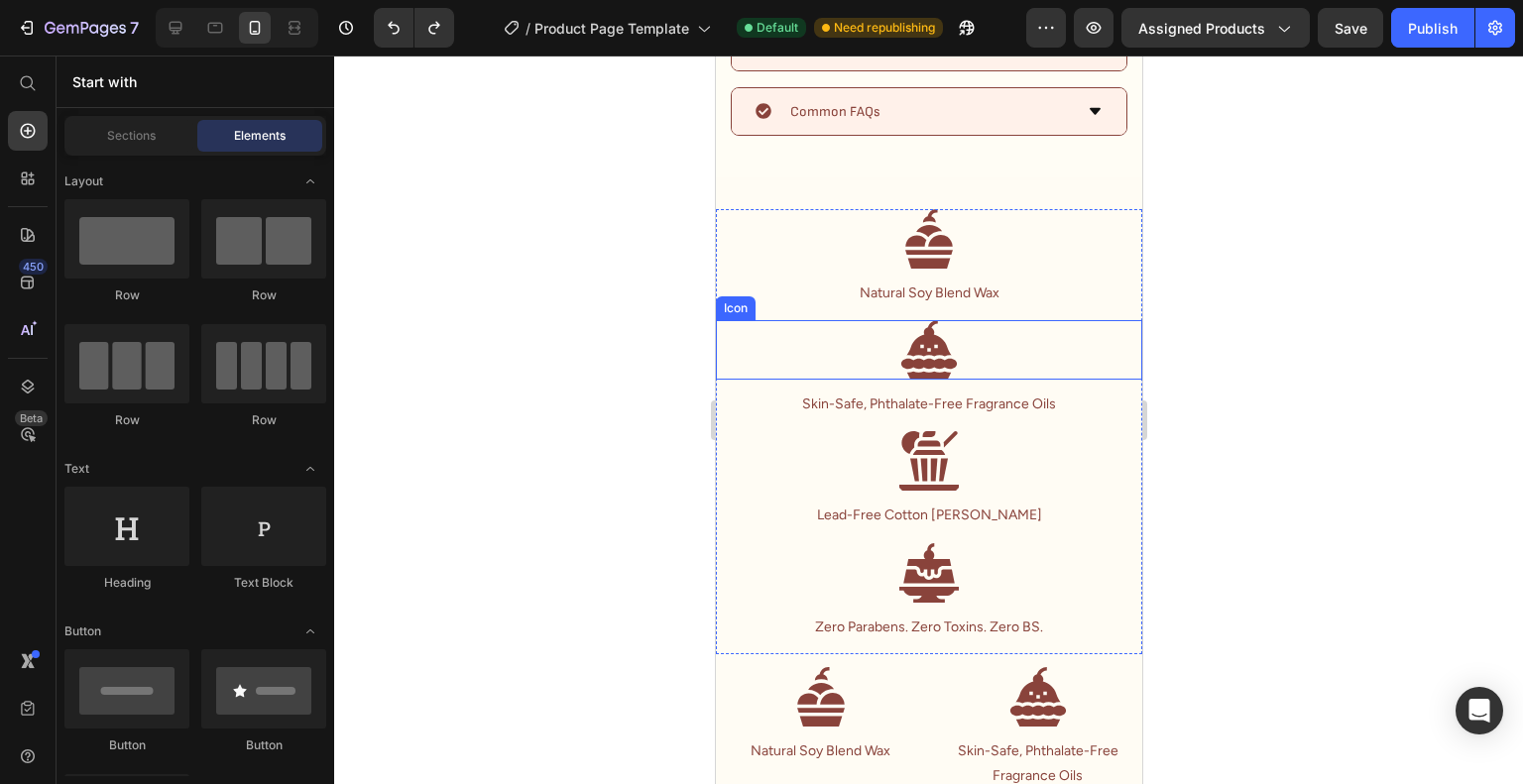 scroll, scrollTop: 1403, scrollLeft: 0, axis: vertical 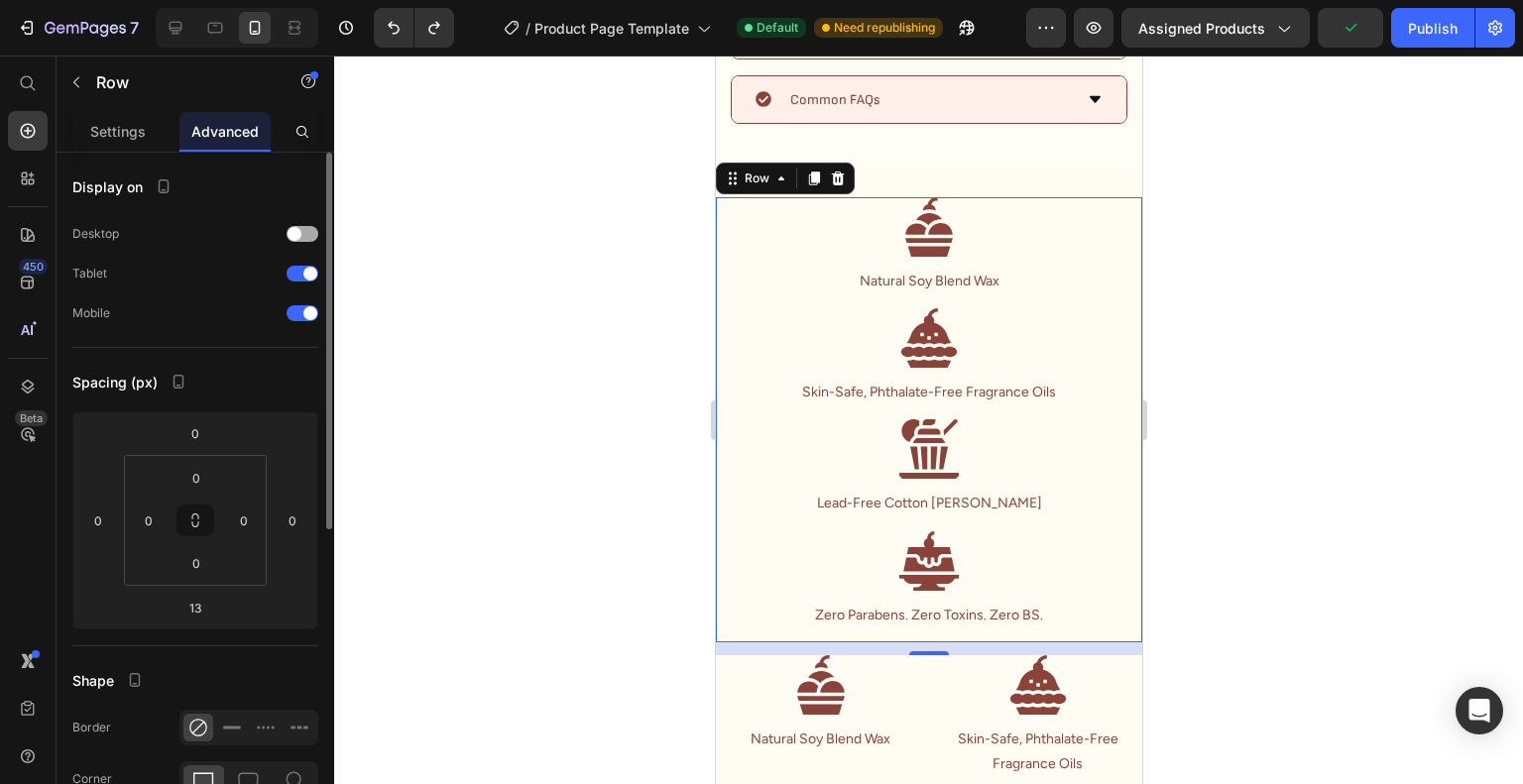 click at bounding box center (294, 234) 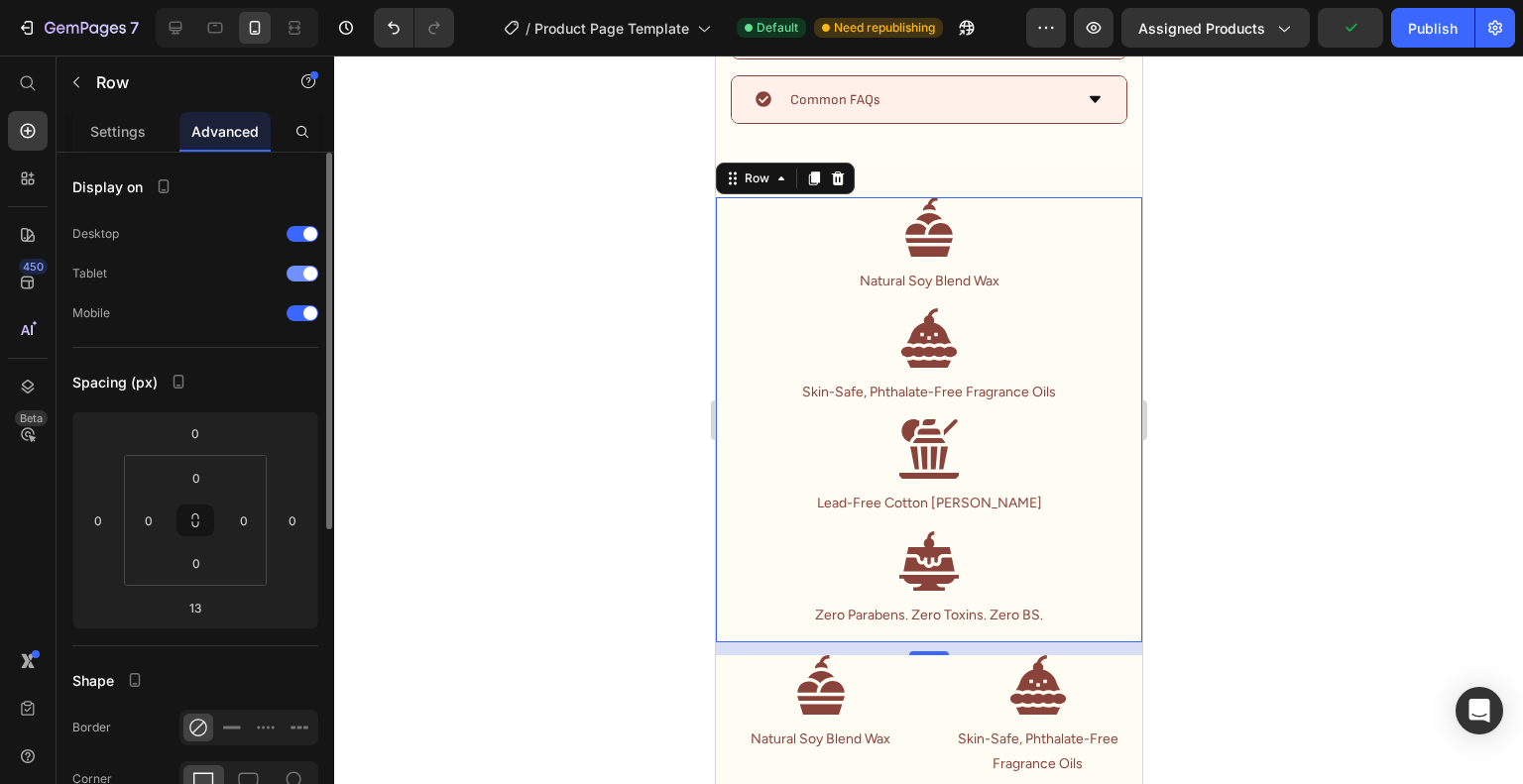 click at bounding box center [302, 274] 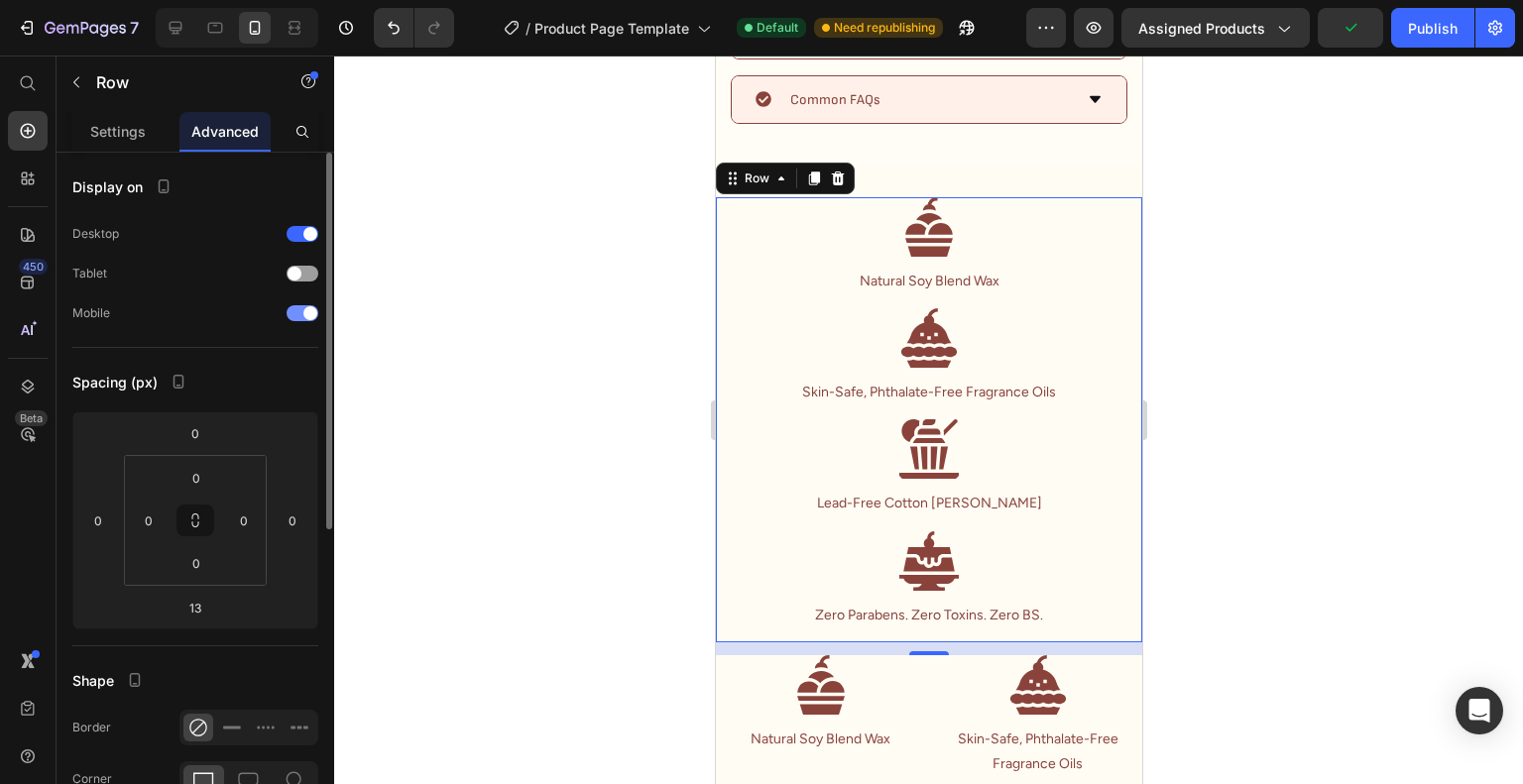 click on "Mobile" at bounding box center (195, 313) 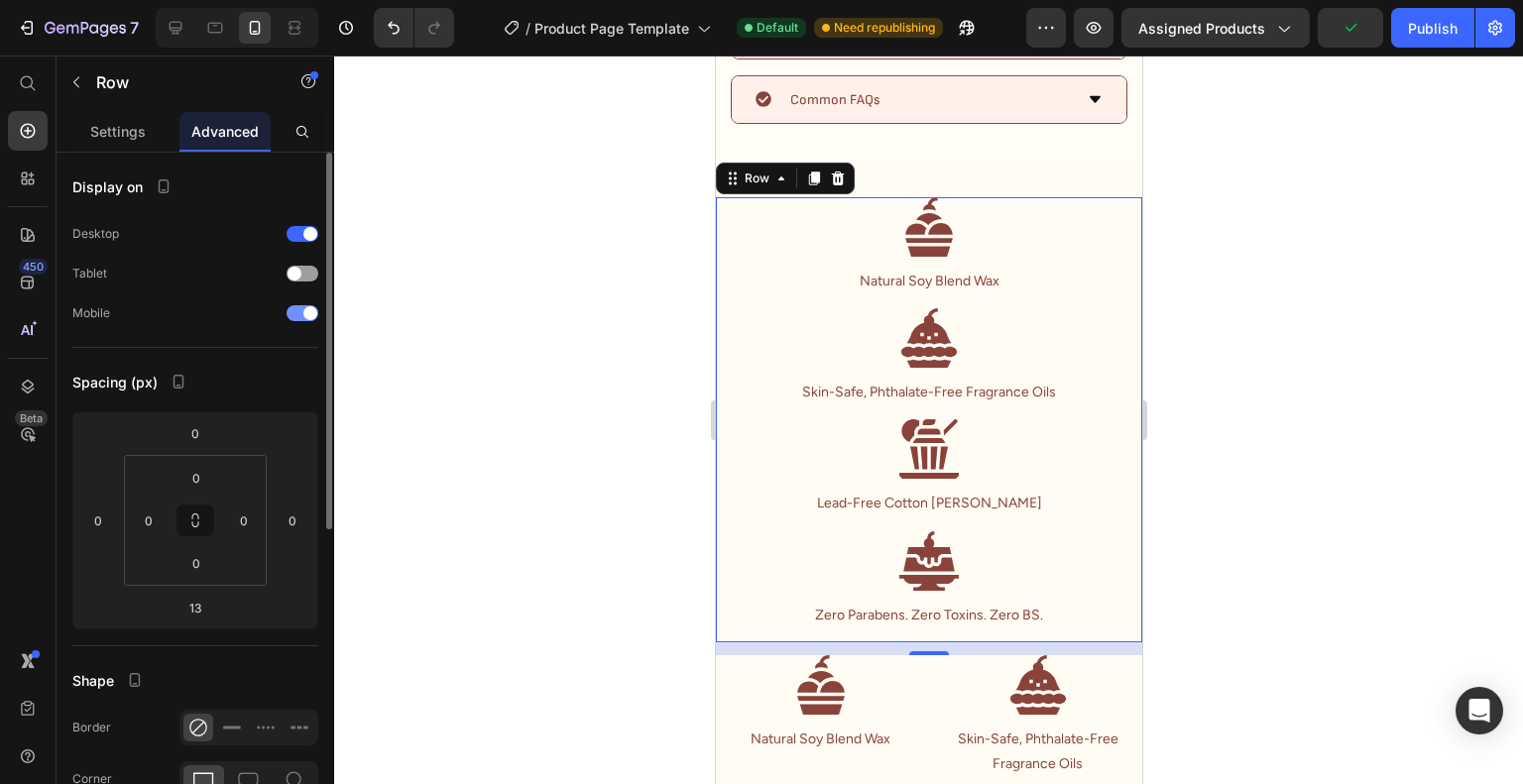 click at bounding box center (310, 313) 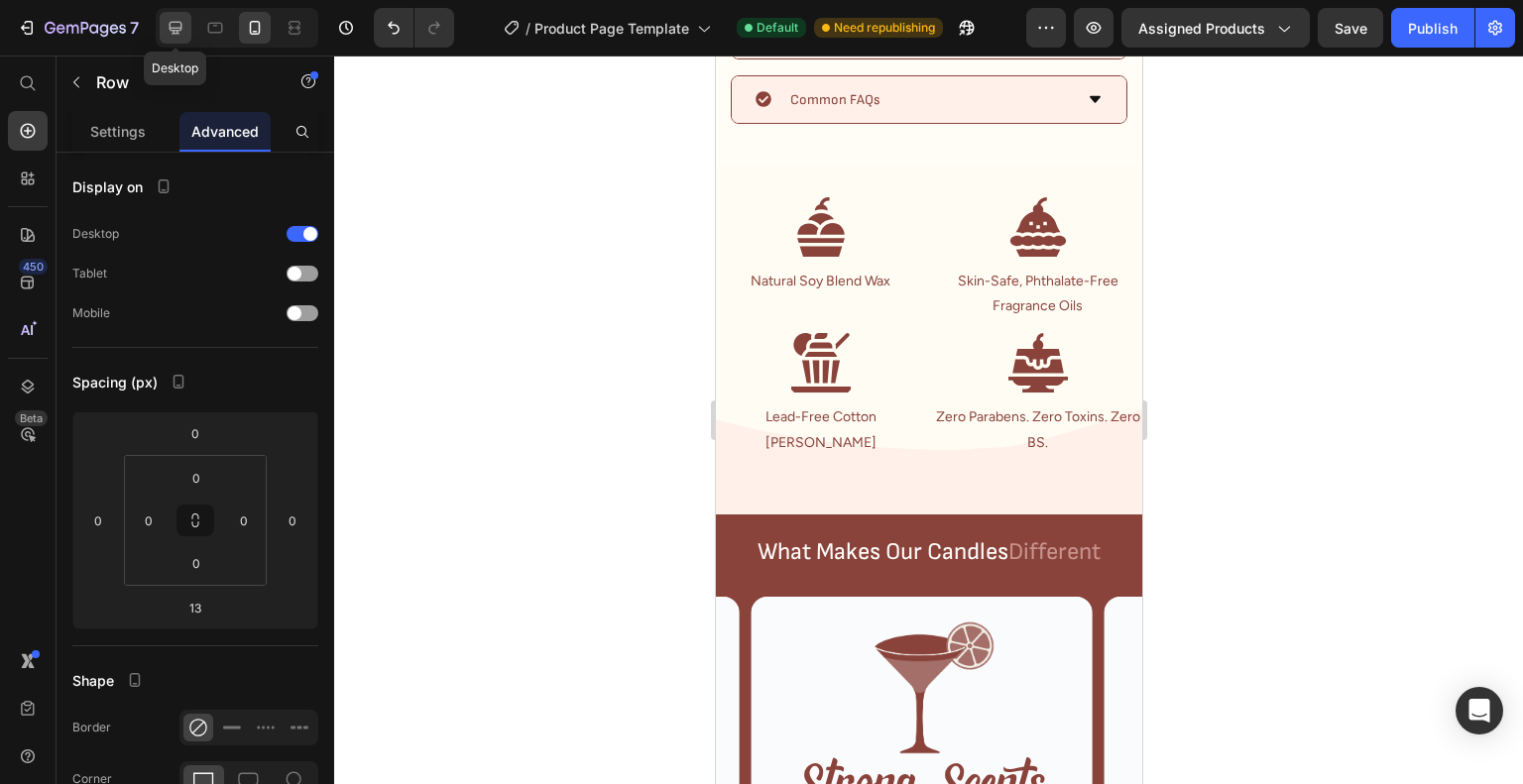 click 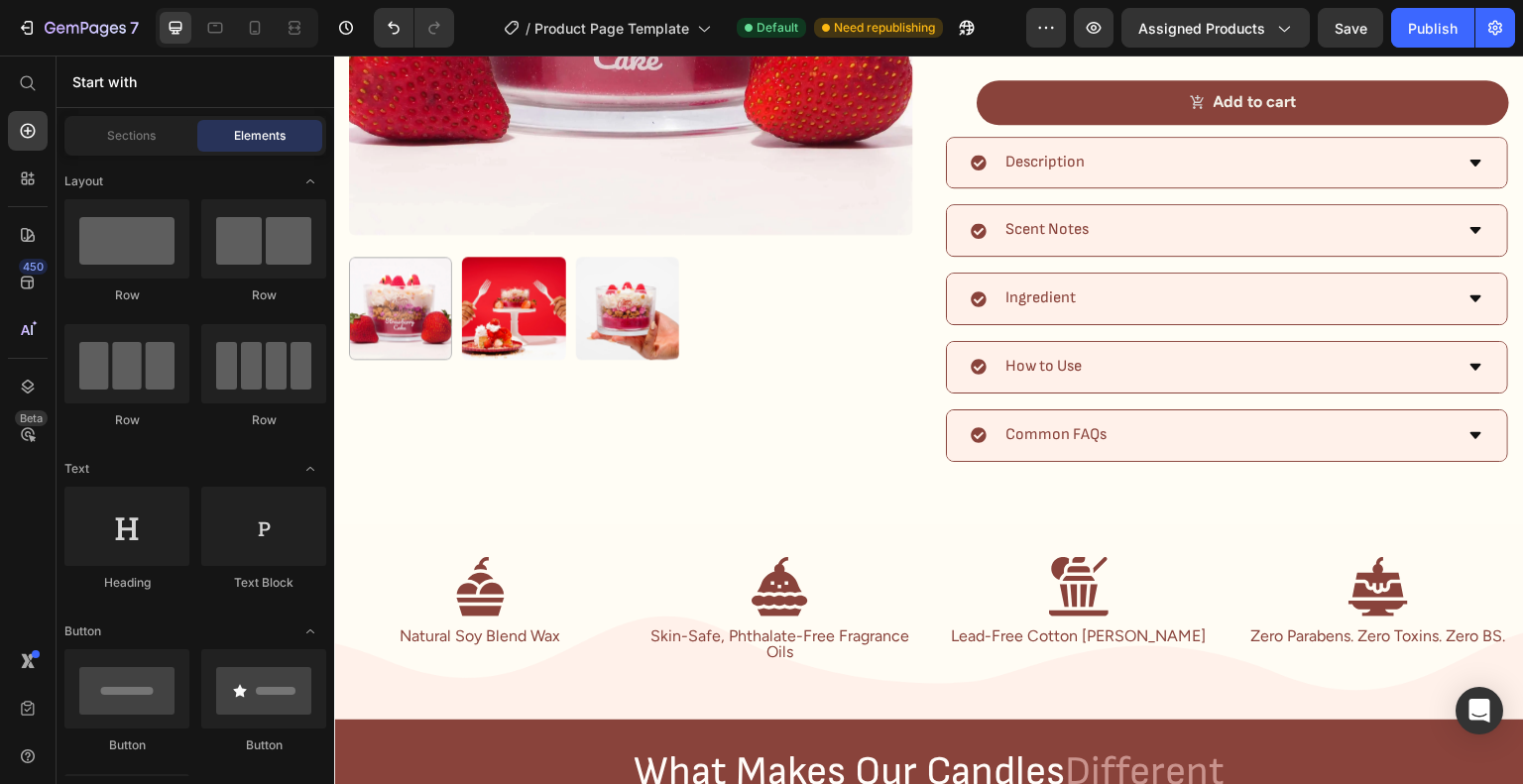 scroll, scrollTop: 585, scrollLeft: 0, axis: vertical 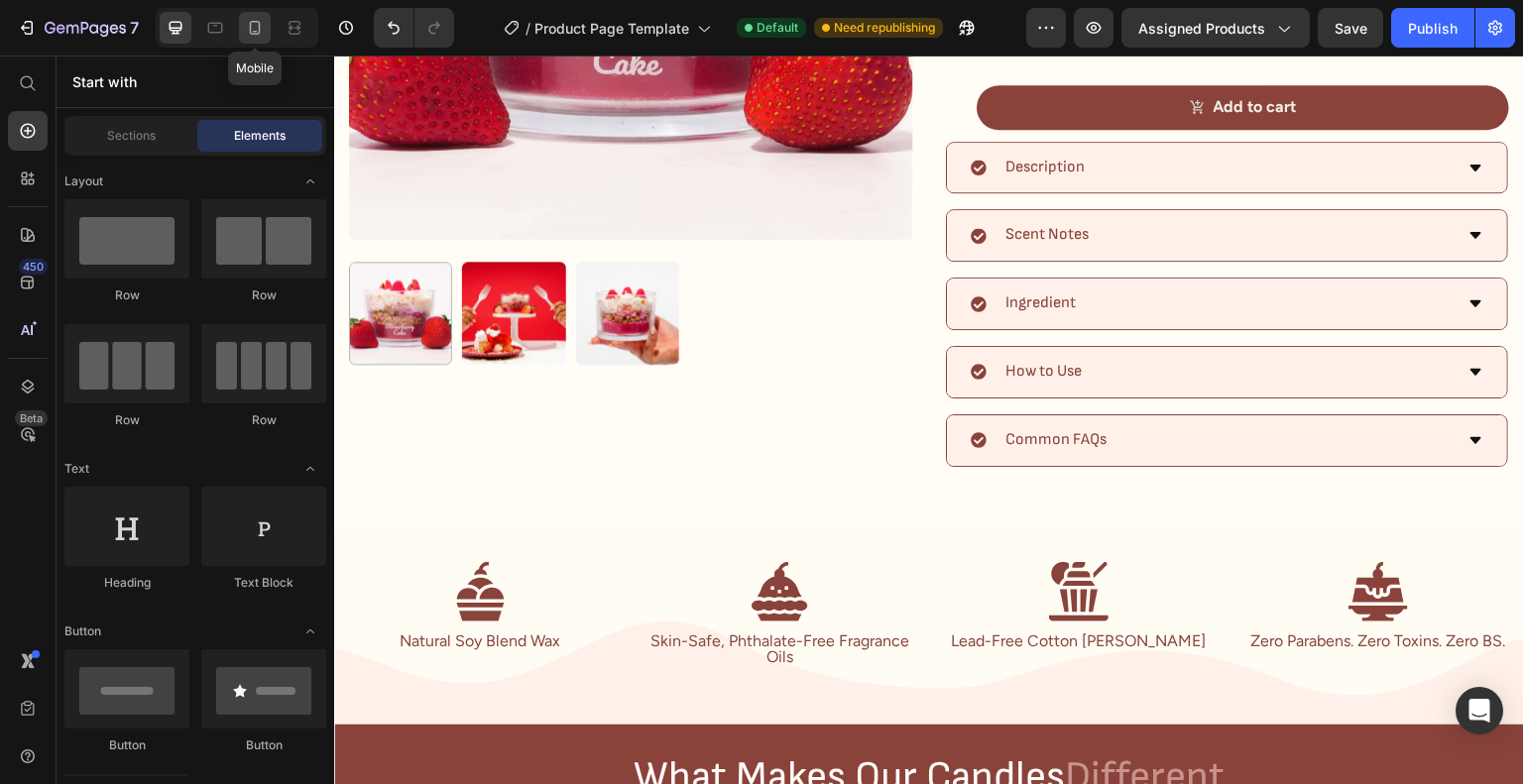 click 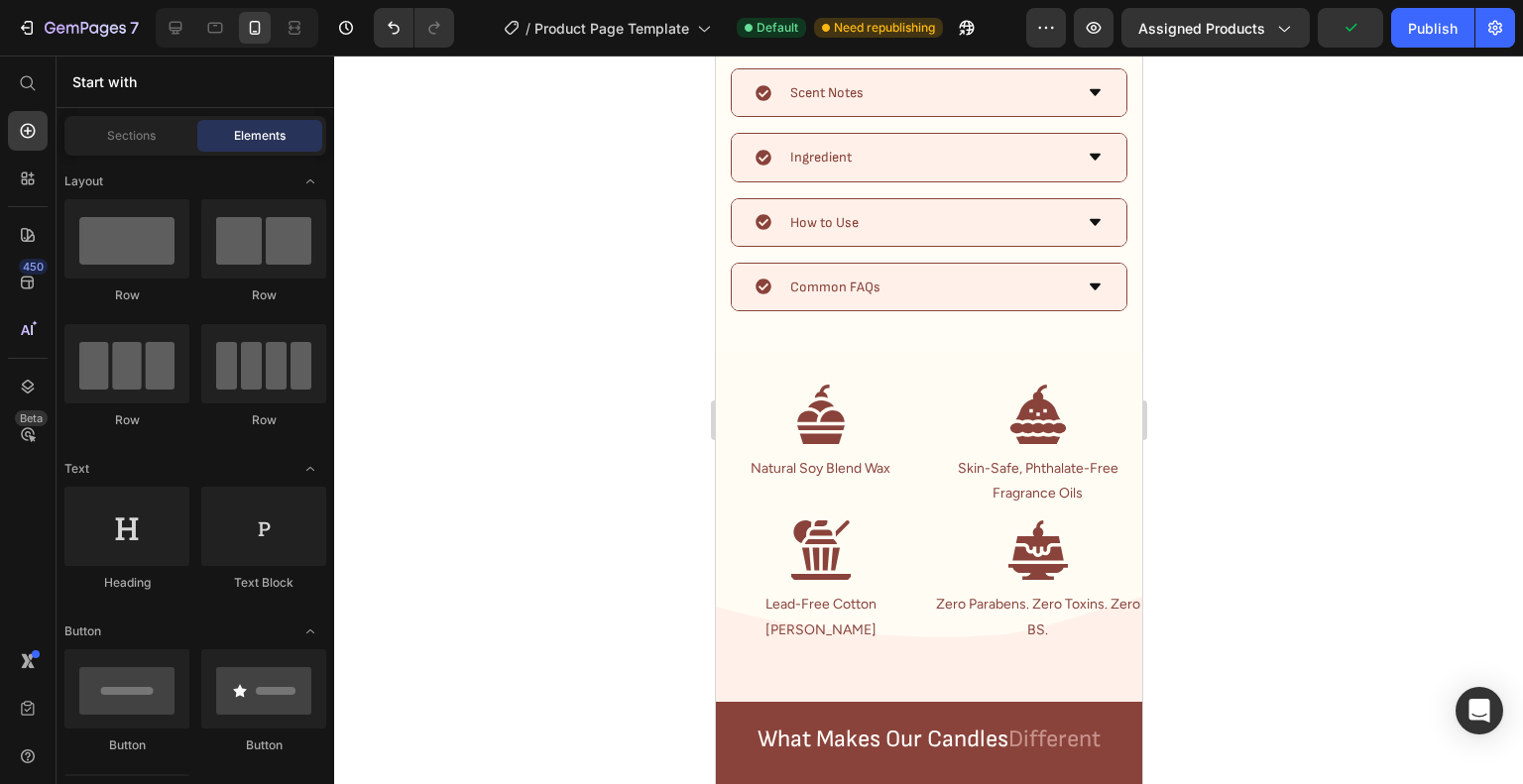 scroll, scrollTop: 1210, scrollLeft: 0, axis: vertical 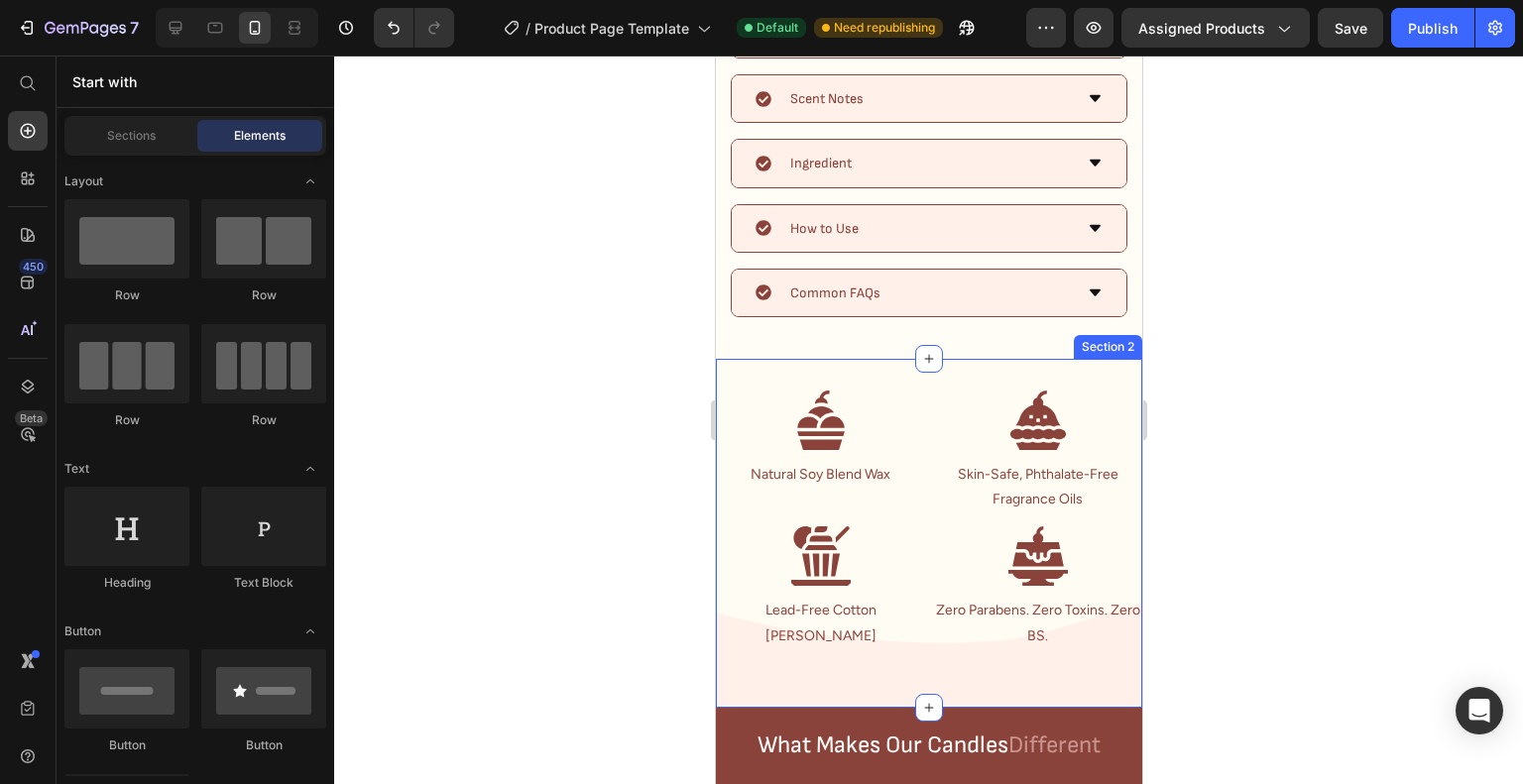 click on "Icon Natural Soy Blend Wax Text Block
Icon Skin-Safe, Phthalate-Free Fragrance Oils Text Block Icon Lead-Free Cotton [PERSON_NAME] Text Block Icon Zero Parabens. Zero Toxins. Zero BS. Text Block Row Icon Natural Soy Blend Wax Text Block
Icon Skin-Safe, Phthalate-Free Fragrance Oils Text Block Icon Lead-Free Cotton [PERSON_NAME] Text Block Icon Zero Parabens. Zero Toxins. Zero BS. Text Block Row Section 2" at bounding box center (928, 533) 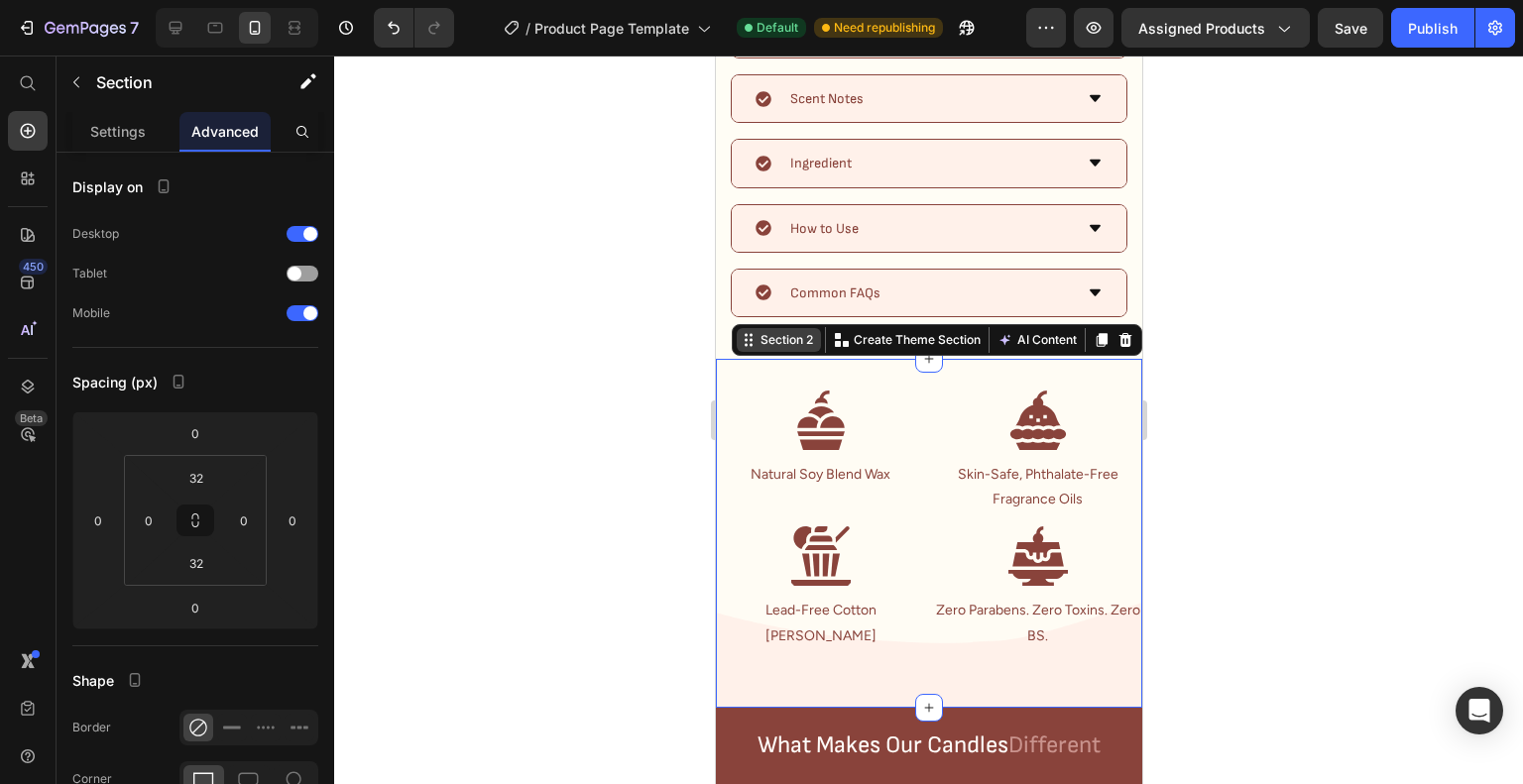 click on "Section 2" at bounding box center [785, 340] 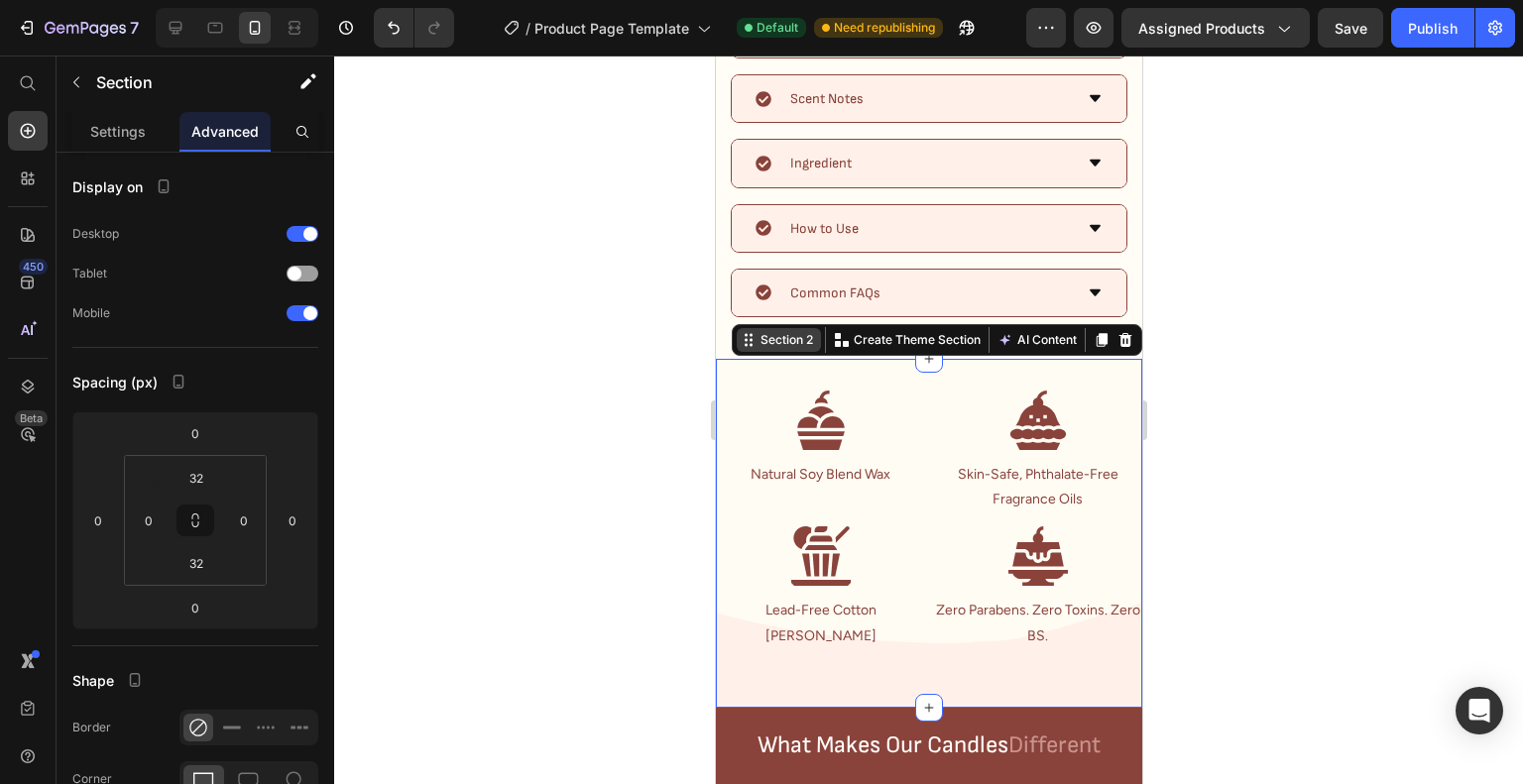 click 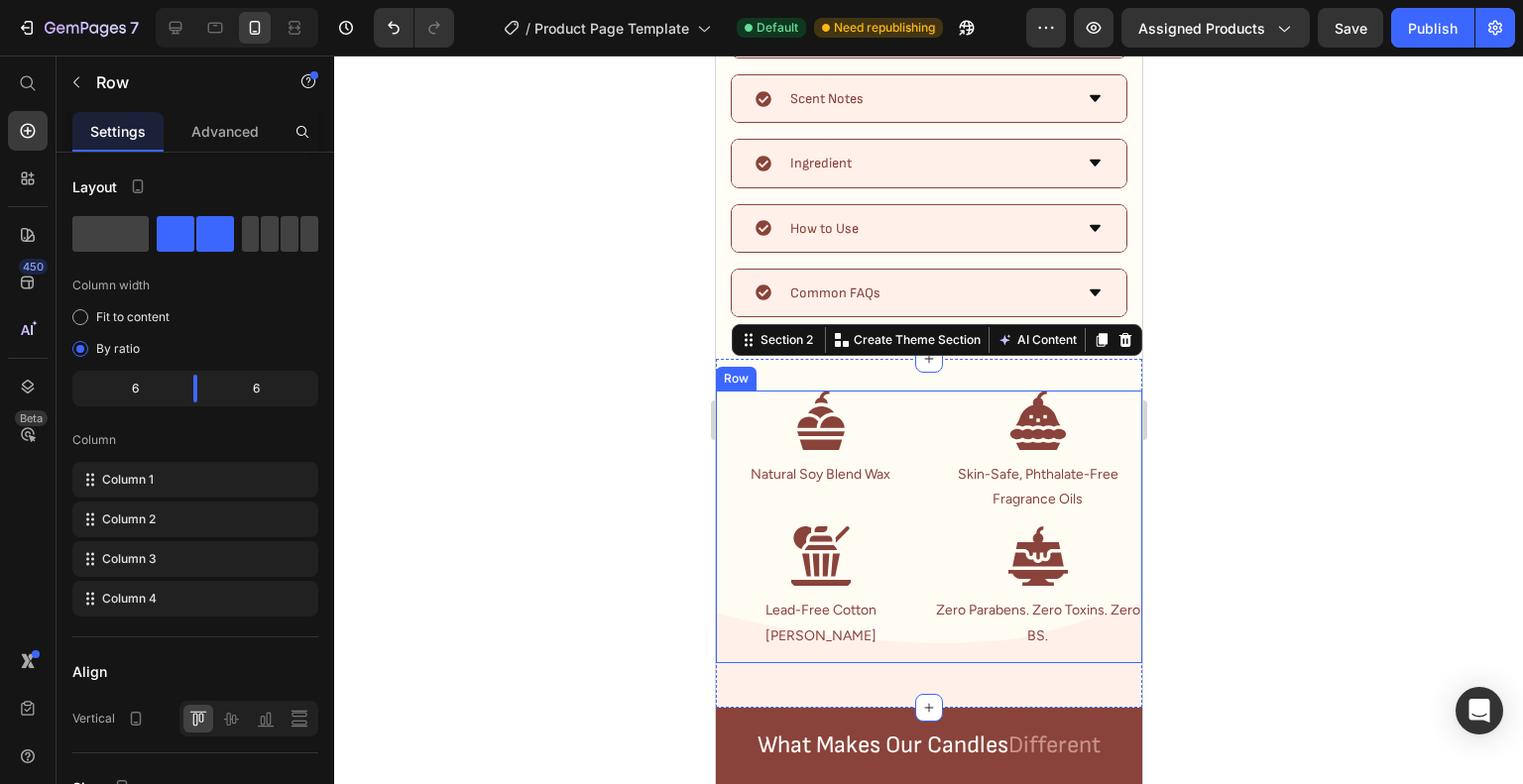 click on "Icon Zero Parabens. Zero Toxins. Zero BS. Text Block" at bounding box center [1036, 594] 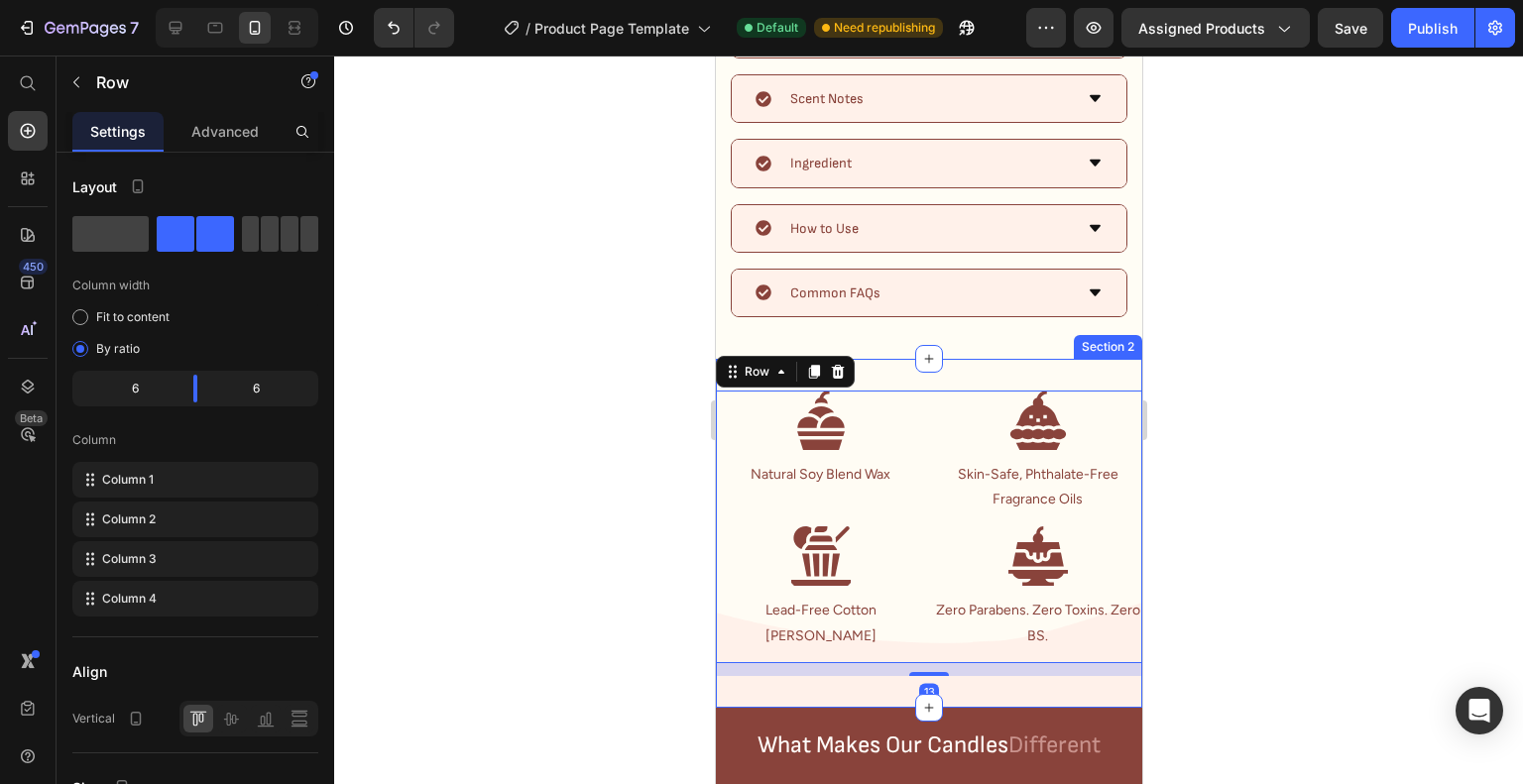 click on "Icon Natural Soy Blend Wax Text Block
Icon Skin-Safe, Phthalate-Free Fragrance Oils Text Block Icon Lead-Free Cotton [PERSON_NAME] Text Block Icon Zero Parabens. Zero Toxins. Zero BS. Text Block Row Icon Natural Soy Blend Wax Text Block
Icon Skin-Safe, Phthalate-Free Fragrance Oils Text Block Icon Lead-Free Cotton [PERSON_NAME] Text Block Icon Zero Parabens. Zero Toxins. Zero BS. Text Block Row   13 Section 2" at bounding box center (928, 533) 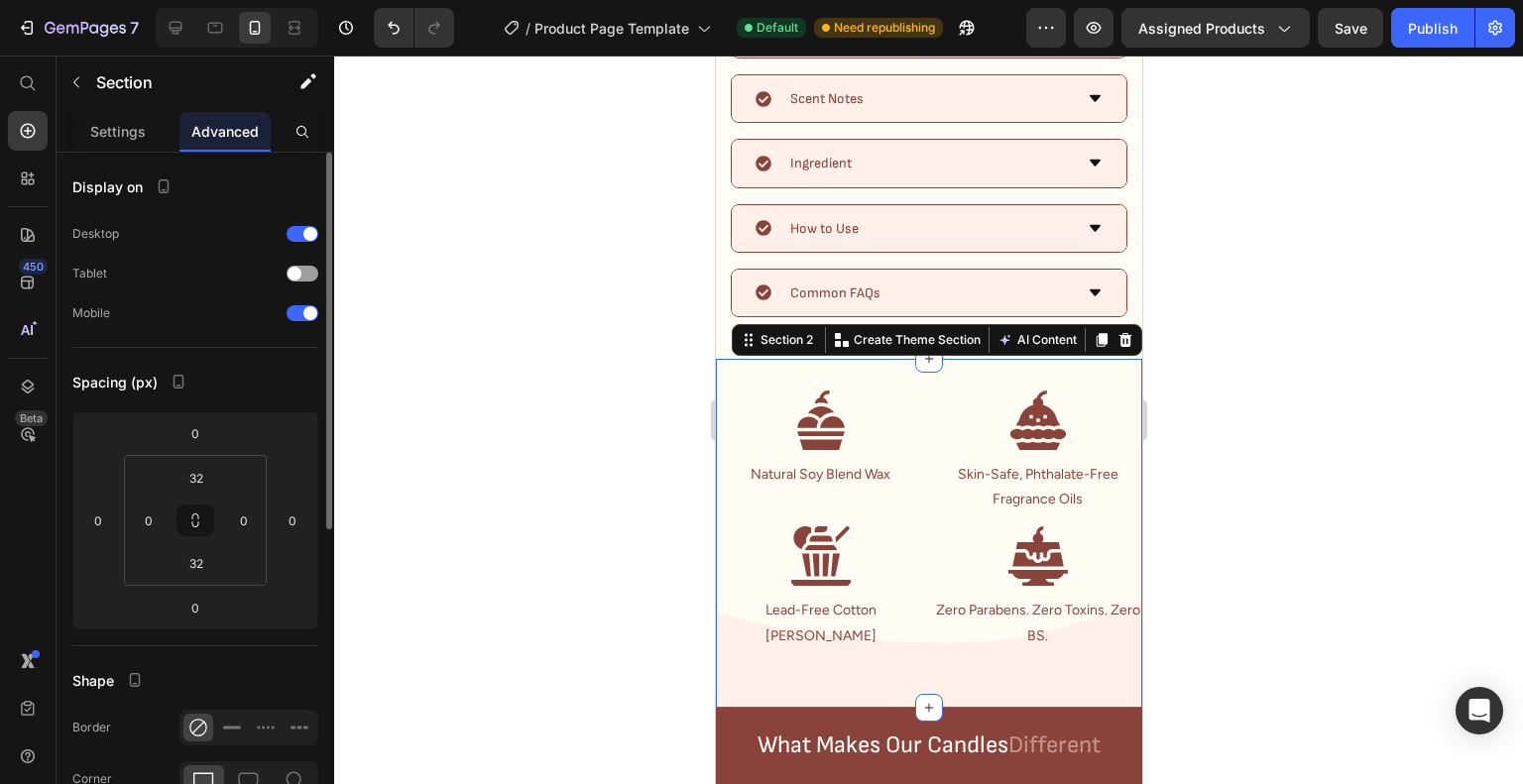 scroll, scrollTop: 99, scrollLeft: 0, axis: vertical 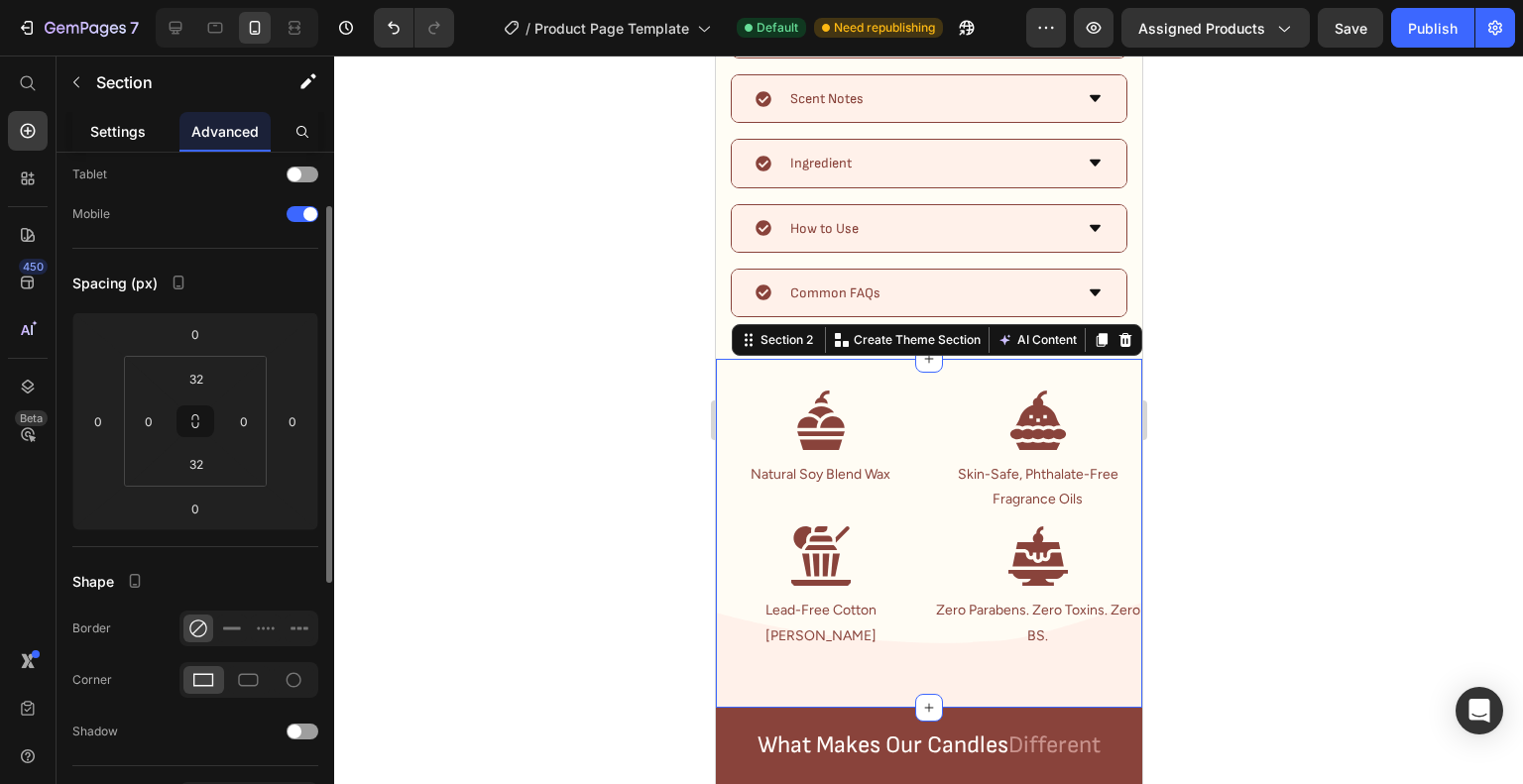click on "Settings" at bounding box center (118, 131) 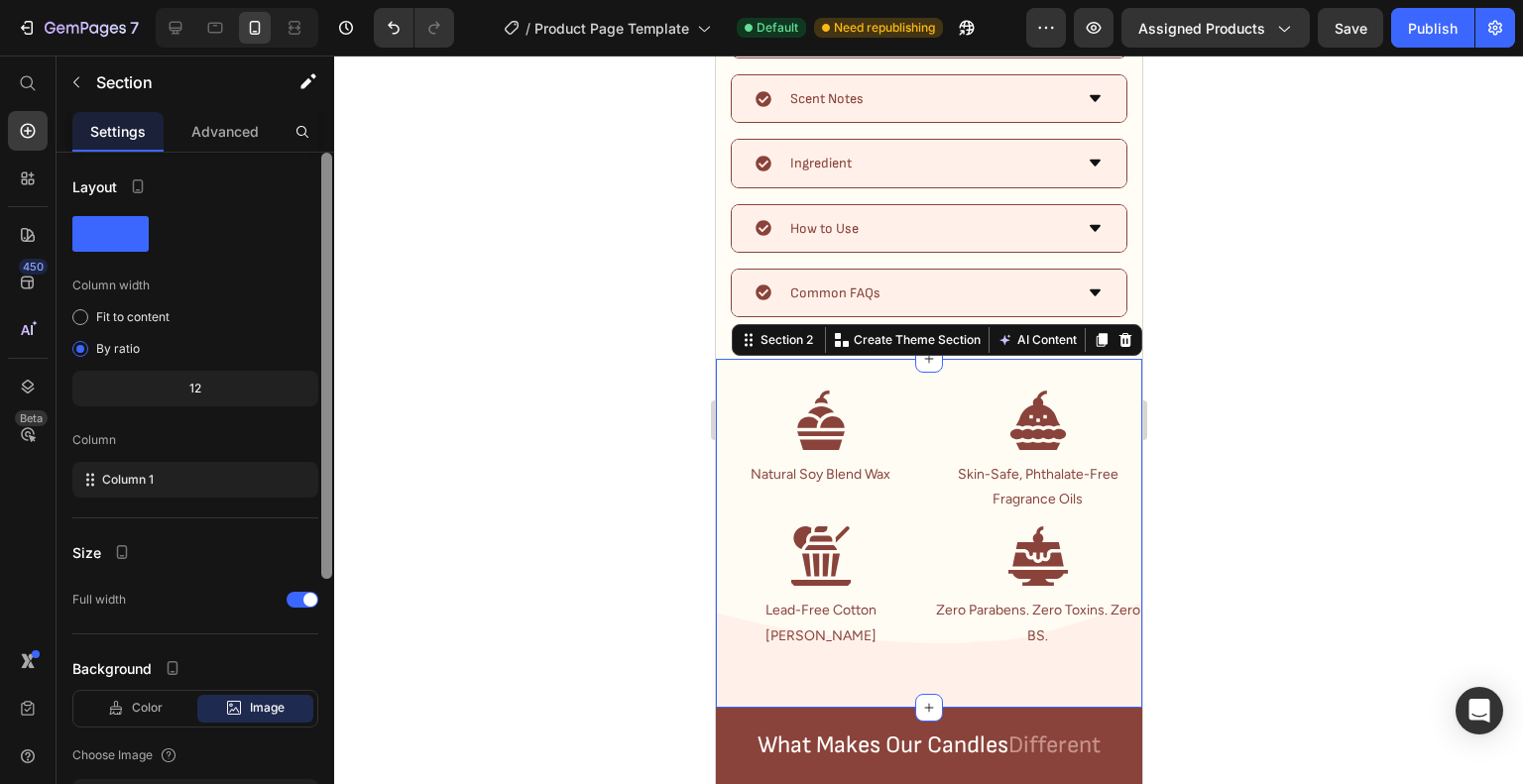 scroll, scrollTop: 420, scrollLeft: 0, axis: vertical 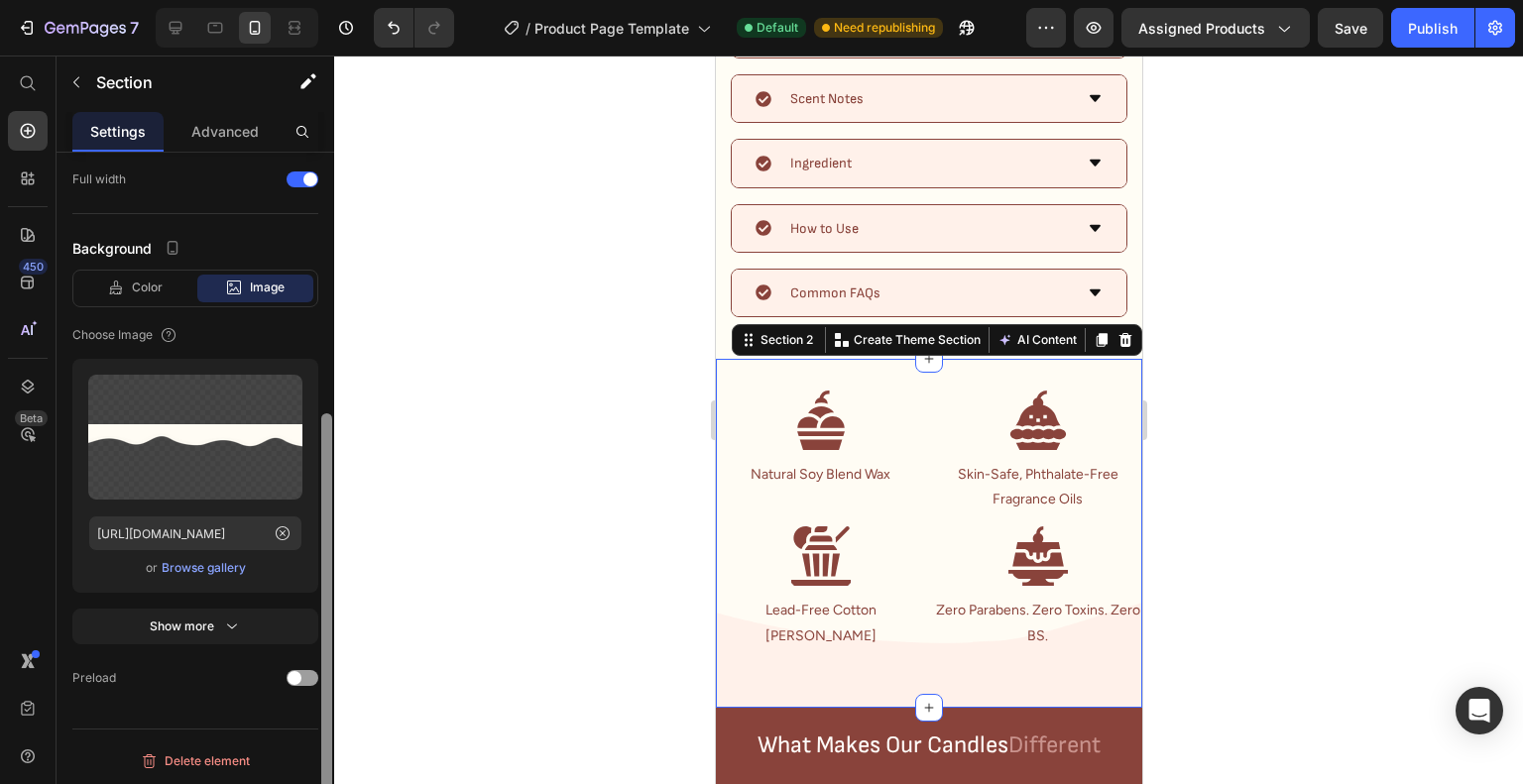 drag, startPoint x: 320, startPoint y: 217, endPoint x: 329, endPoint y: 459, distance: 242.1673 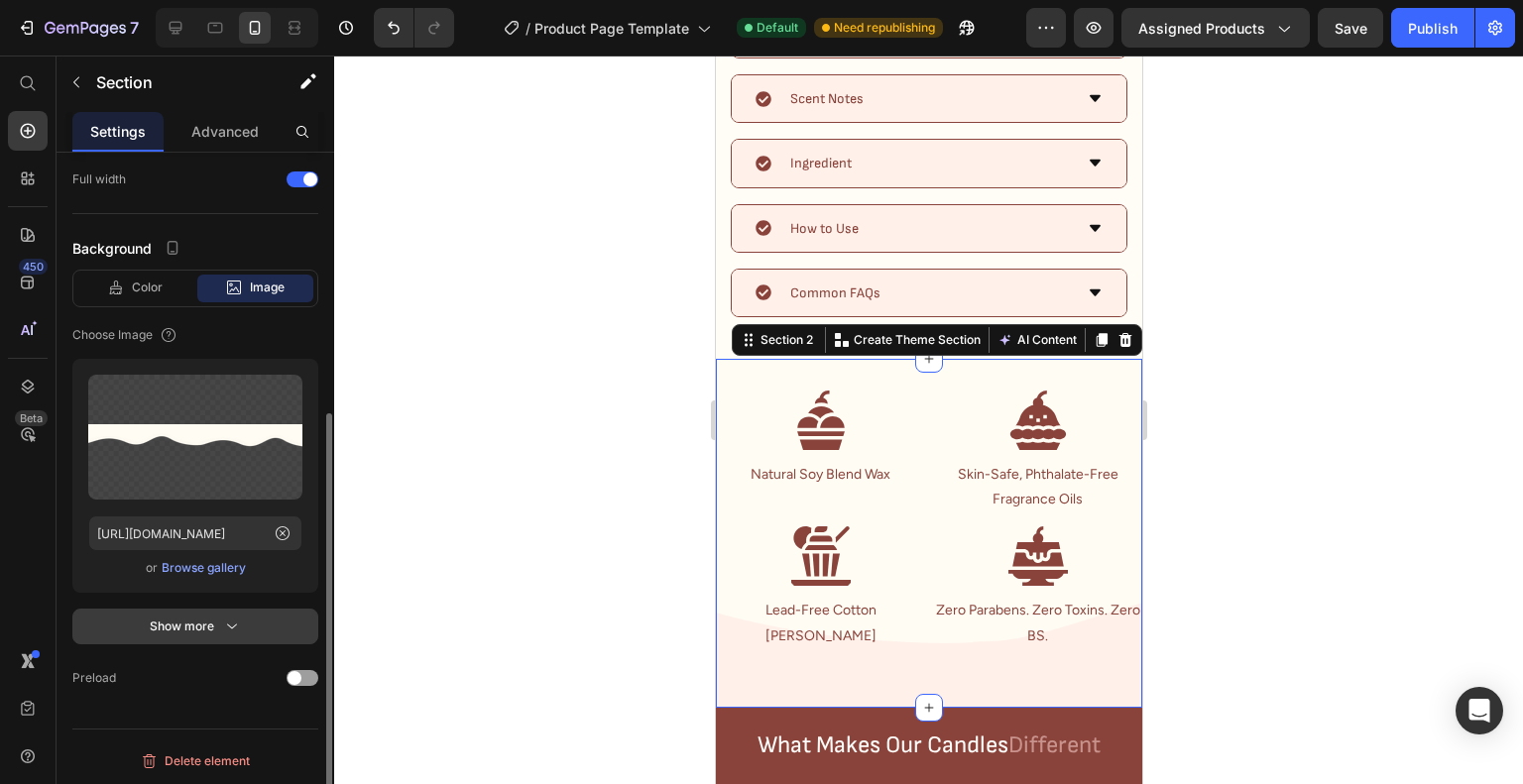 click on "Show more" at bounding box center (195, 626) 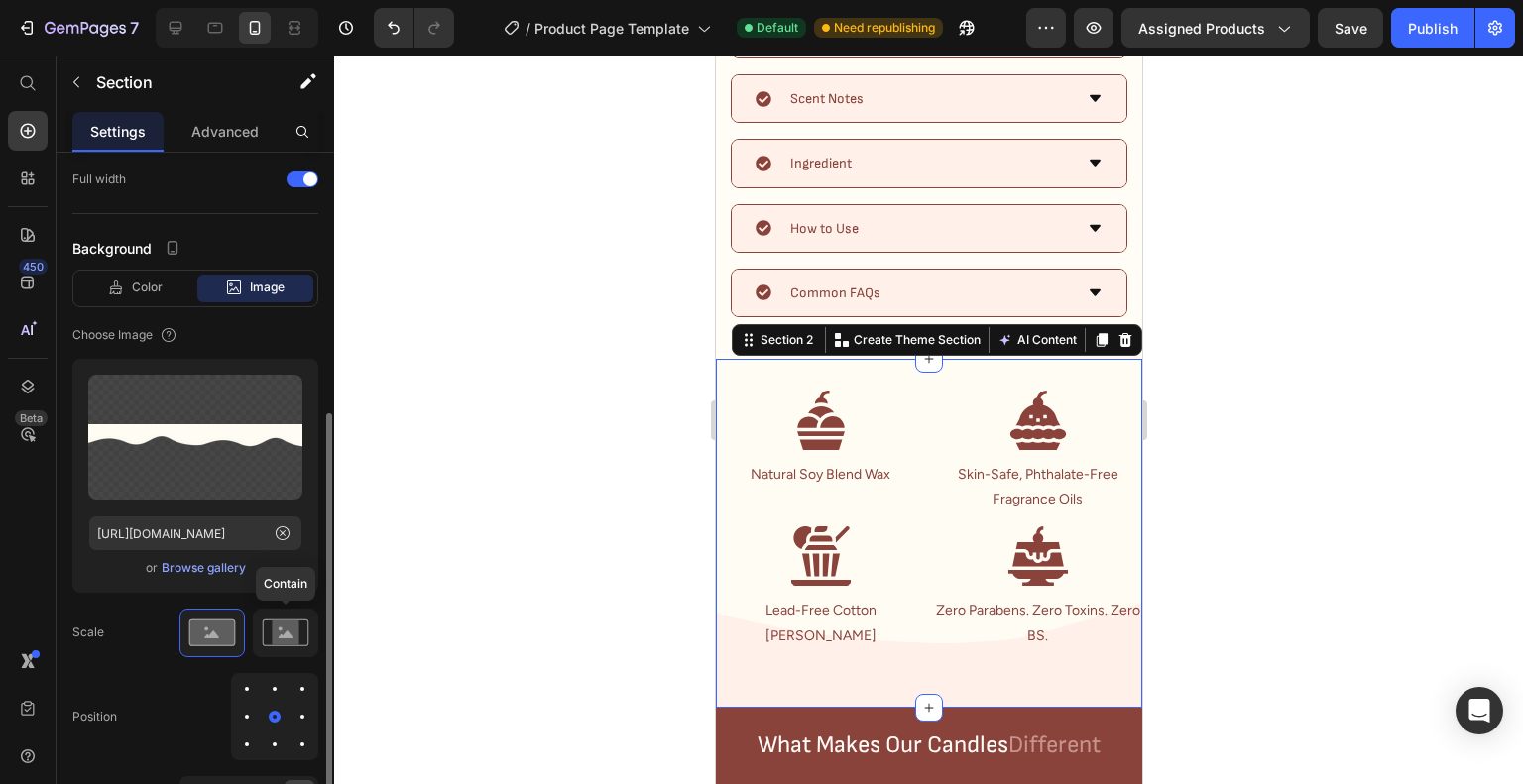 click 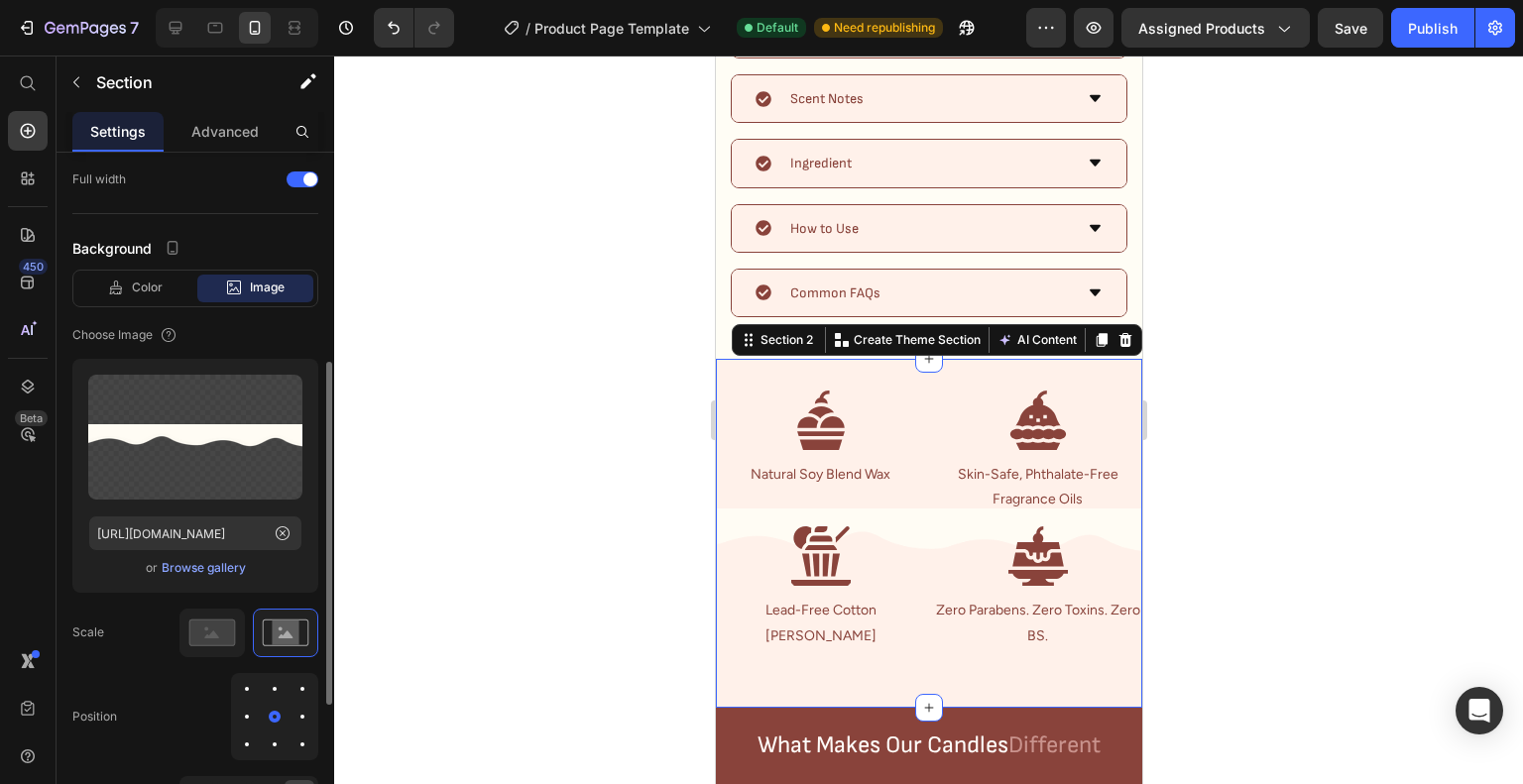 click at bounding box center [275, 689] 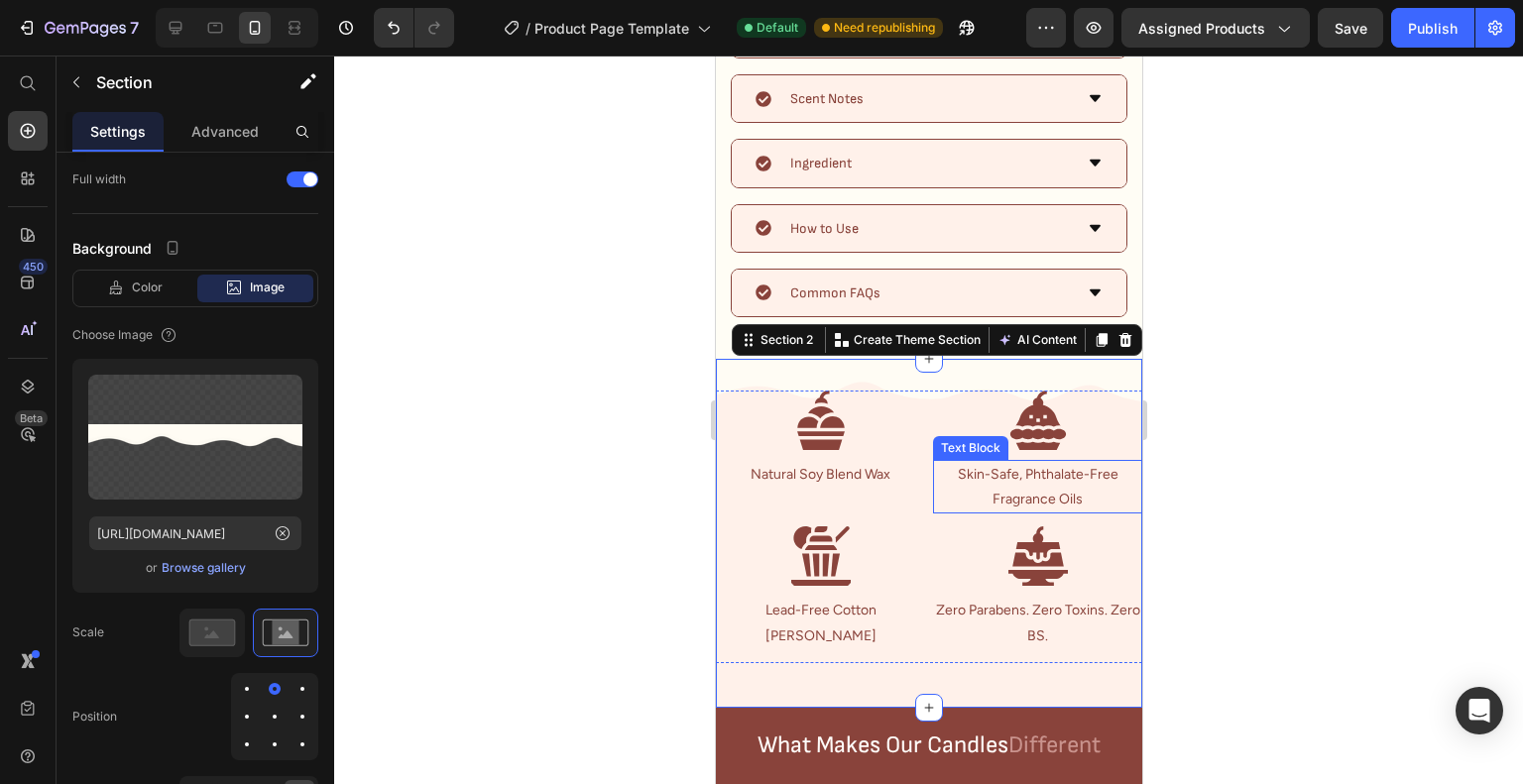 click 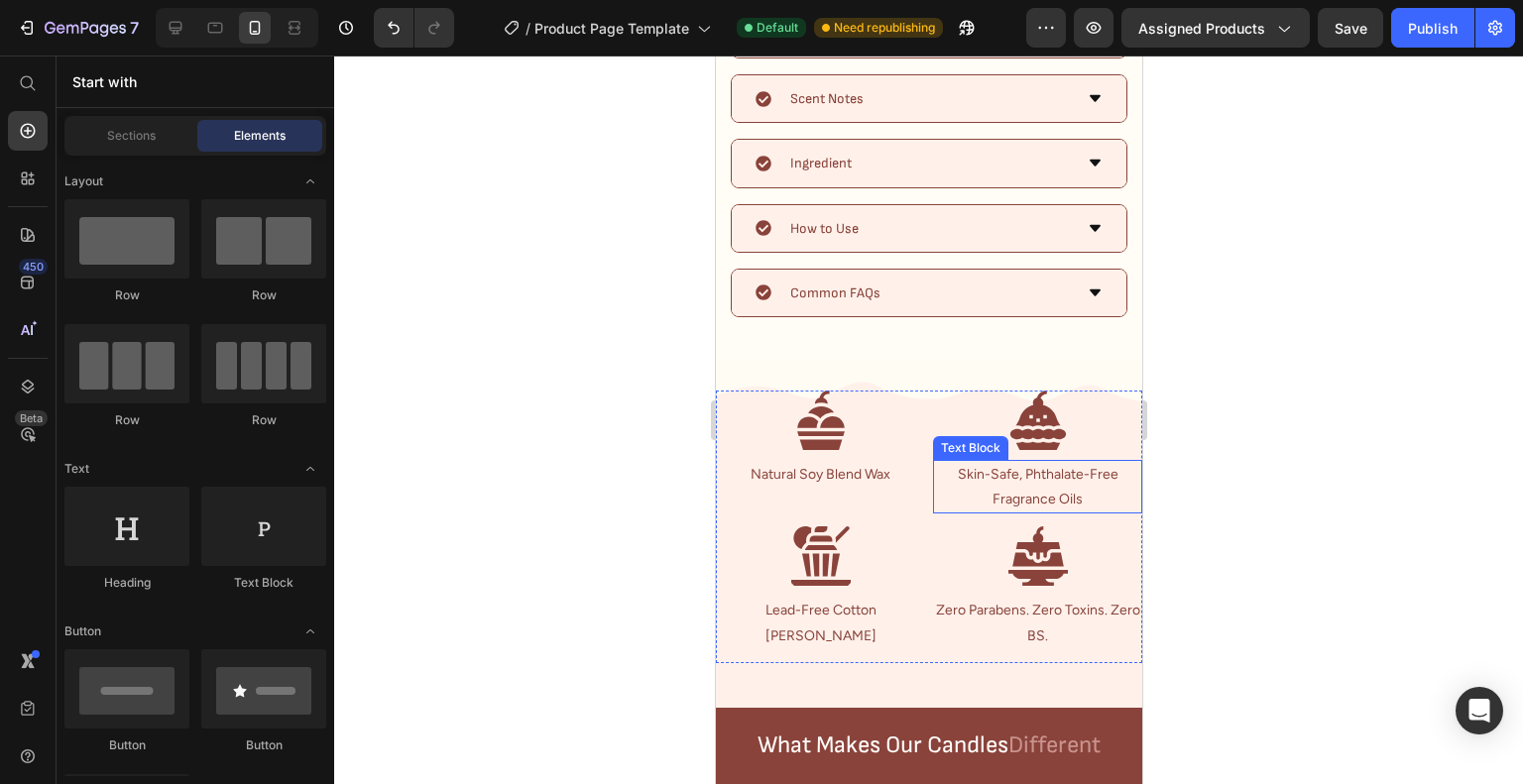 click 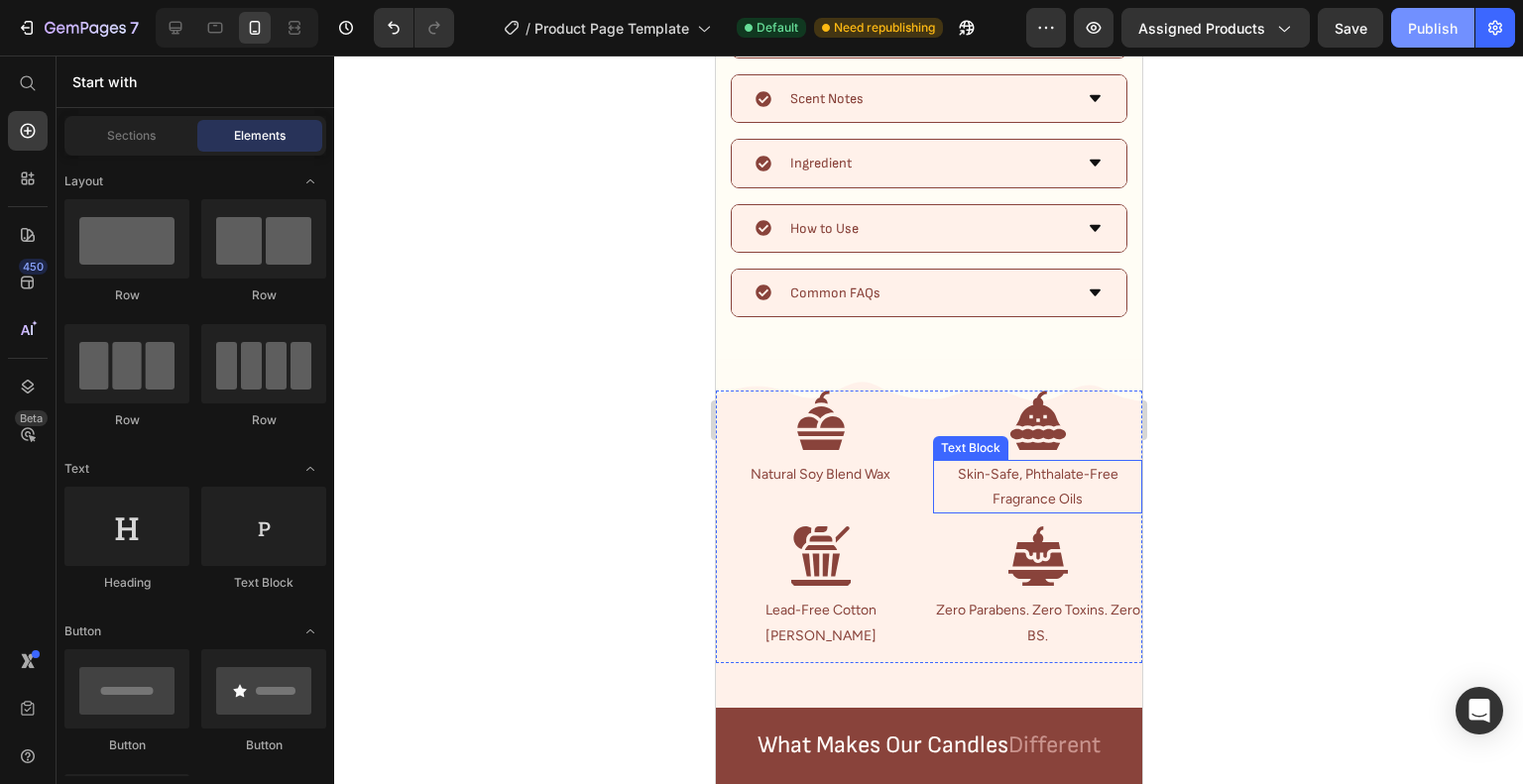 click on "Publish" at bounding box center [1433, 28] 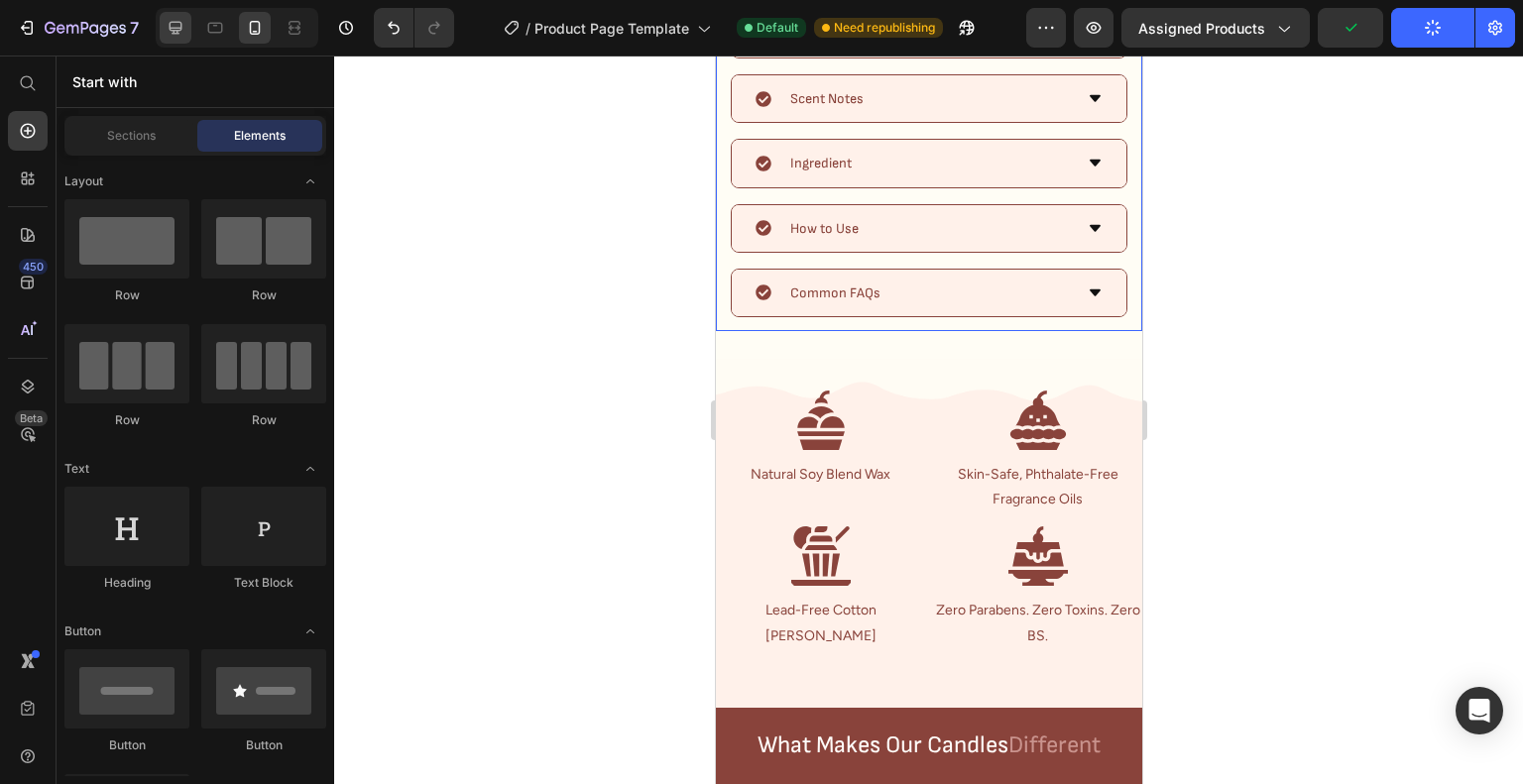 click 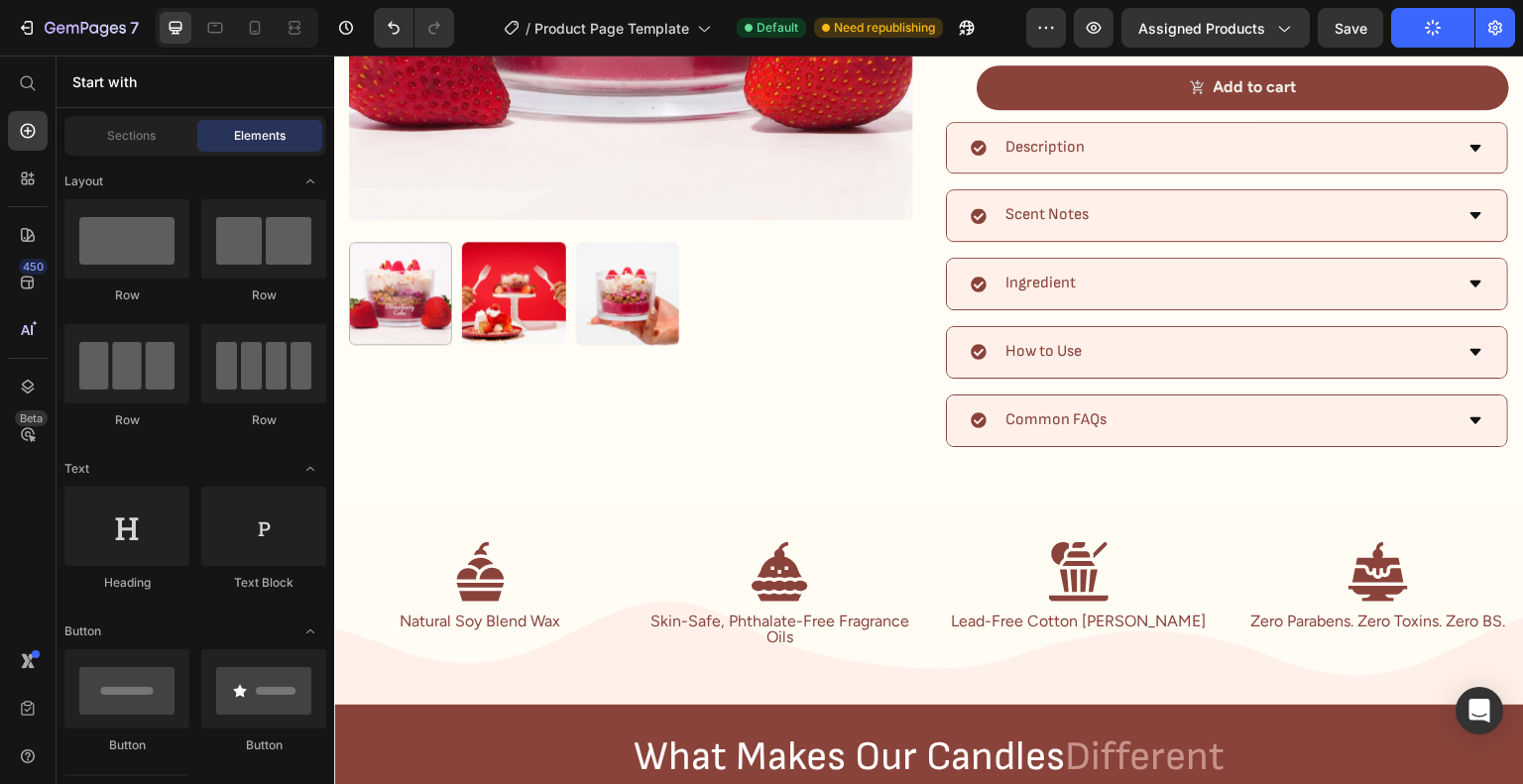 scroll, scrollTop: 581, scrollLeft: 0, axis: vertical 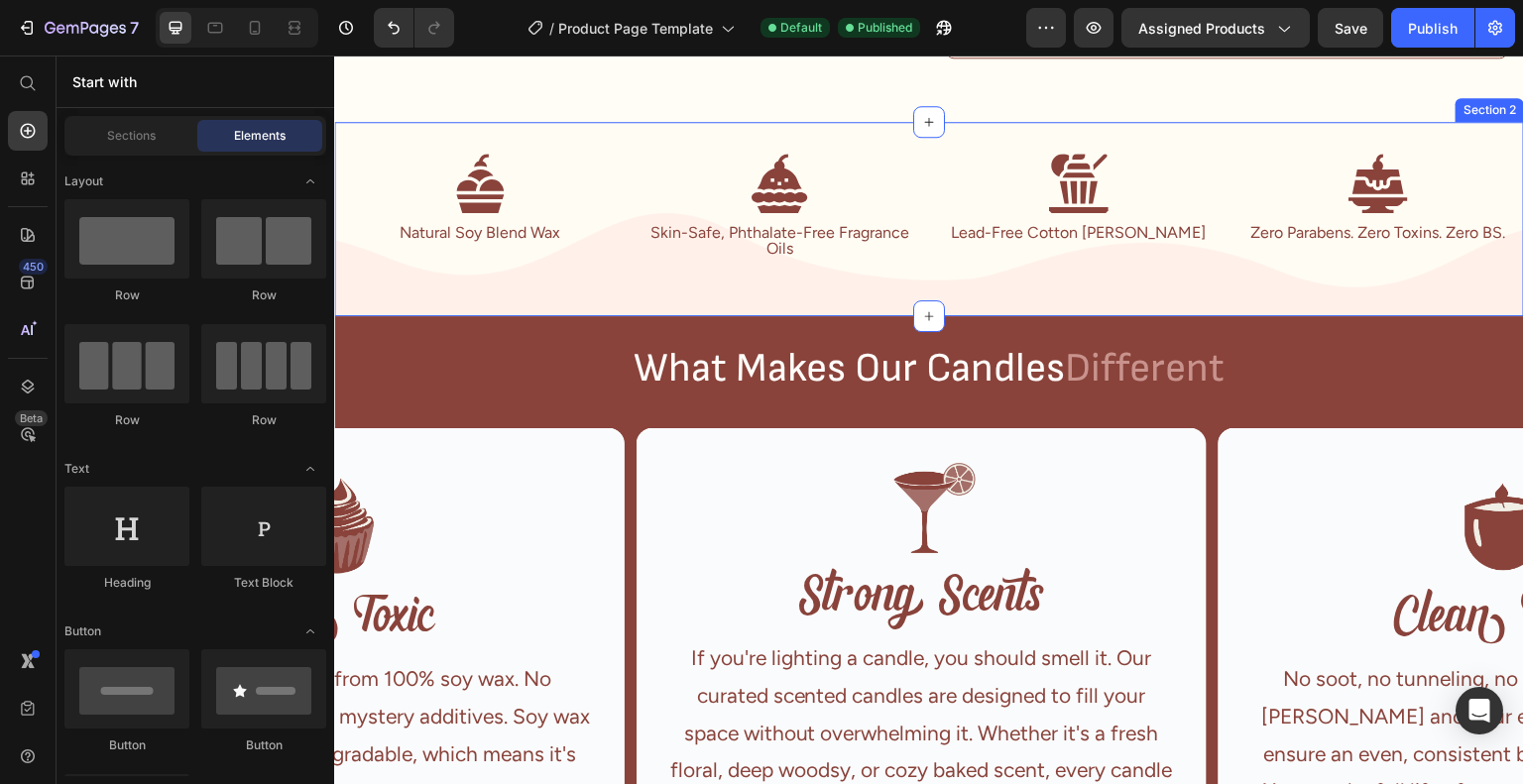 click on "Icon Lead-Free Cotton [PERSON_NAME] Text Block" at bounding box center (1079, 212) 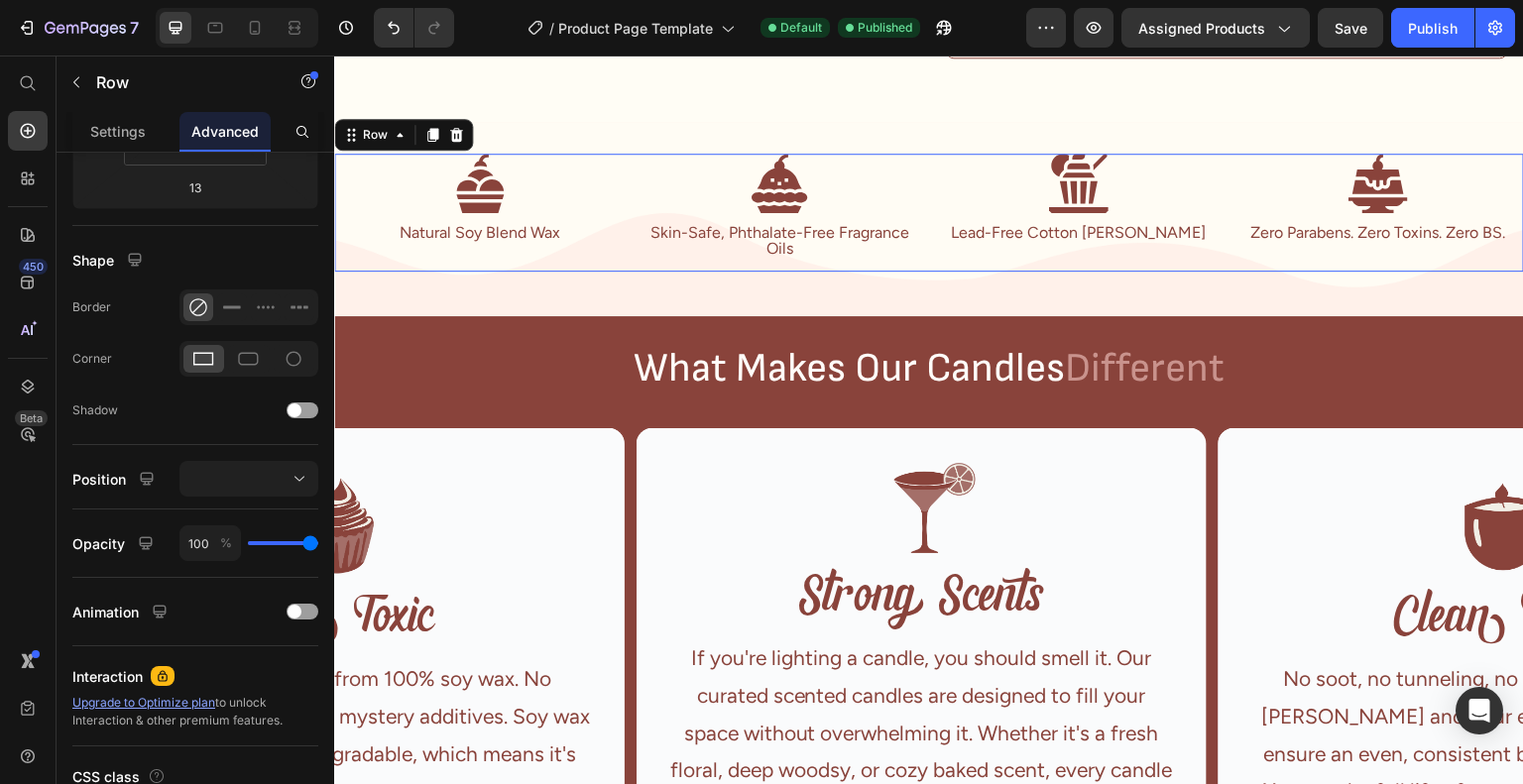 scroll, scrollTop: 0, scrollLeft: 0, axis: both 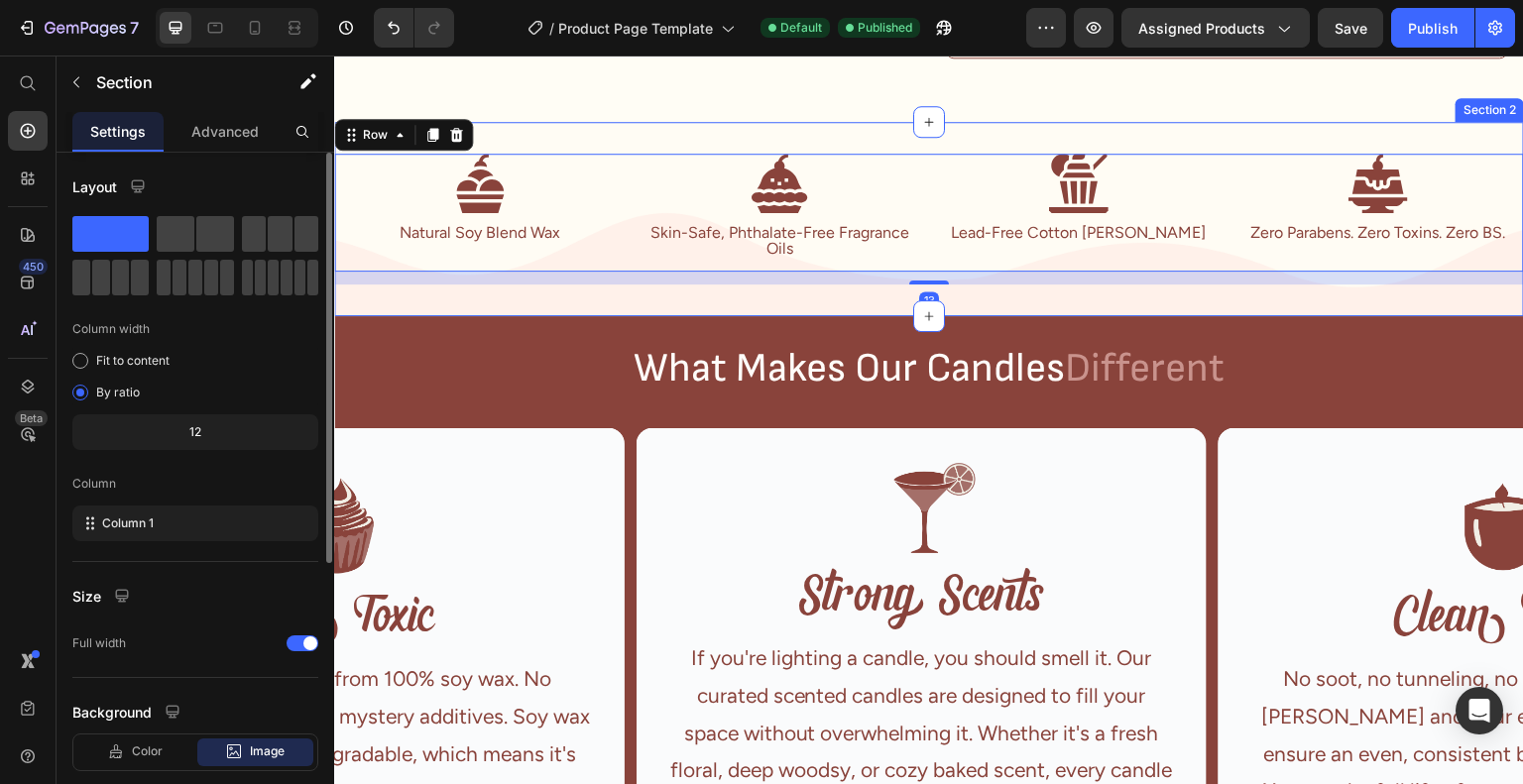 click on "Icon Natural Soy Blend Wax Text Block
Icon Skin-Safe, Phthalate-Free Fragrance Oils Text Block Icon Lead-Free Cotton [PERSON_NAME] Text Block Icon Zero Parabens. Zero Toxins. Zero BS. Text Block Row   13 Icon Natural Soy Blend Wax Text Block
Icon Skin-Safe, Phthalate-Free Fragrance Oils Text Block Icon Lead-Free Cotton [PERSON_NAME] Text Block Icon Zero Parabens. Zero Toxins. Zero BS. Text Block Row Section 2" at bounding box center [929, 219] 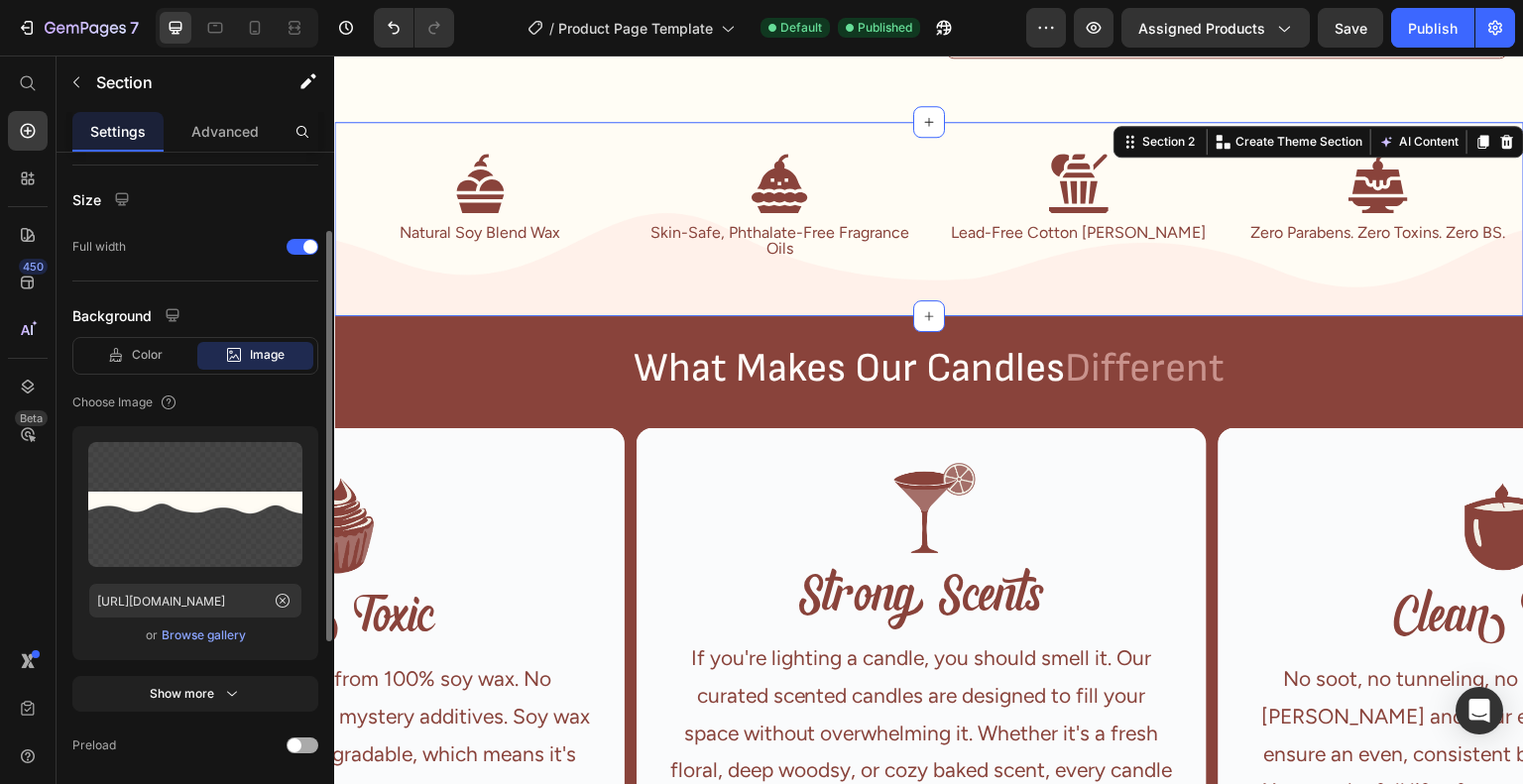 scroll, scrollTop: 464, scrollLeft: 0, axis: vertical 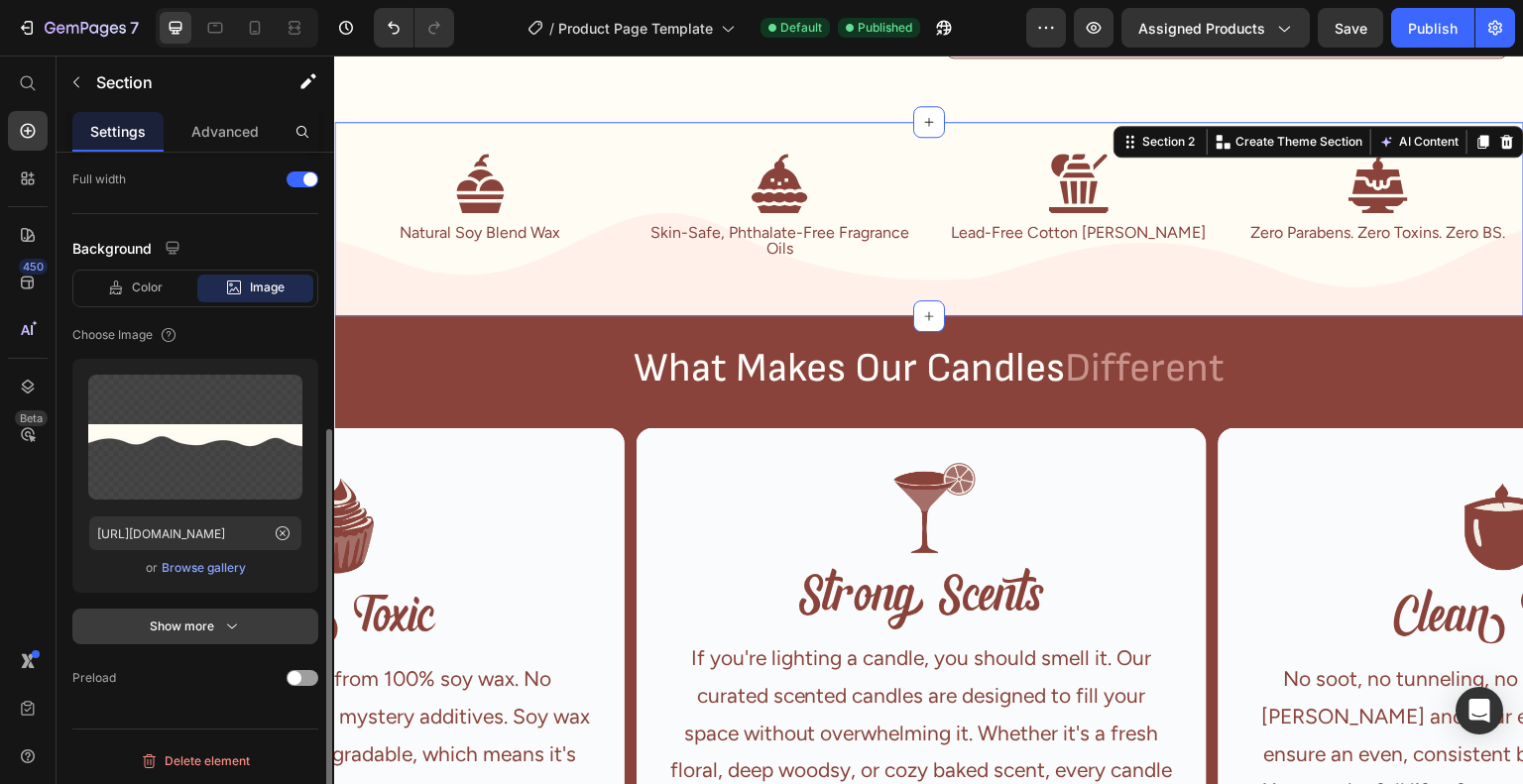 click on "Show more" at bounding box center (195, 626) 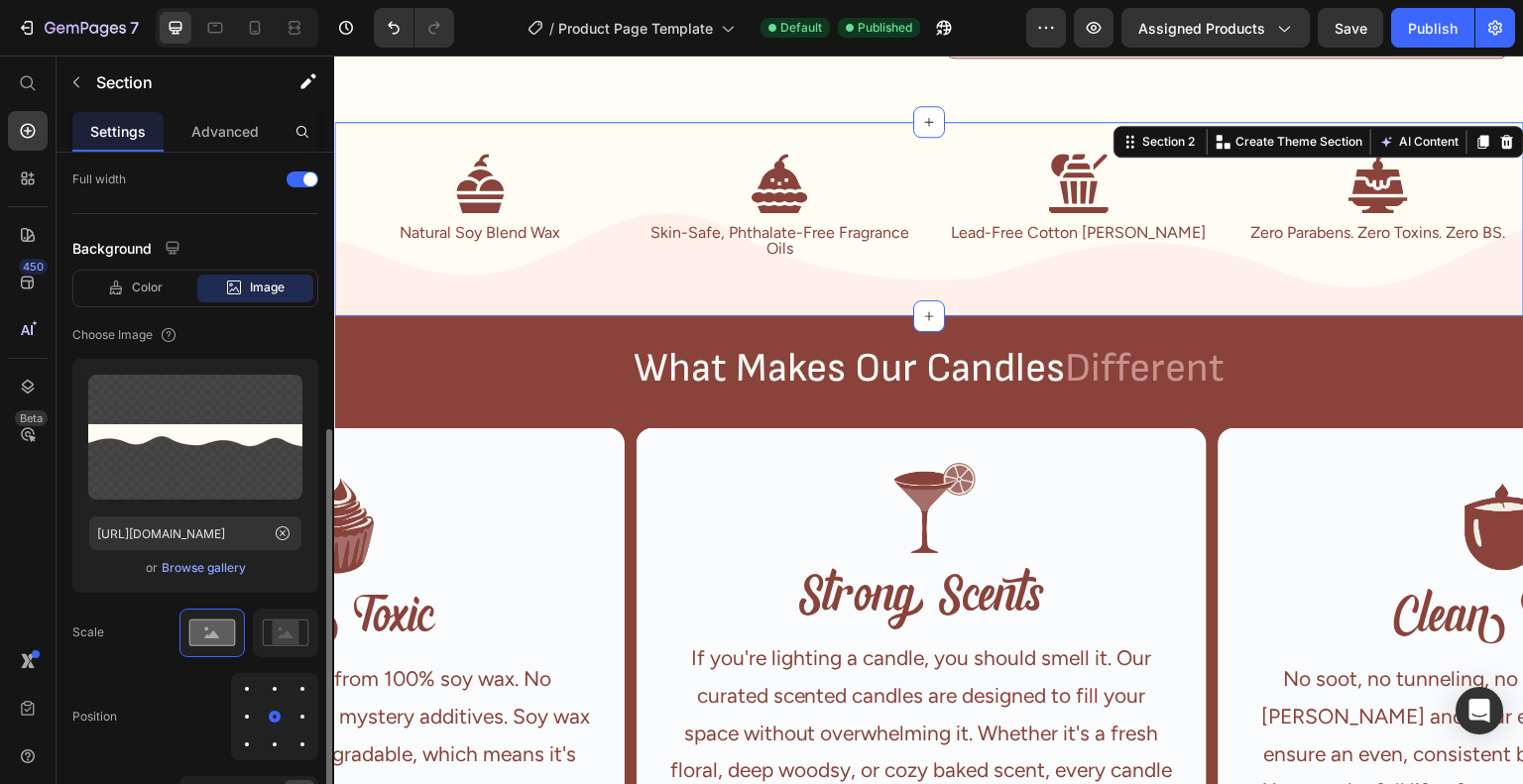 click at bounding box center (275, 689) 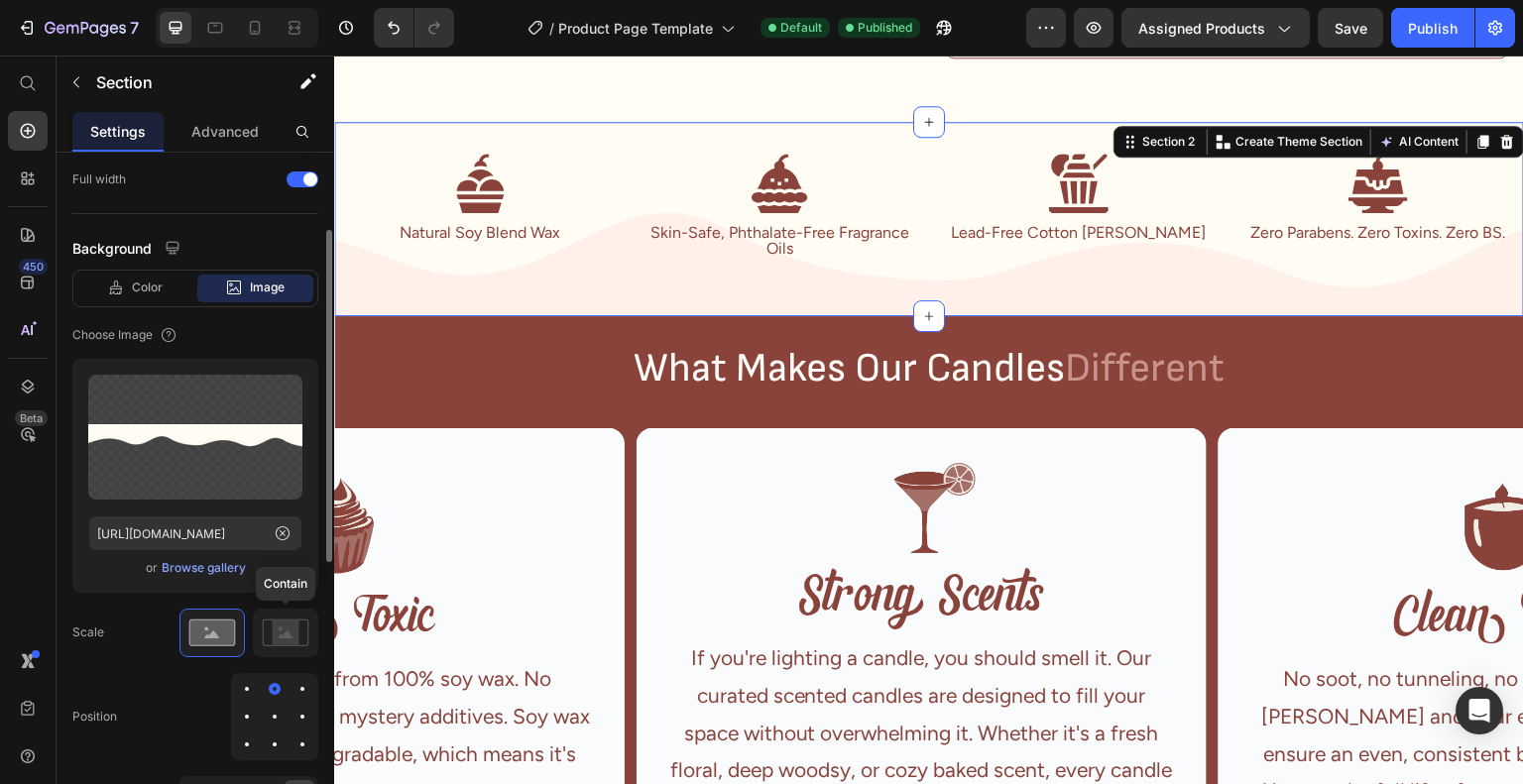 scroll, scrollTop: 563, scrollLeft: 0, axis: vertical 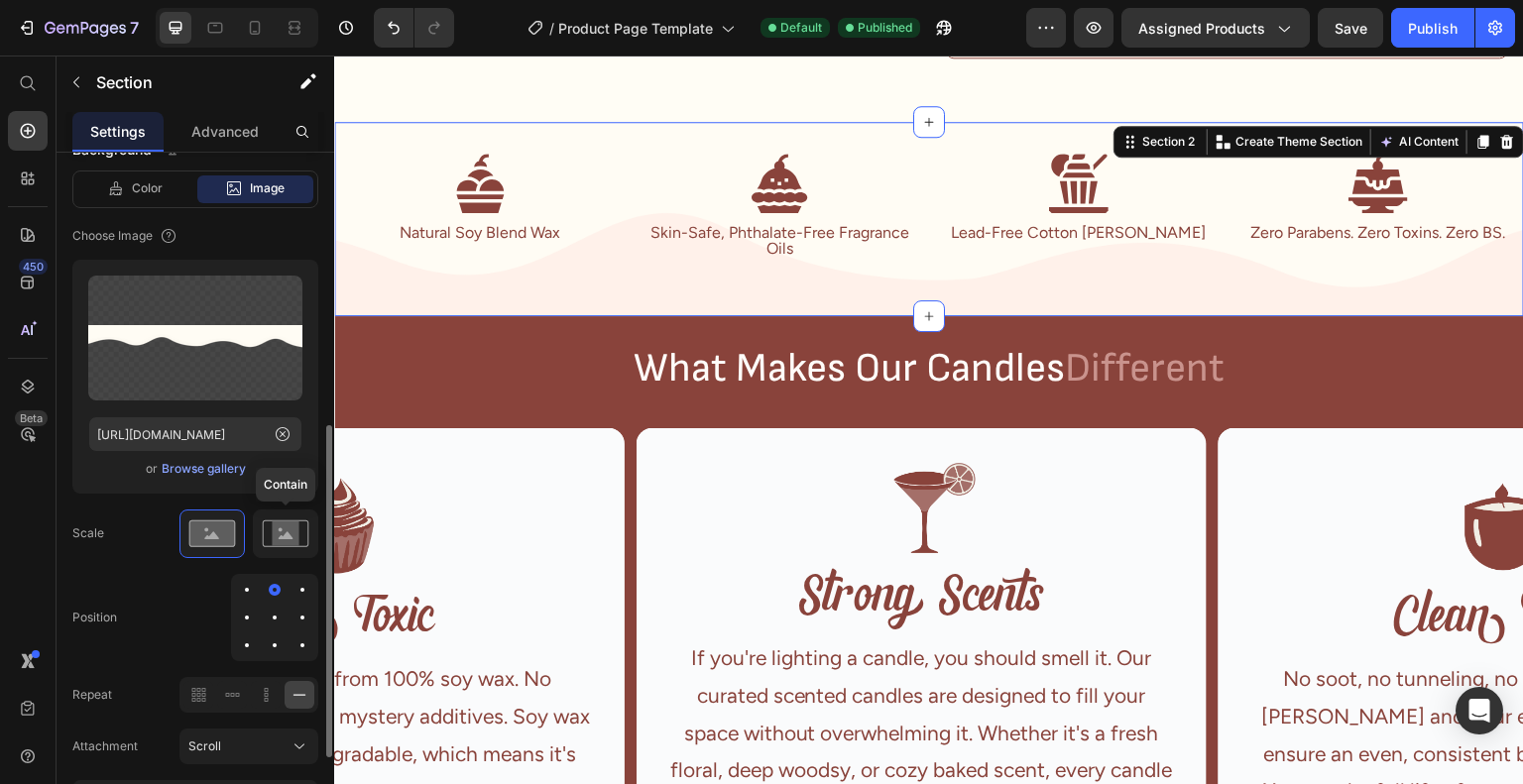 click 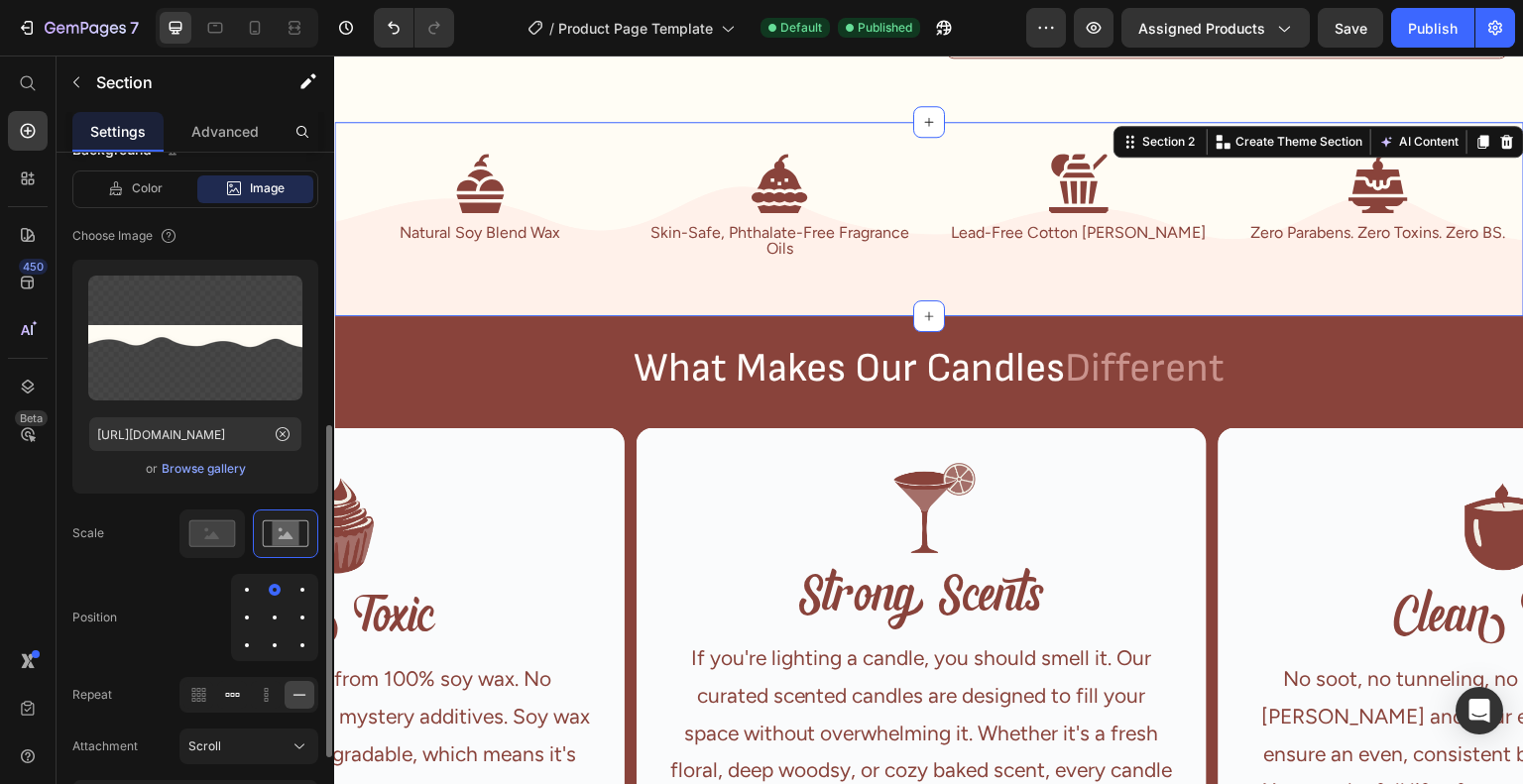 click 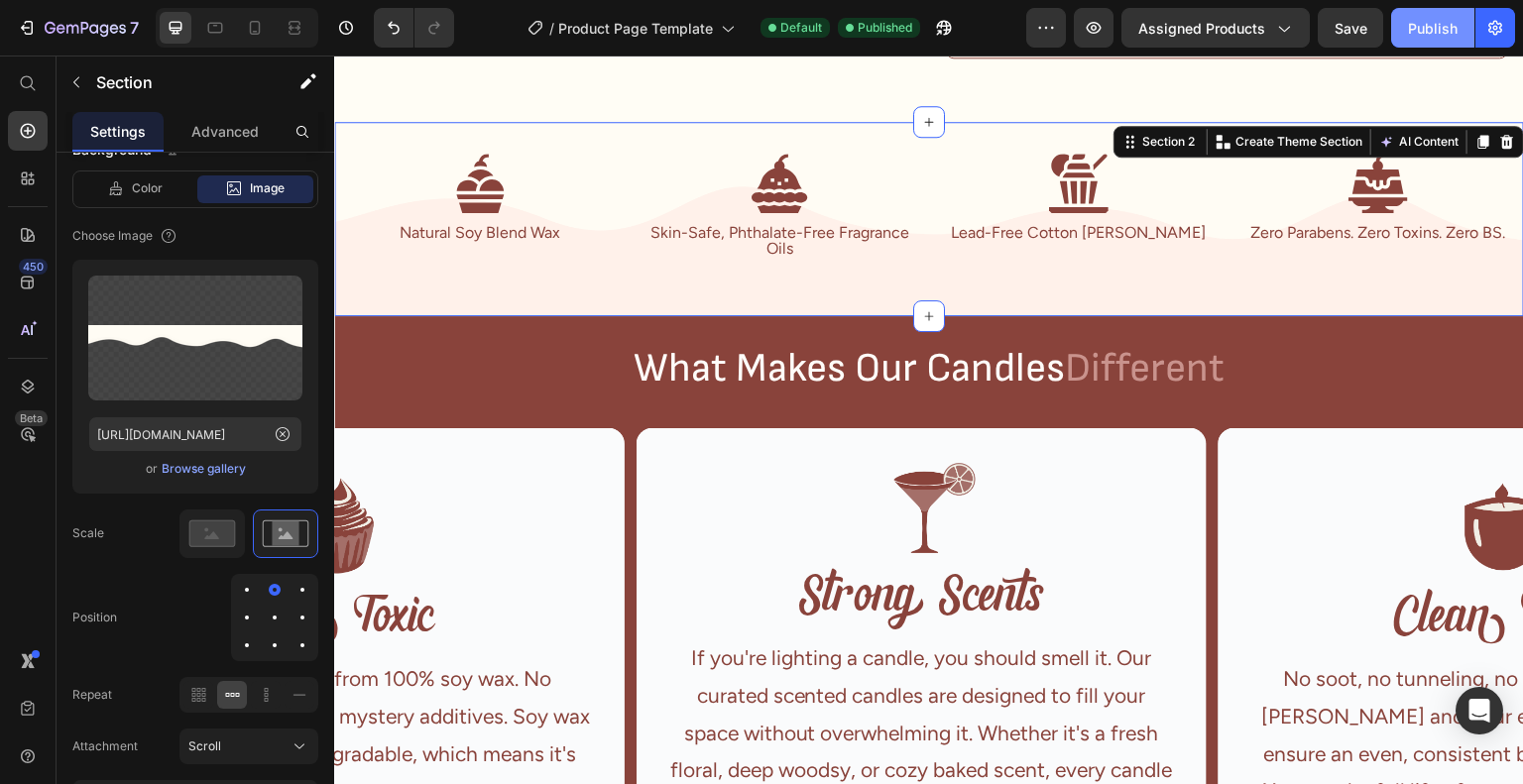 click on "Publish" at bounding box center [1433, 28] 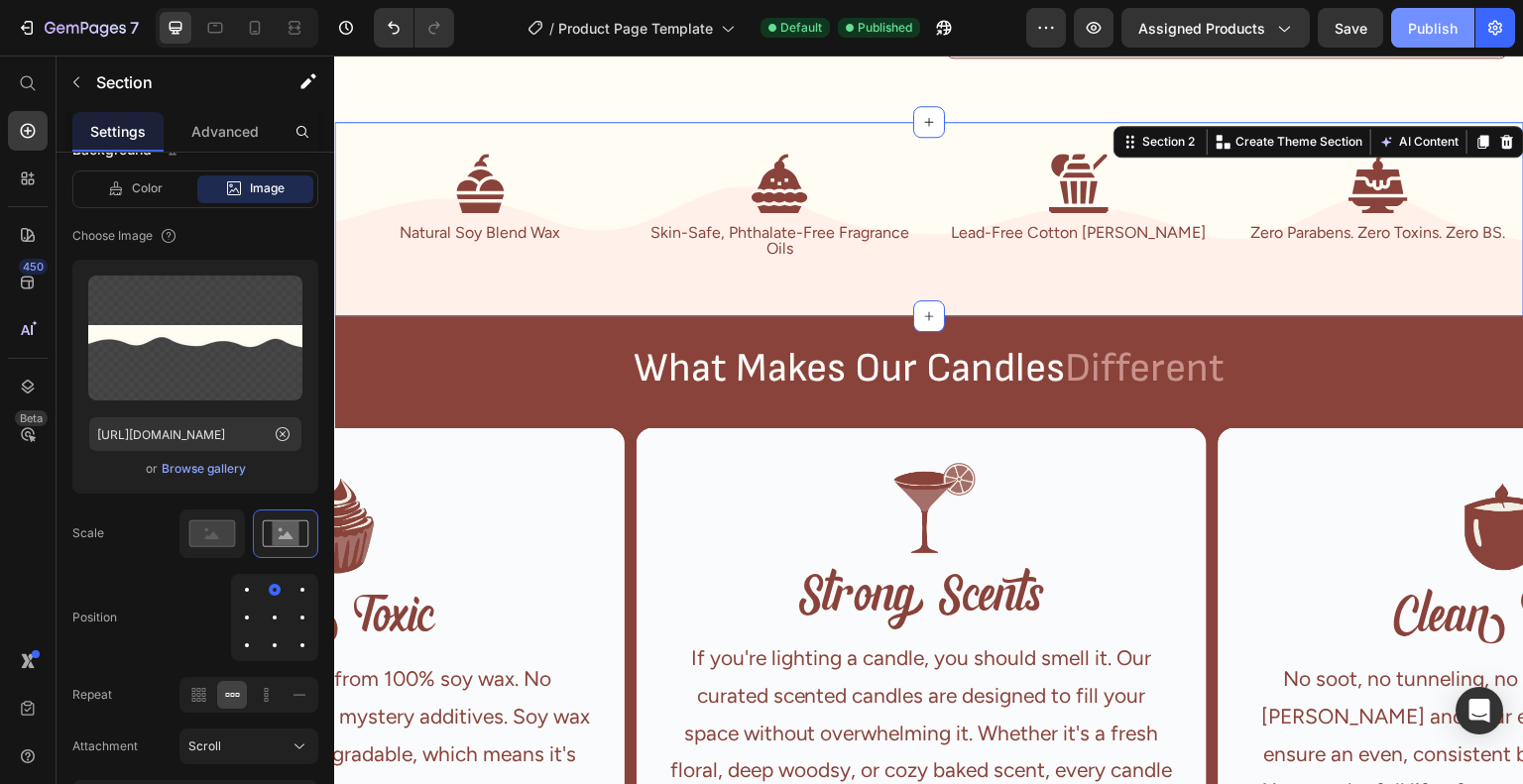 click on "Publish" at bounding box center (1433, 28) 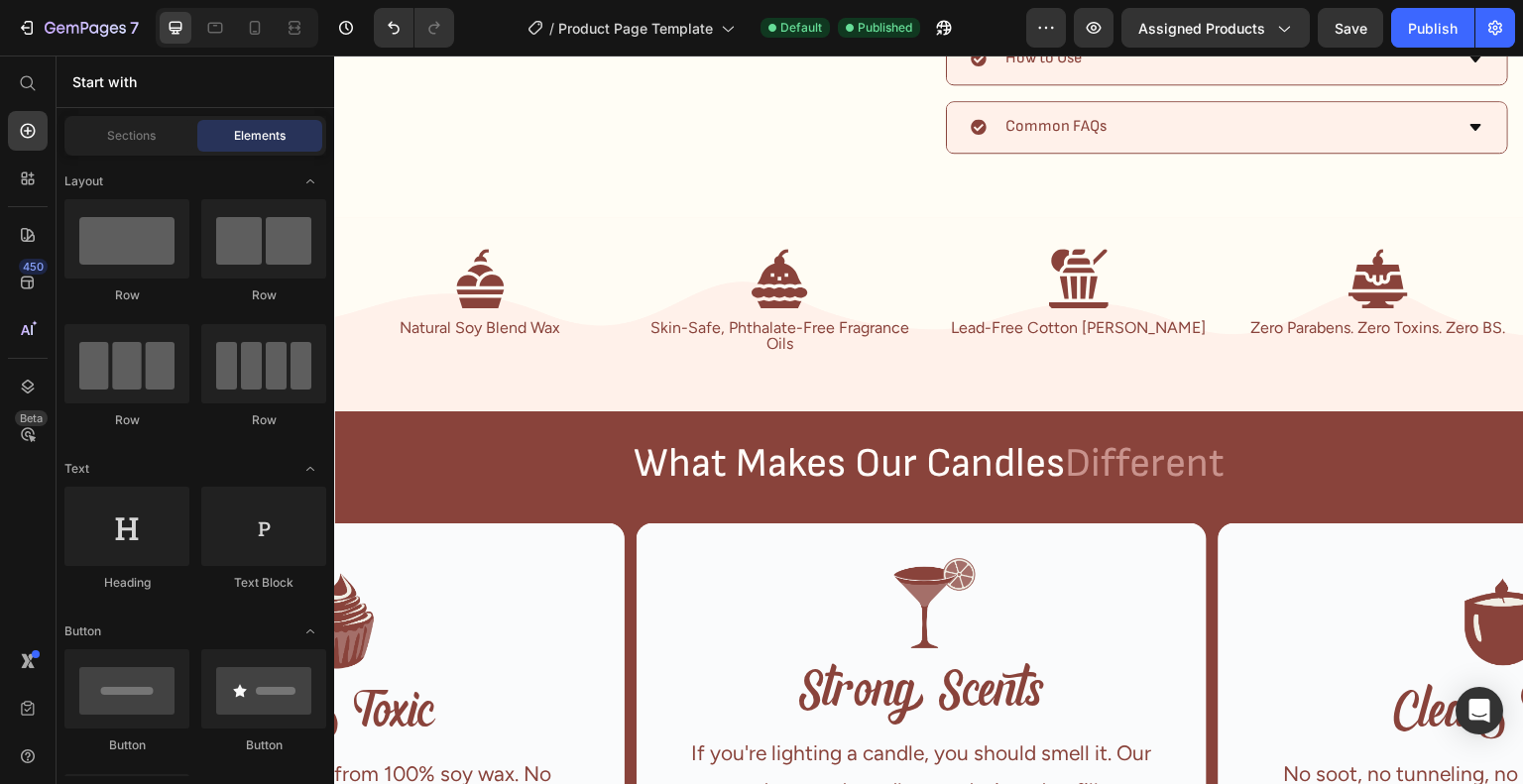 scroll, scrollTop: 900, scrollLeft: 0, axis: vertical 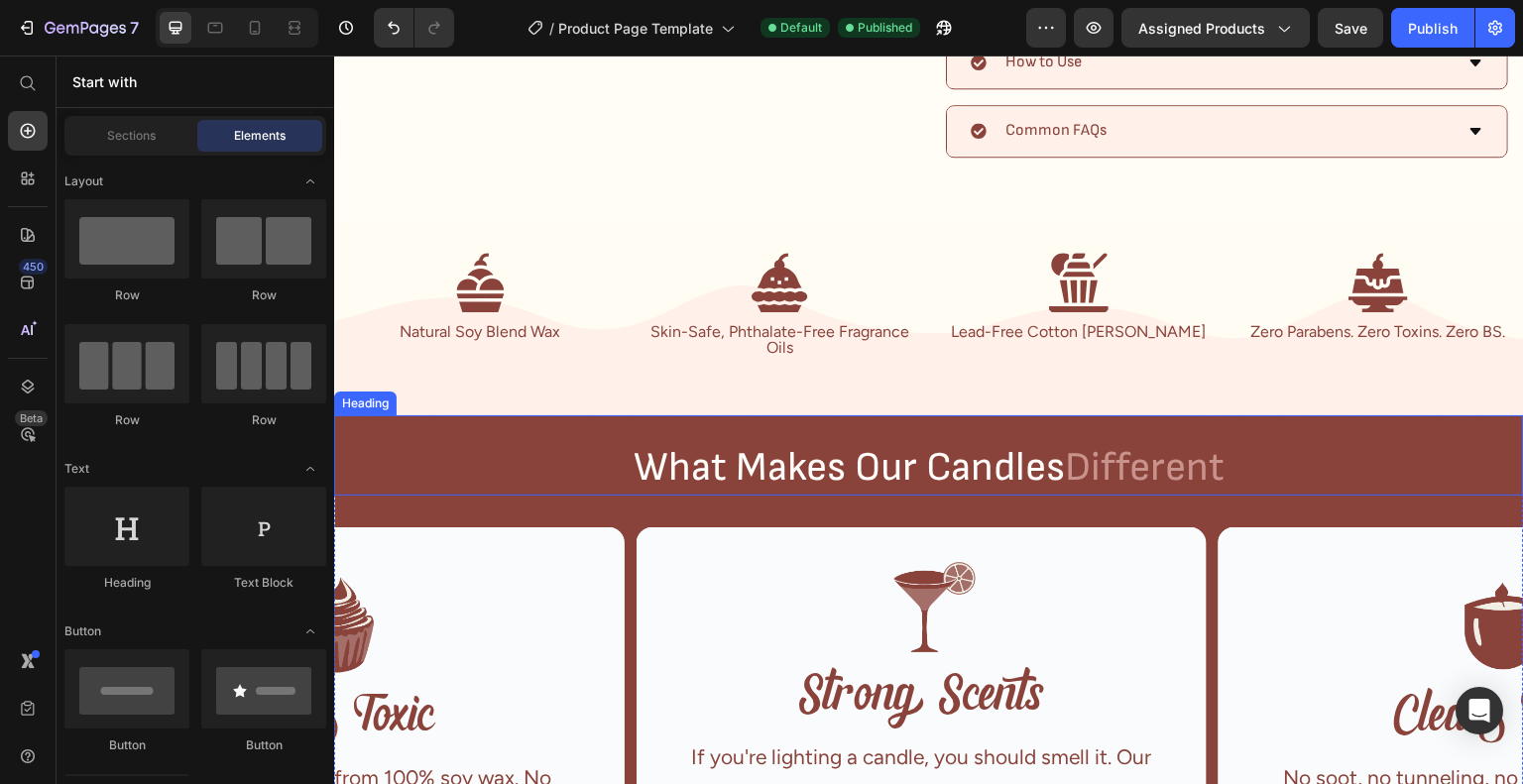 click on "What Makes Our Candles  Different Heading" at bounding box center (929, 455) 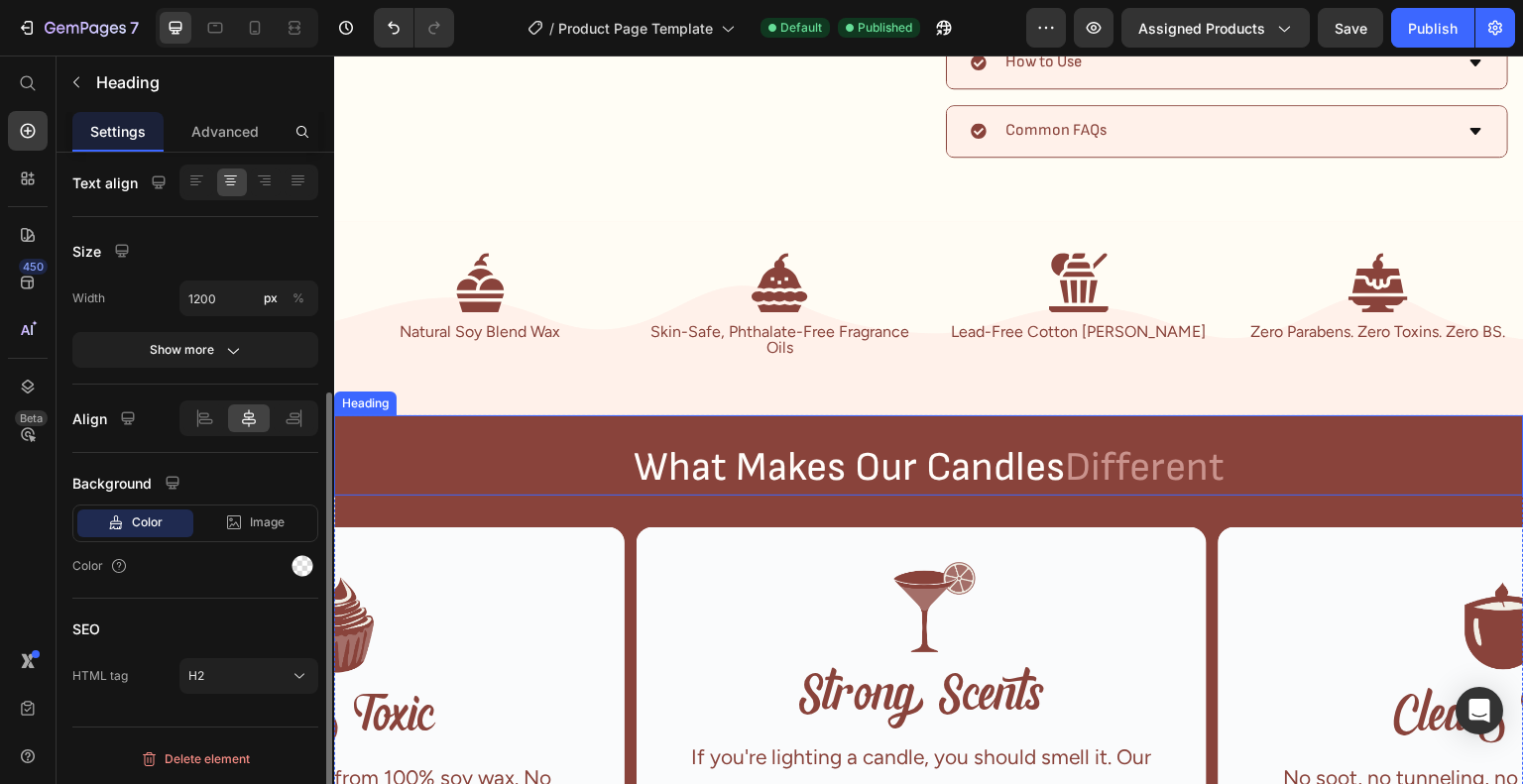 scroll, scrollTop: 0, scrollLeft: 0, axis: both 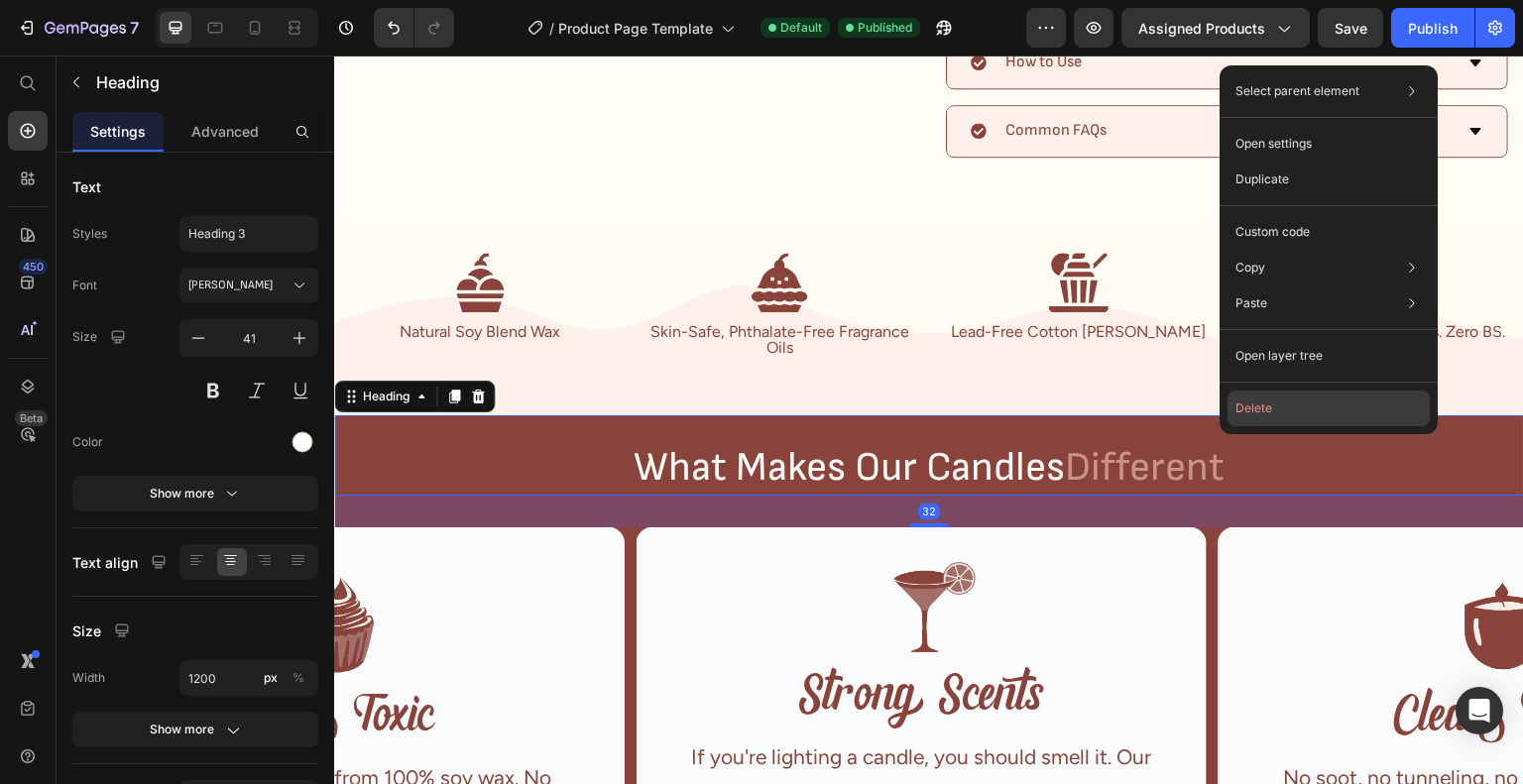 click on "Delete" 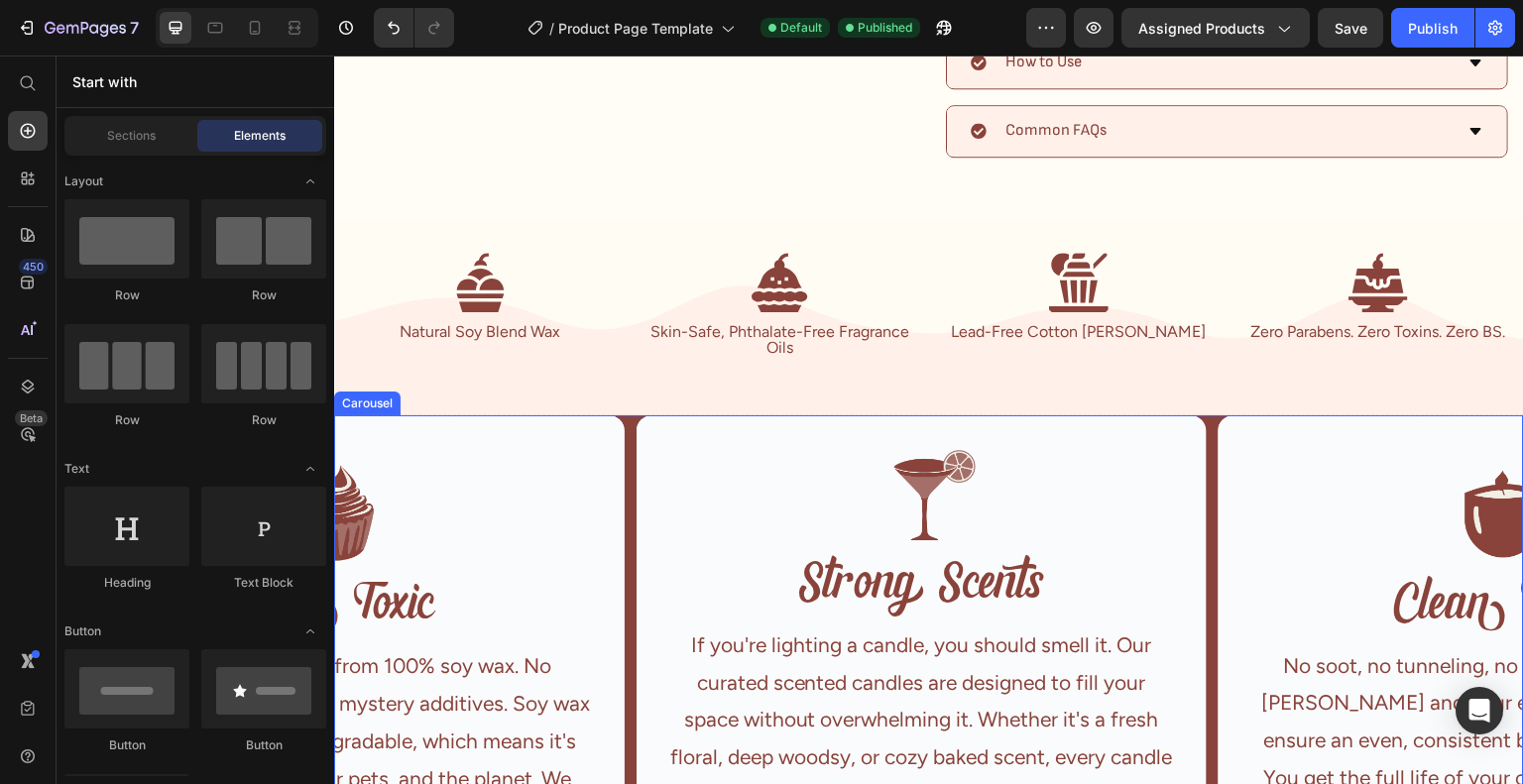 click on "Image Strong Scents Text Block If you're lighting a candle, you should smell it. Our curated scented candles are designed to fill your space without overwhelming it. Whether it's a fresh floral, deep woodsy, or cozy baked scent, every candle is loaded with premium fragrance oils for lasting impact. Text Block Hero Banner Image Clean Burn Text Block No soot, no tunneling, no waste. We use cotton [PERSON_NAME] and pour each candle with care to ensure an even, consistent burn from start to finish. You get the full life of your candle with no mess left behind. Text Block Hero Banner Image Non Toxic Text Block Our candles are made from 100% soy wax. No paraffin, no phthalates, no mystery additives. Soy wax is plant-based and biodegradable, which means it's safer for your home, your pets, and the planet. We keep it clean so you can burn with peace of mind. Text Block Hero Banner" at bounding box center [929, 650] 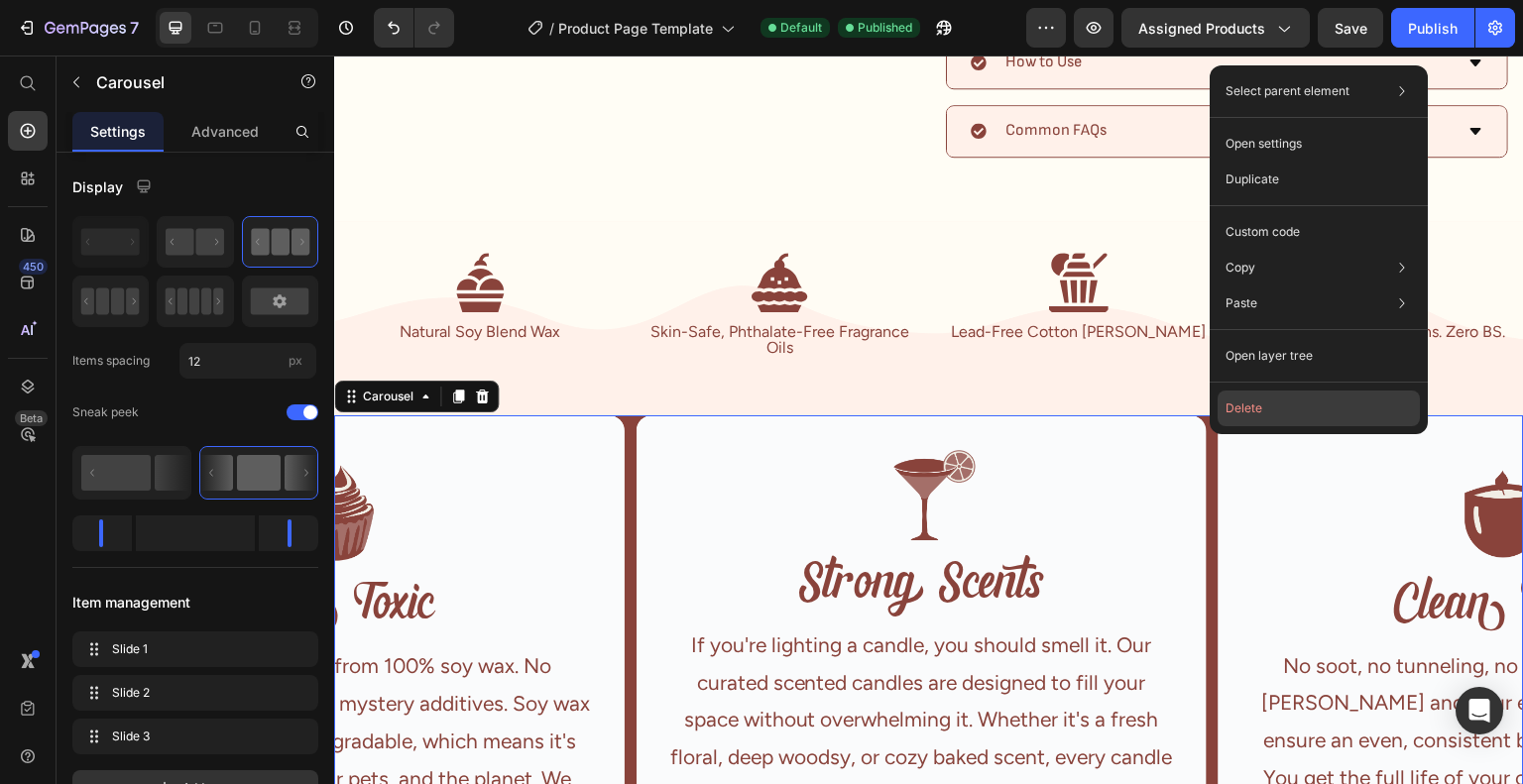 click on "Delete" 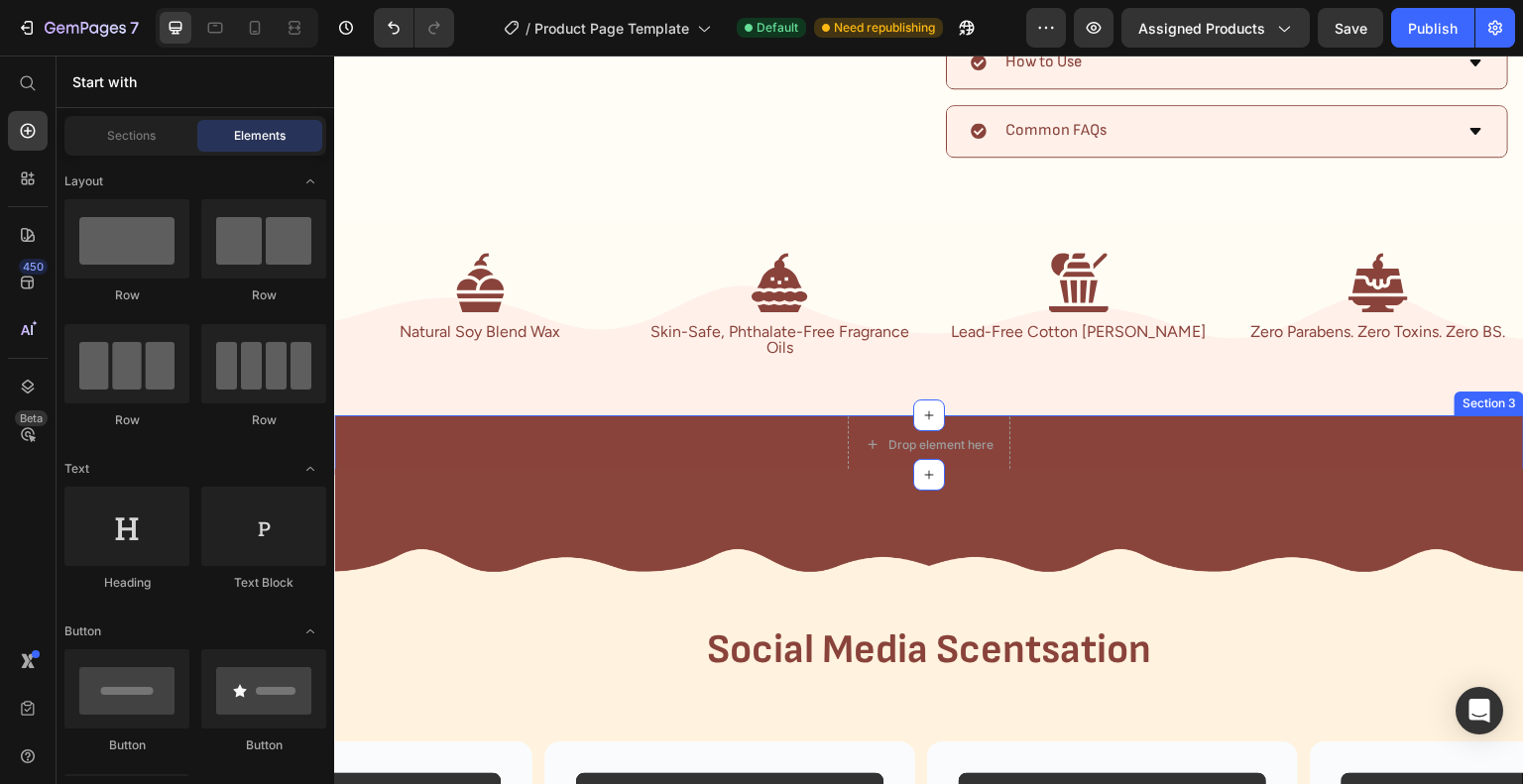 click on "Drop element here Section 3" at bounding box center (929, 445) 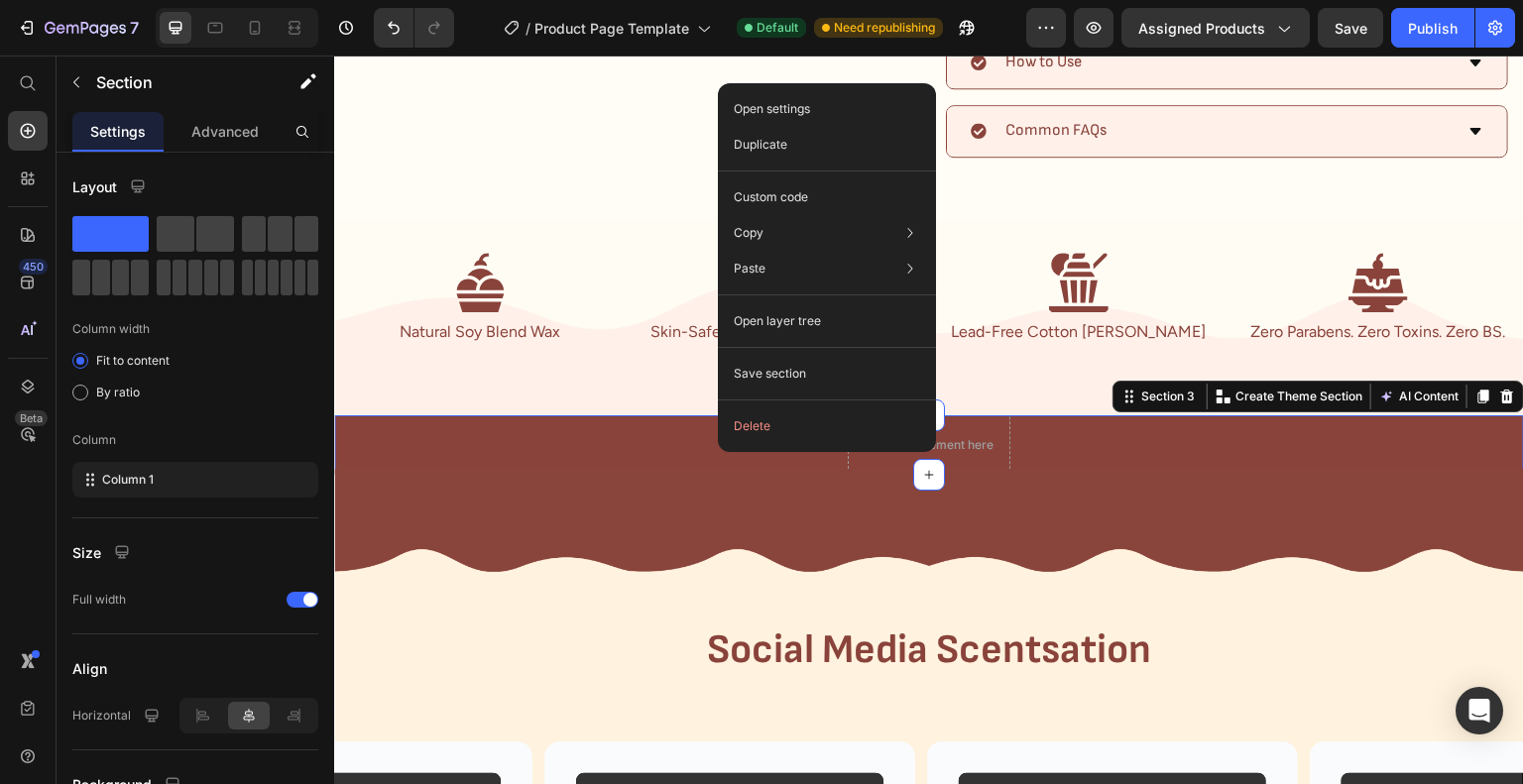 click on "Open settings Duplicate Custom code Copy Copy section  Ctrl + C Copy style  Copy class  .ggtLQQsrl- Paste Paste element  Ctrl + V Paste style  Ctrl + Shift + V Open layer tree Save section  Delete" at bounding box center [827, 268] 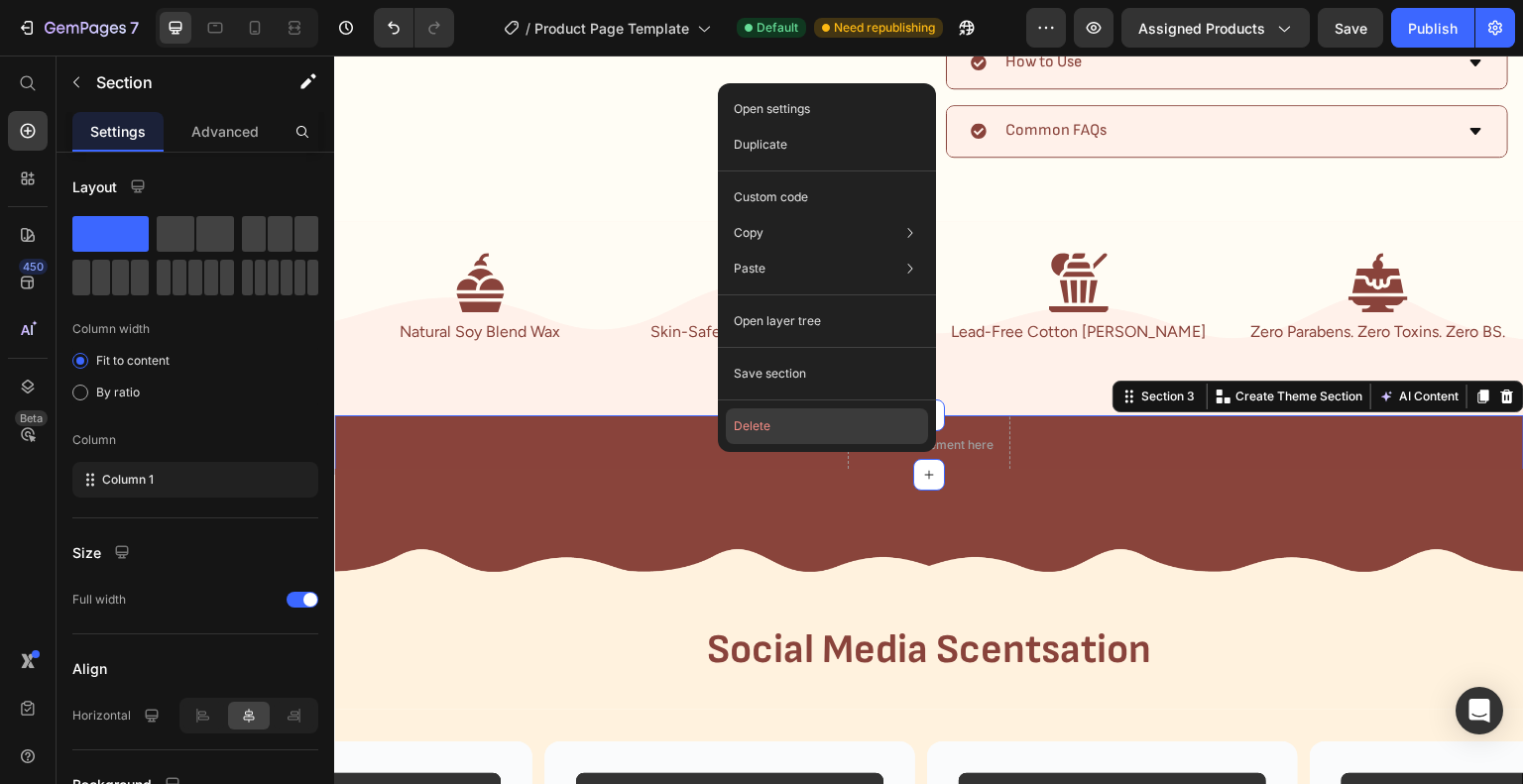 drag, startPoint x: 801, startPoint y: 436, endPoint x: 468, endPoint y: 381, distance: 337.5115 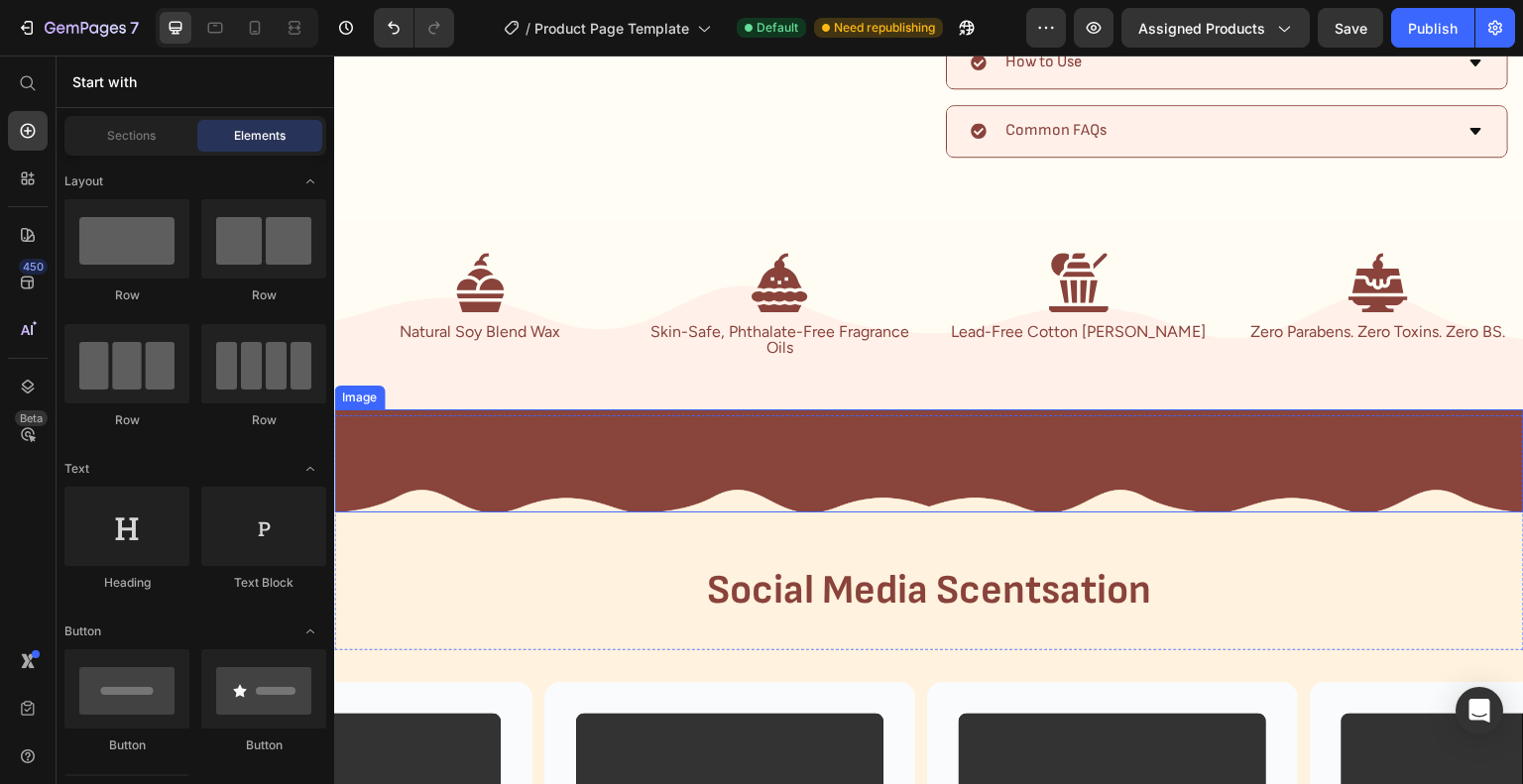 click at bounding box center (929, 461) 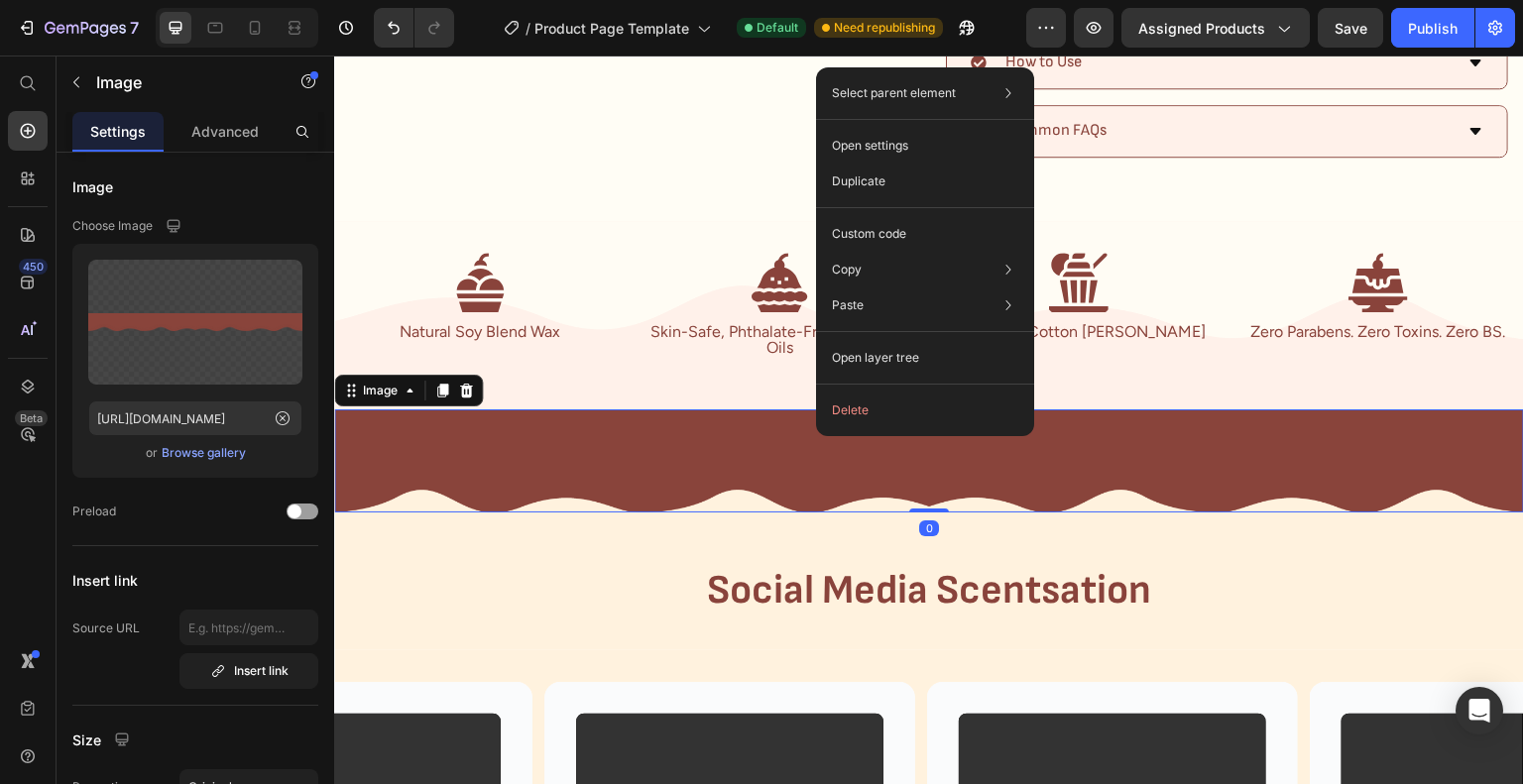 click at bounding box center (929, 461) 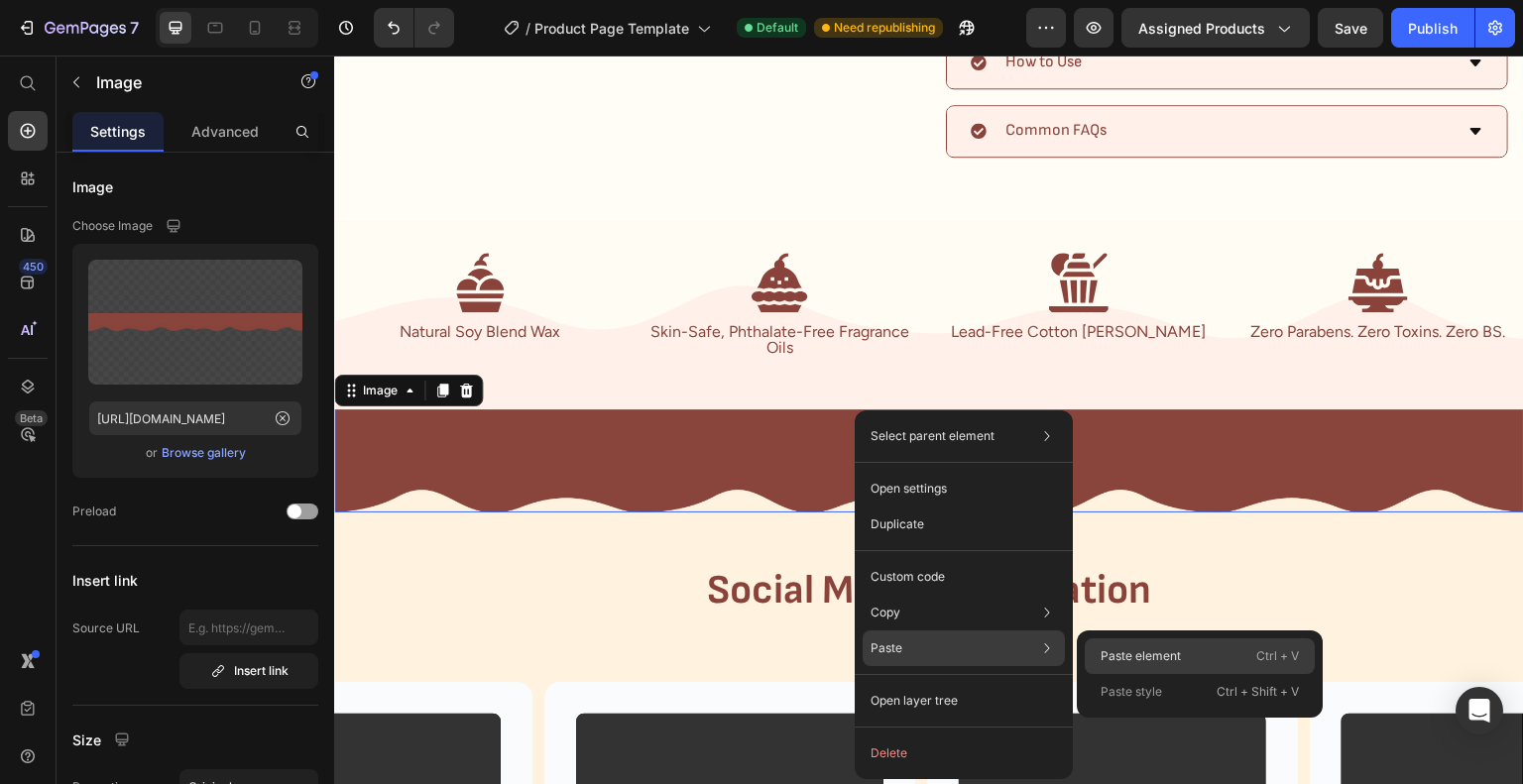 click on "Paste element  Ctrl + V" 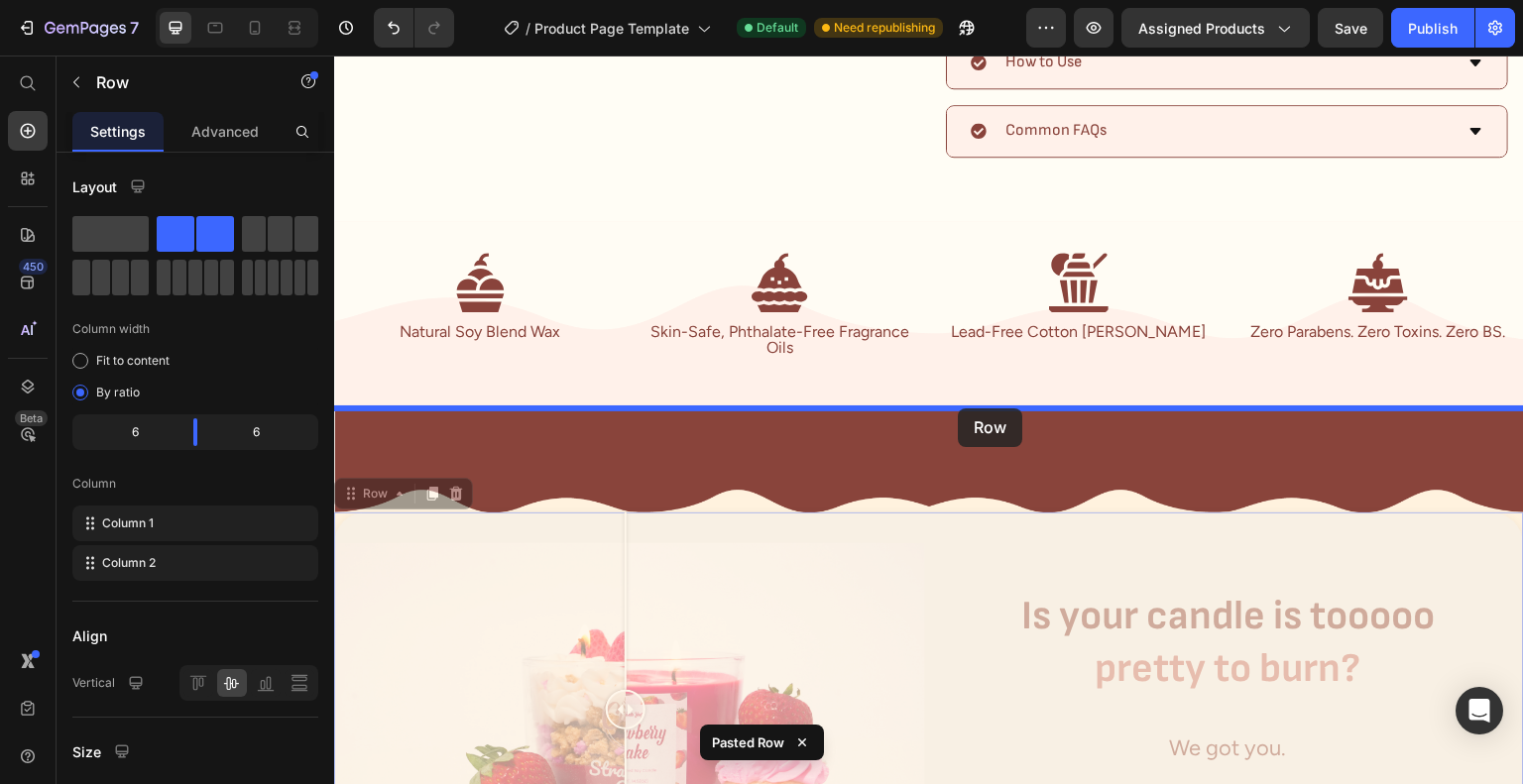 drag, startPoint x: 957, startPoint y: 517, endPoint x: 959, endPoint y: 408, distance: 109.01835 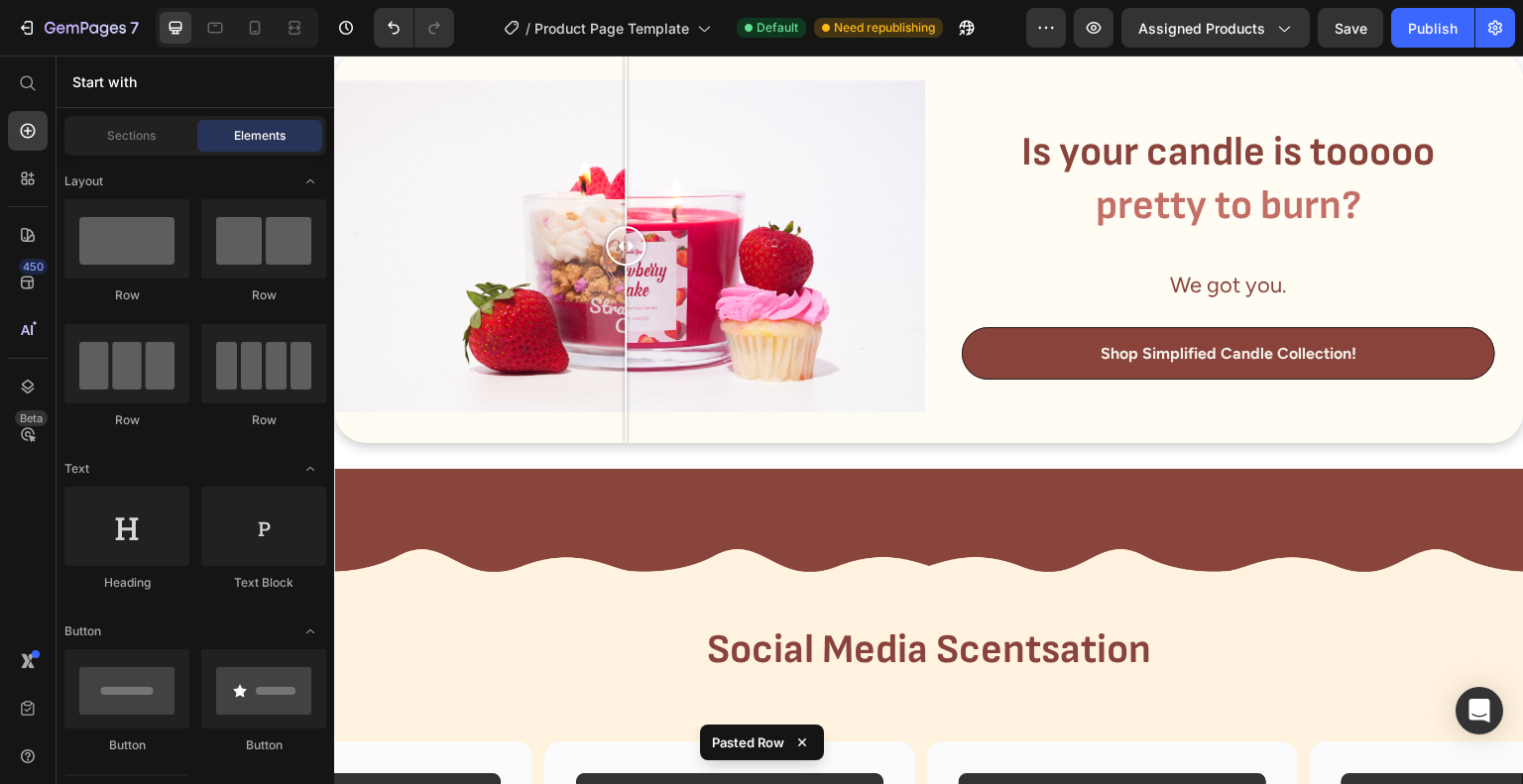 scroll, scrollTop: 1024, scrollLeft: 0, axis: vertical 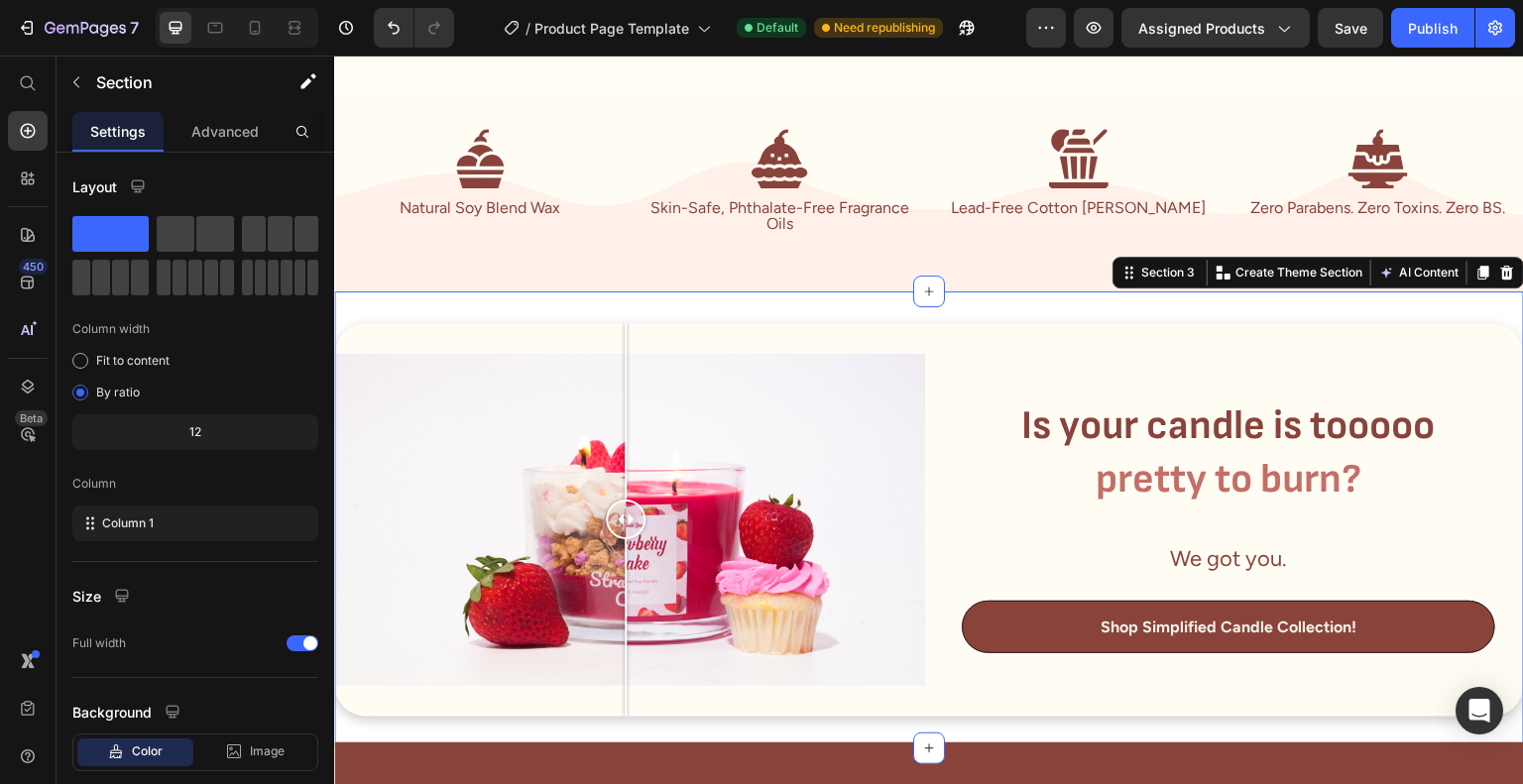 click on "Image Comparison Is your candle is tooooo  pretty to burn? Heading We got you. Text Block Shop Simplified Candle Collection! Button Row Section 3   Create Theme Section AI Content Write with GemAI What would you like to describe here? Tone and Voice Persuasive Product Show more Generate" at bounding box center (929, 519) 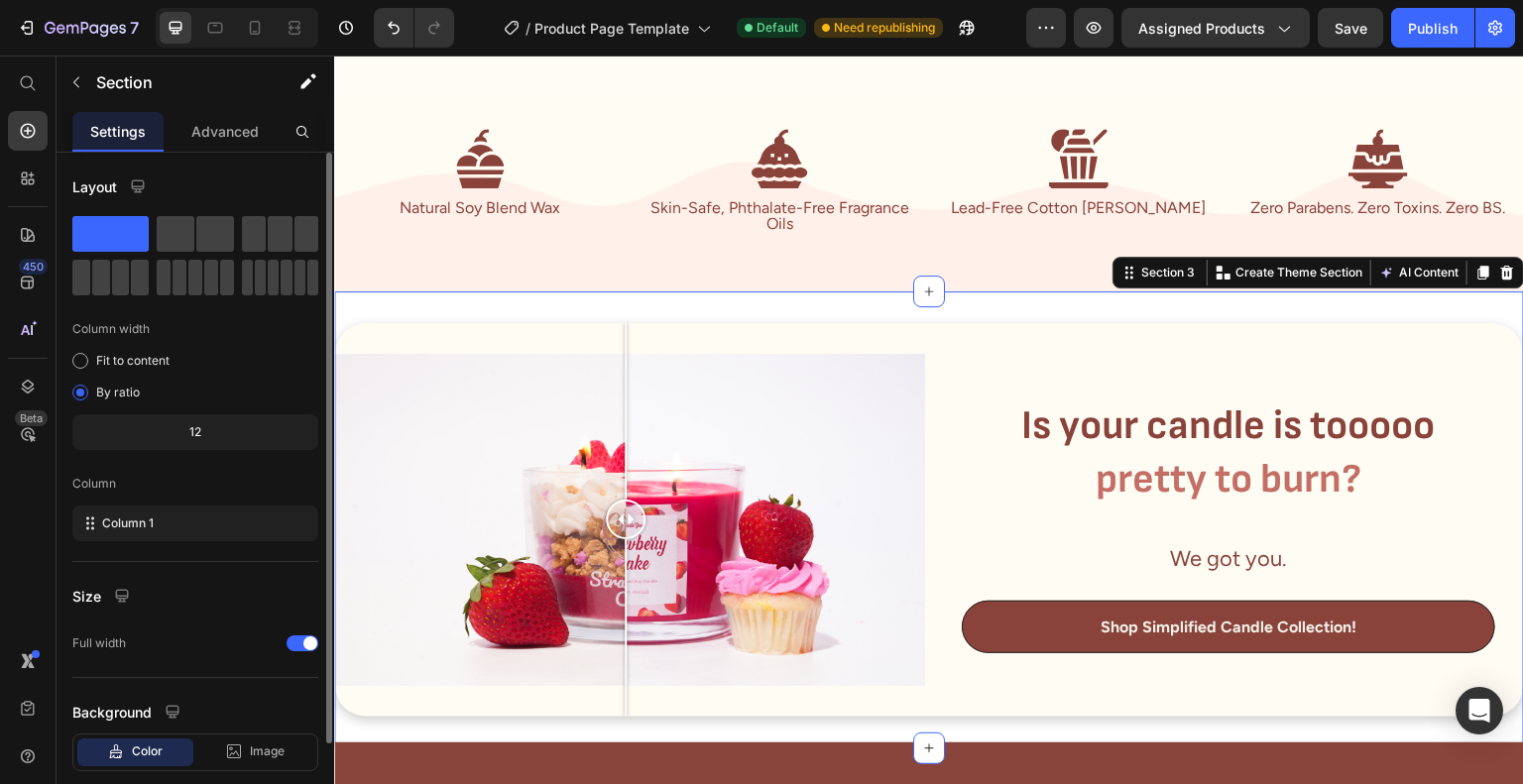 scroll, scrollTop: 111, scrollLeft: 0, axis: vertical 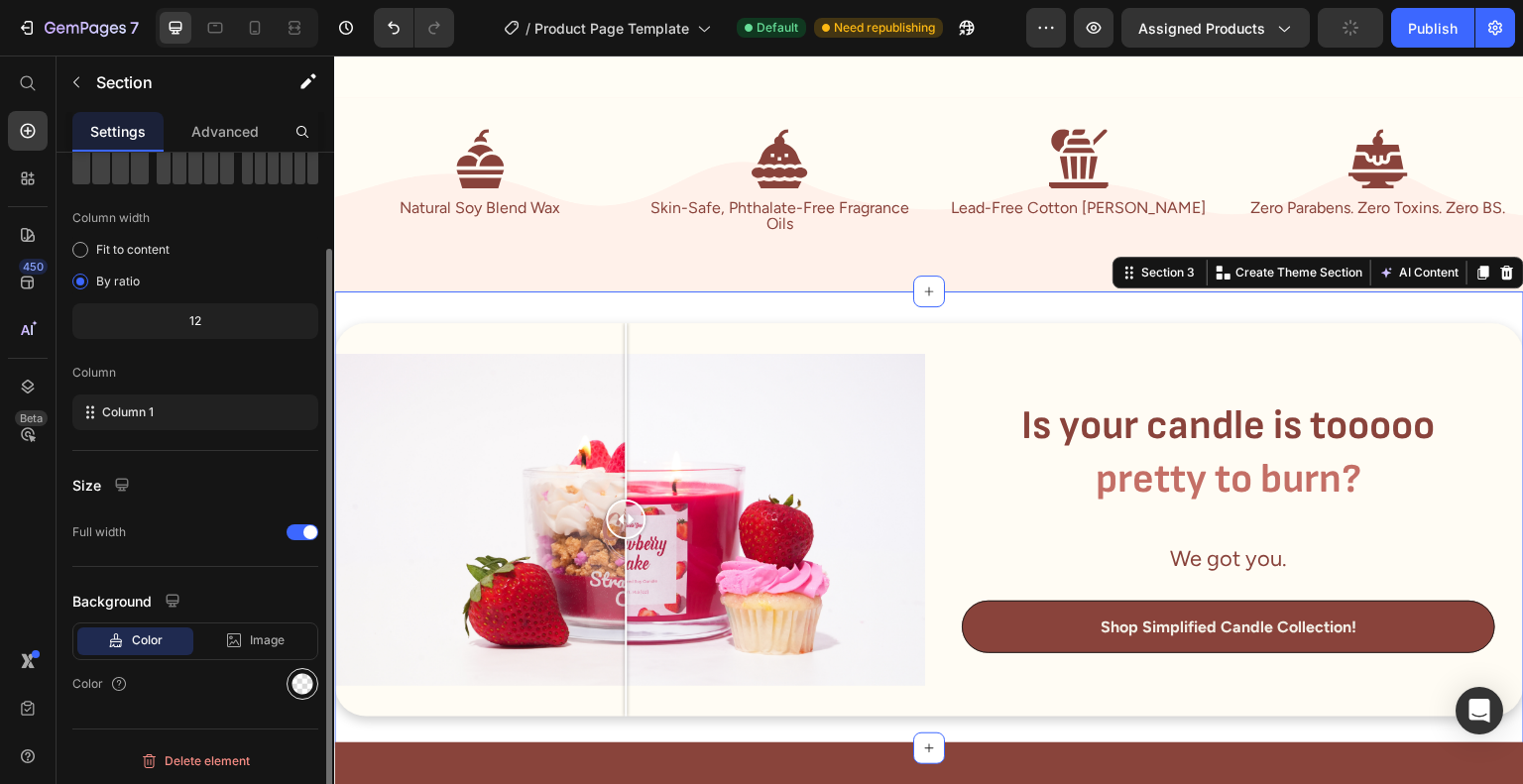 click at bounding box center (302, 684) 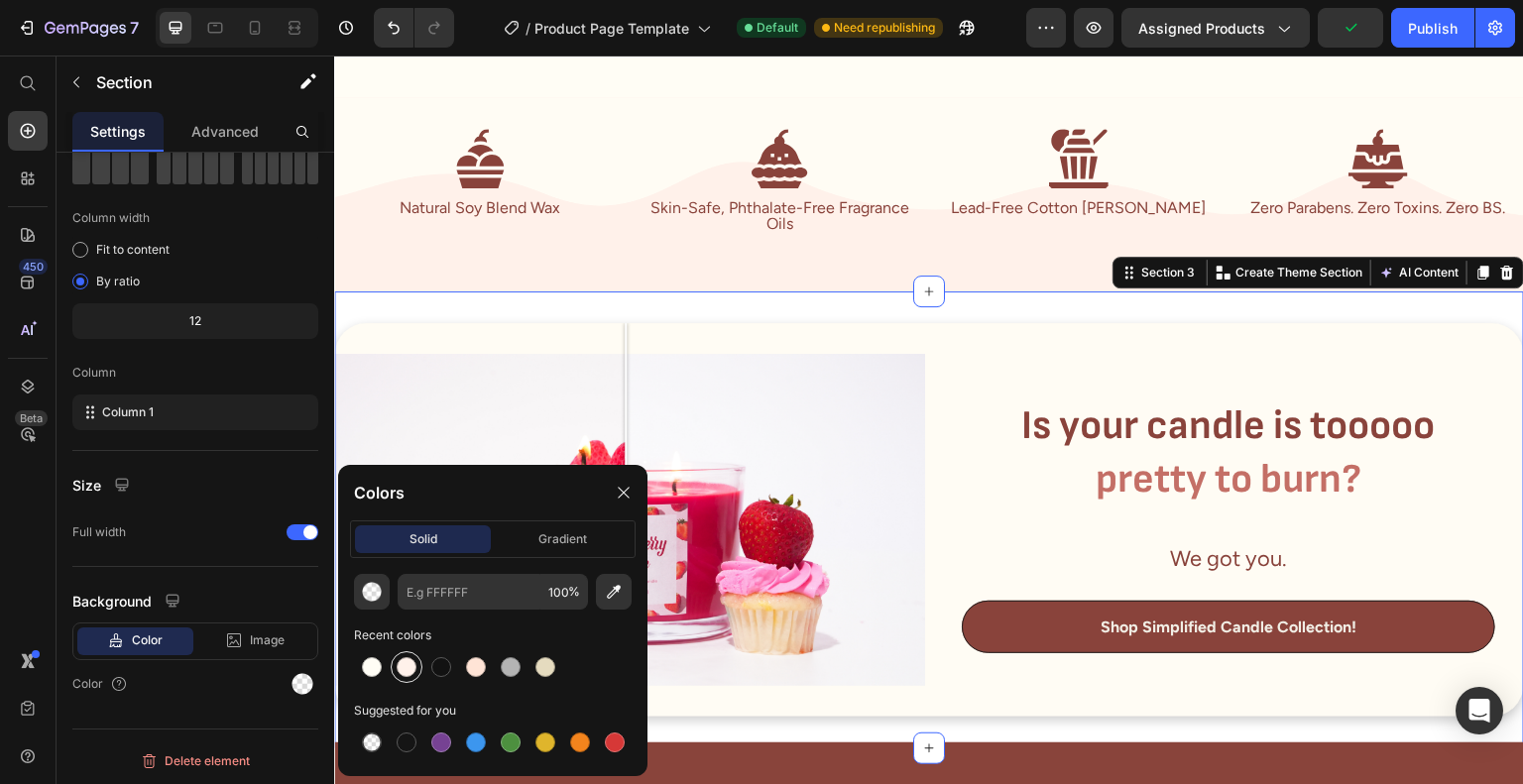 click at bounding box center (407, 667) 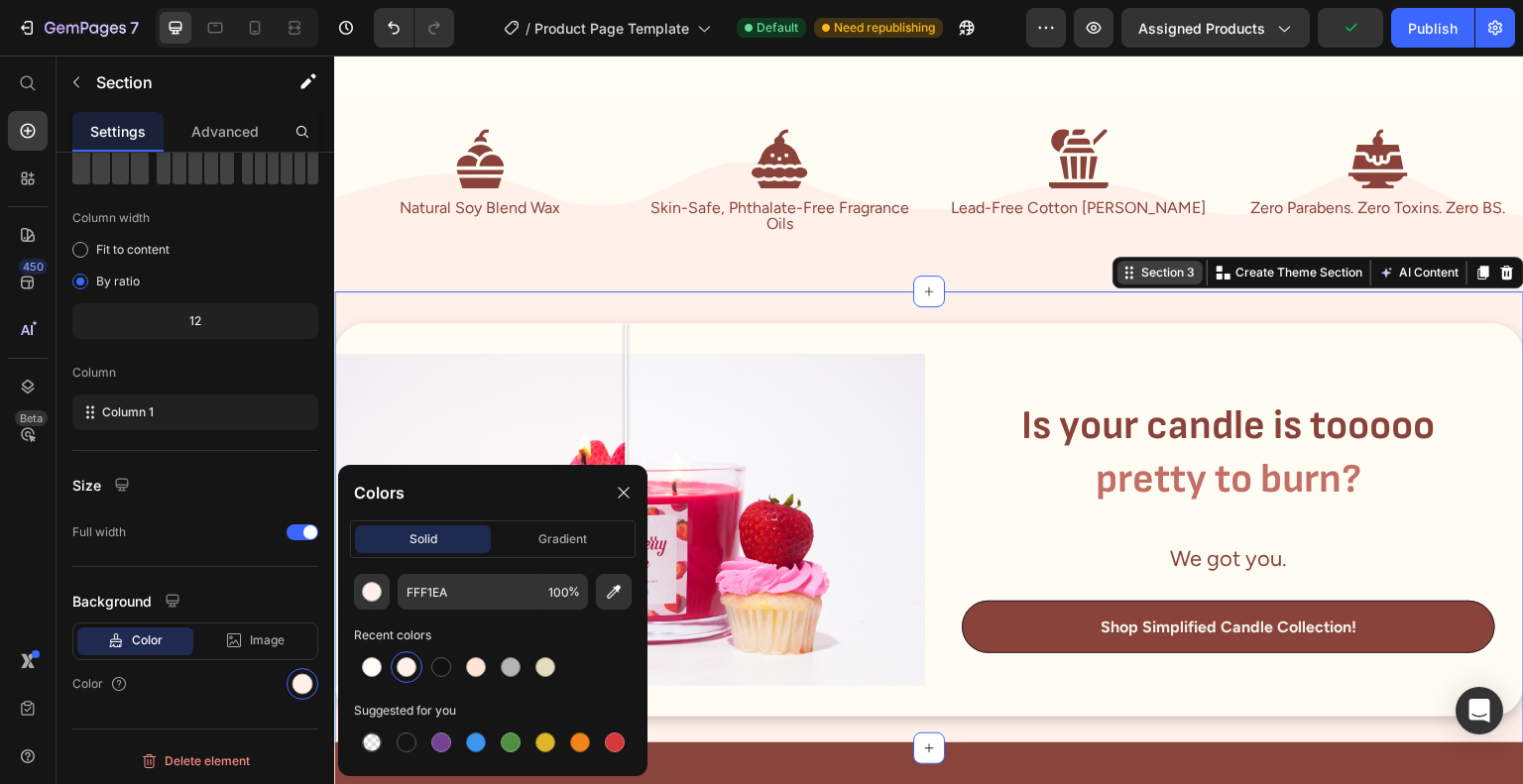 click on "Section 3" at bounding box center (1160, 273) 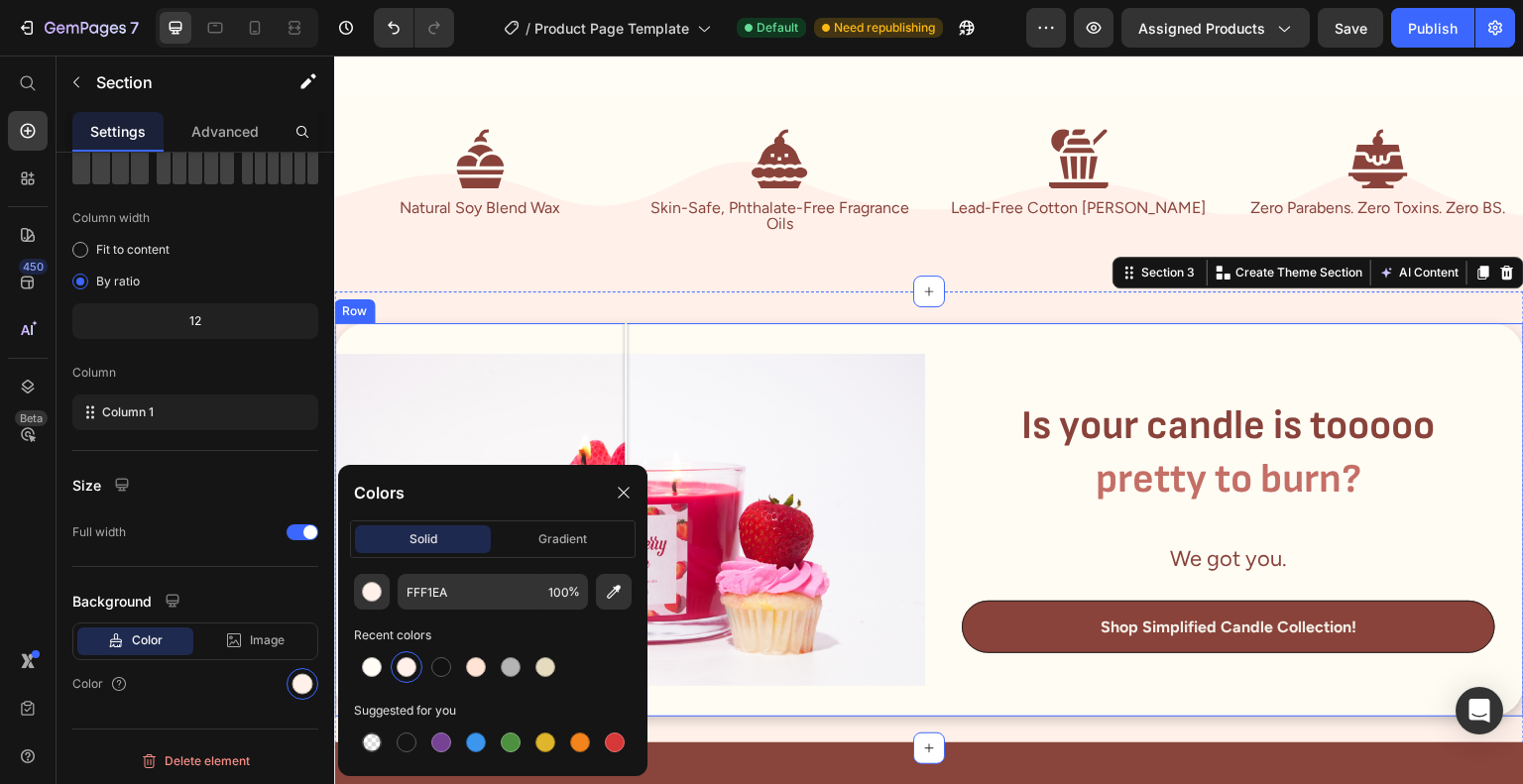 click on "Is your candle is tooooo  pretty to burn? Heading We got you. Text Block Shop Simplified Candle Collection! Button" at bounding box center [1229, 519] 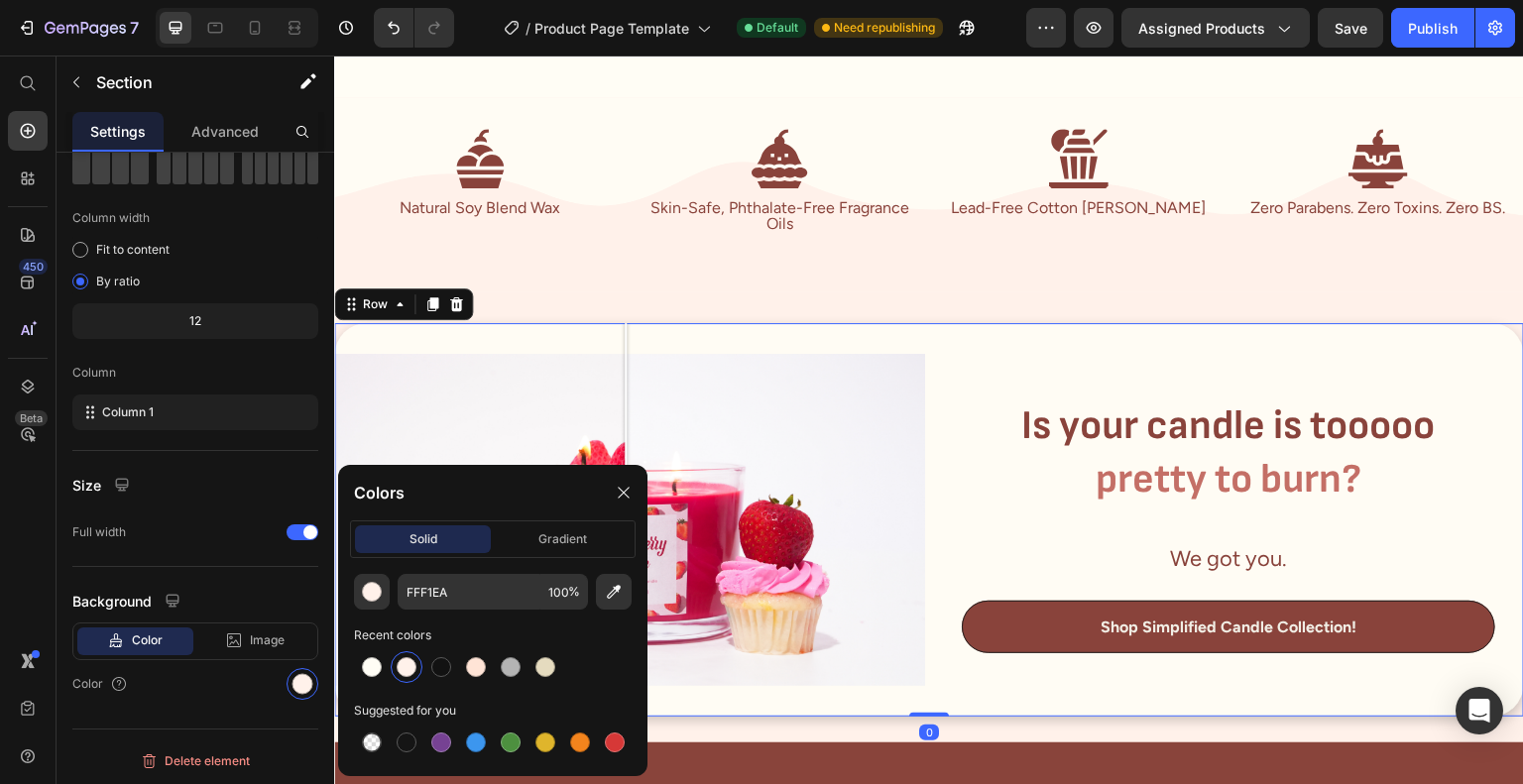 scroll, scrollTop: 0, scrollLeft: 0, axis: both 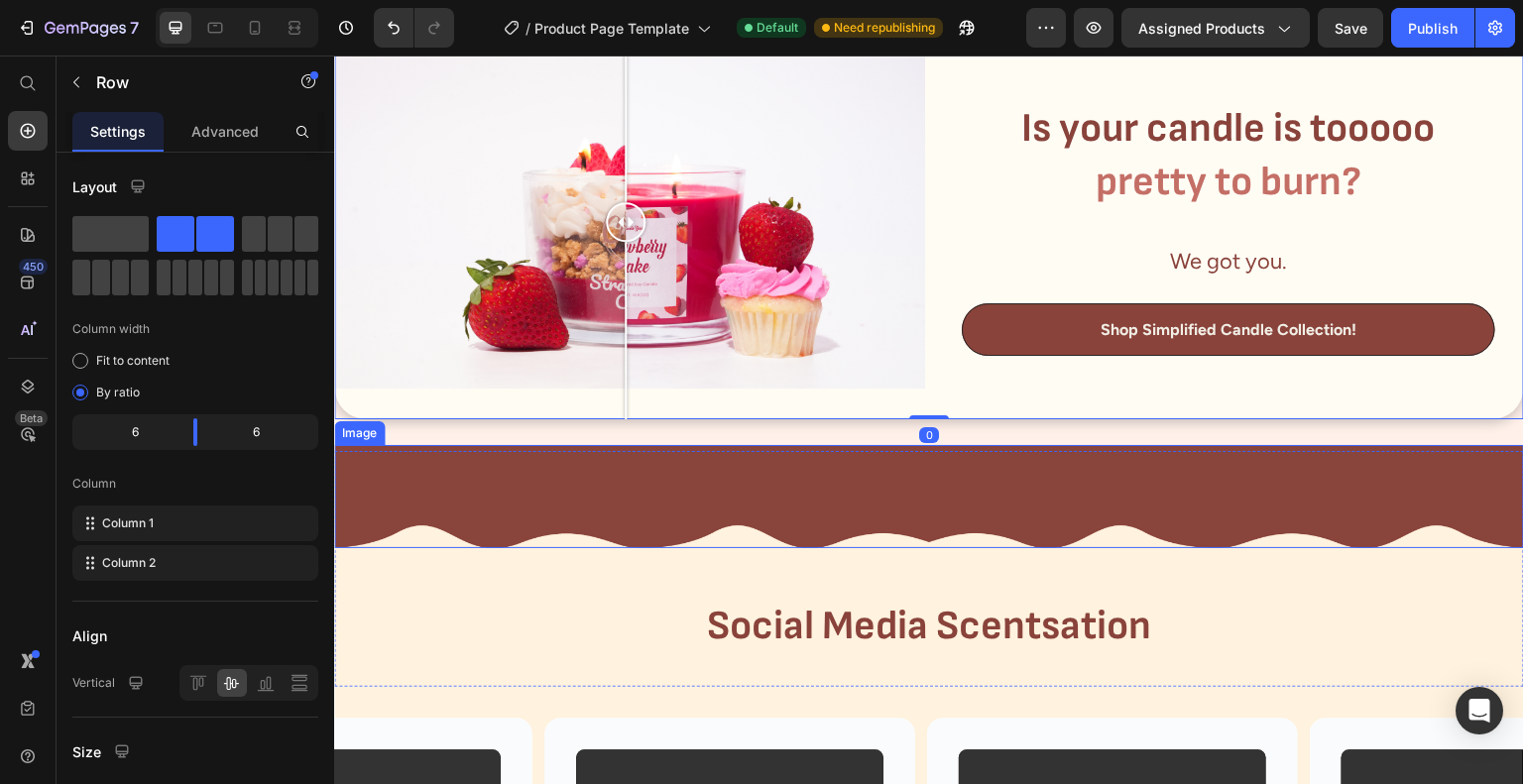 click at bounding box center [929, 497] 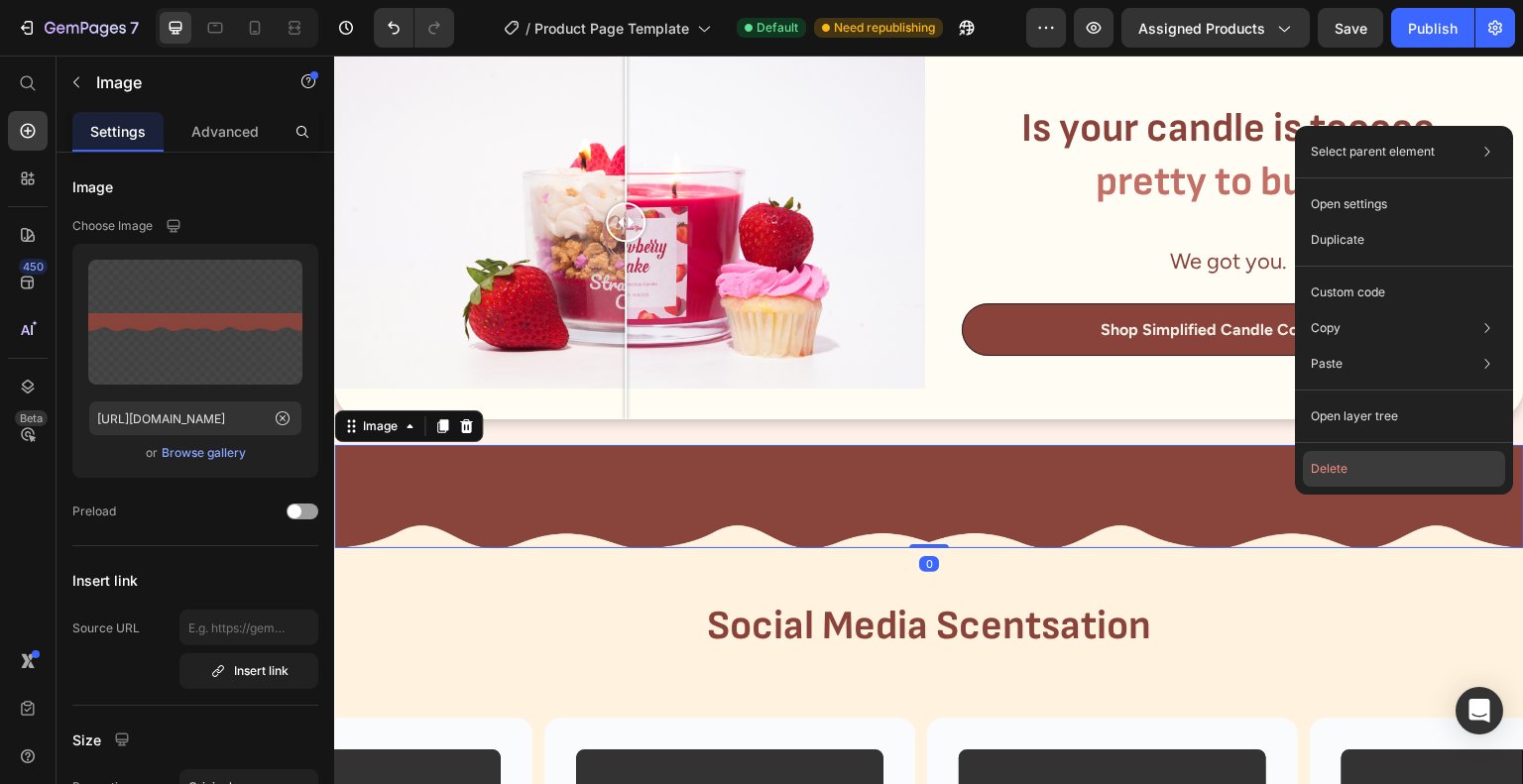 click on "Delete" 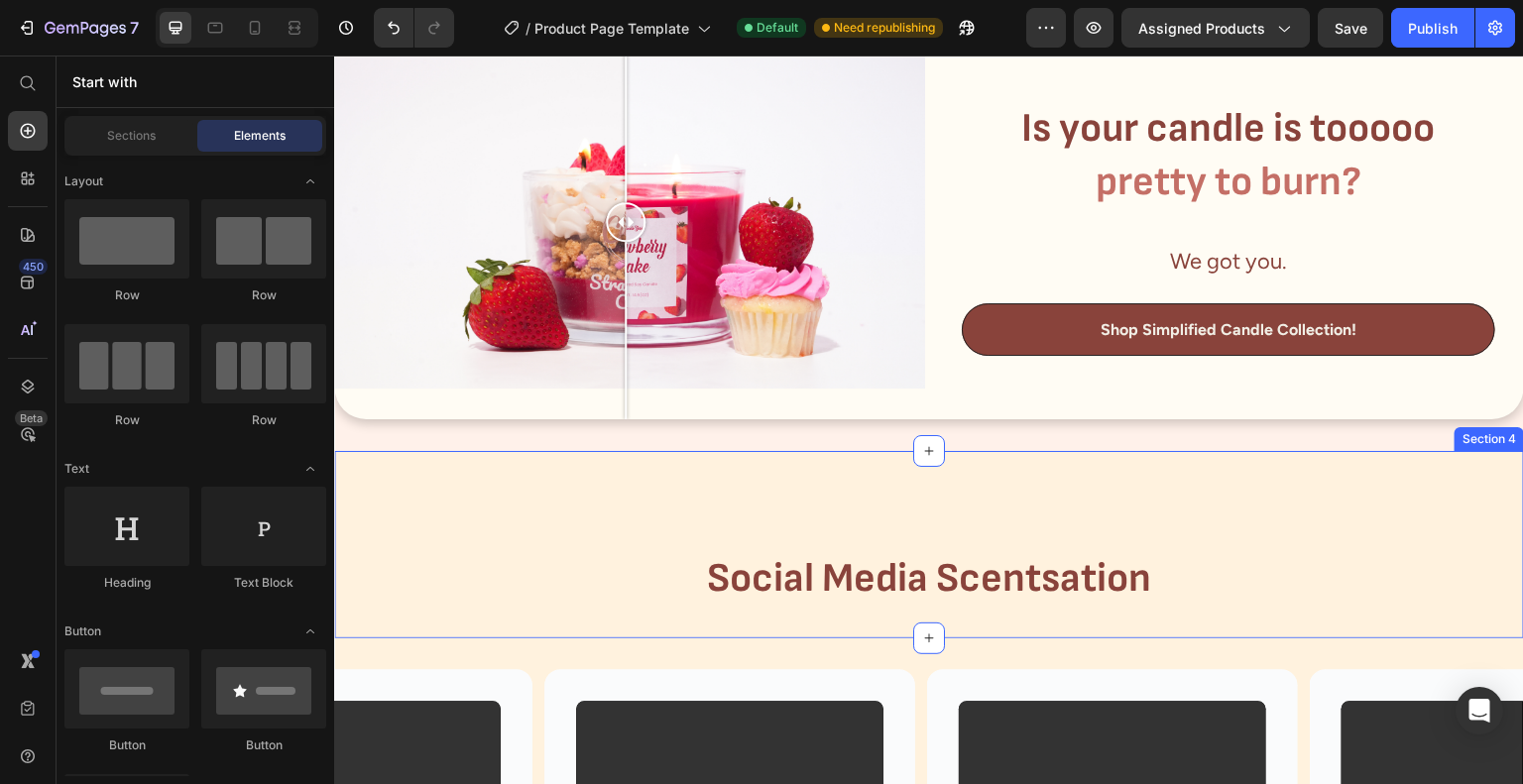 click on "Social Media Scentsation Heading Section 4" at bounding box center (929, 544) 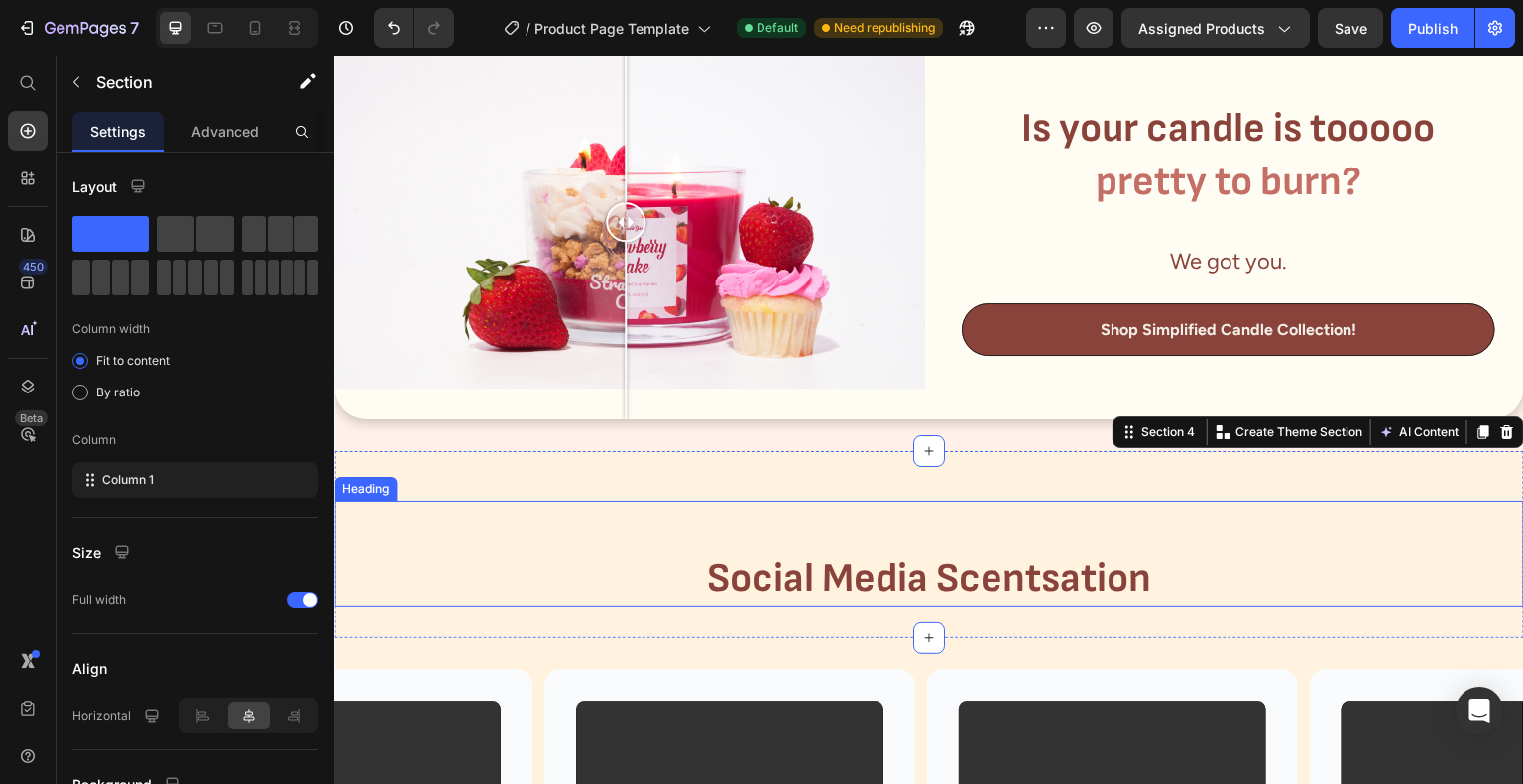 click on "Social Media Scentsation Heading" at bounding box center [929, 553] 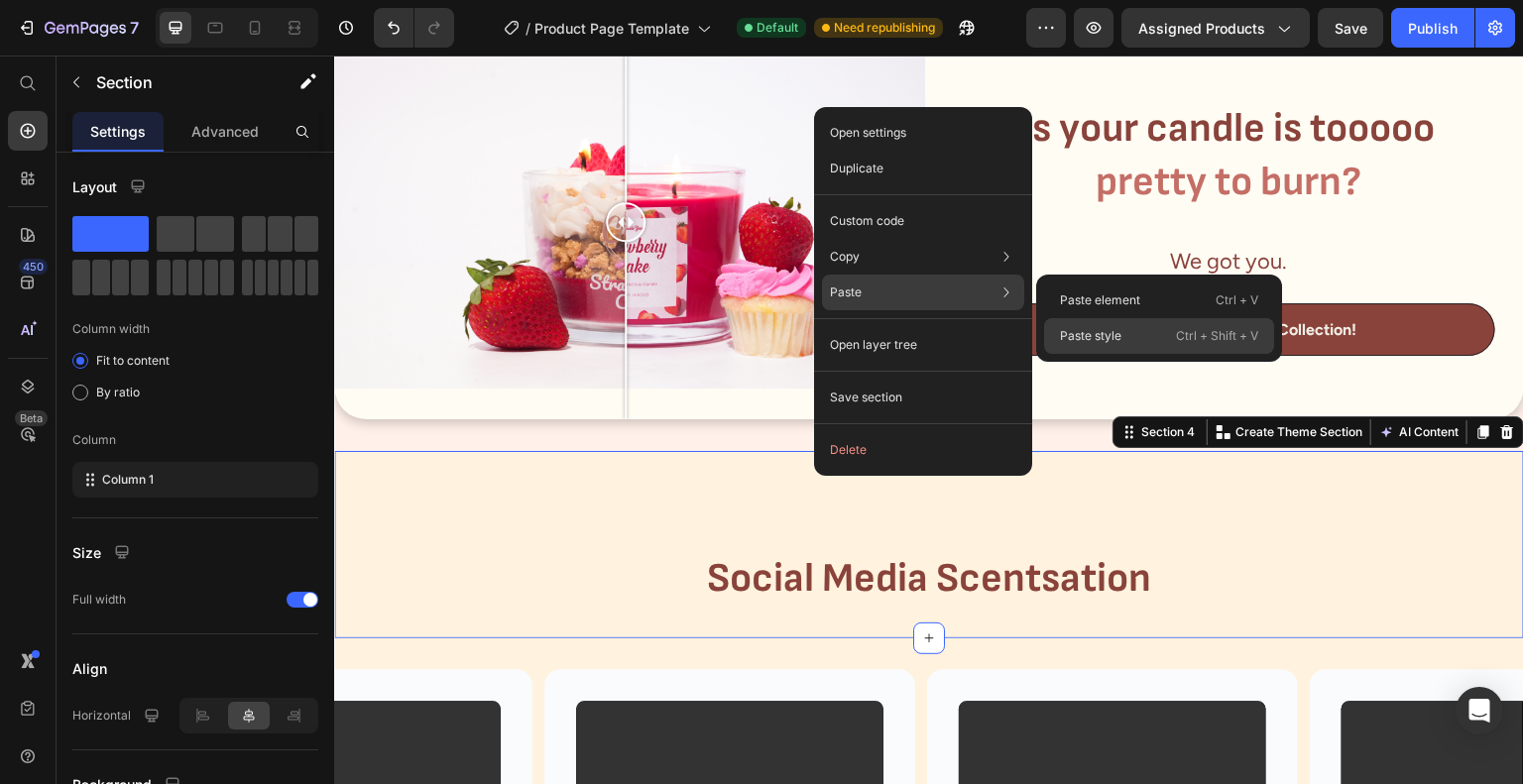 click on "Paste style" at bounding box center (1091, 336) 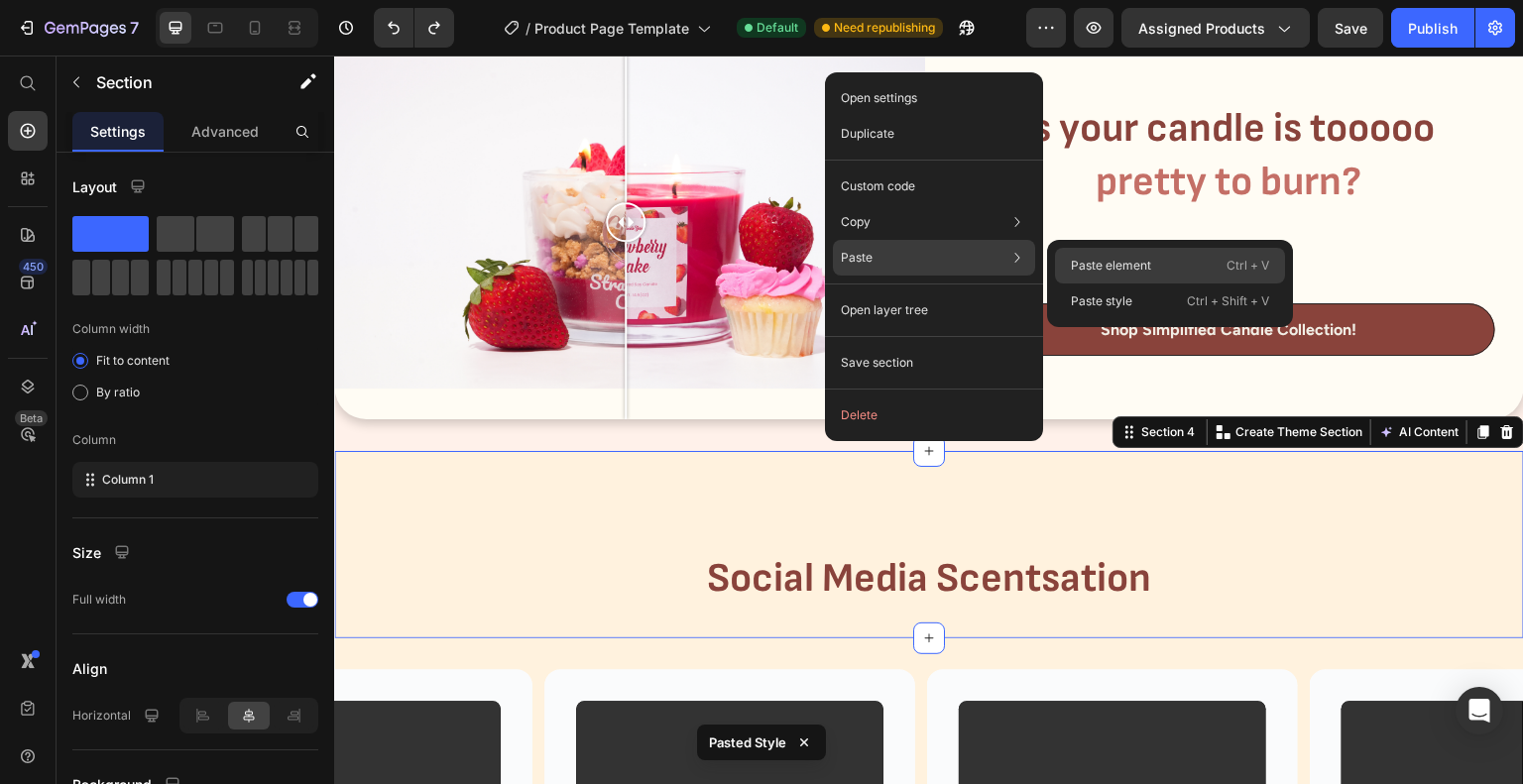 drag, startPoint x: 1130, startPoint y: 265, endPoint x: 763, endPoint y: 334, distance: 373.43005 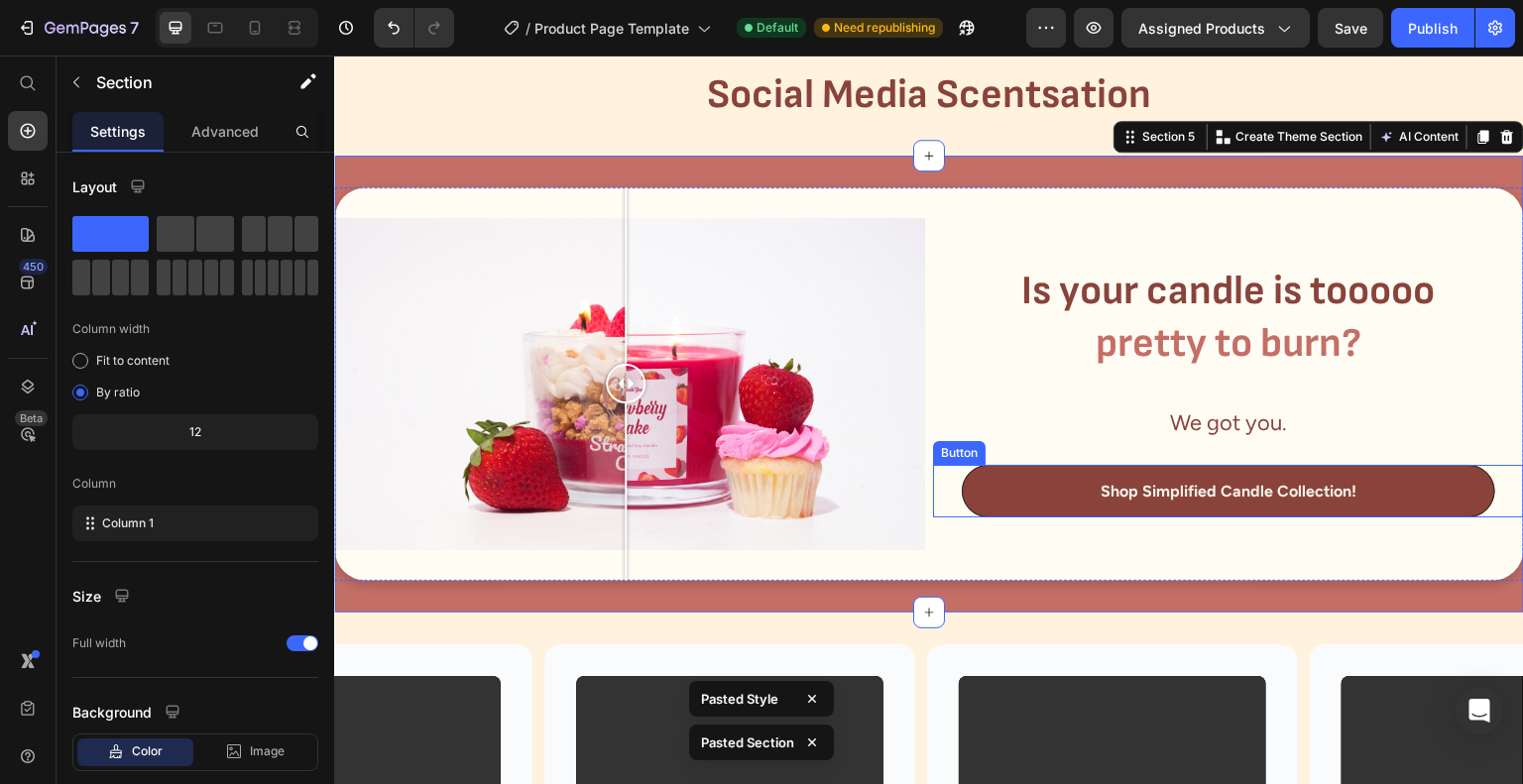 scroll, scrollTop: 1823, scrollLeft: 0, axis: vertical 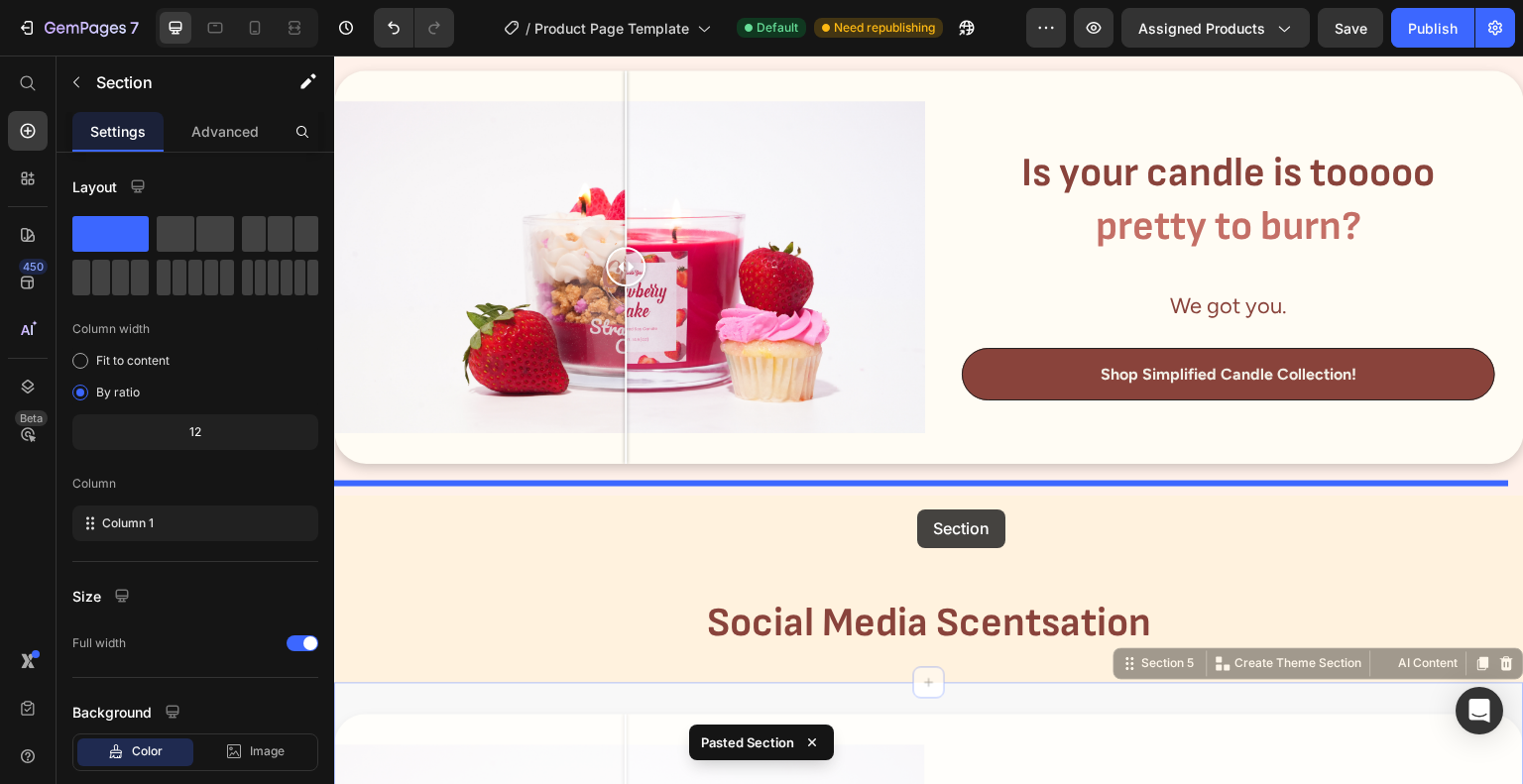 drag, startPoint x: 958, startPoint y: 148, endPoint x: 917, endPoint y: 509, distance: 363.32079 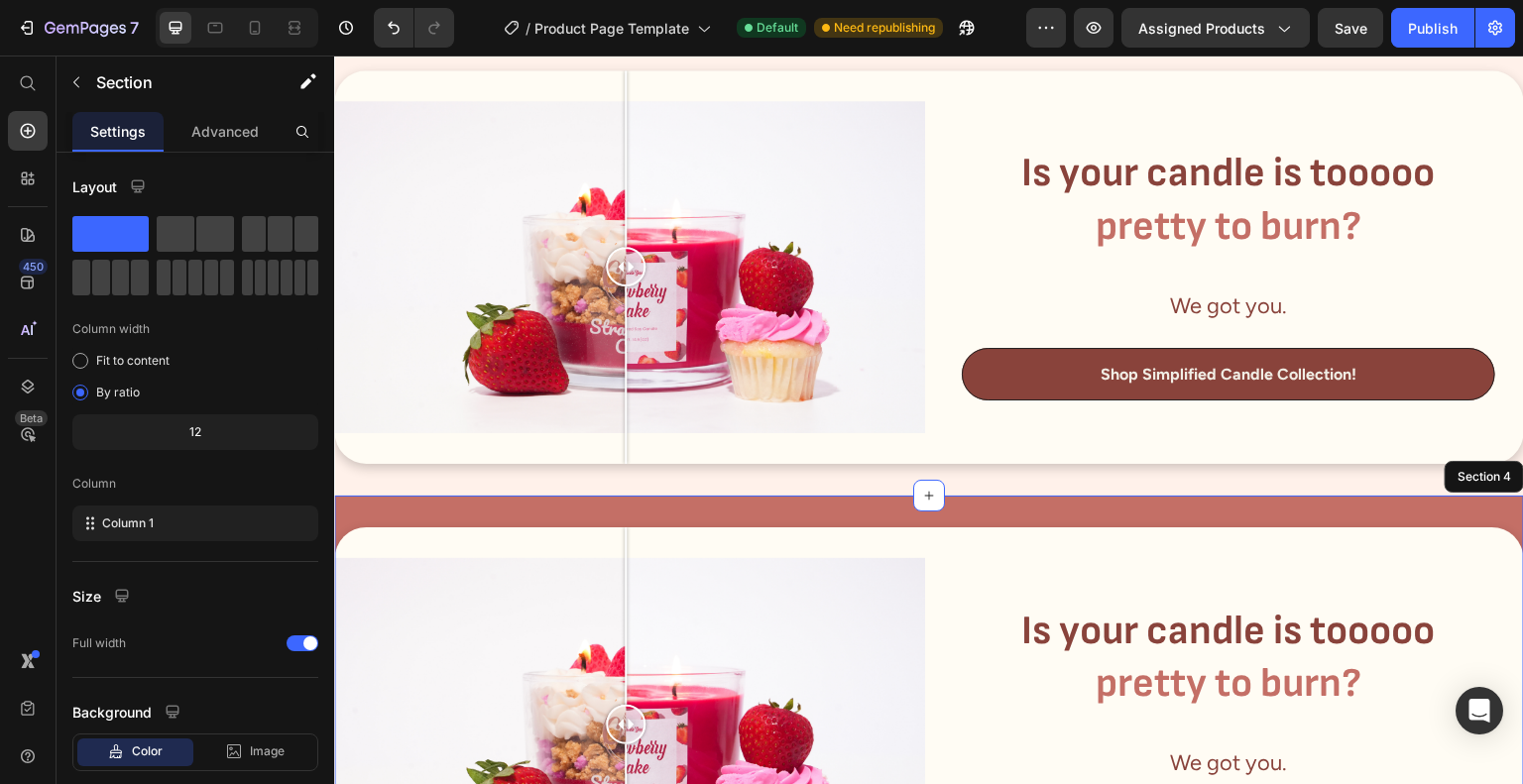 click on "Image Comparison Is your candle is tooooo  pretty to burn? Heading We got you. Text Block Shop Simplified Candle Collection! Button Row Section 4" at bounding box center [929, 724] 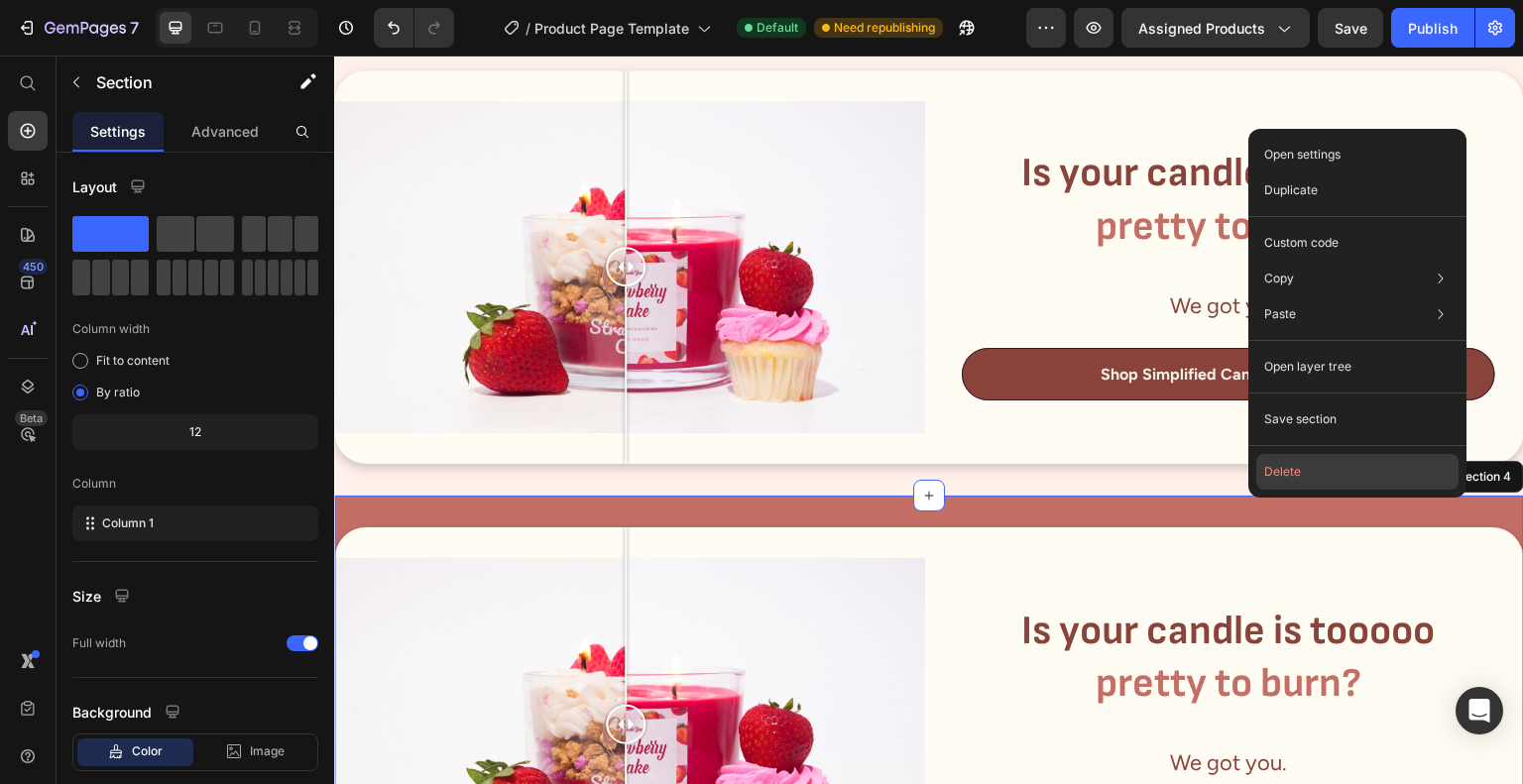 click on "Delete" 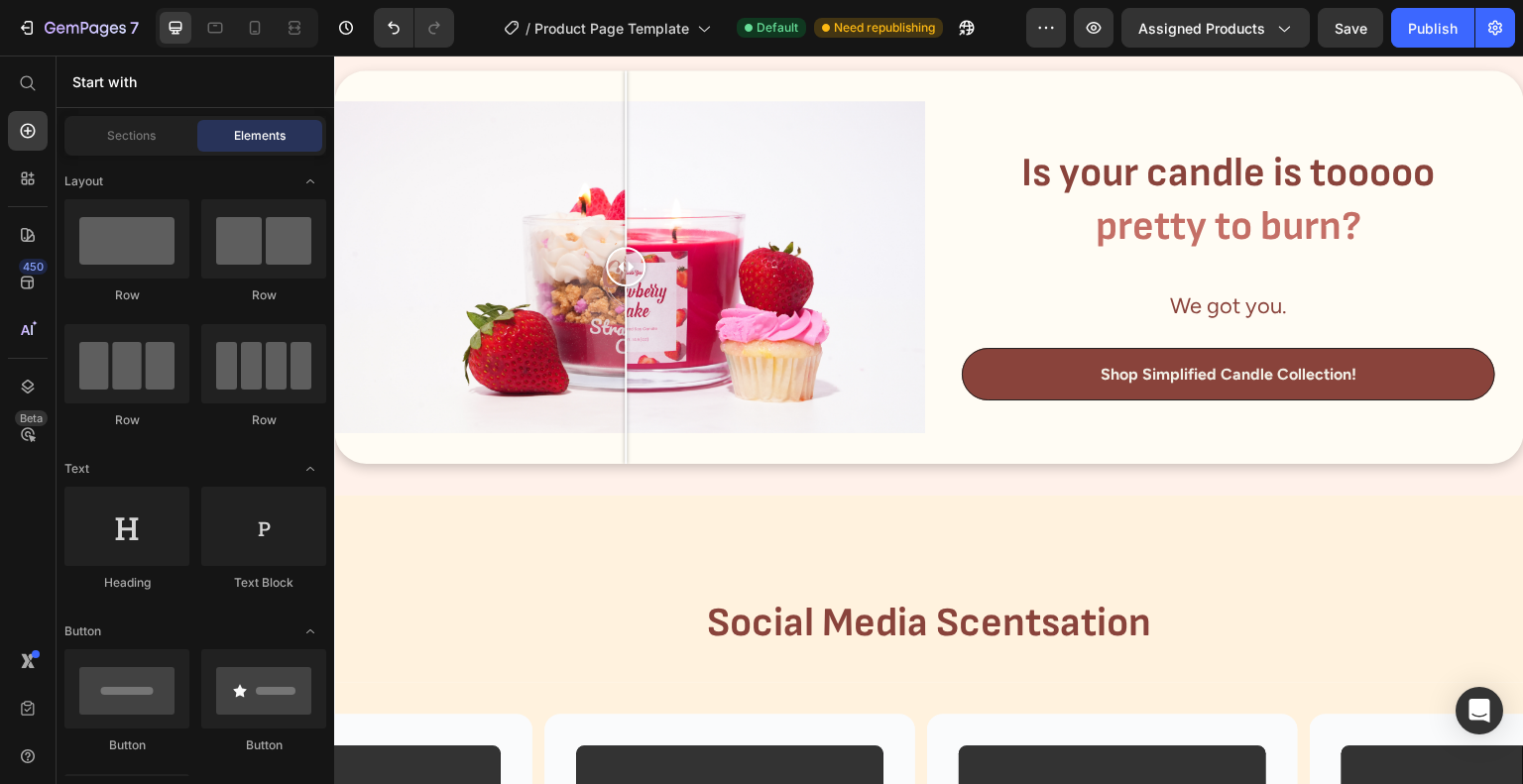 scroll, scrollTop: 1536, scrollLeft: 0, axis: vertical 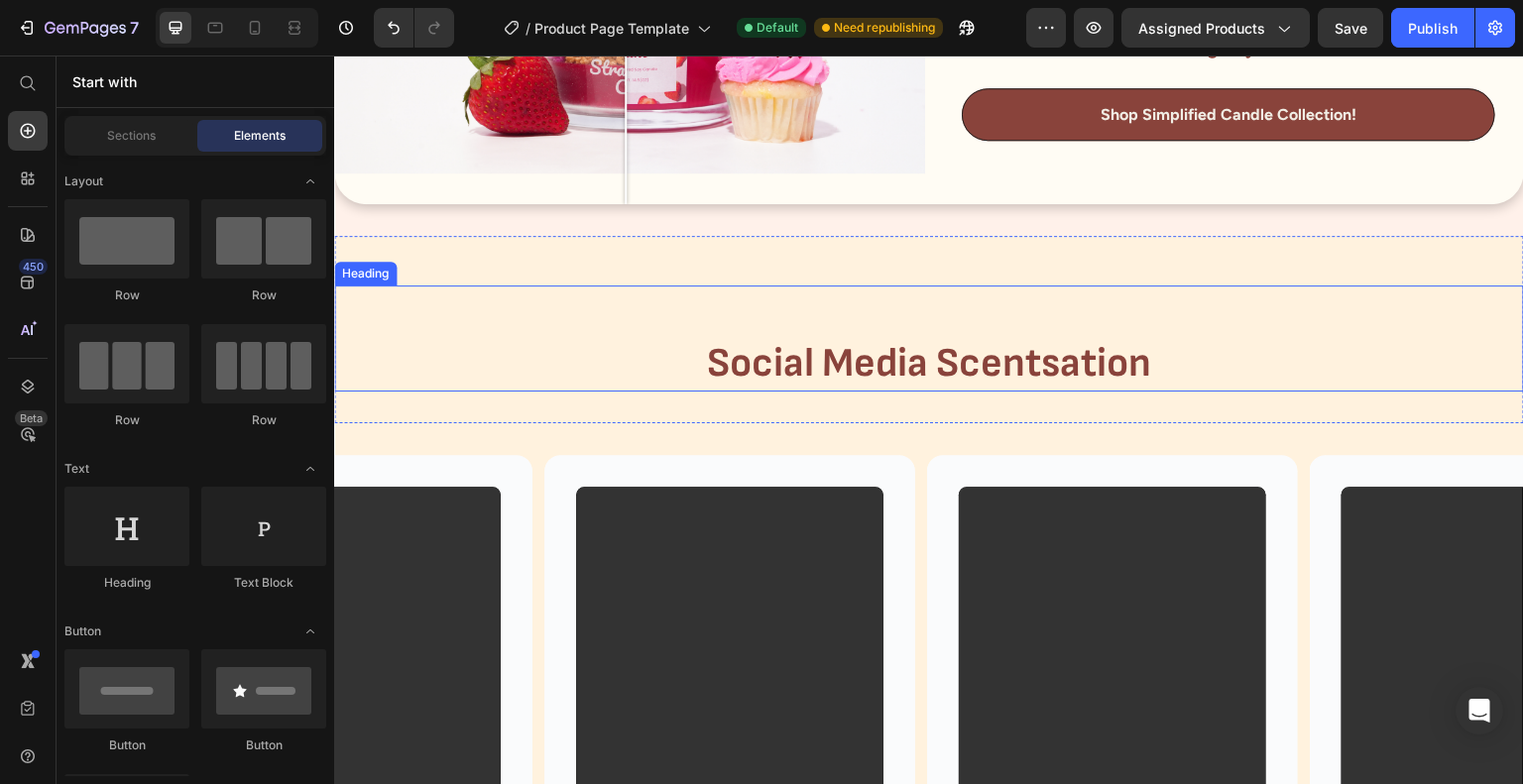 drag, startPoint x: 1446, startPoint y: 318, endPoint x: 1403, endPoint y: 324, distance: 43.416587 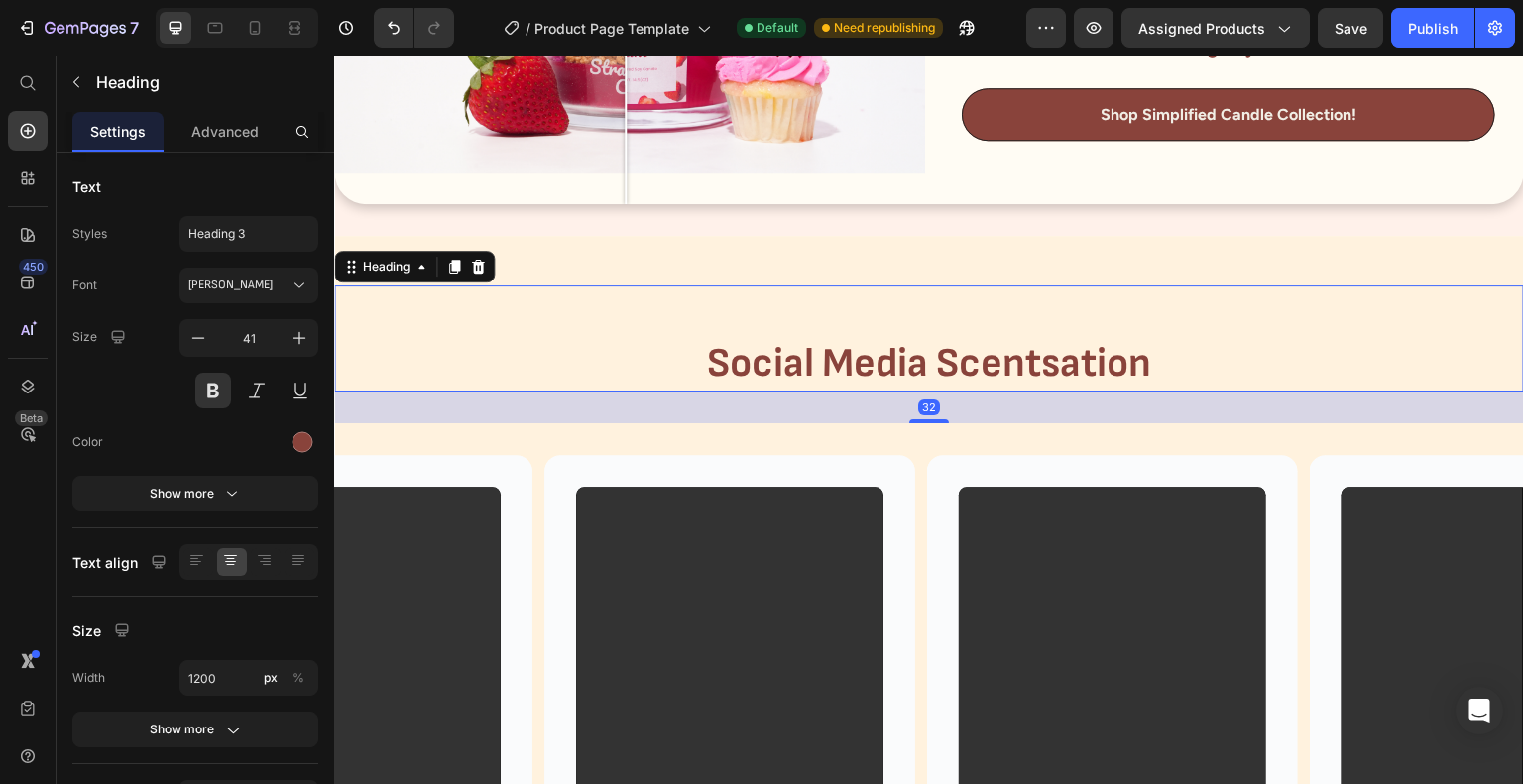 click on "Social Media Scentsation Heading   32" at bounding box center [929, 338] 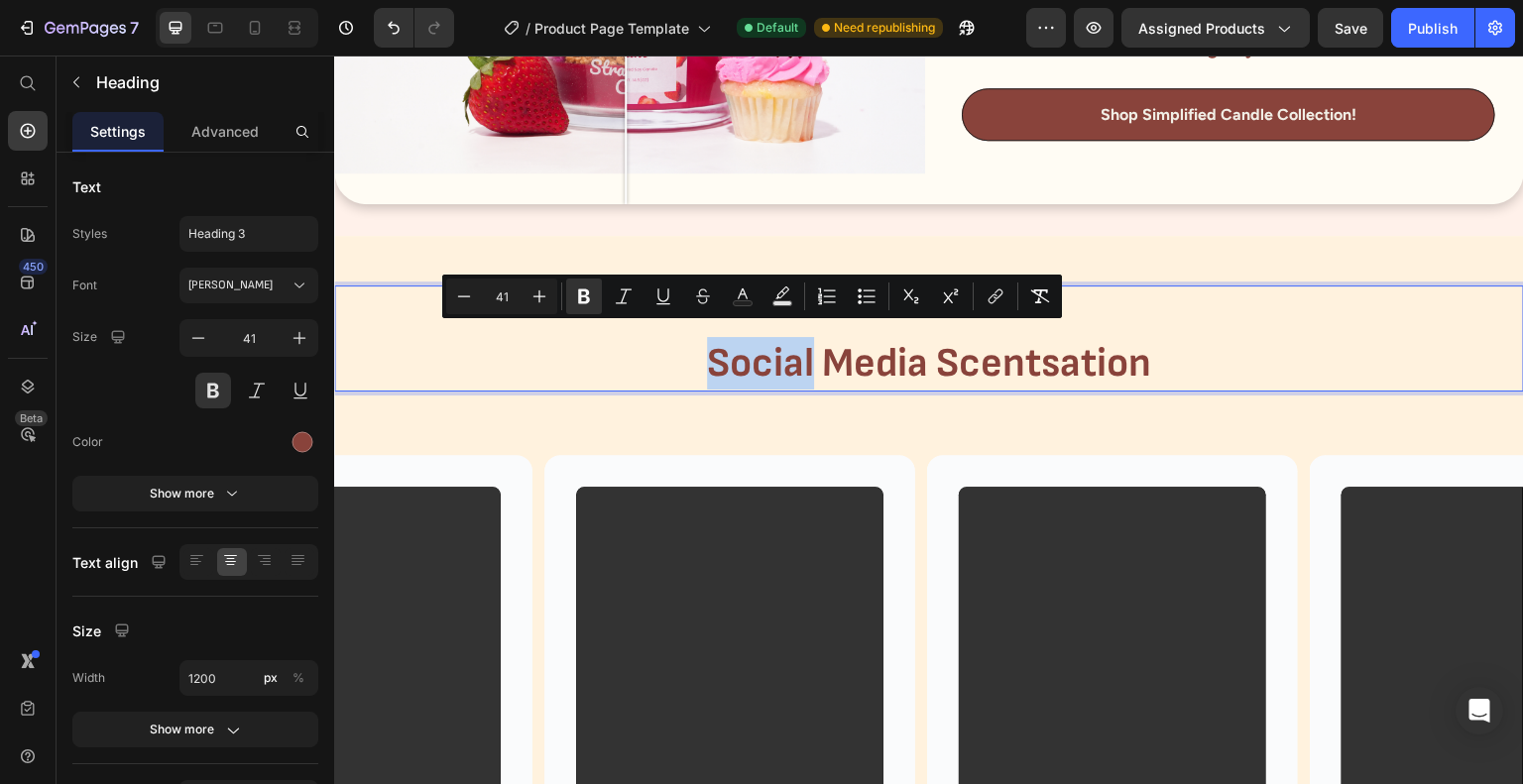 click on "Social Media Scentsation" at bounding box center [929, 363] 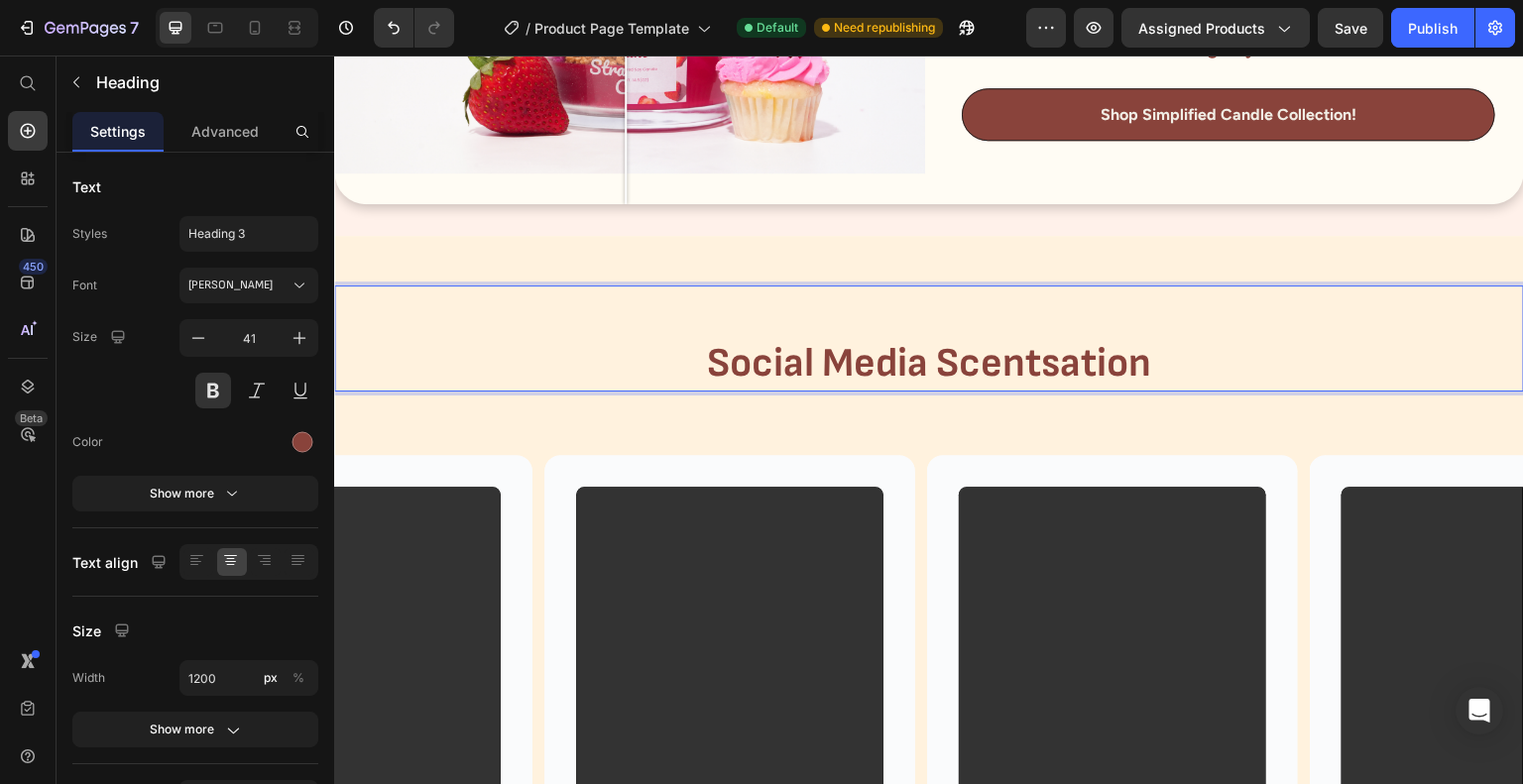 click on "Social Media Scentsation" at bounding box center (929, 363) 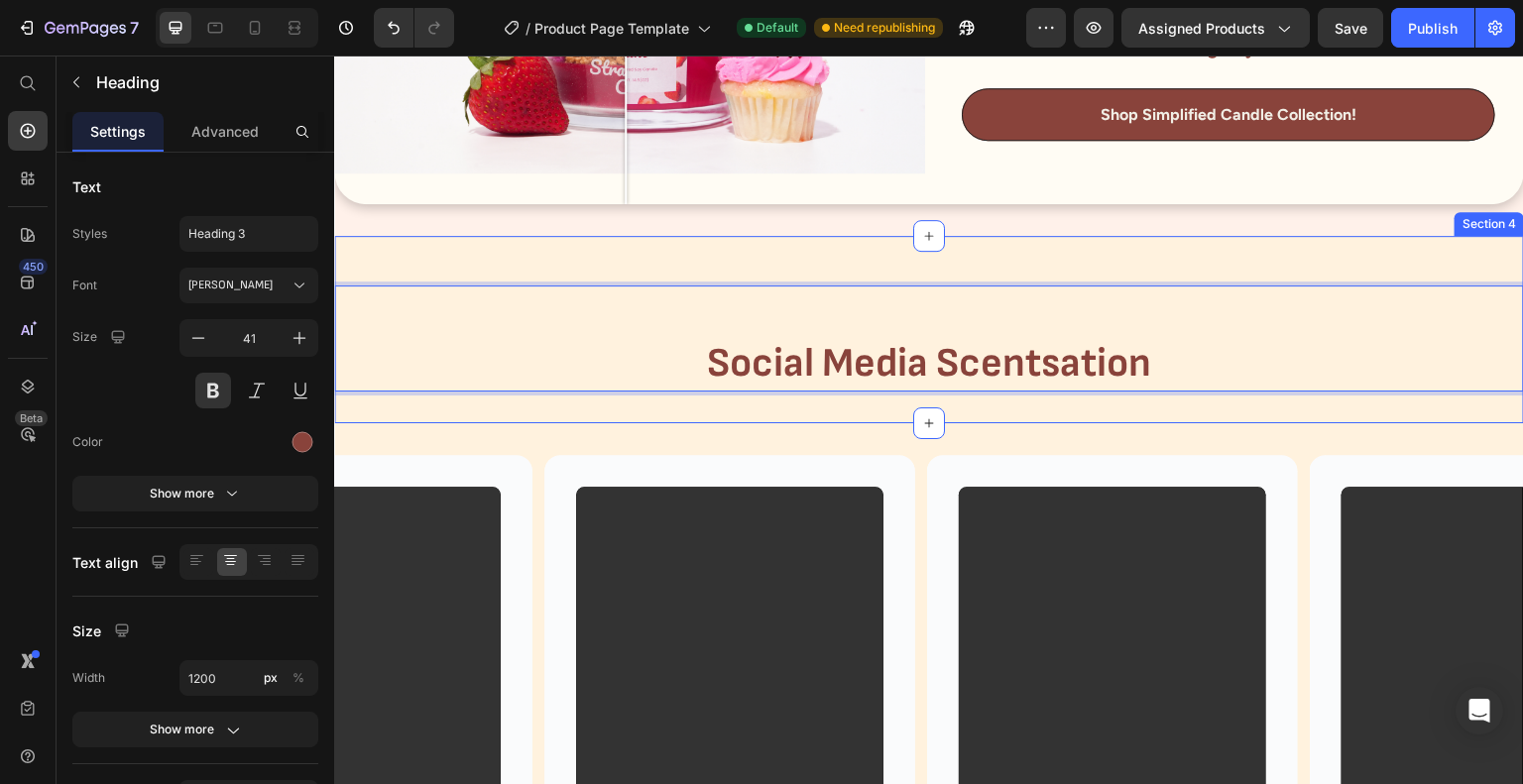 click on "Social Media Scentsation Heading   32" at bounding box center (929, 354) 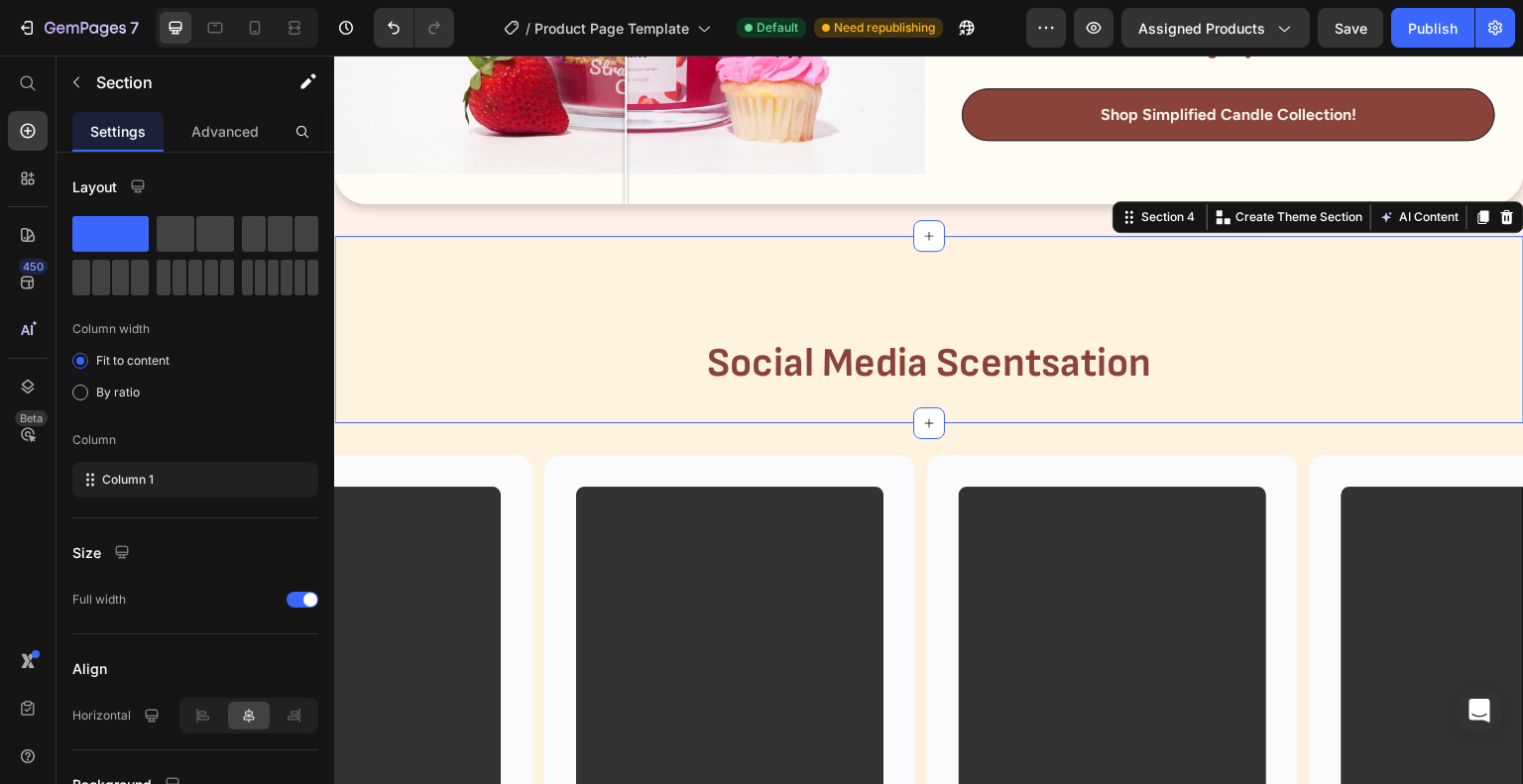 click on "⁠⁠⁠⁠⁠⁠⁠ Social Media Scentsation Heading" at bounding box center [929, 338] 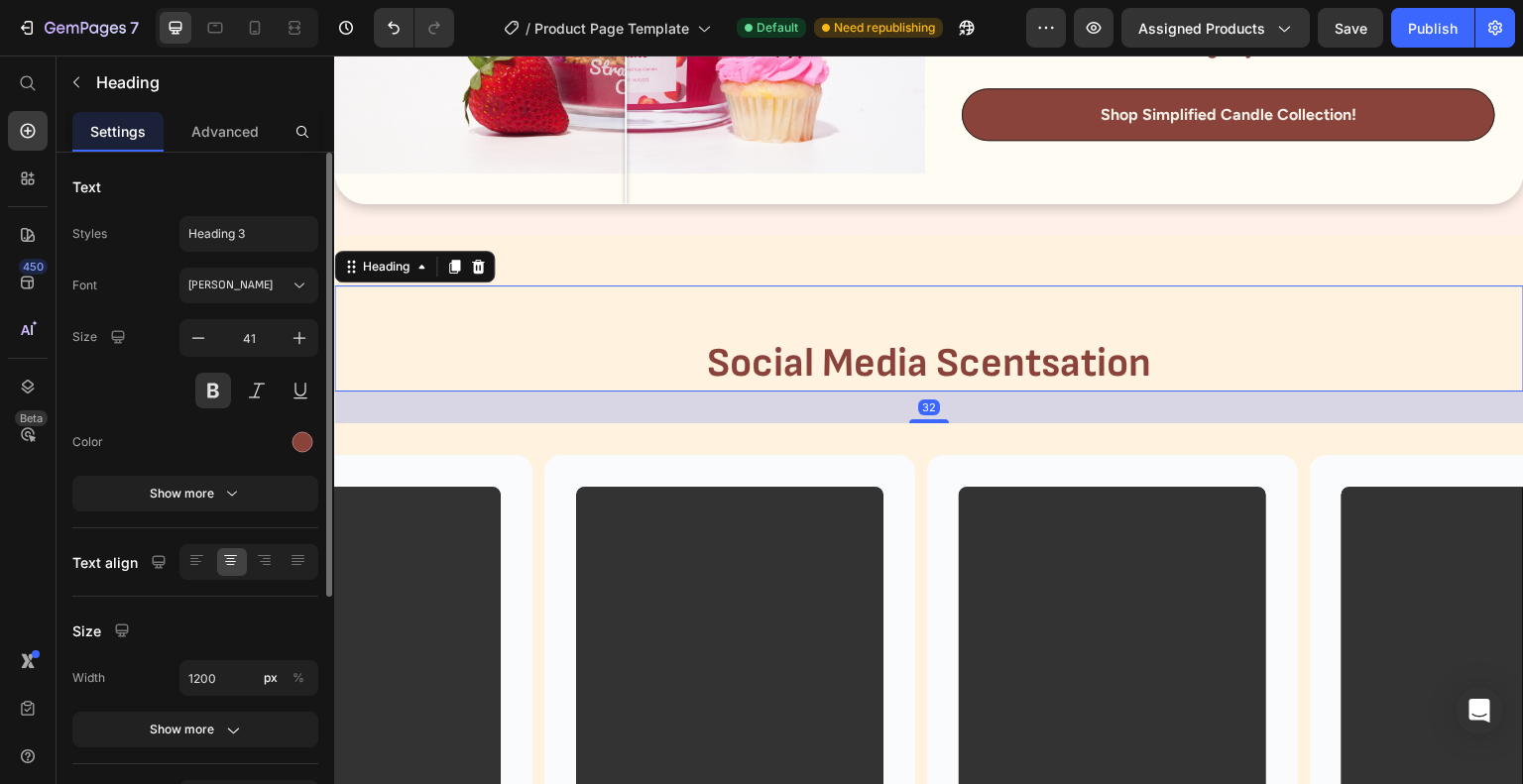 drag, startPoint x: 239, startPoint y: 119, endPoint x: 241, endPoint y: 162, distance: 43.046487 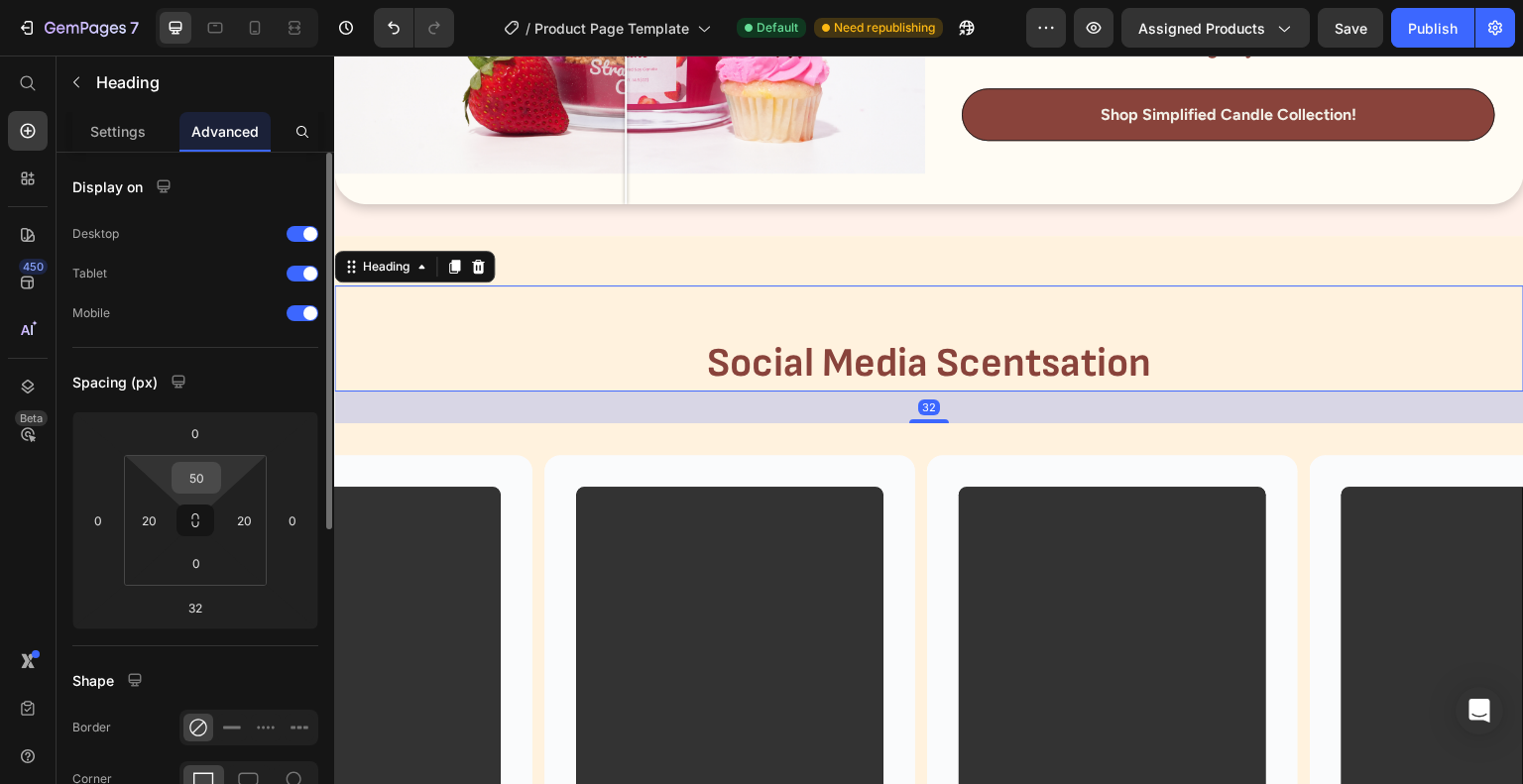 click on "50" at bounding box center (196, 478) 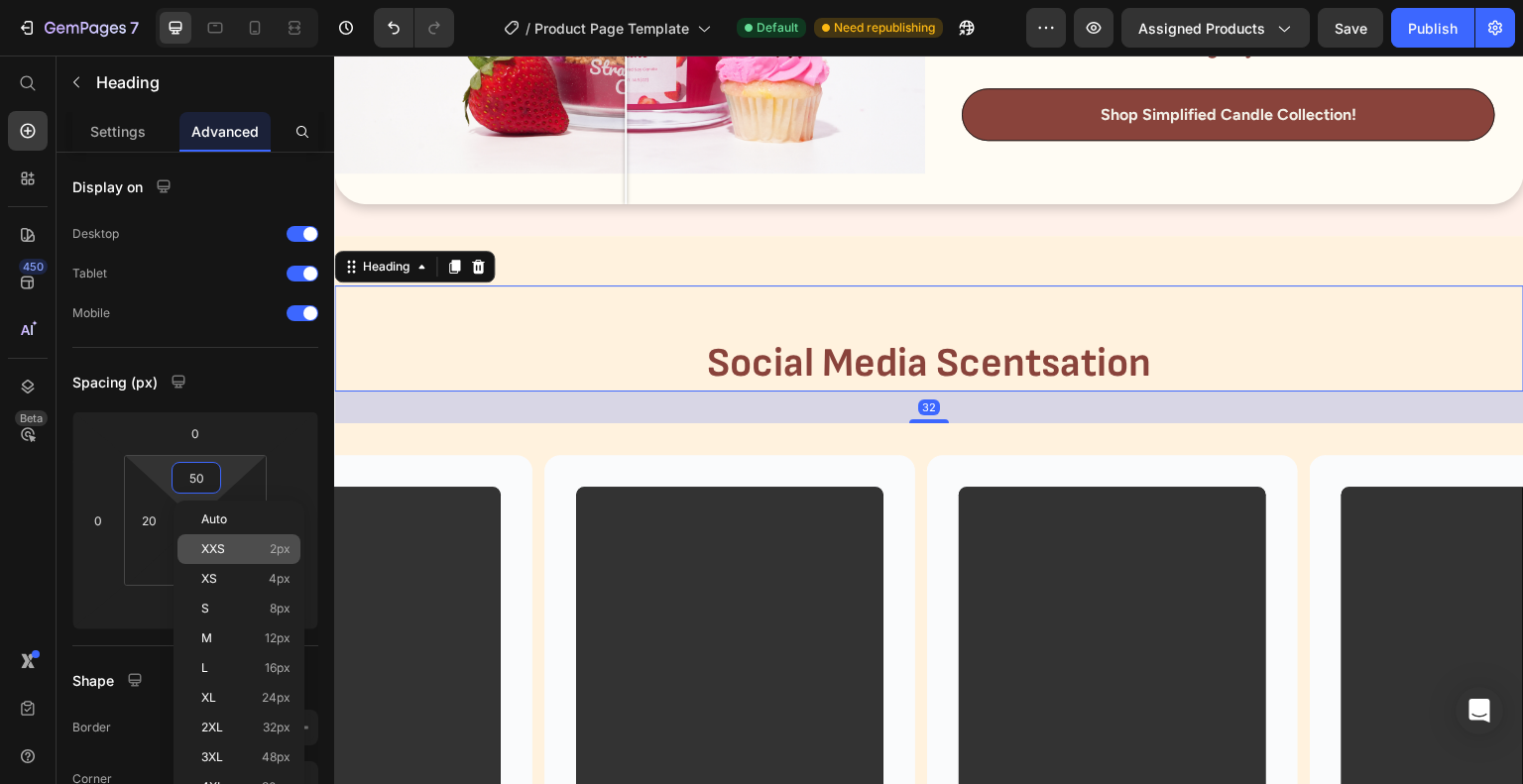 click on "XXS 2px" 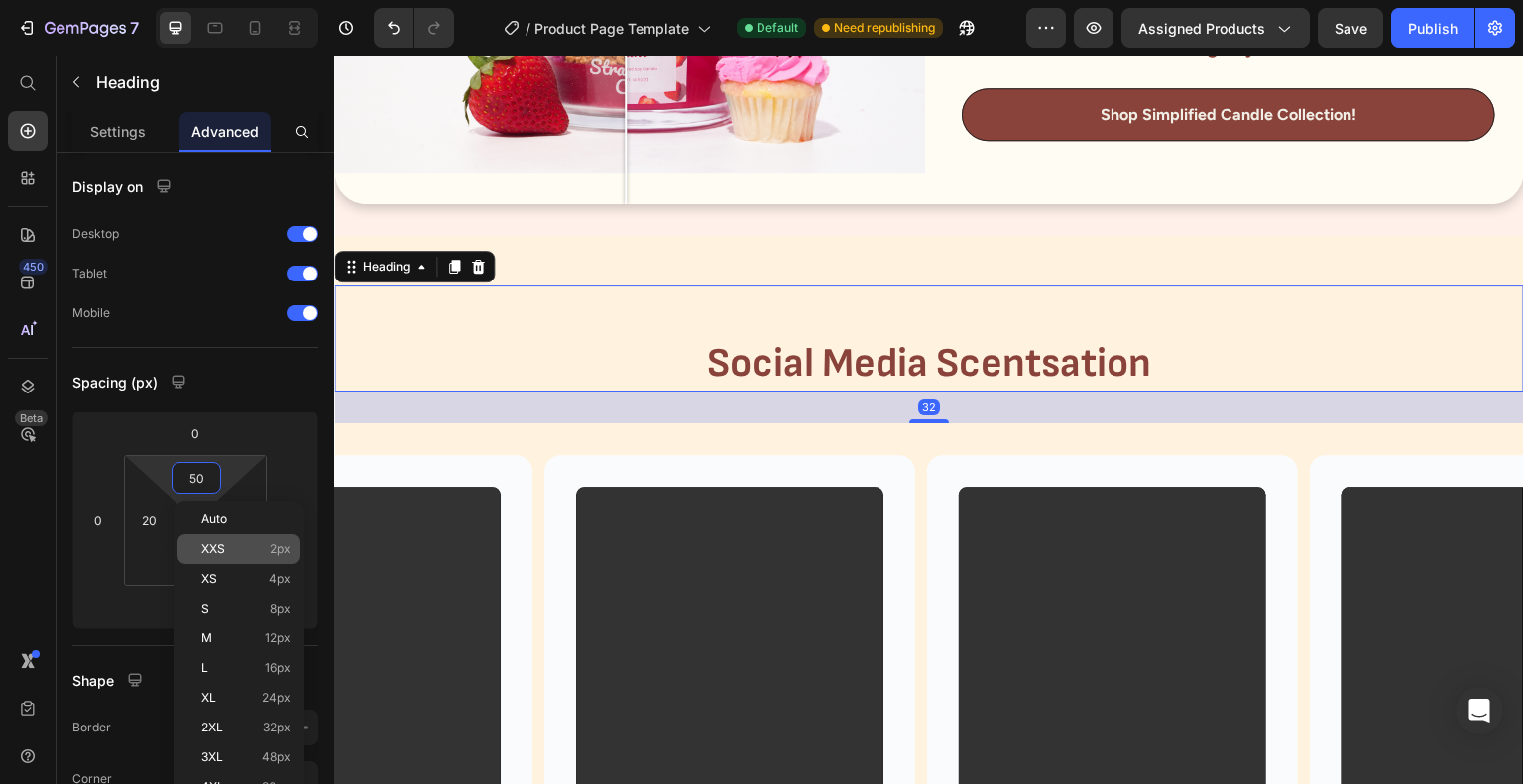 type on "2" 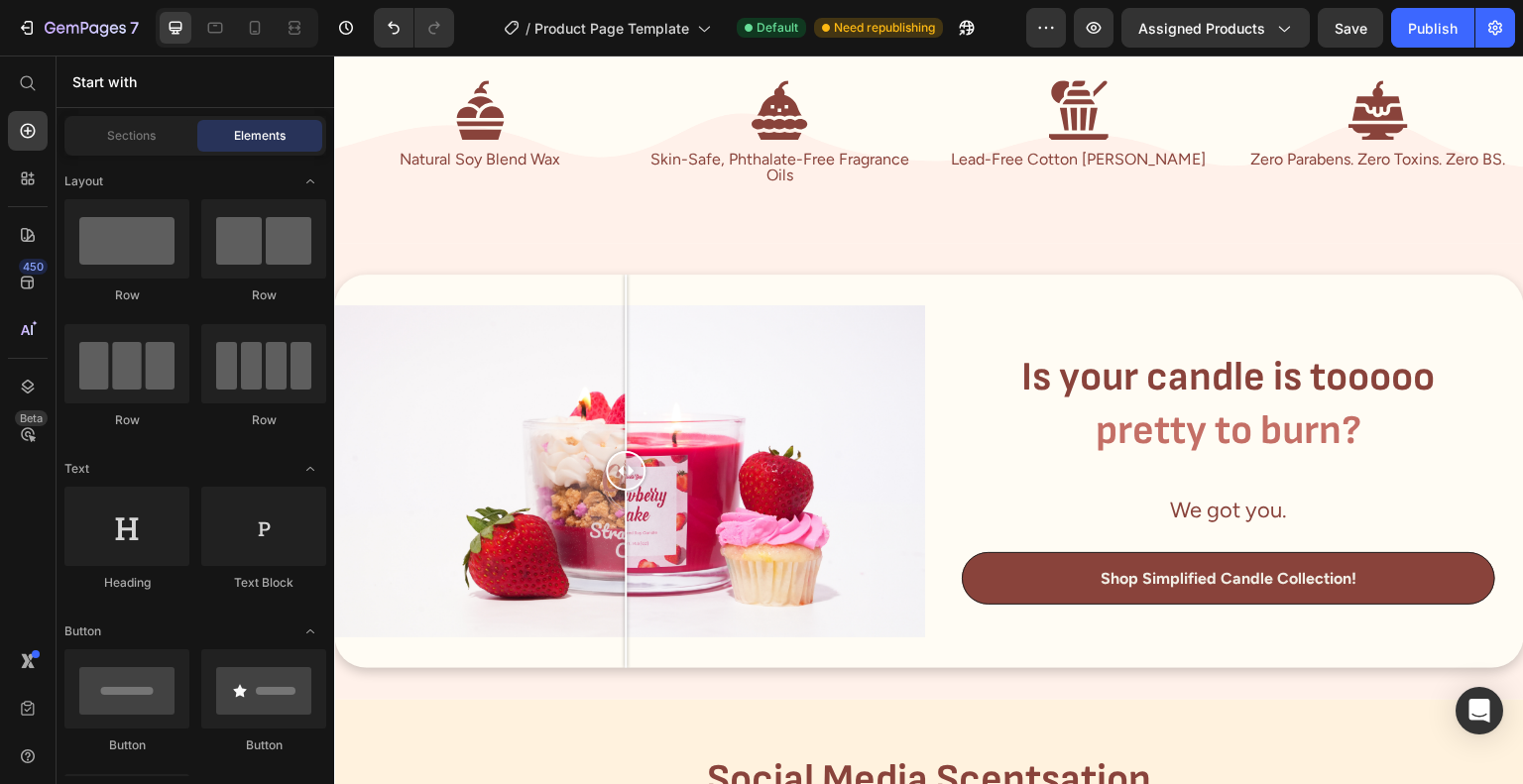 scroll, scrollTop: 1248, scrollLeft: 0, axis: vertical 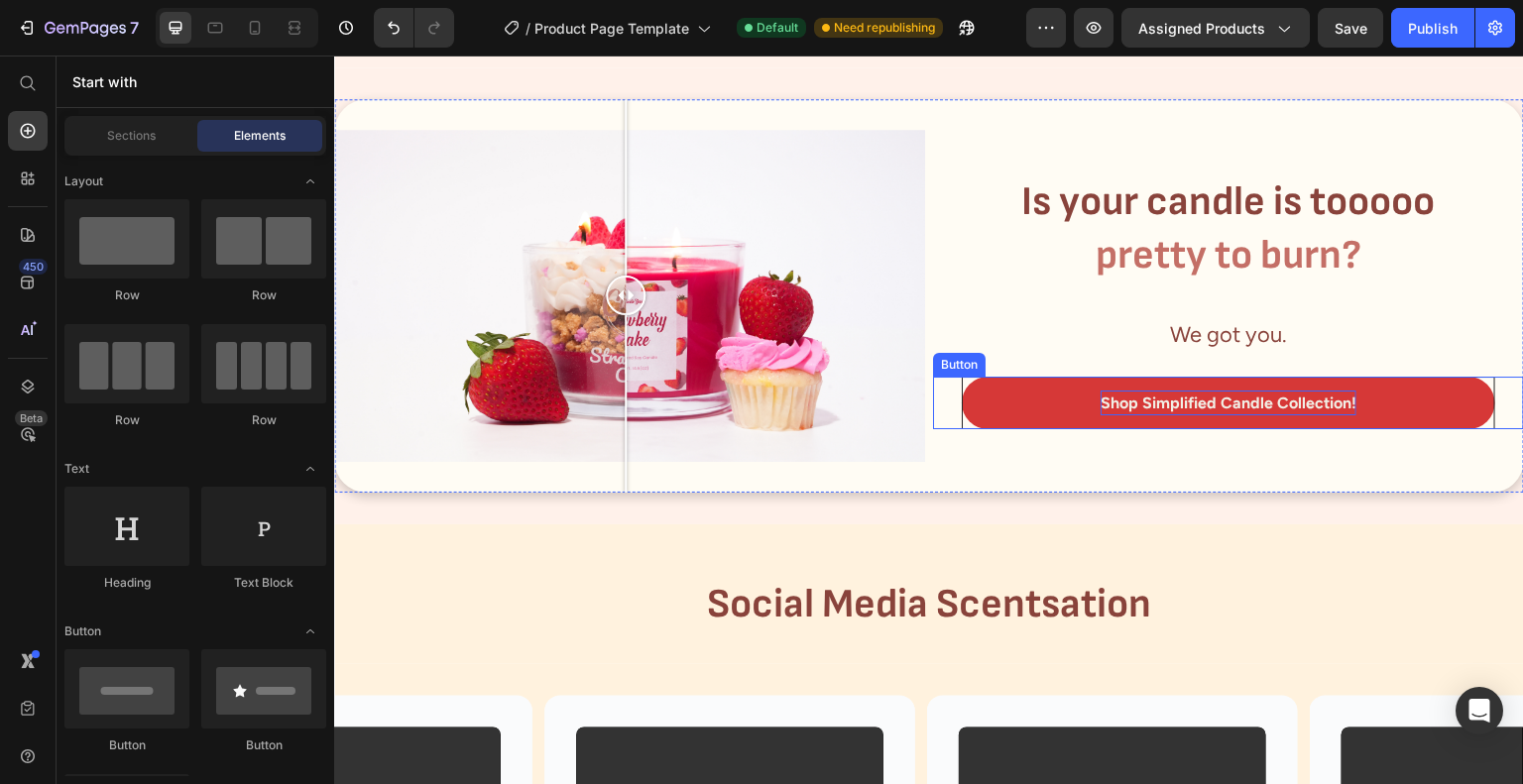 click on "Shop Simplified Candle Collection!" at bounding box center [1229, 402] 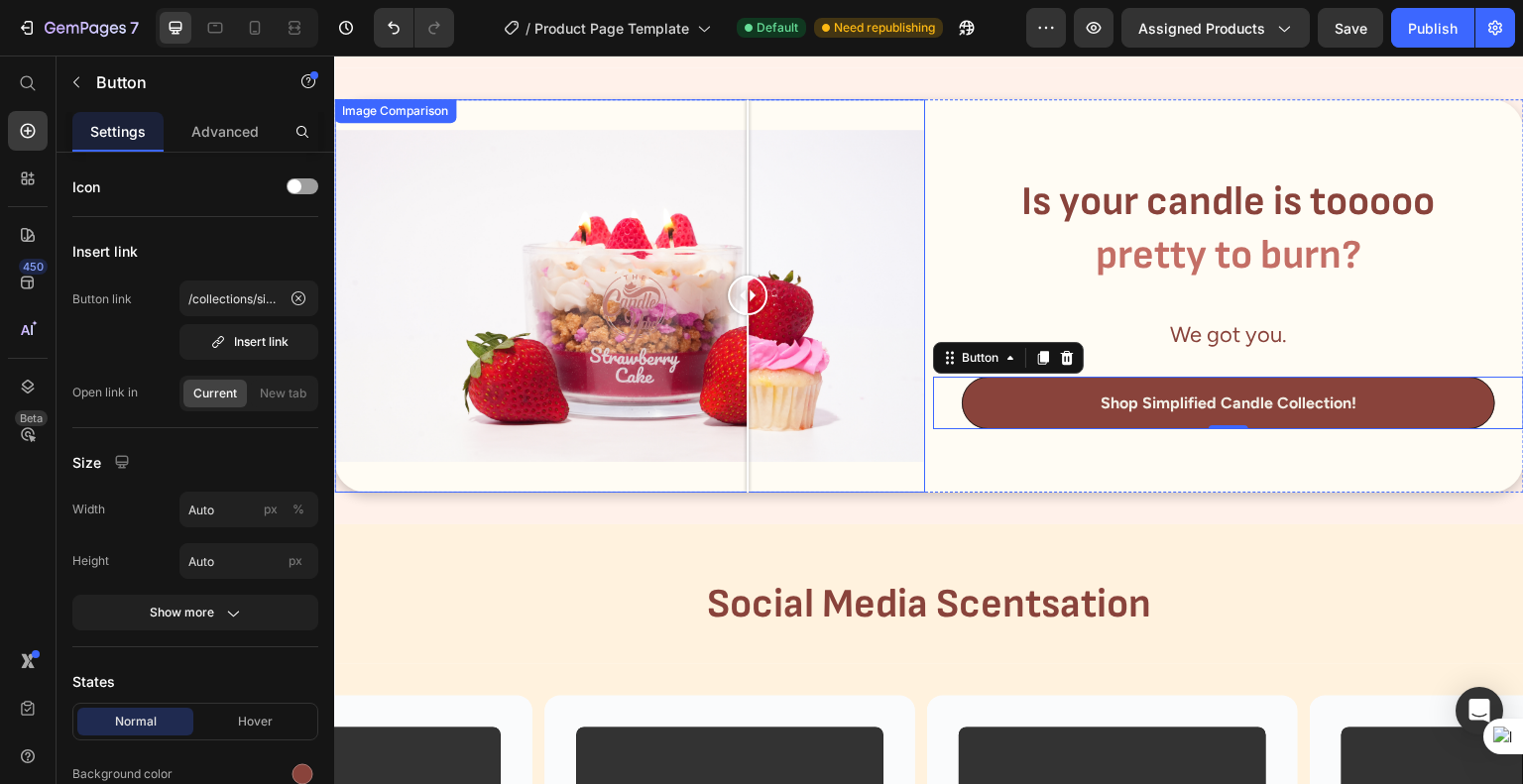 drag, startPoint x: 621, startPoint y: 271, endPoint x: 586, endPoint y: 265, distance: 35.510562 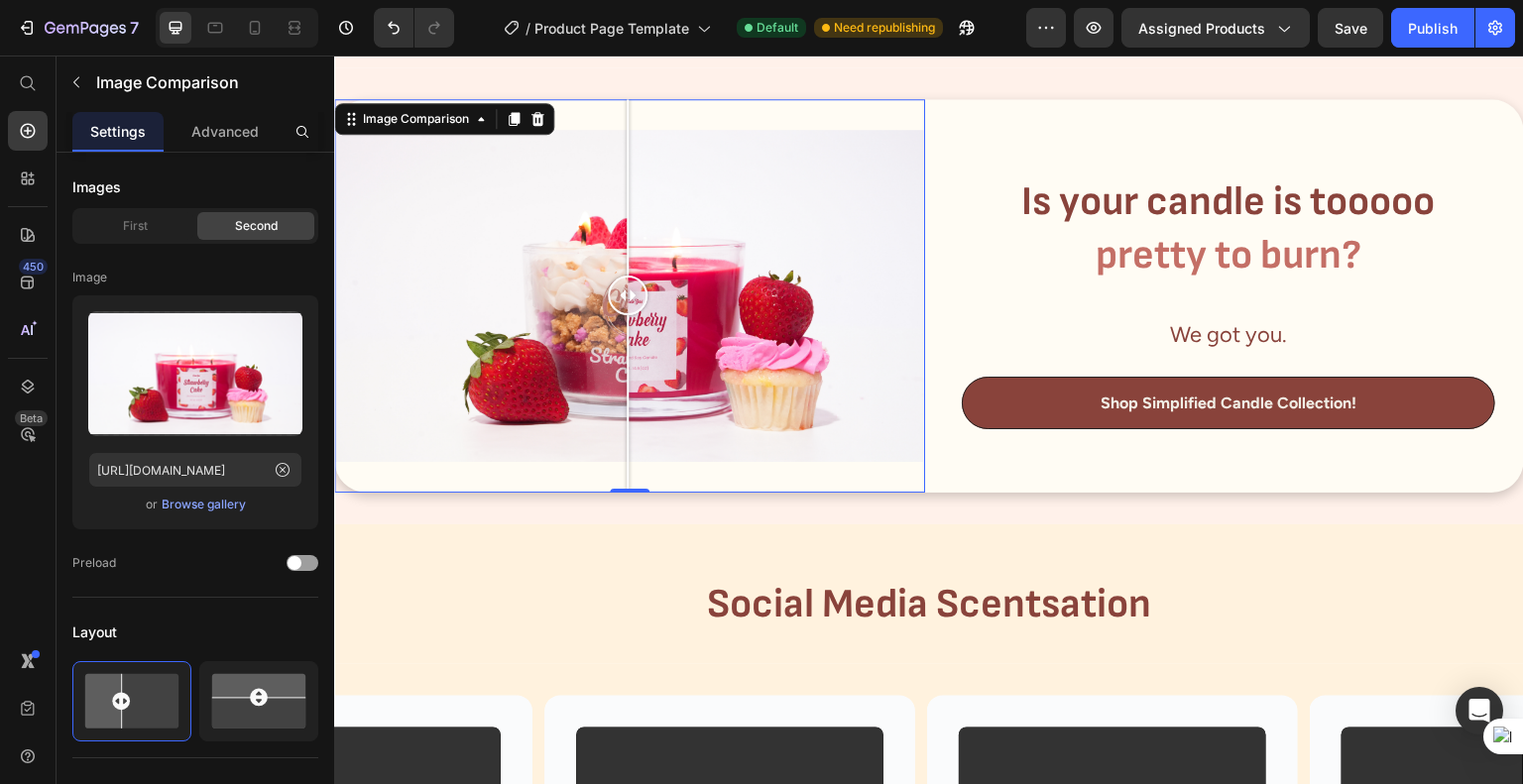 drag, startPoint x: 586, startPoint y: 265, endPoint x: 628, endPoint y: 277, distance: 43.68066 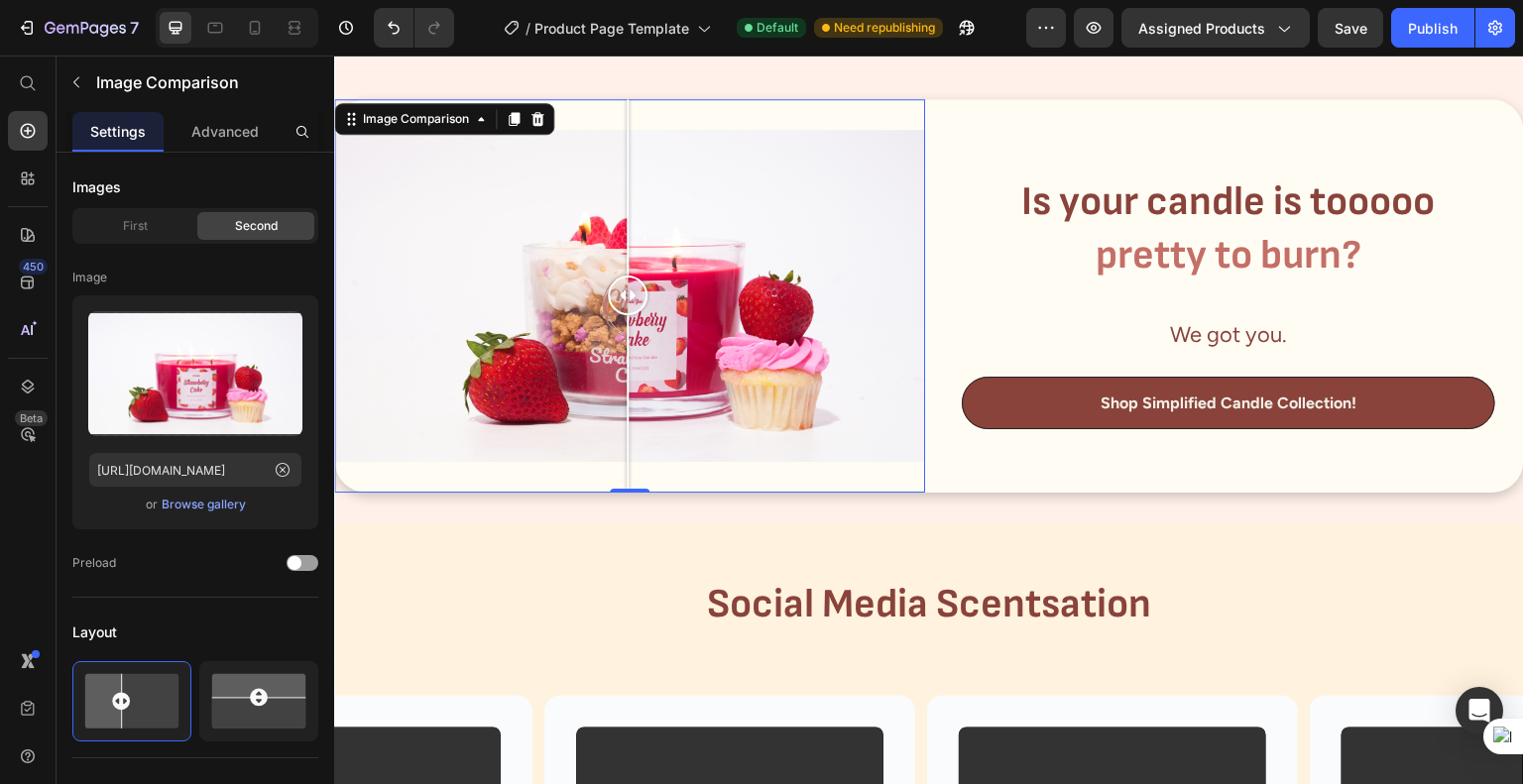 drag, startPoint x: 1856, startPoint y: 362, endPoint x: 1513, endPoint y: 365, distance: 343.013 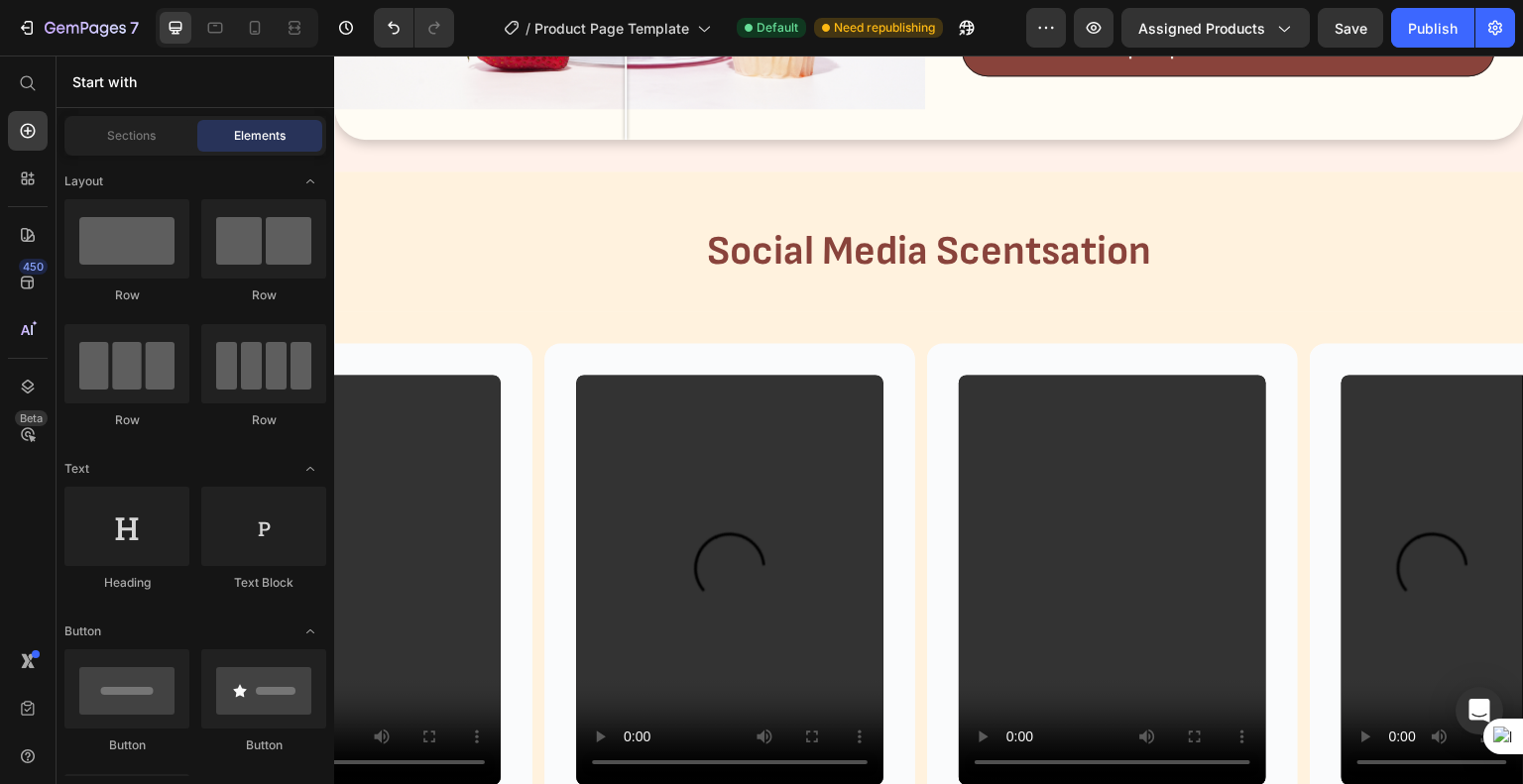 scroll, scrollTop: 1067, scrollLeft: 0, axis: vertical 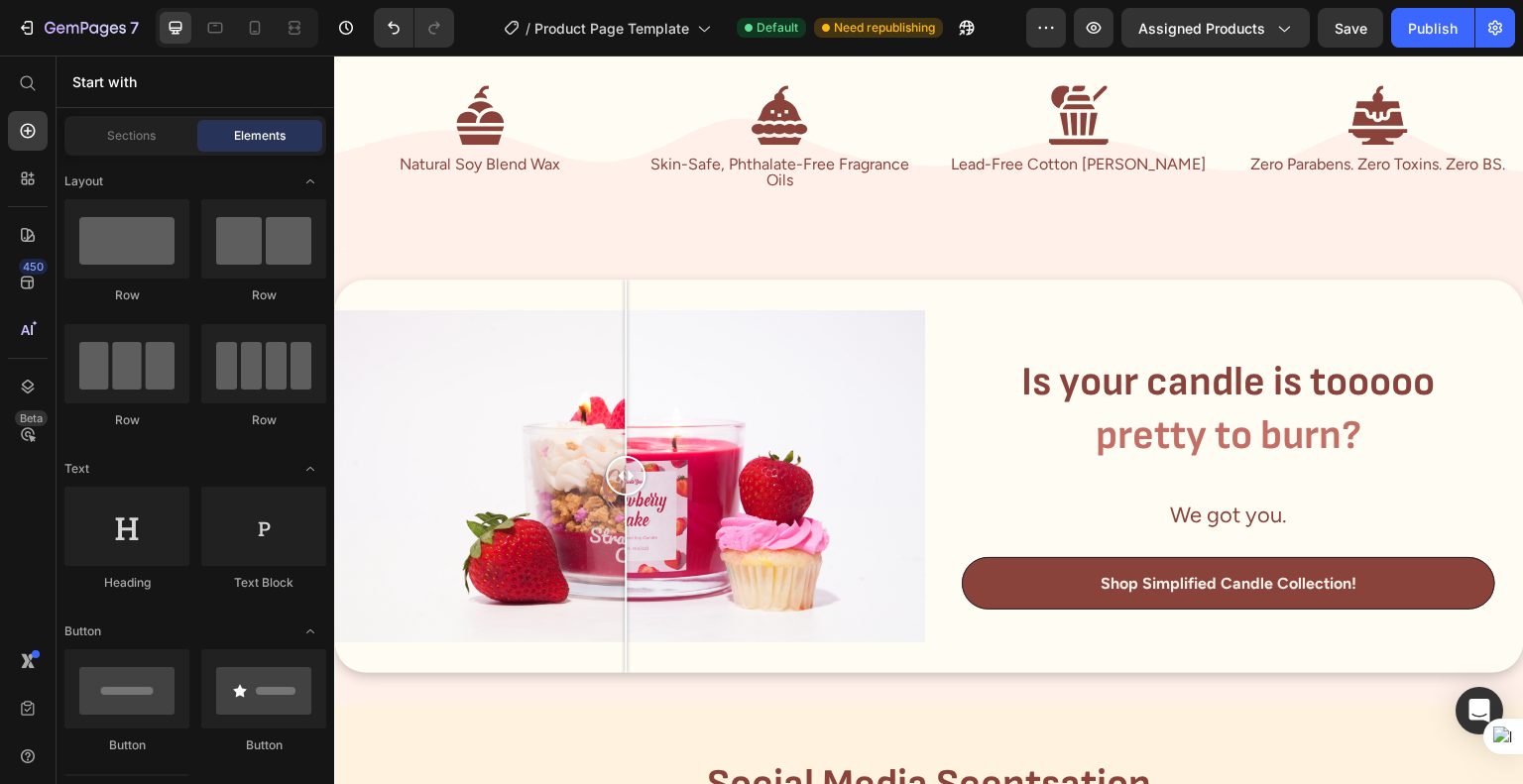 drag, startPoint x: 1513, startPoint y: 365, endPoint x: 1855, endPoint y: 403, distance: 344.10464 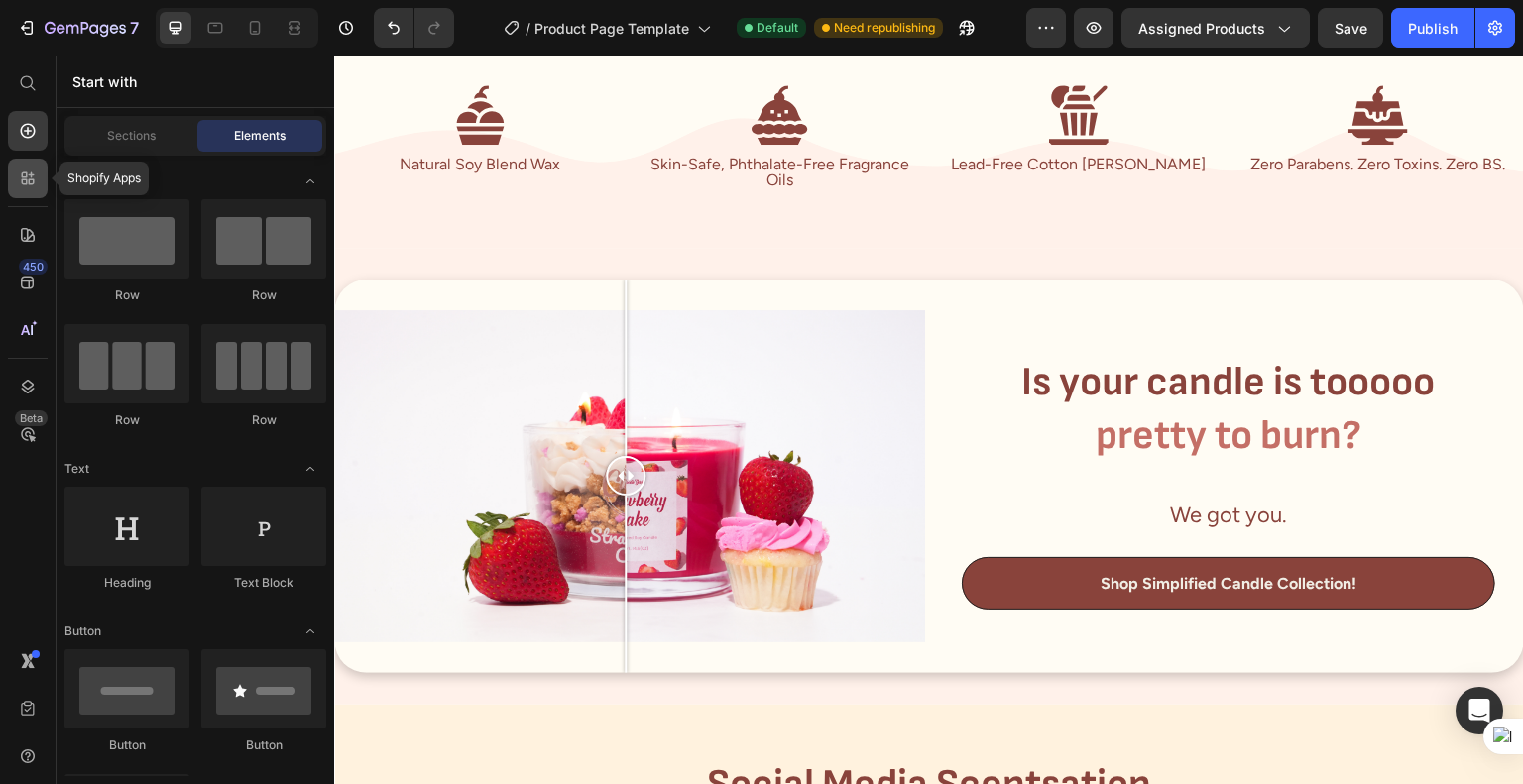 click 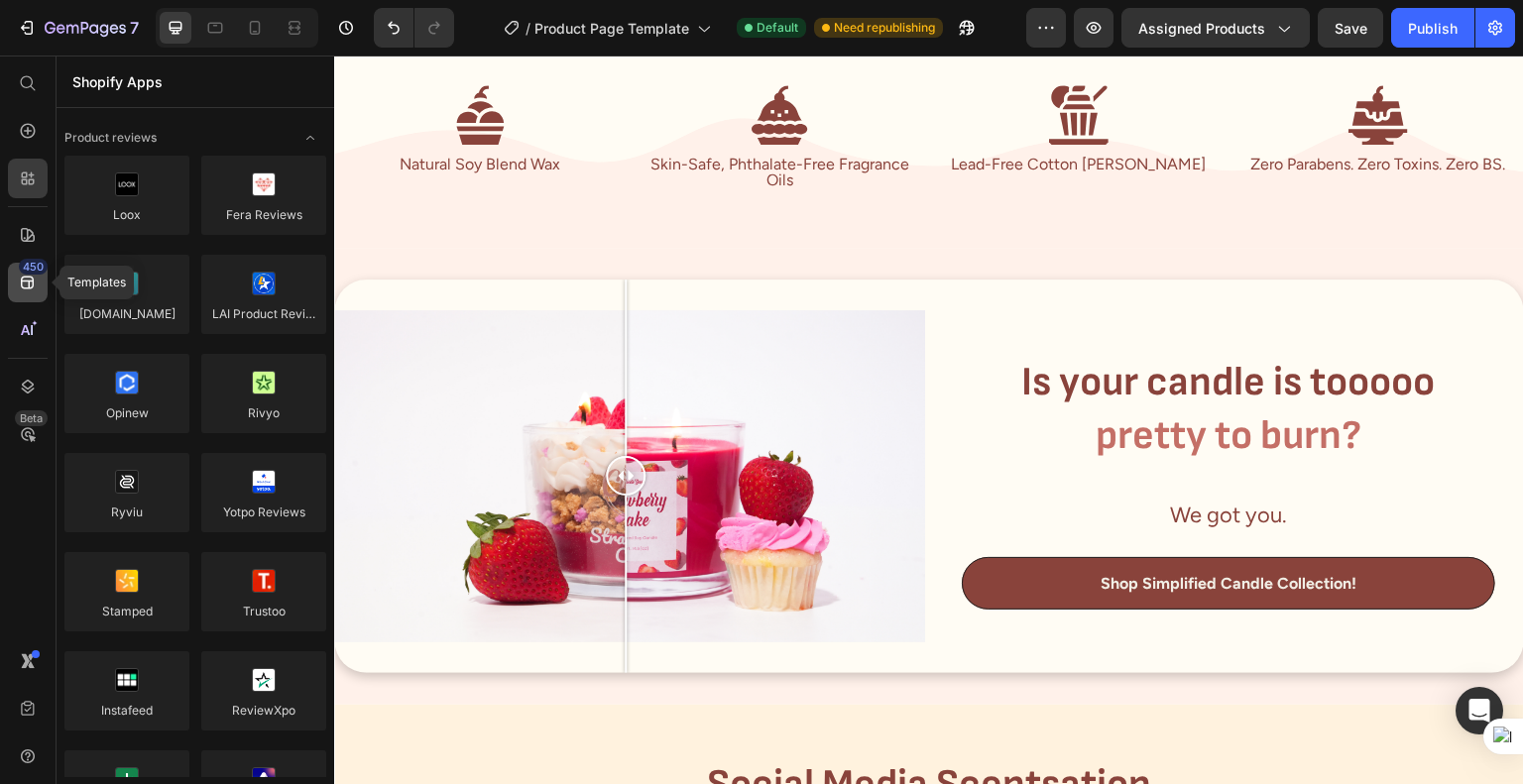 click 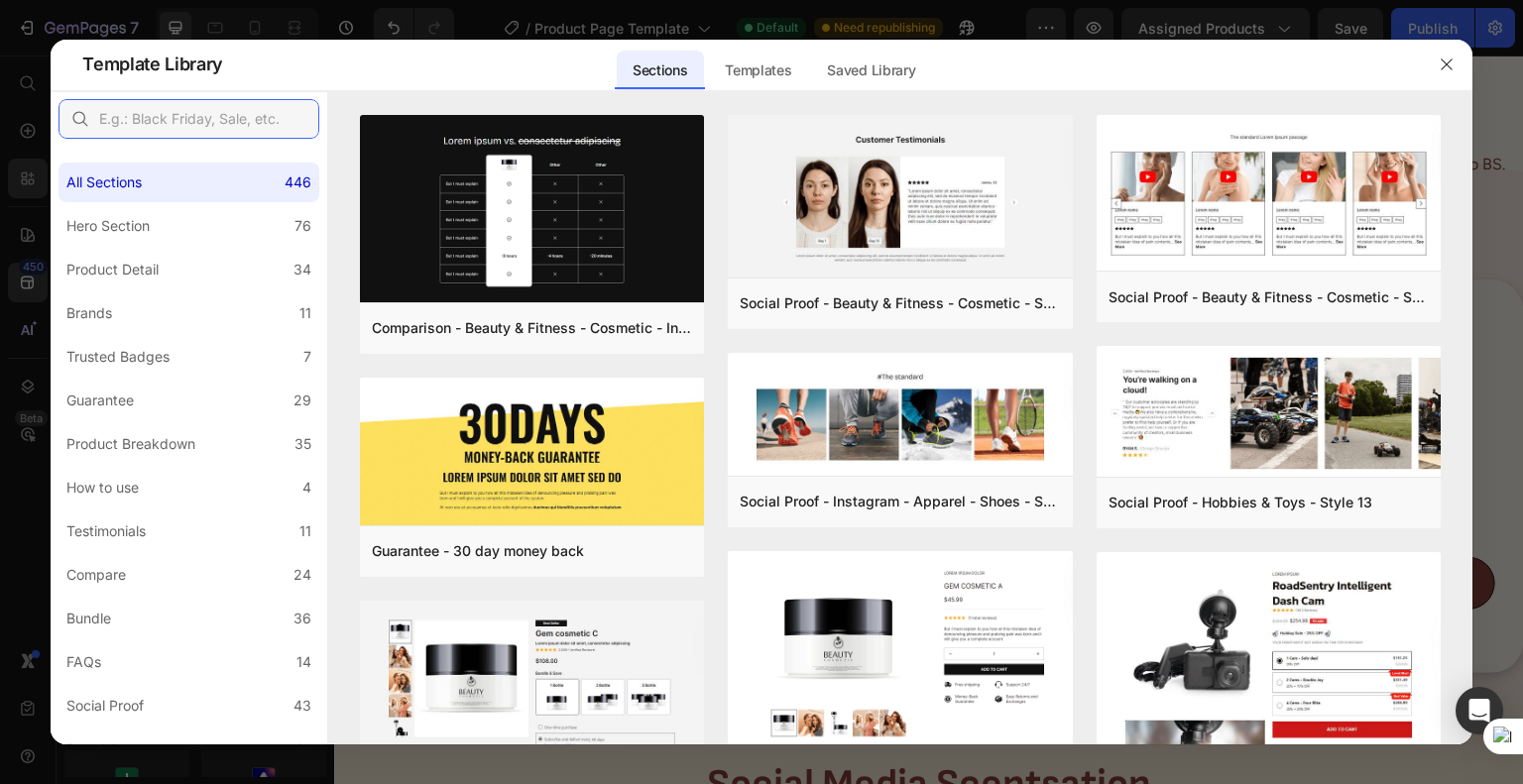 click at bounding box center [188, 119] 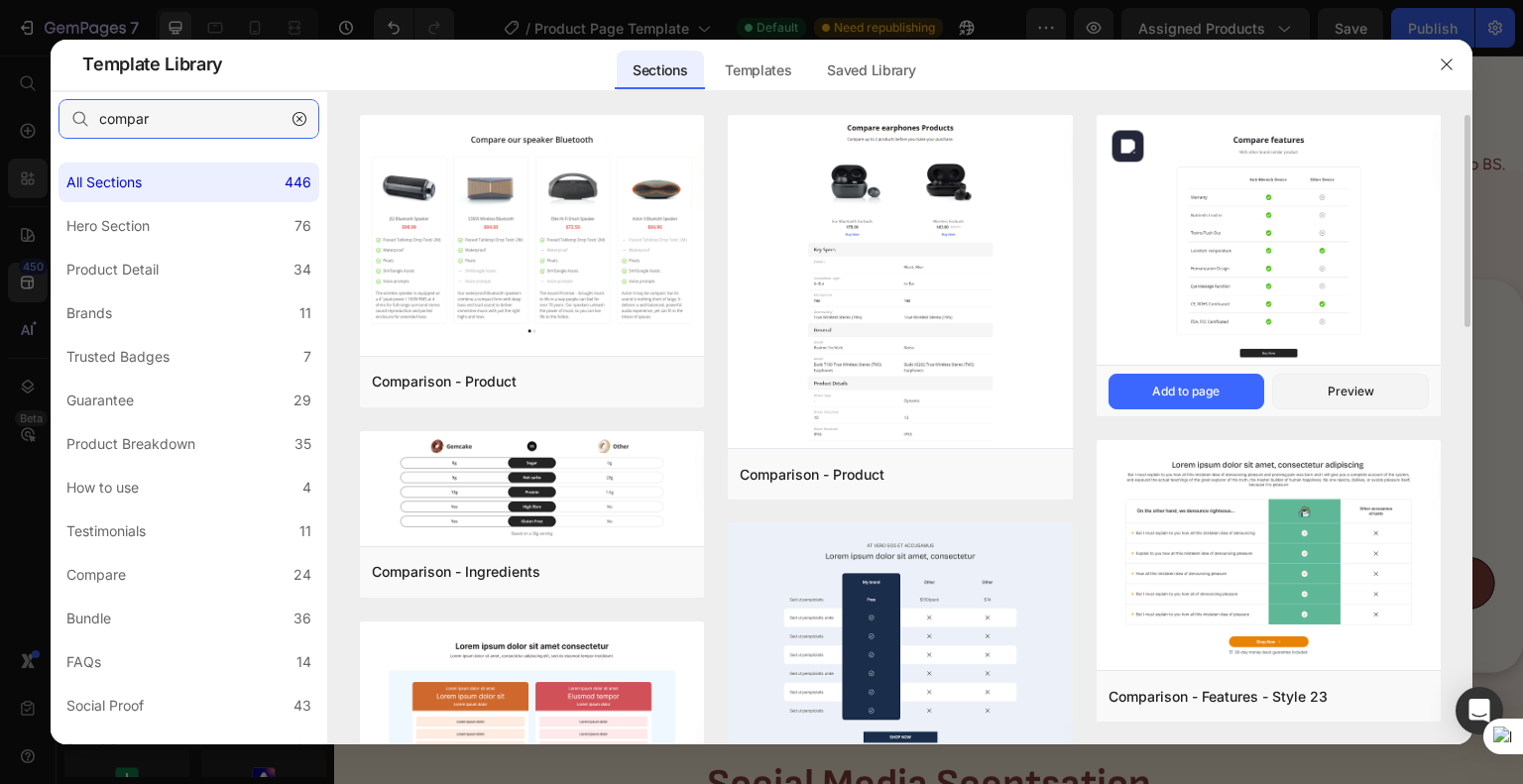 type on "compar" 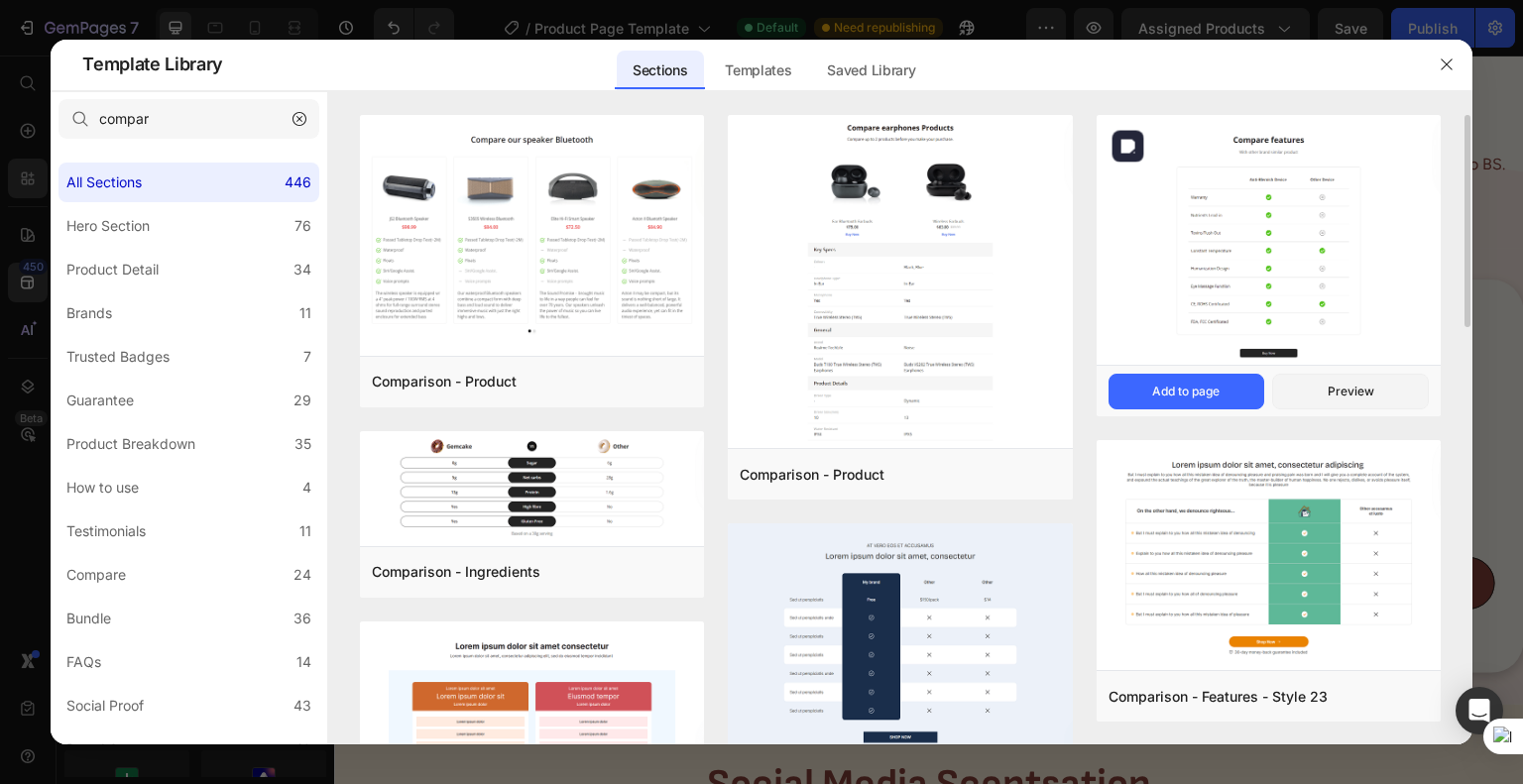 click at bounding box center [1268, 242] 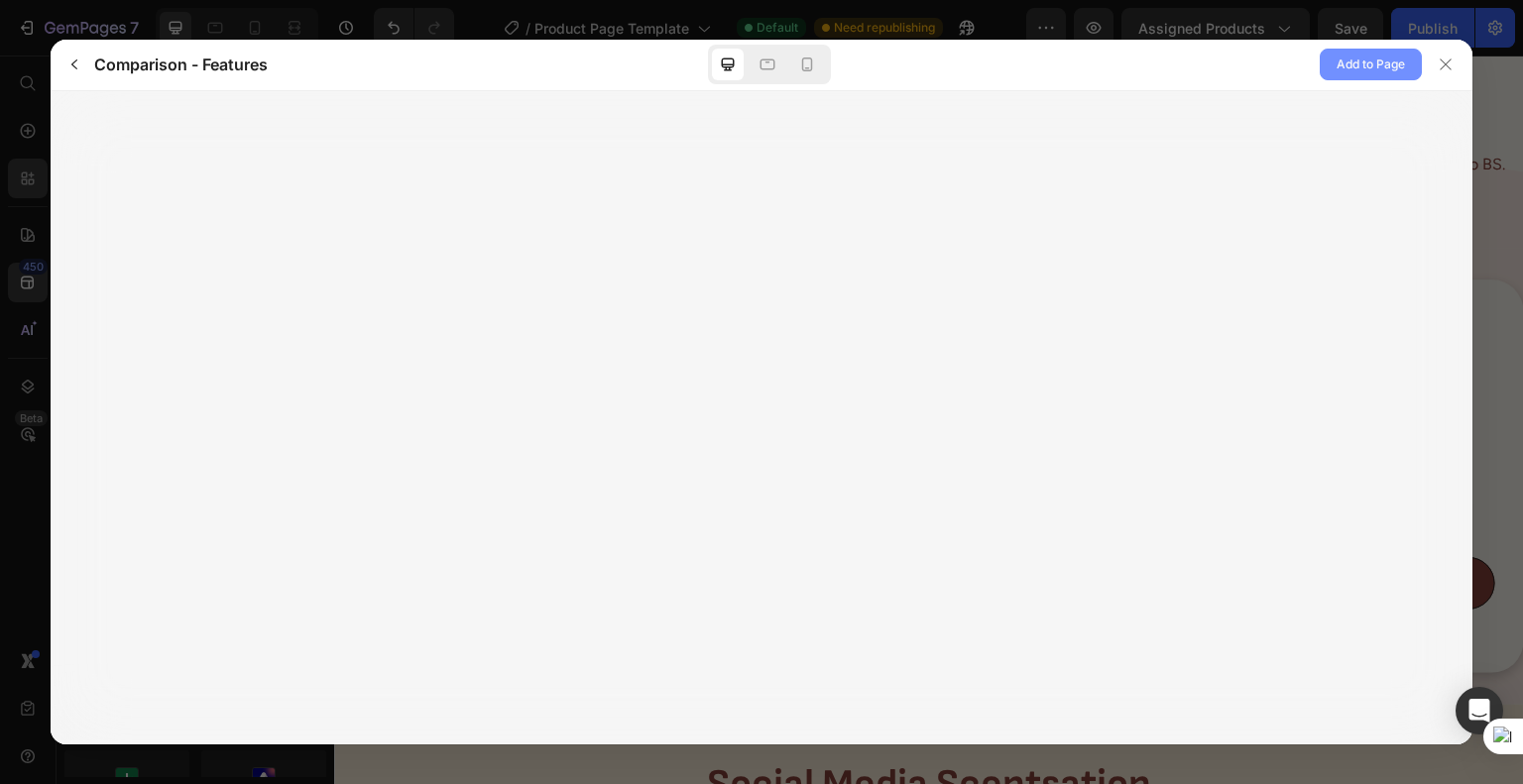 click on "Add to Page" 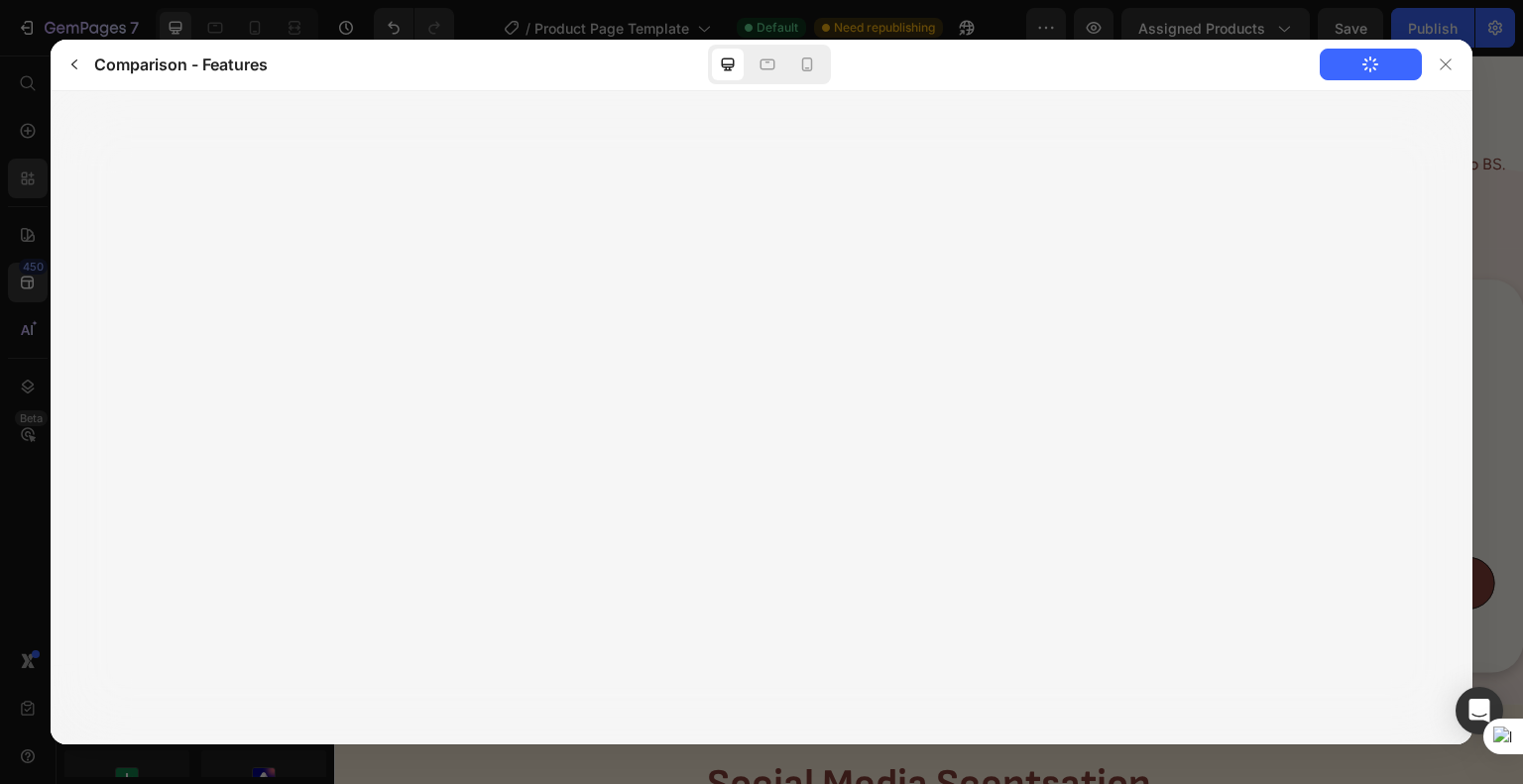 type 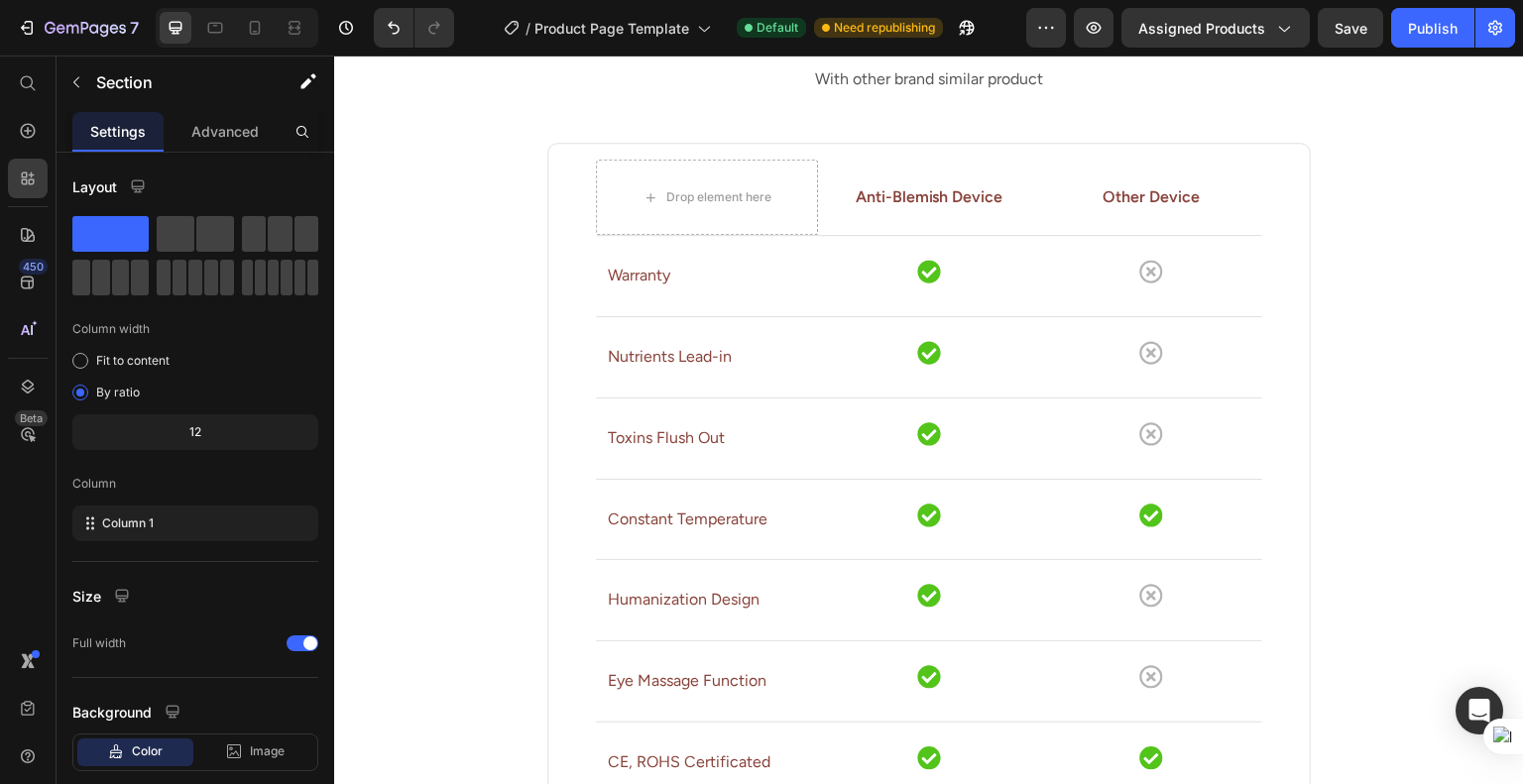 scroll, scrollTop: 3642, scrollLeft: 0, axis: vertical 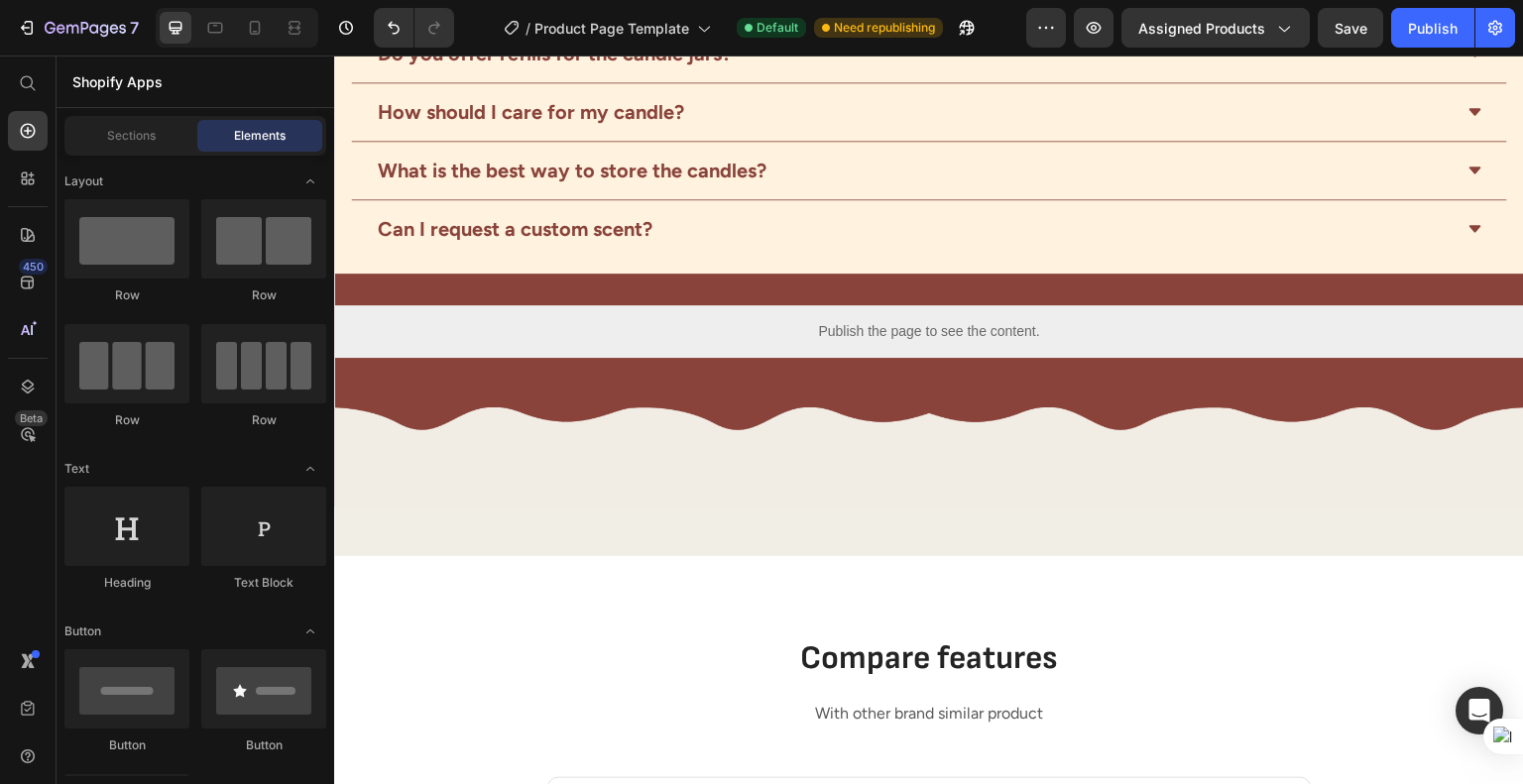 drag, startPoint x: 1856, startPoint y: 626, endPoint x: 1514, endPoint y: 619, distance: 342.072 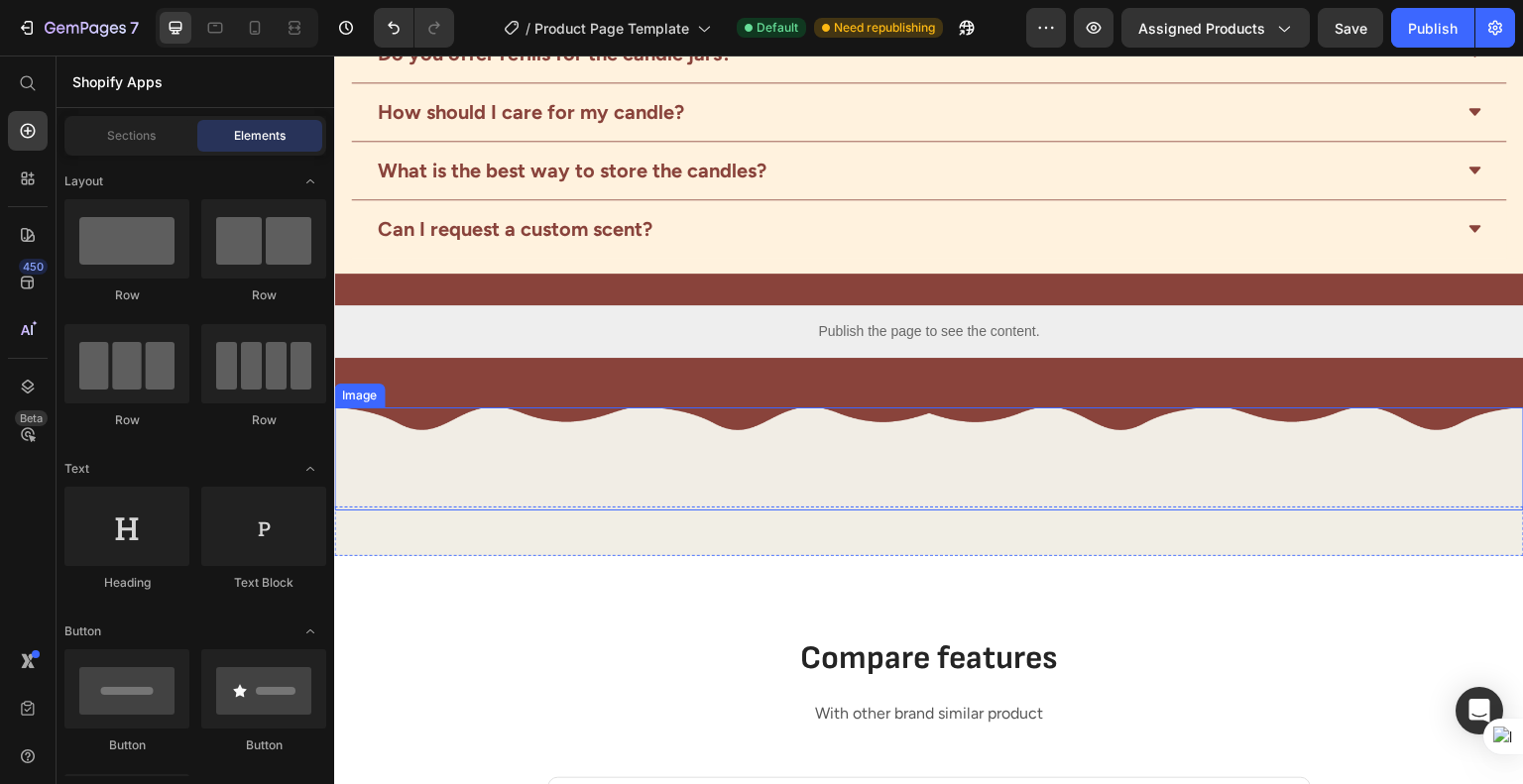 click at bounding box center (929, 459) 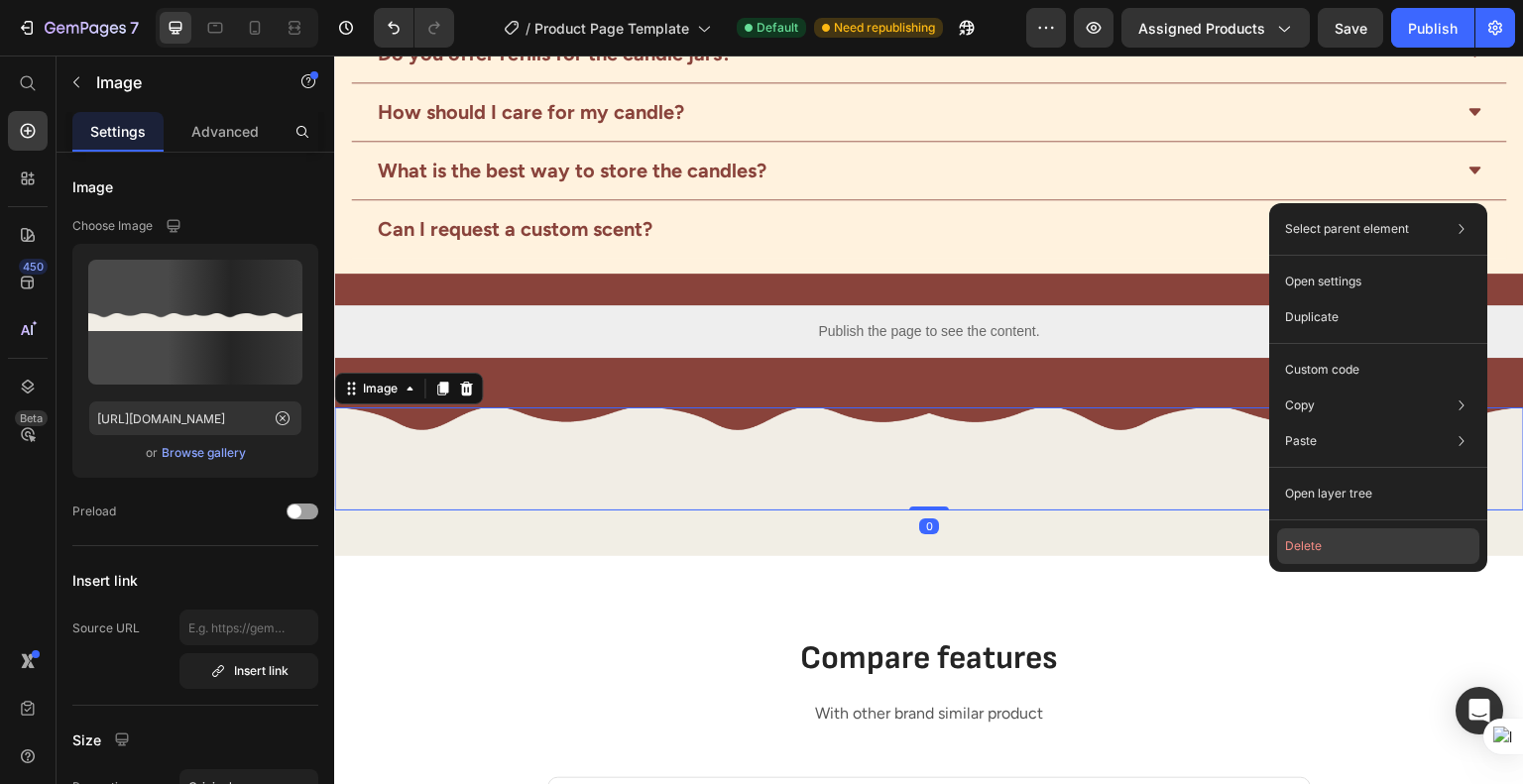 click on "Delete" 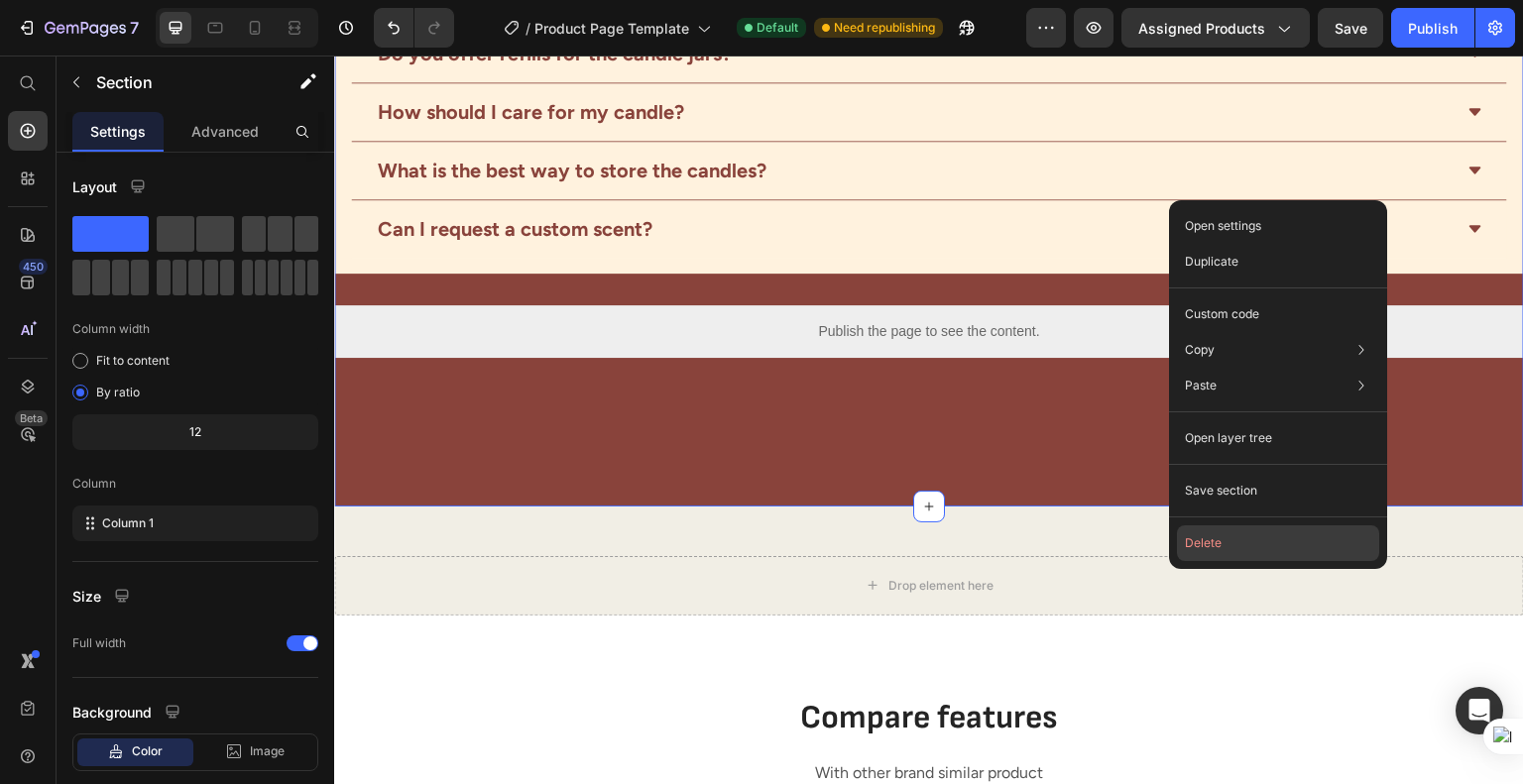 click on "Delete" 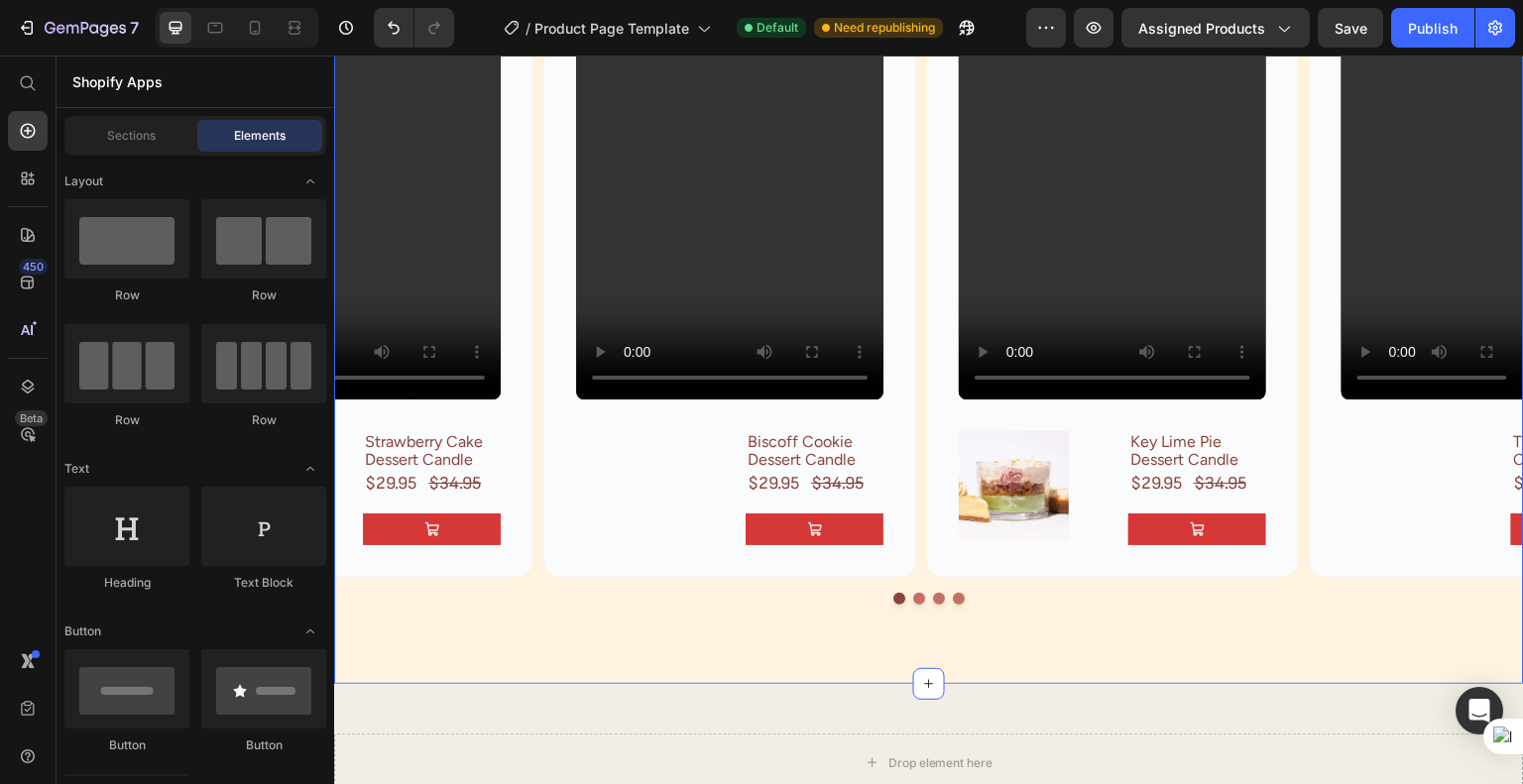 scroll, scrollTop: 2020, scrollLeft: 0, axis: vertical 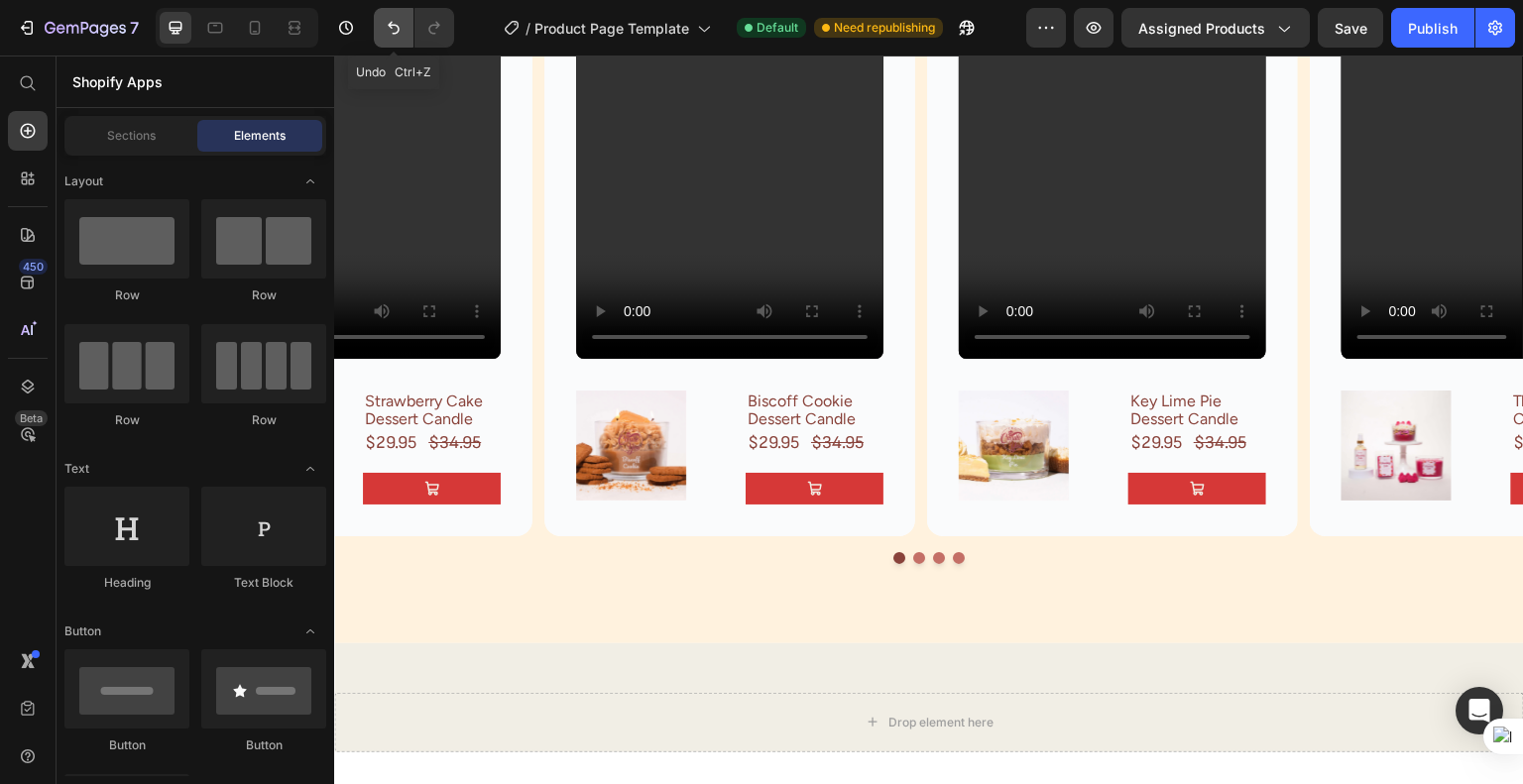 click 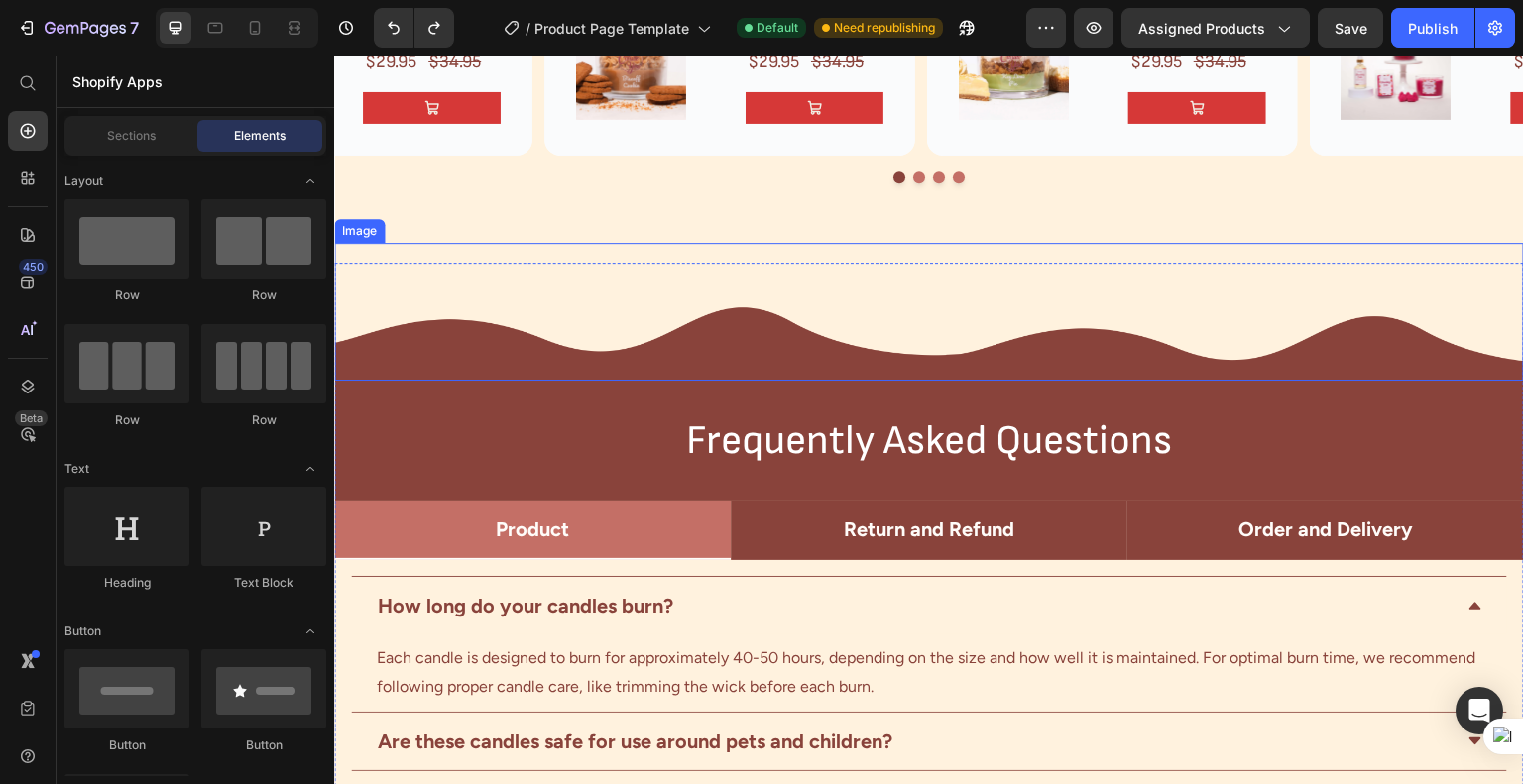 scroll, scrollTop: 2416, scrollLeft: 0, axis: vertical 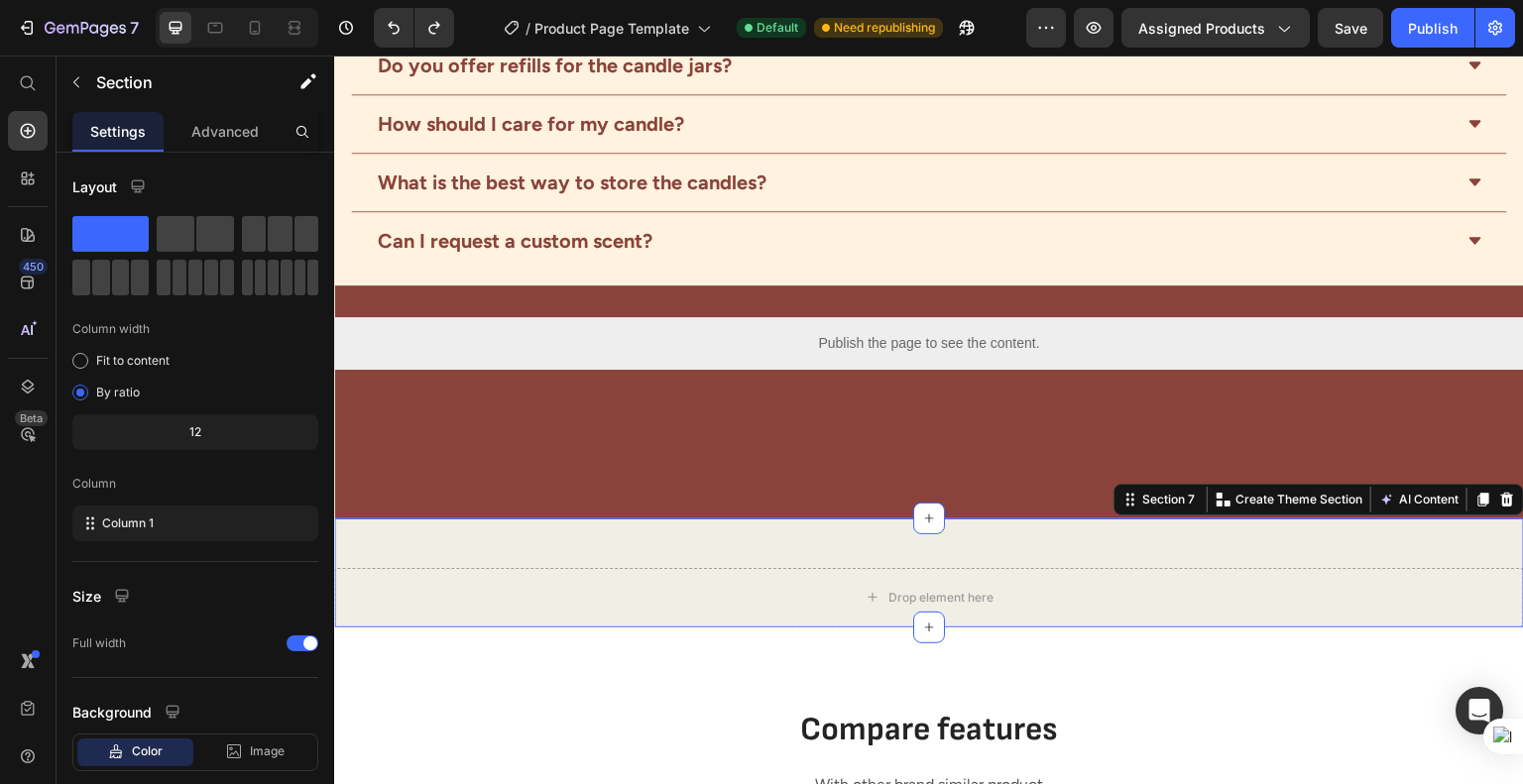 click on "Drop element here Section 7   Create Theme Section AI Content Write with GemAI What would you like to describe here? Tone and Voice Persuasive Product Key Lime Pie Liquid Hand Soap Show more Generate" at bounding box center (929, 573) 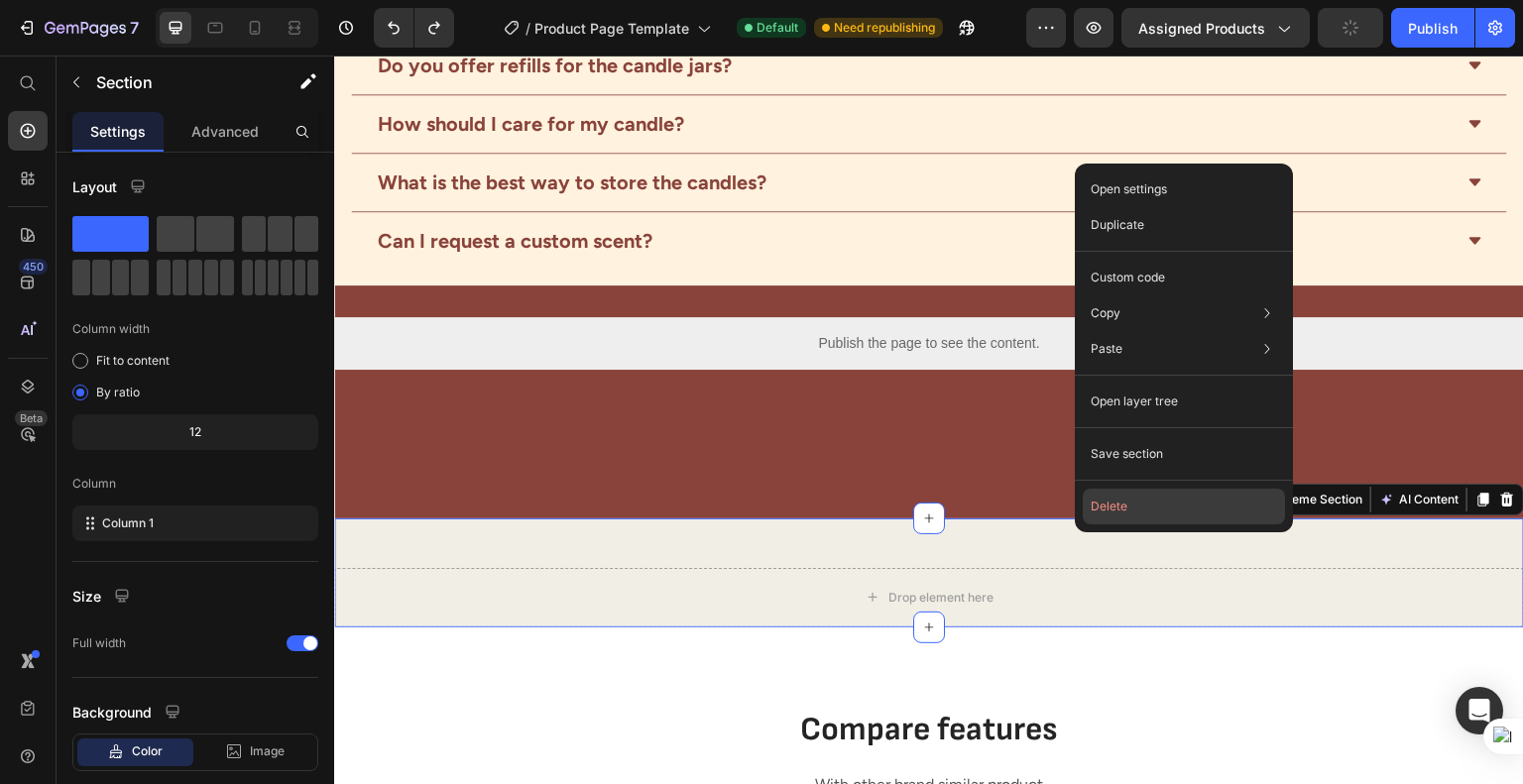 click on "Delete" 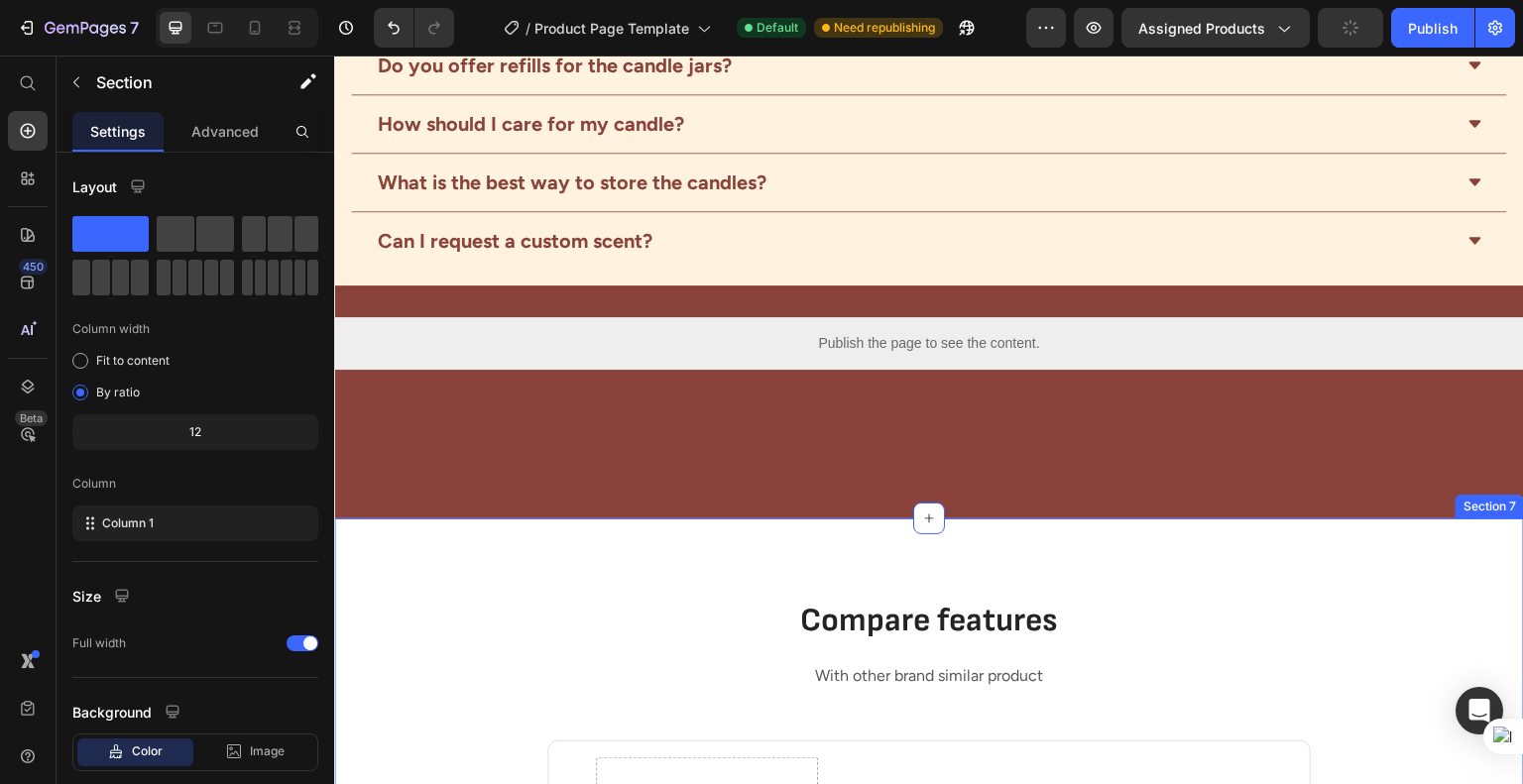 click on "Compare features Heading With other brand similar product Text block
Drop element here Anti-Blemish Device  Text block Other Device Text block Row Row Warranty Text block
Icon
Icon Row Row Nutrients Lead-in Text block
Icon
Icon Row Row Toxins Flush Out Text block
Icon
Icon Row Row Constant Temperature Text block
Icon
Icon Row Row Humanization Design Text block
Icon
Icon Row Row Eye Massage Function Text block
Icon
Icon Row Row CE, ROHS Certificated Text block
Icon
Icon Row Row FDA, FCC Certificated Text block
Icon
Icon Row Row Row Buy Now Button Row Section 7" at bounding box center [929, 1078] 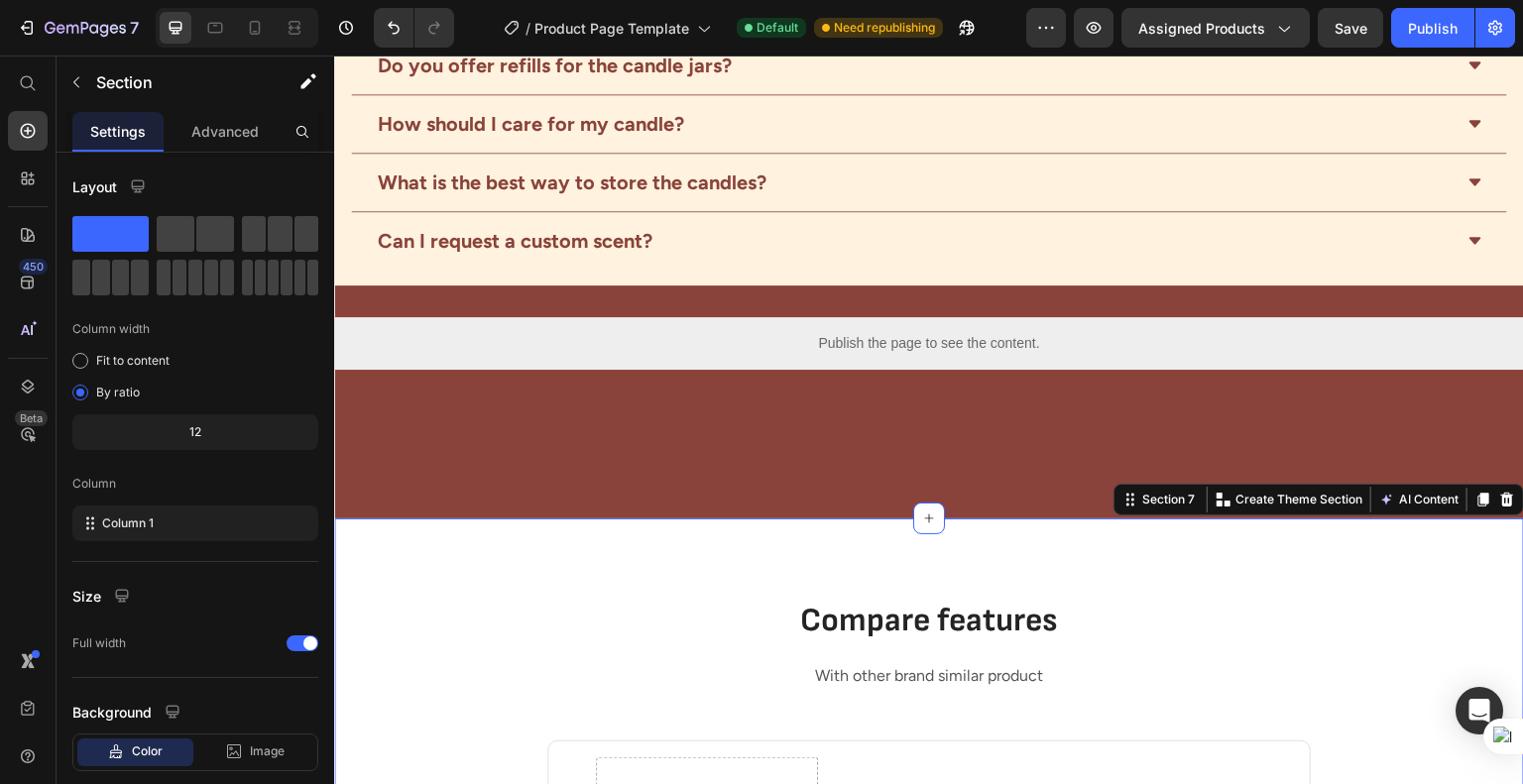 drag, startPoint x: 1856, startPoint y: 583, endPoint x: 1512, endPoint y: 572, distance: 344.17583 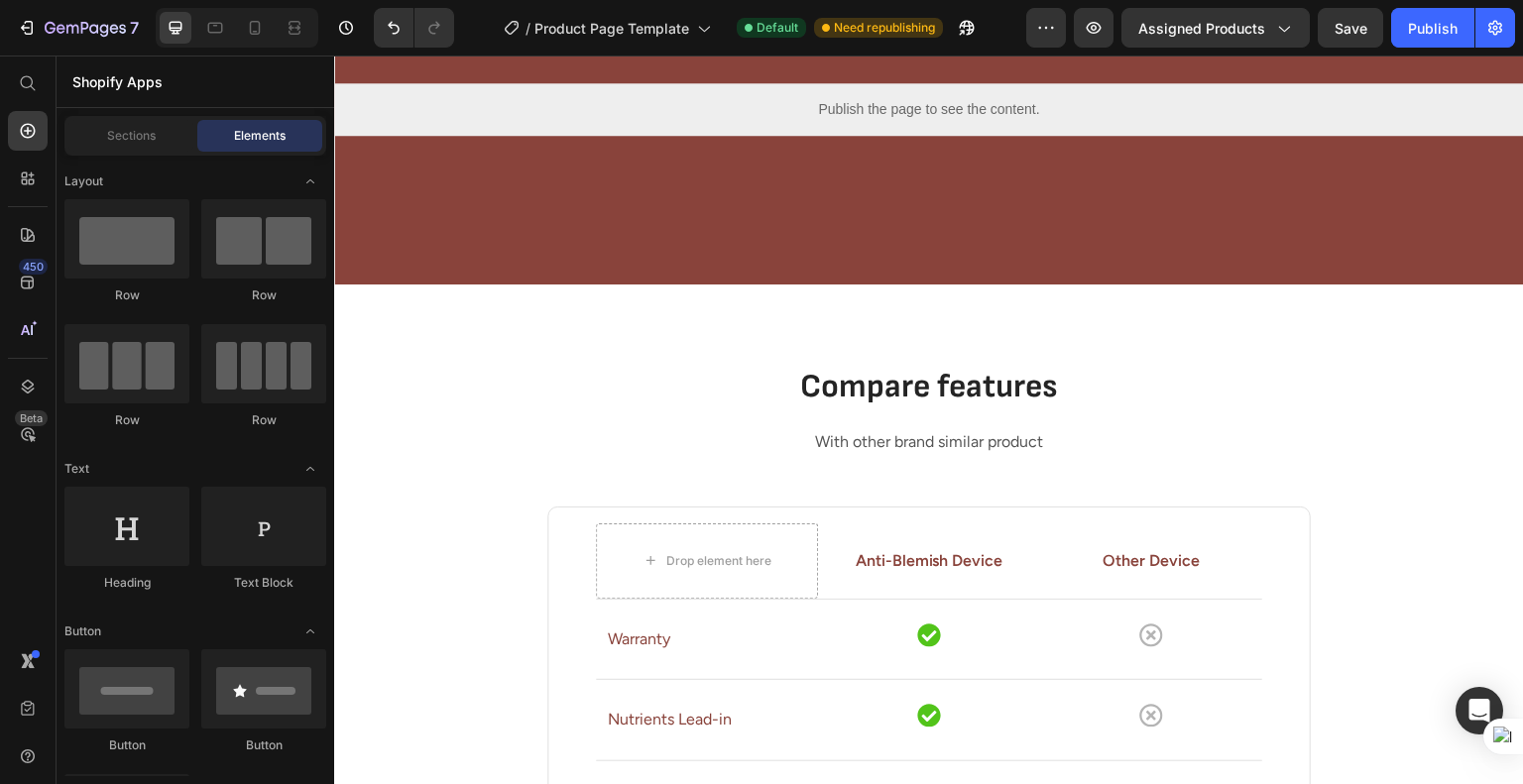 scroll, scrollTop: 3284, scrollLeft: 0, axis: vertical 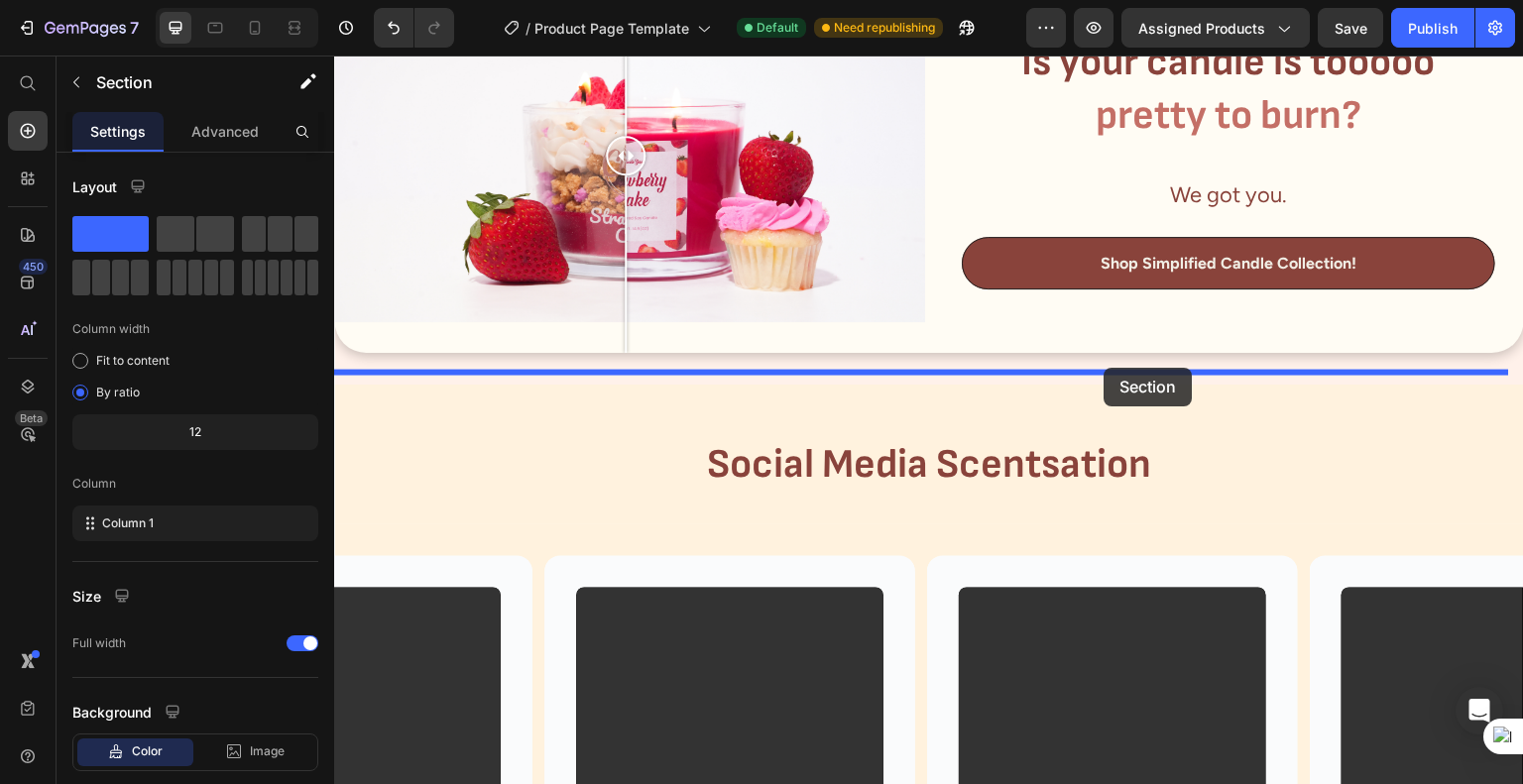 drag, startPoint x: 1267, startPoint y: 385, endPoint x: 1105, endPoint y: 368, distance: 162.88953 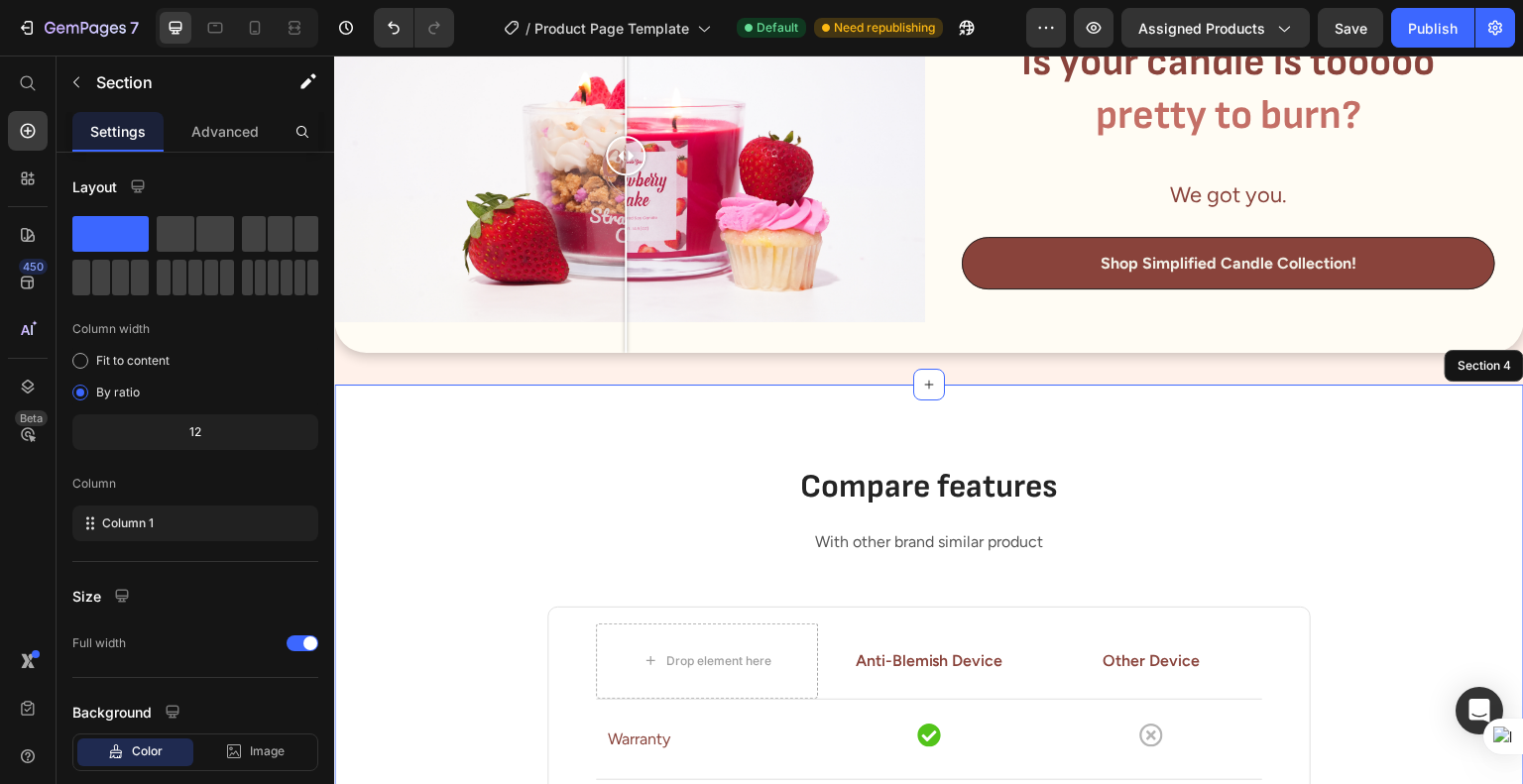 click on "Compare features Heading With other brand similar product Text block
Drop element here Anti-Blemish Device  Text block Other Device Text block Row Row Warranty Text block
Icon
Icon Row Row Nutrients Lead-in Text block
Icon
Icon Row Row Toxins Flush Out Text block
Icon
Icon Row Row Constant Temperature Text block
Icon
Icon Row Row Humanization Design Text block
Icon
Icon Row Row Eye Massage Function Text block
Icon
Icon Row Row CE, ROHS Certificated Text block
Icon
Icon Row Row FDA, FCC Certificated Text block
Icon
Icon Row Row Row Buy Now Button Row Section 4" at bounding box center (929, 945) 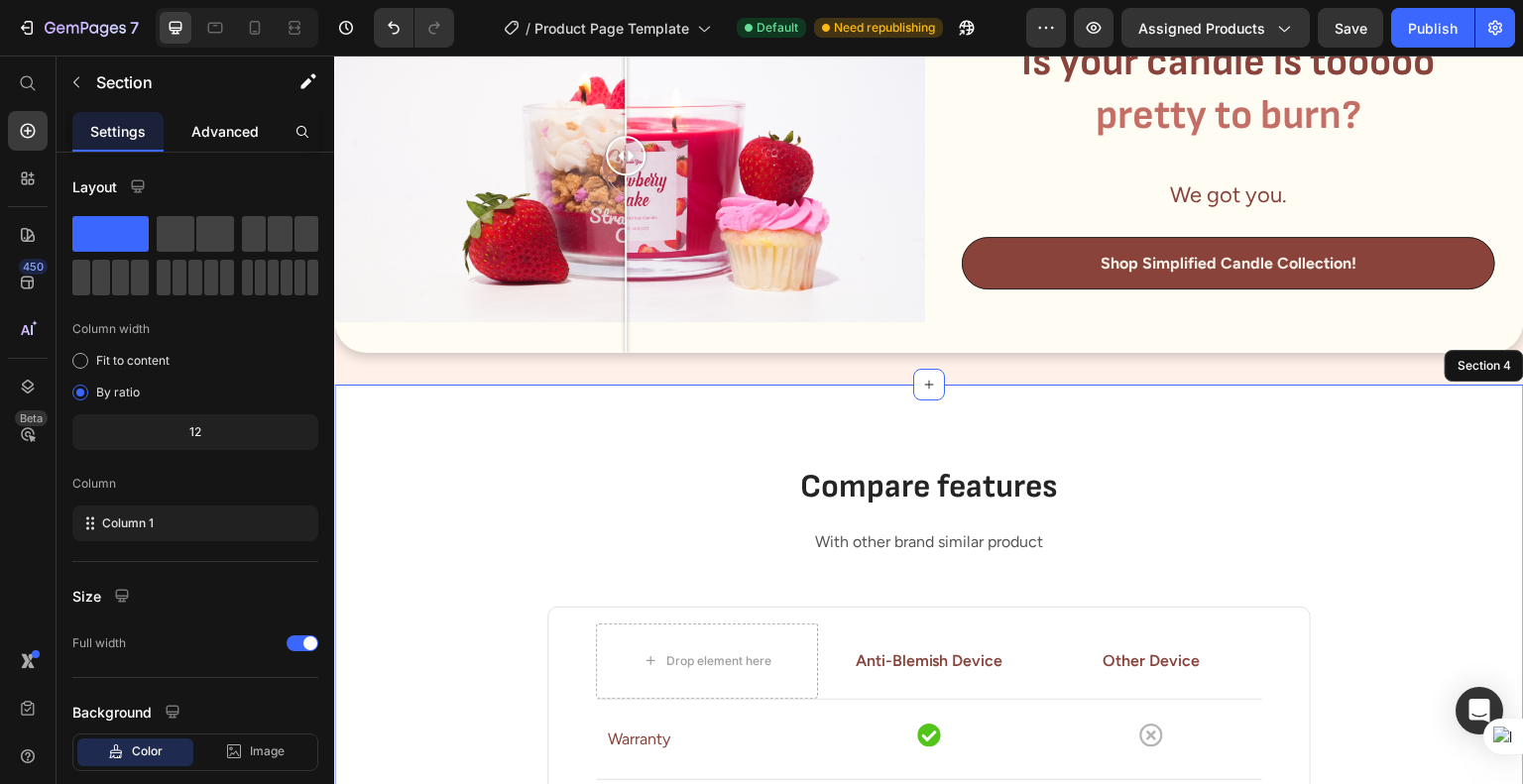 click on "Advanced" at bounding box center [225, 131] 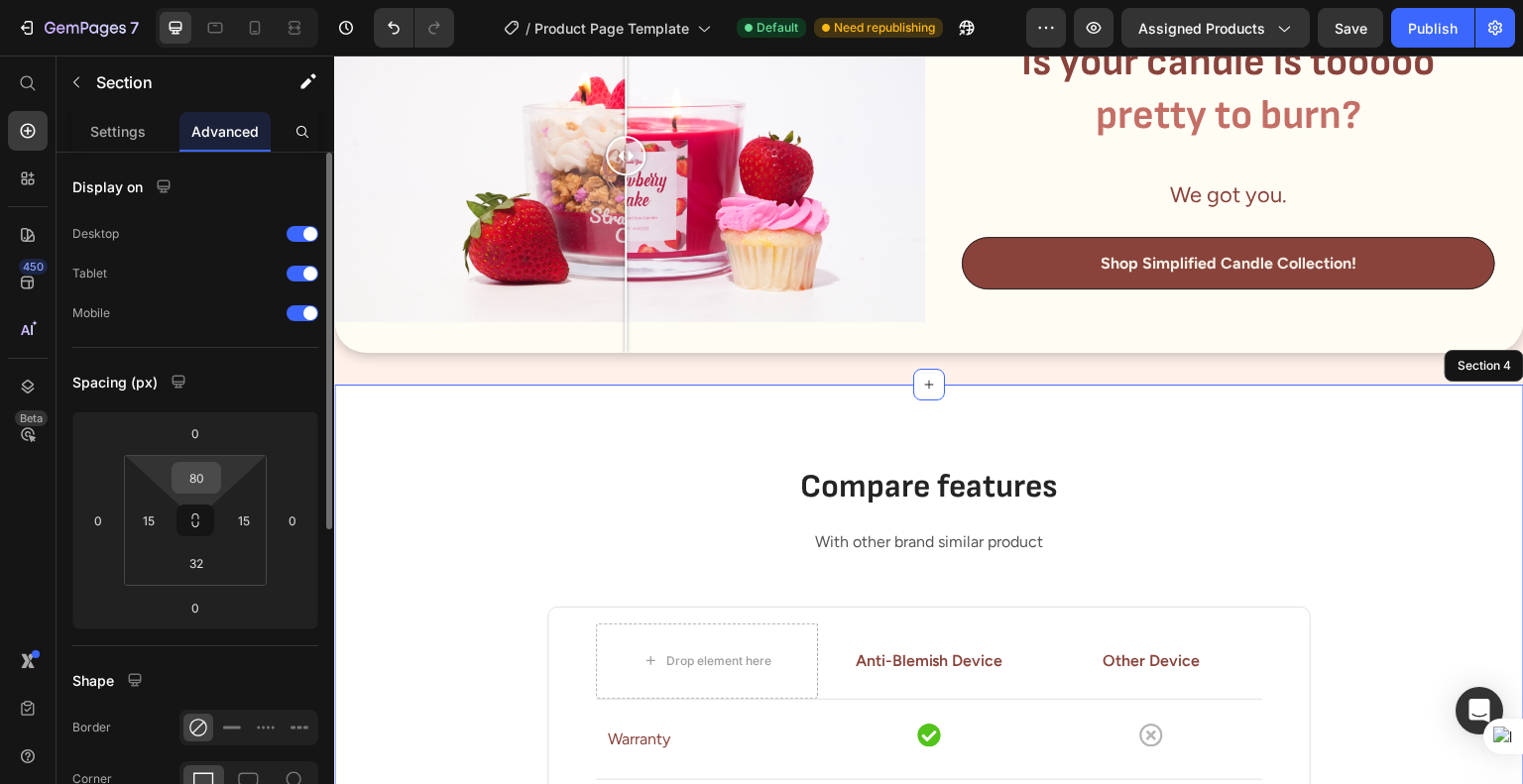 click on "80" at bounding box center (196, 478) 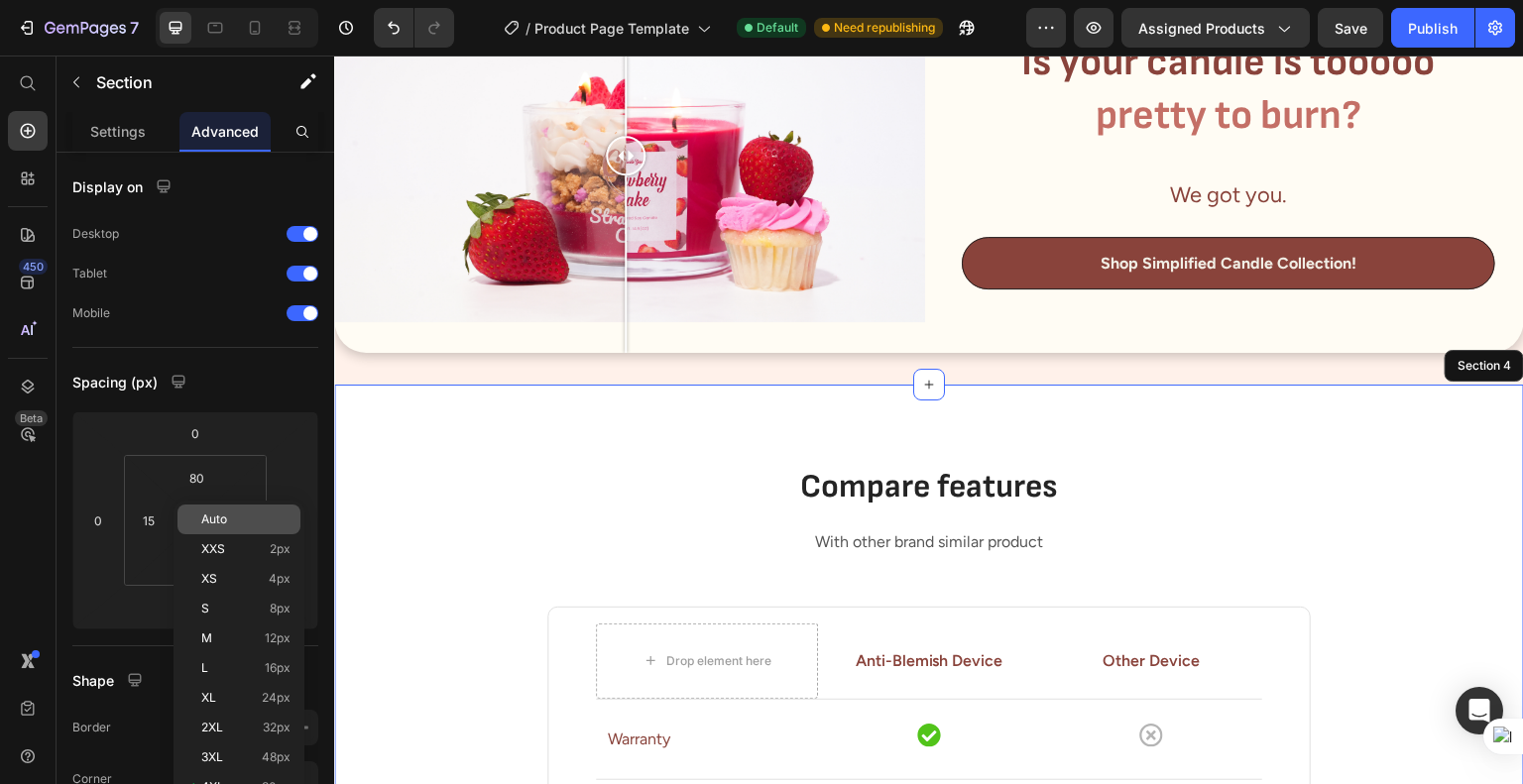 click on "Auto" 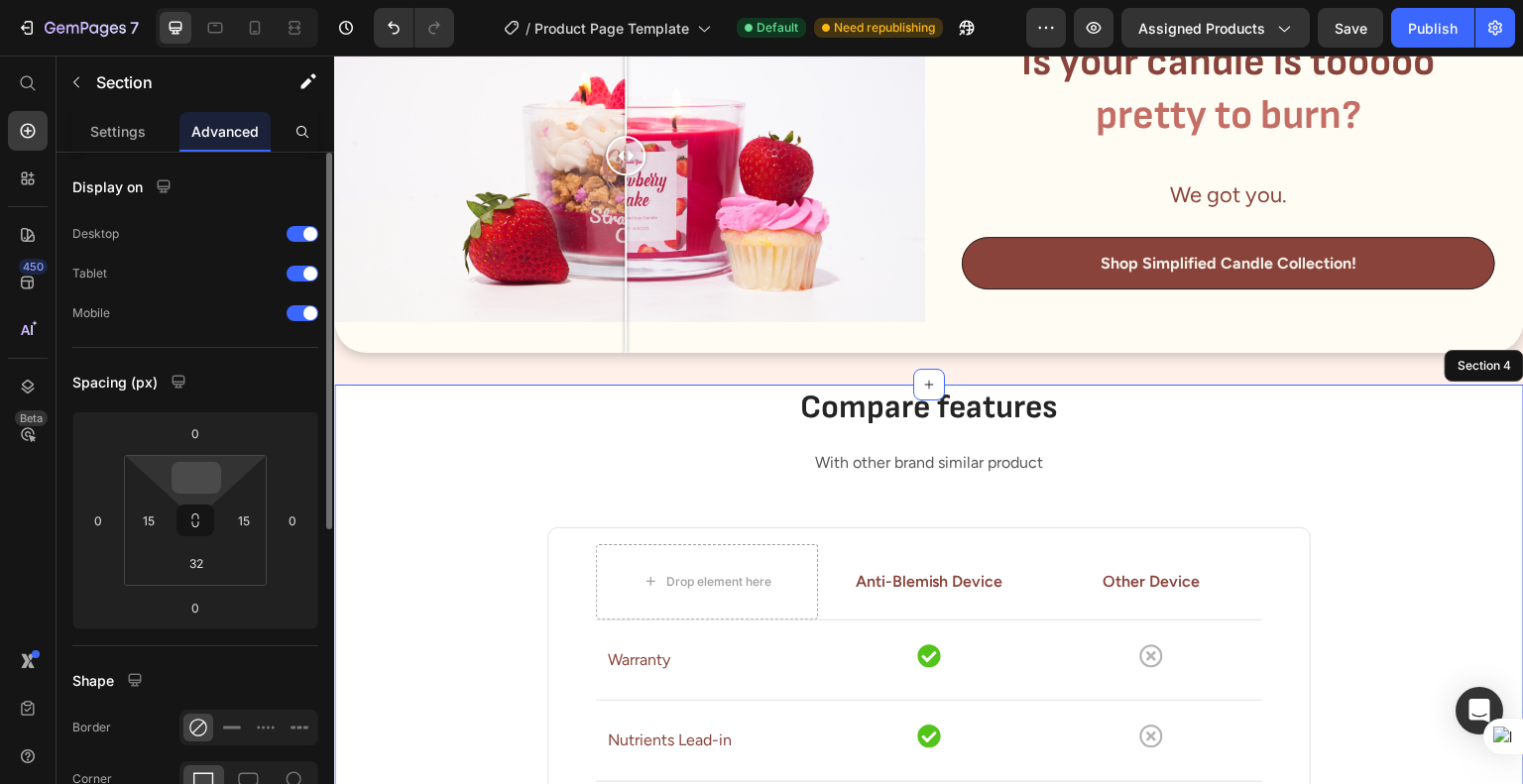 click at bounding box center [196, 478] 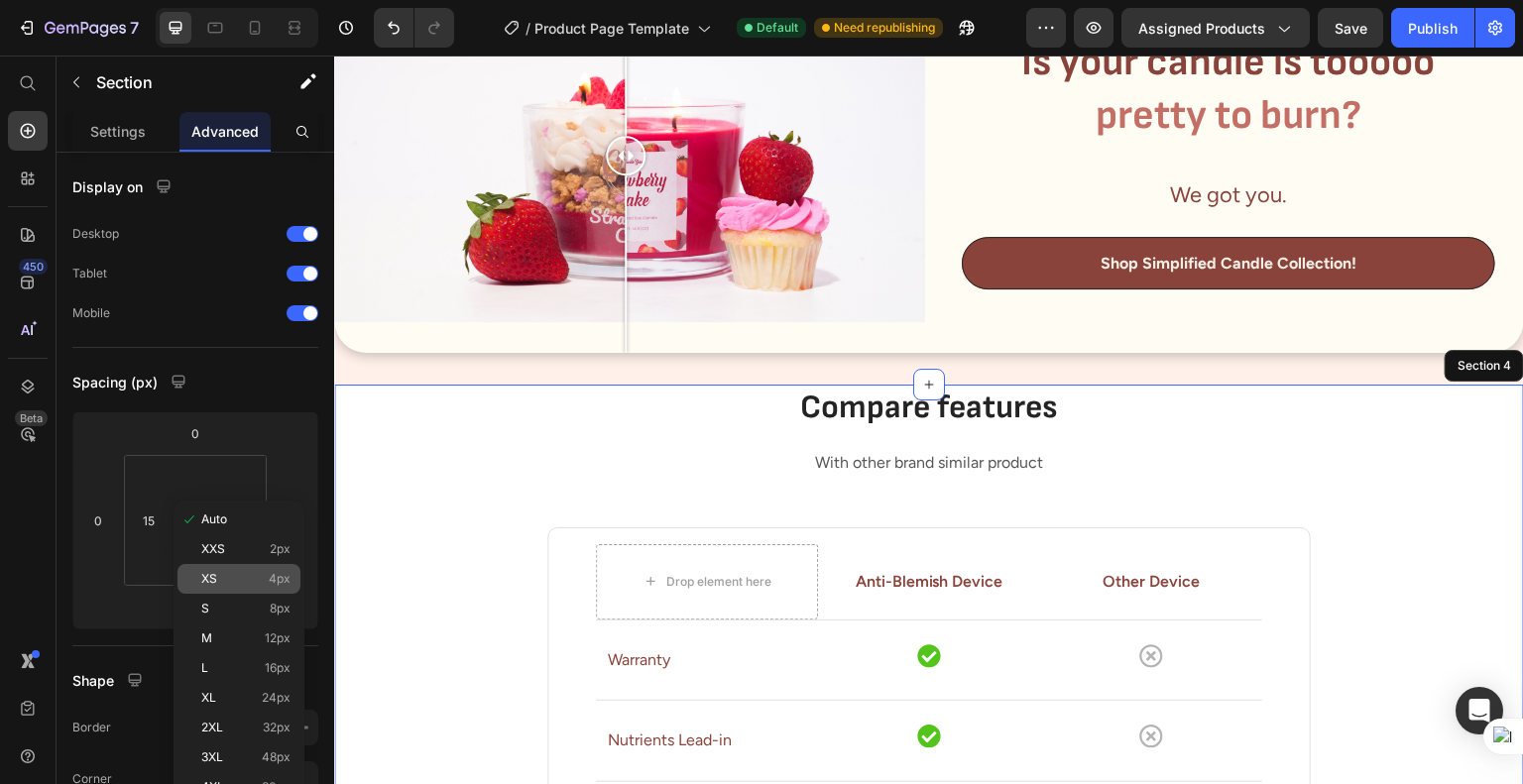 click on "XS 4px" at bounding box center [246, 579] 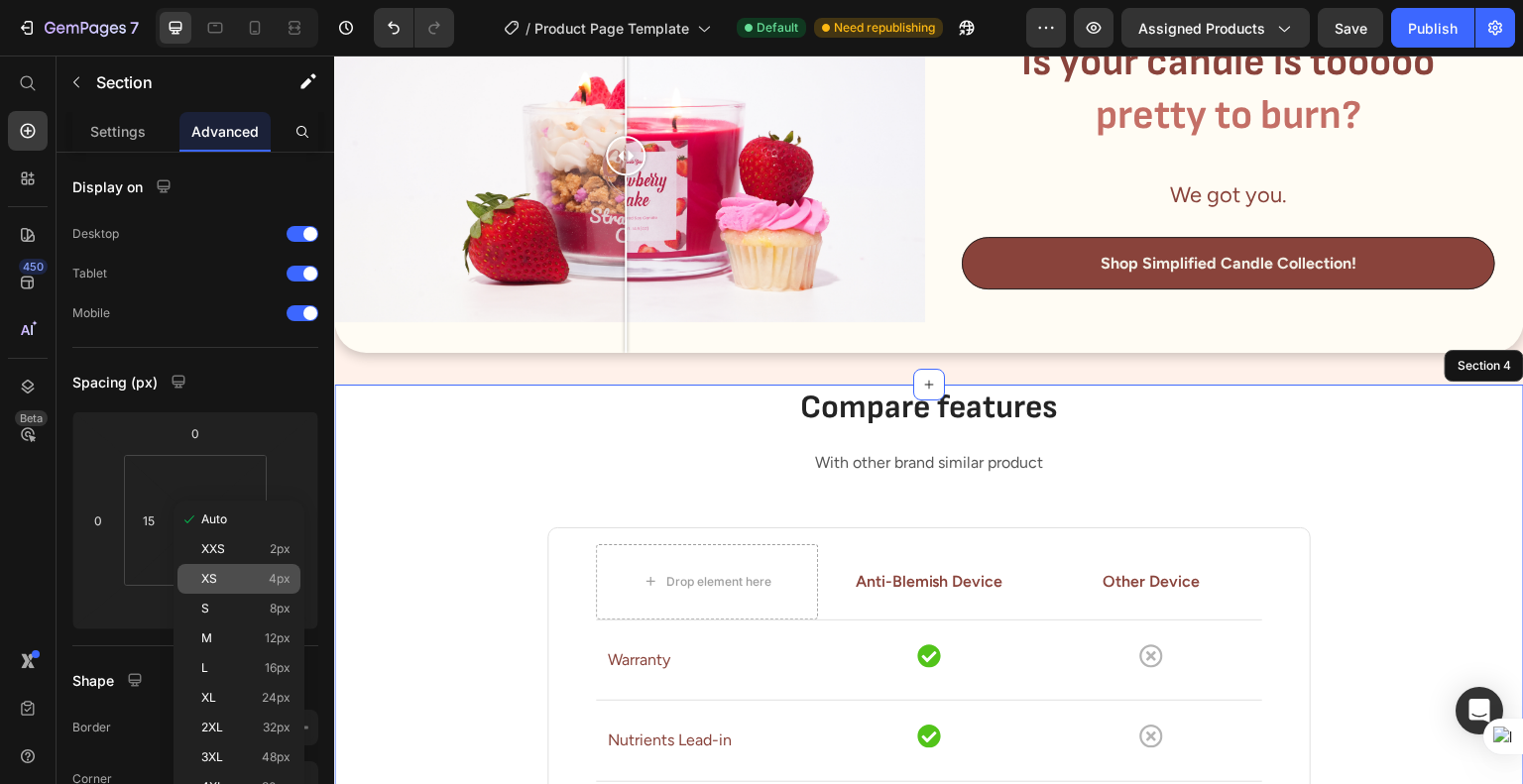type on "4" 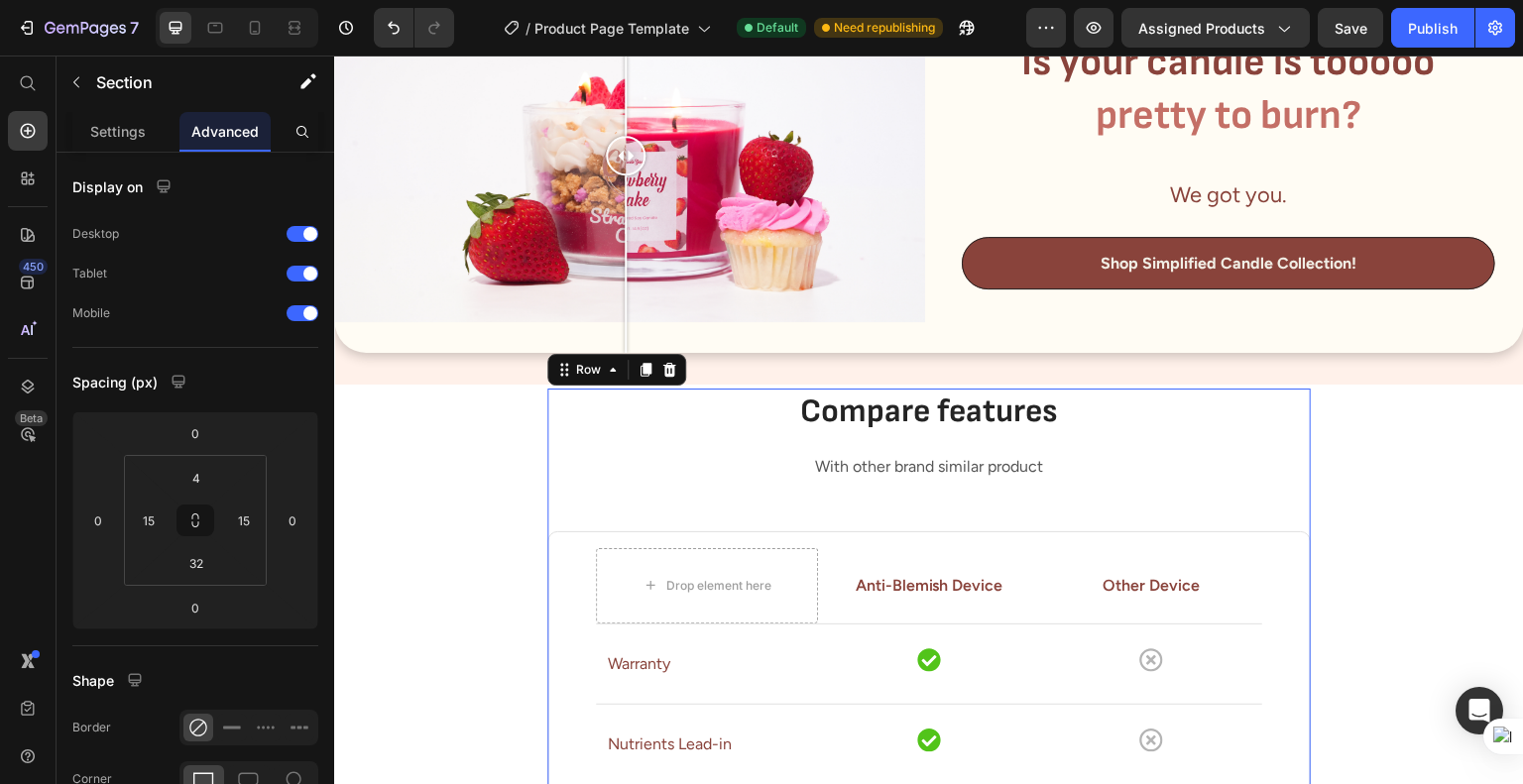 click on "Compare features Heading With other brand similar product Text block
Drop element here Anti-Blemish Device  Text block Other Device Text block Row Row Warranty Text block
Icon
Icon Row Row Nutrients Lead-in Text block
Icon
Icon Row Row Toxins Flush Out Text block
Icon
Icon Row Row Constant Temperature Text block
Icon
Icon Row Row Humanization Design Text block
Icon
Icon Row Row Eye Massage Function Text block
Icon
Icon Row Row CE, ROHS Certificated Text block
Icon
Icon Row Row FDA, FCC Certificated Text block
Icon
Icon Row Row Row Buy Now Button" at bounding box center [929, 893] 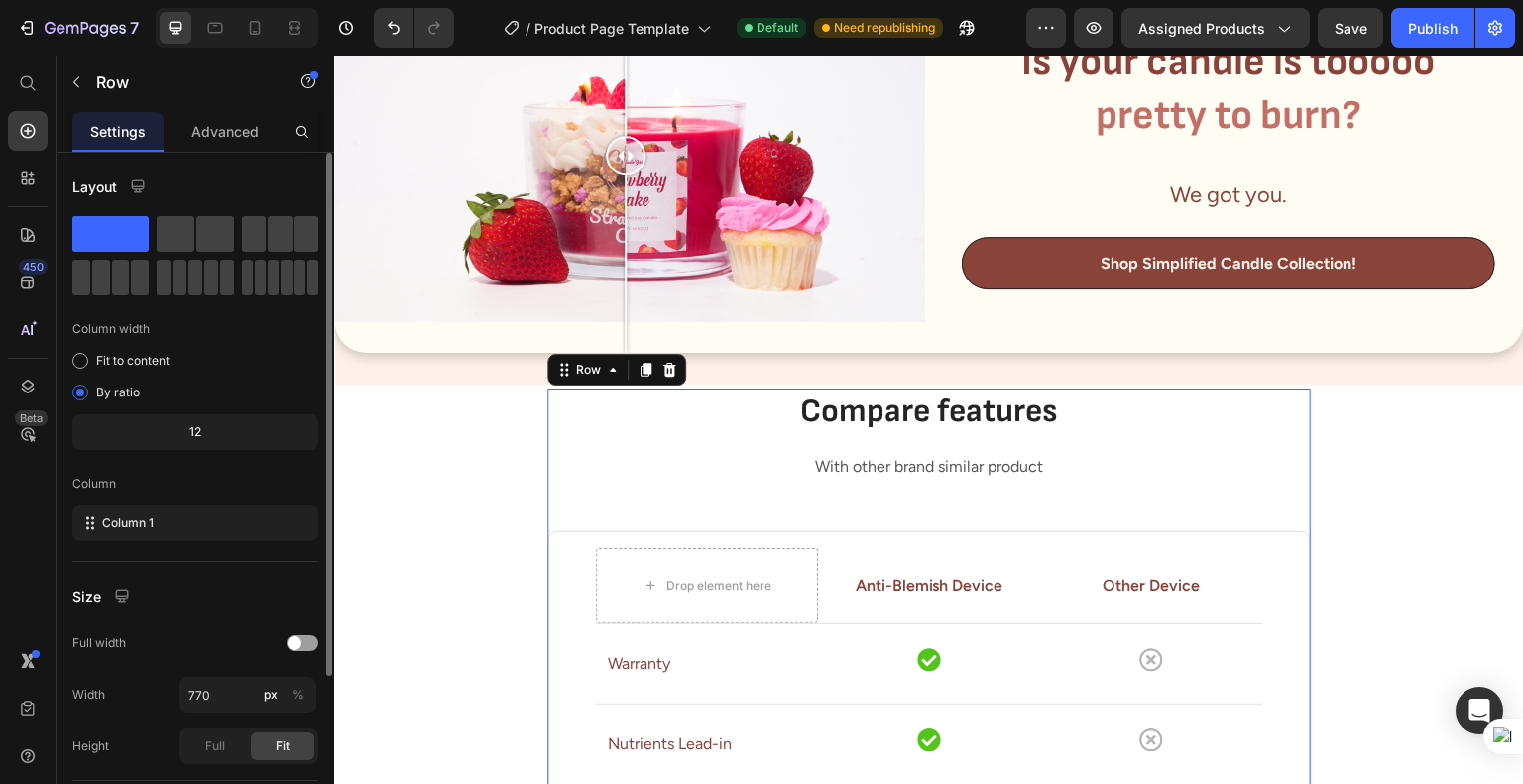 scroll, scrollTop: 99, scrollLeft: 0, axis: vertical 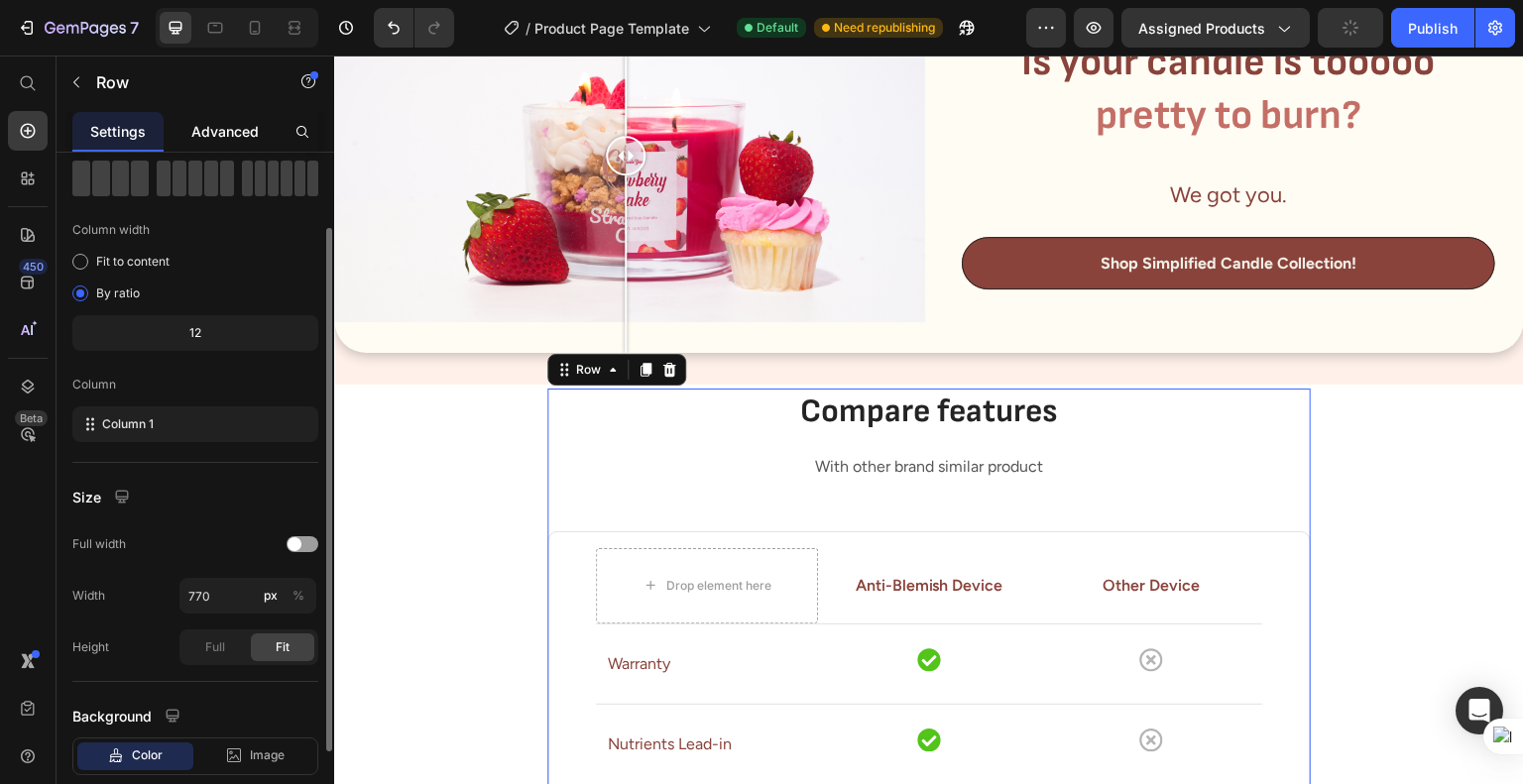 click on "Advanced" at bounding box center (225, 131) 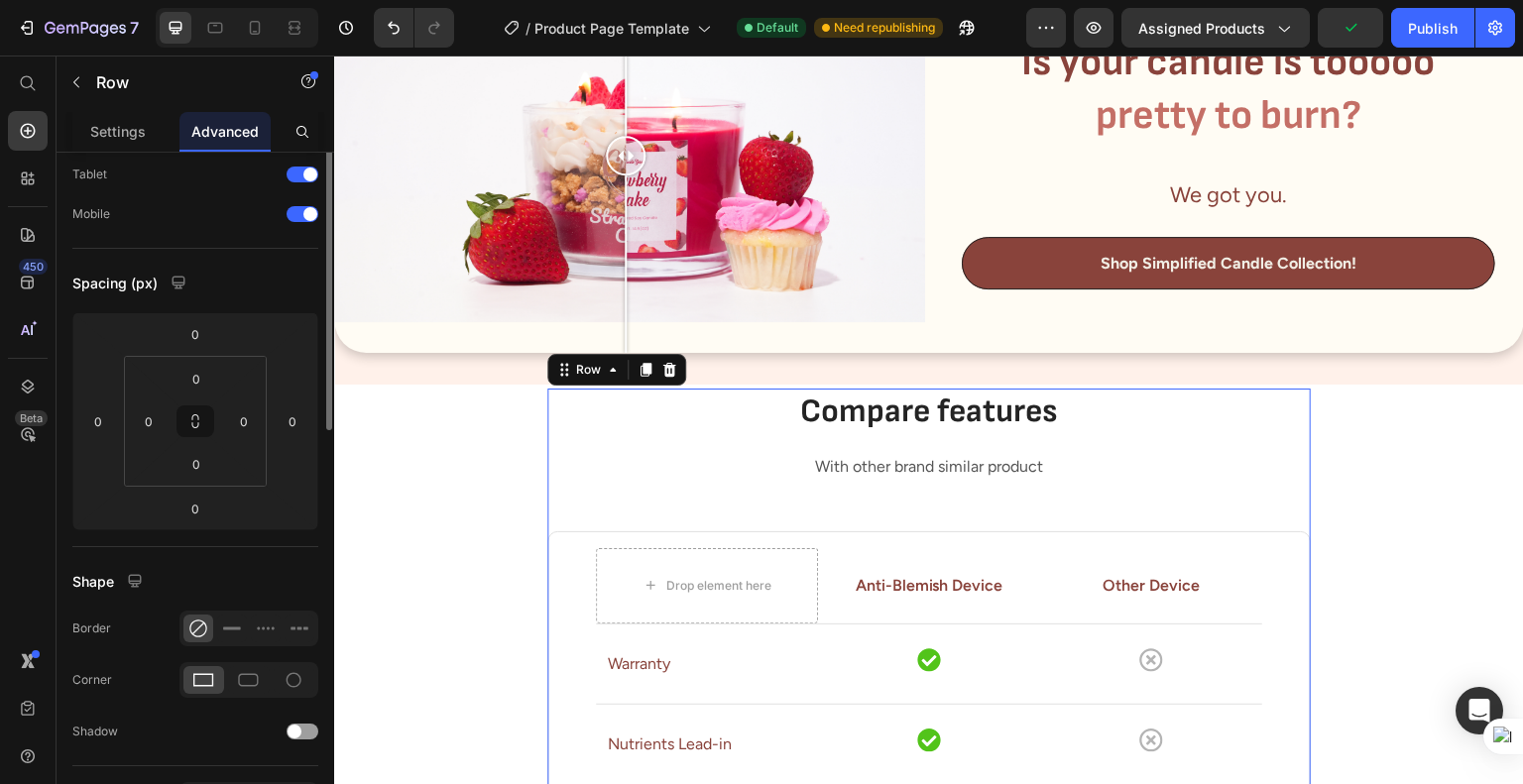 scroll, scrollTop: 0, scrollLeft: 0, axis: both 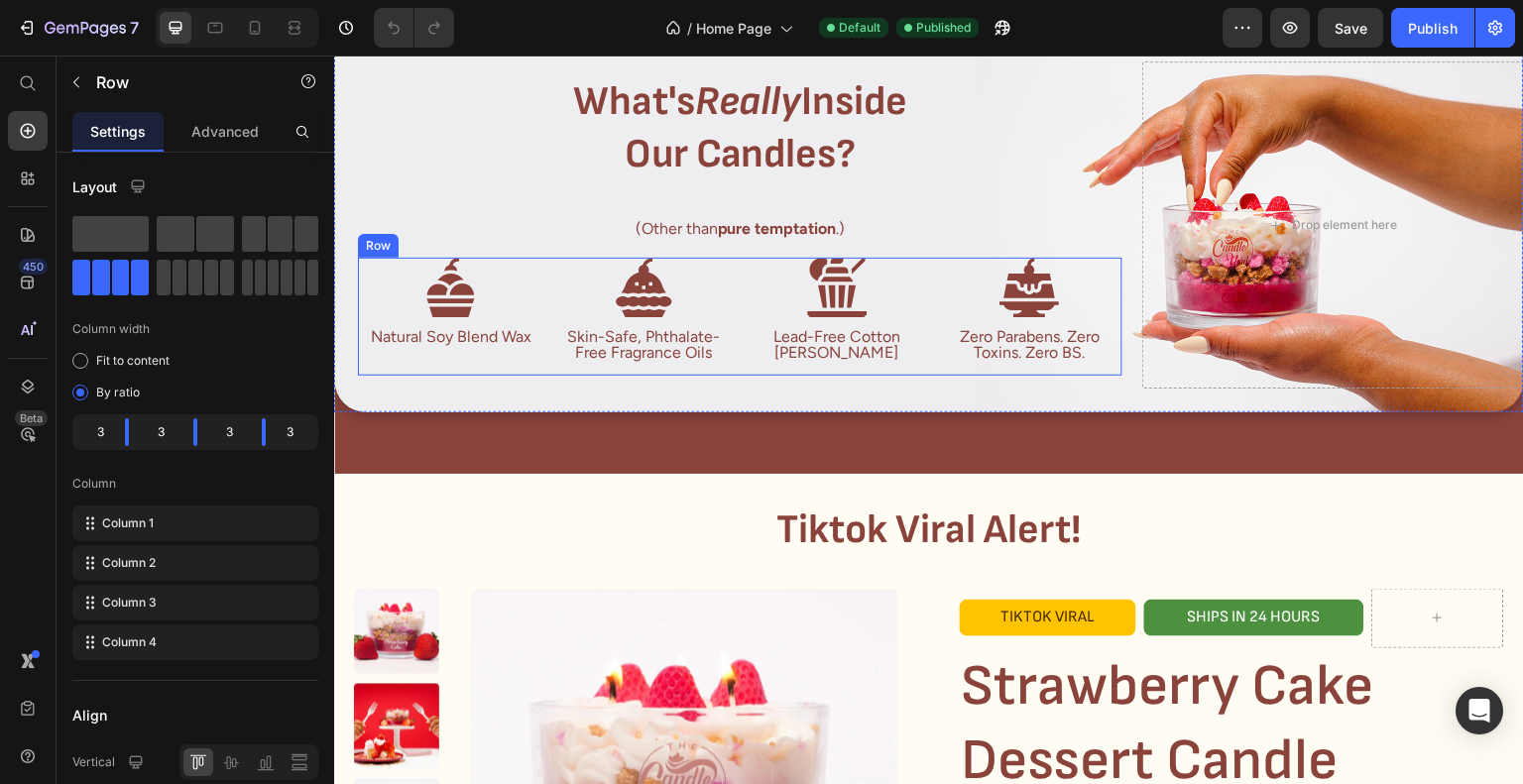 click on "Icon Natural Soy Blend Wax Text Block
Icon Skin-Safe, Phthalate-Free Fragrance Oils Text Block Icon Lead-Free Cotton Wicks Text Block Icon Zero Parabens. Zero Toxins. Zero BS. Text Block Row" at bounding box center [740, 316] 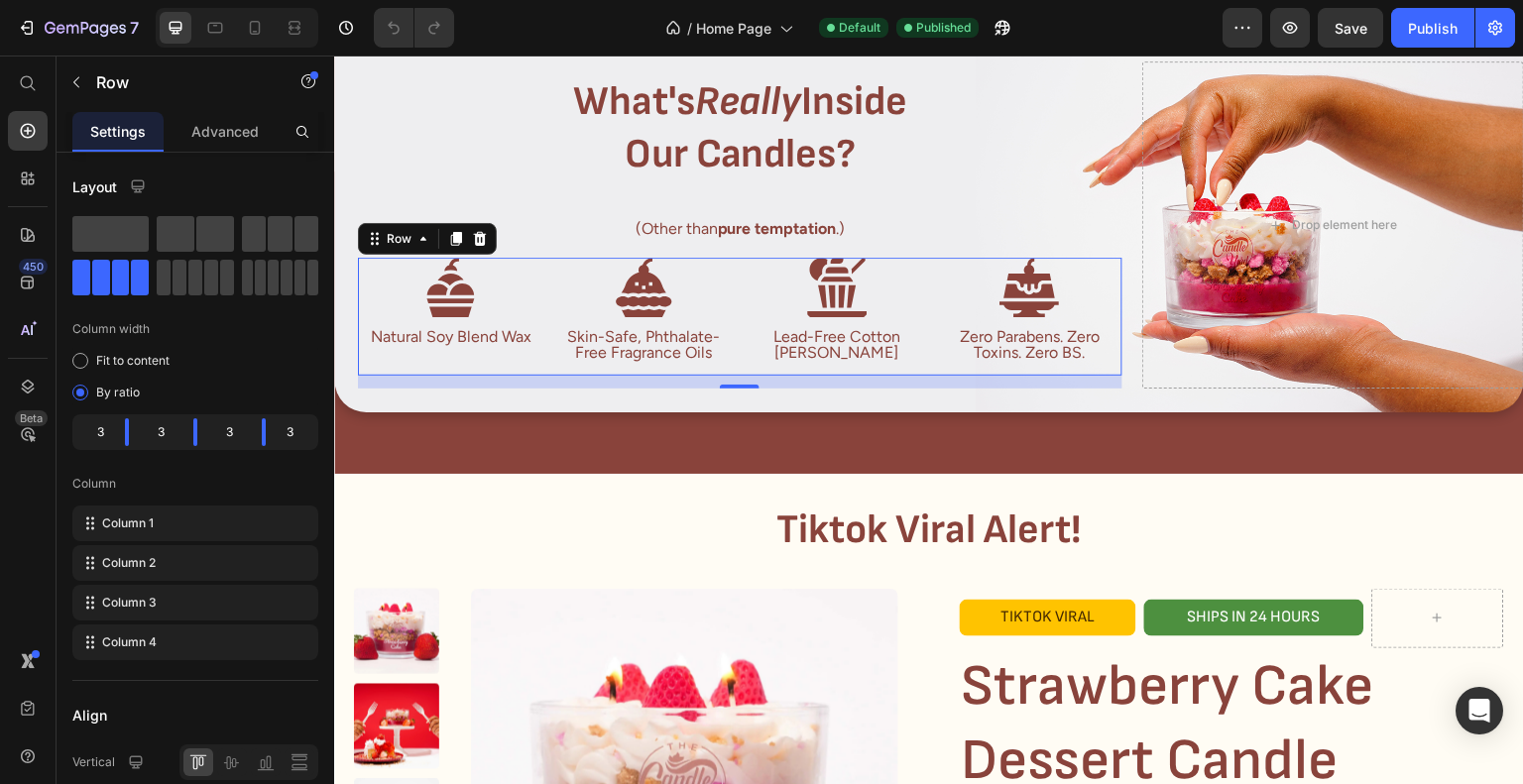 click on "Icon Lead-Free Cotton [PERSON_NAME] Text Block" at bounding box center [836, 316] 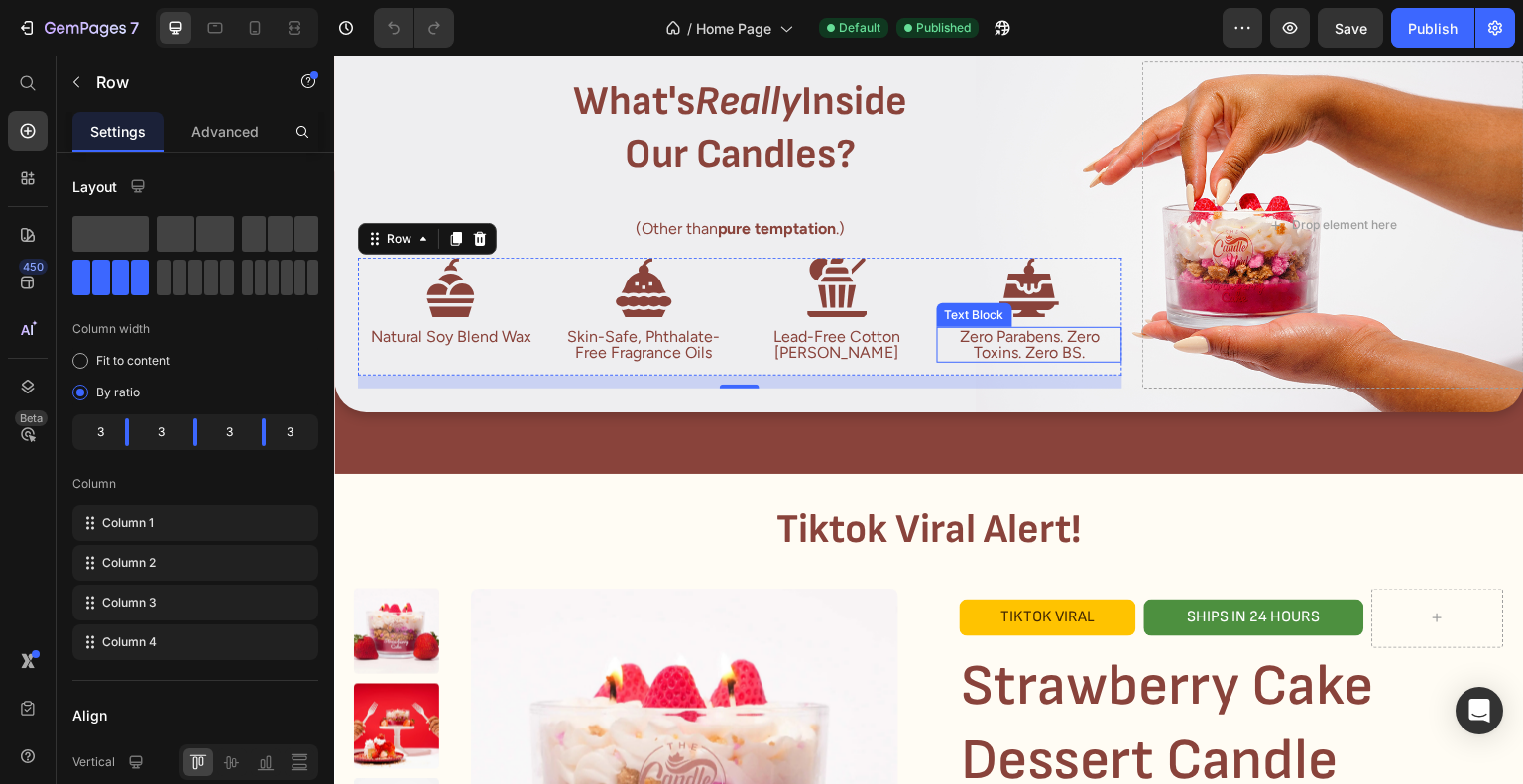 click on "Zero Parabens. Zero Toxins. Zero BS." at bounding box center [1029, 345] 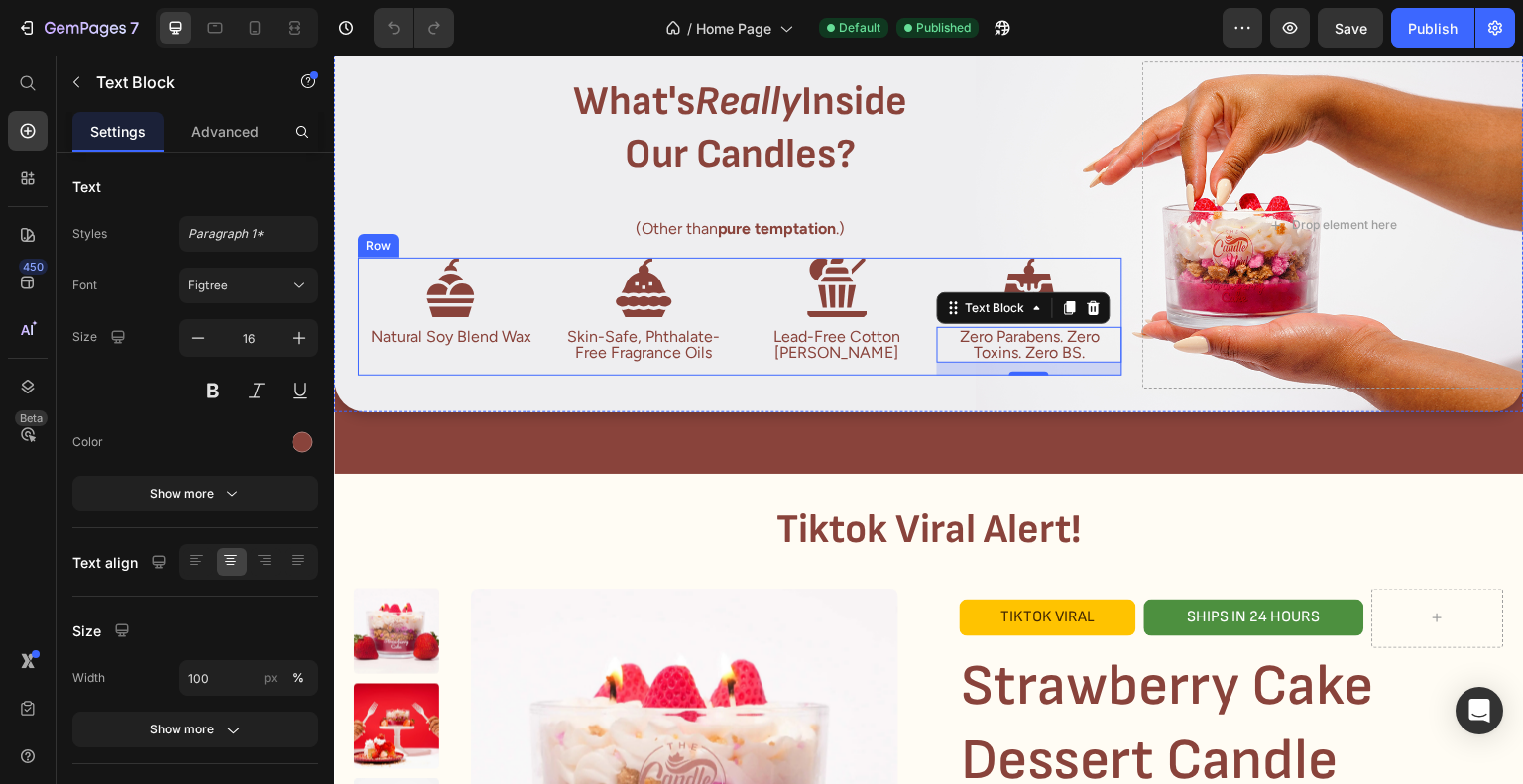 click on "Icon Lead-Free Cotton [PERSON_NAME] Text Block" at bounding box center [836, 316] 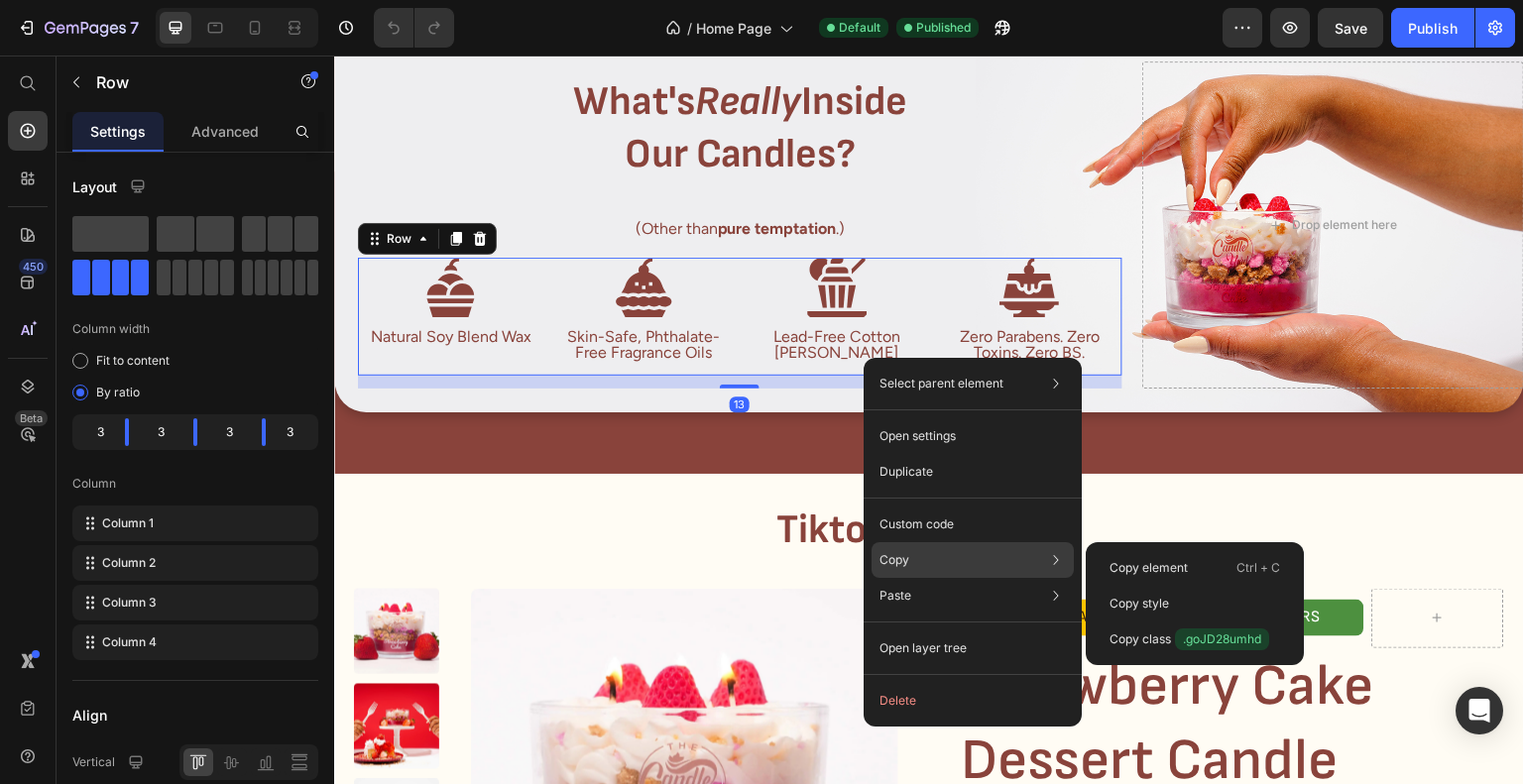 drag, startPoint x: 970, startPoint y: 551, endPoint x: 993, endPoint y: 556, distance: 23.537205 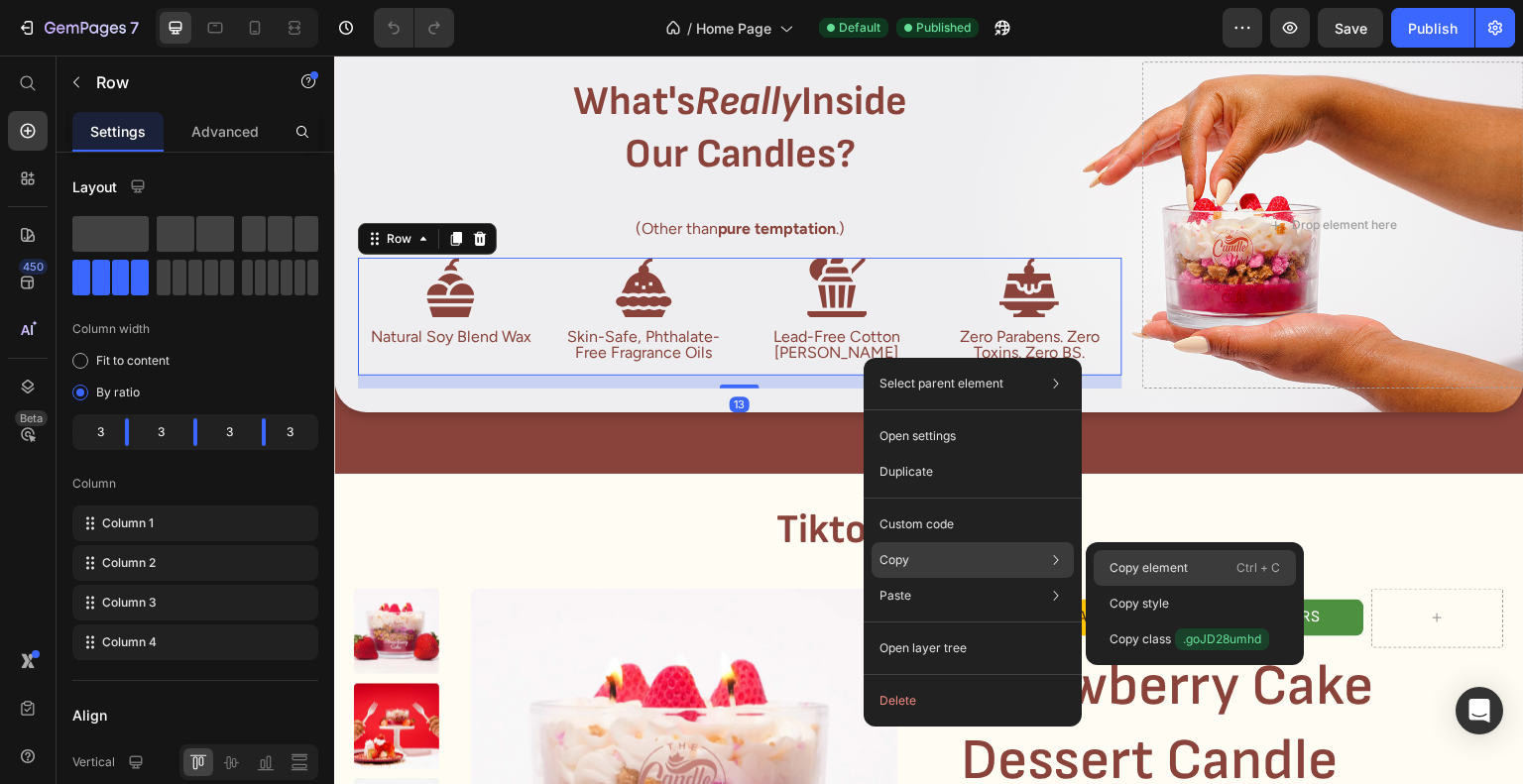 drag, startPoint x: 1206, startPoint y: 569, endPoint x: 408, endPoint y: 18, distance: 969.74481 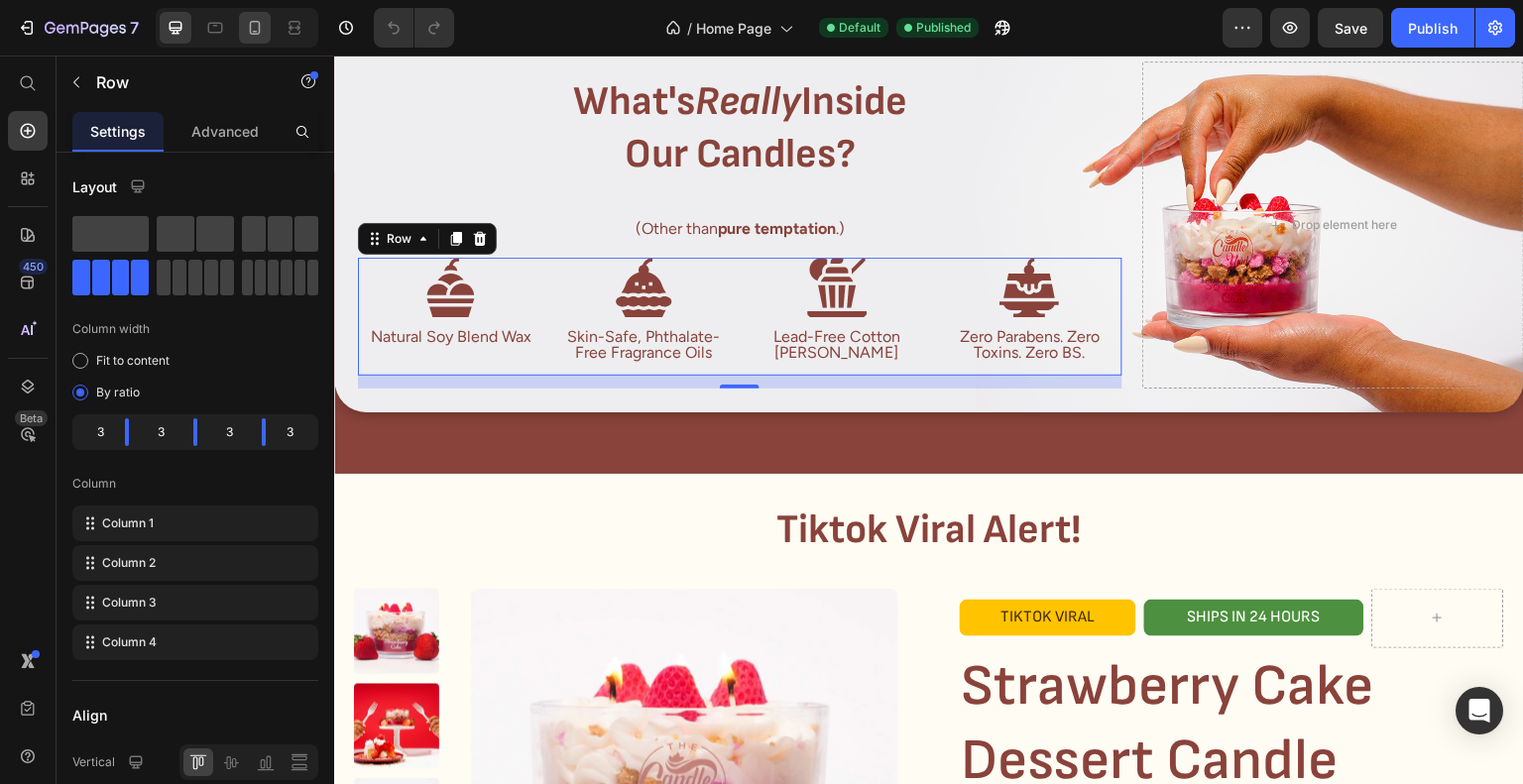 click 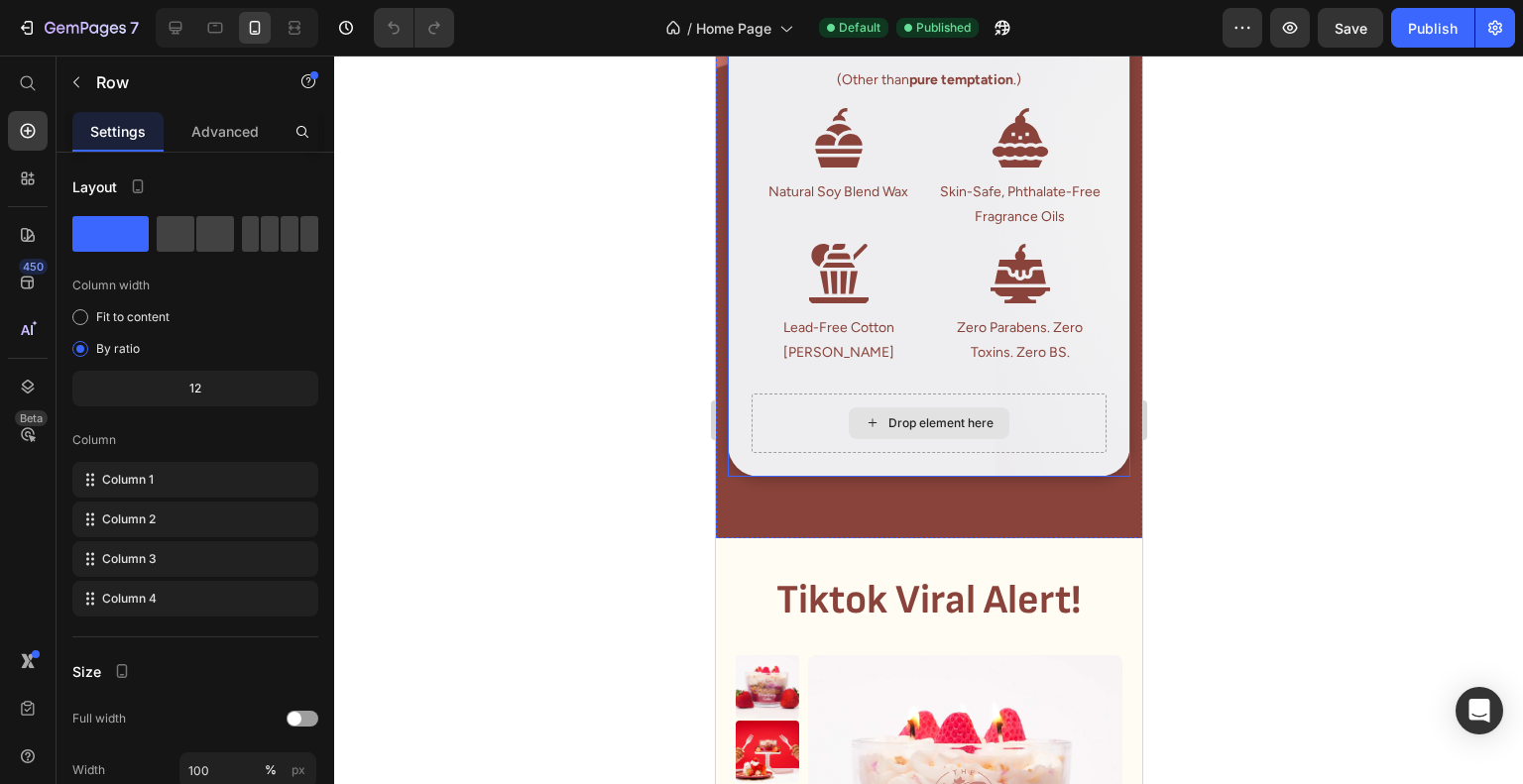 scroll, scrollTop: 4647, scrollLeft: 0, axis: vertical 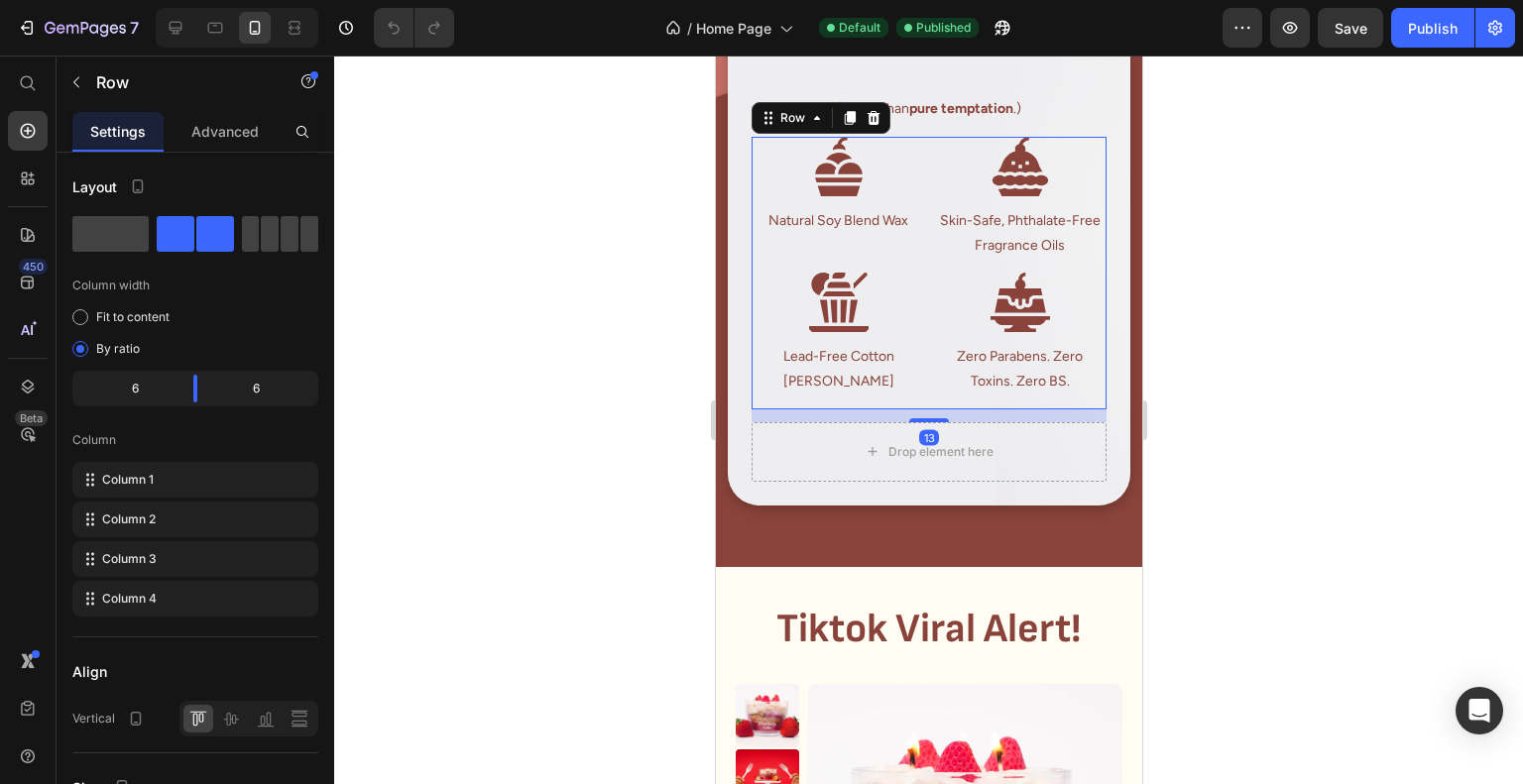 click on "Icon Lead-Free Cotton [PERSON_NAME] Text Block" at bounding box center [837, 340] 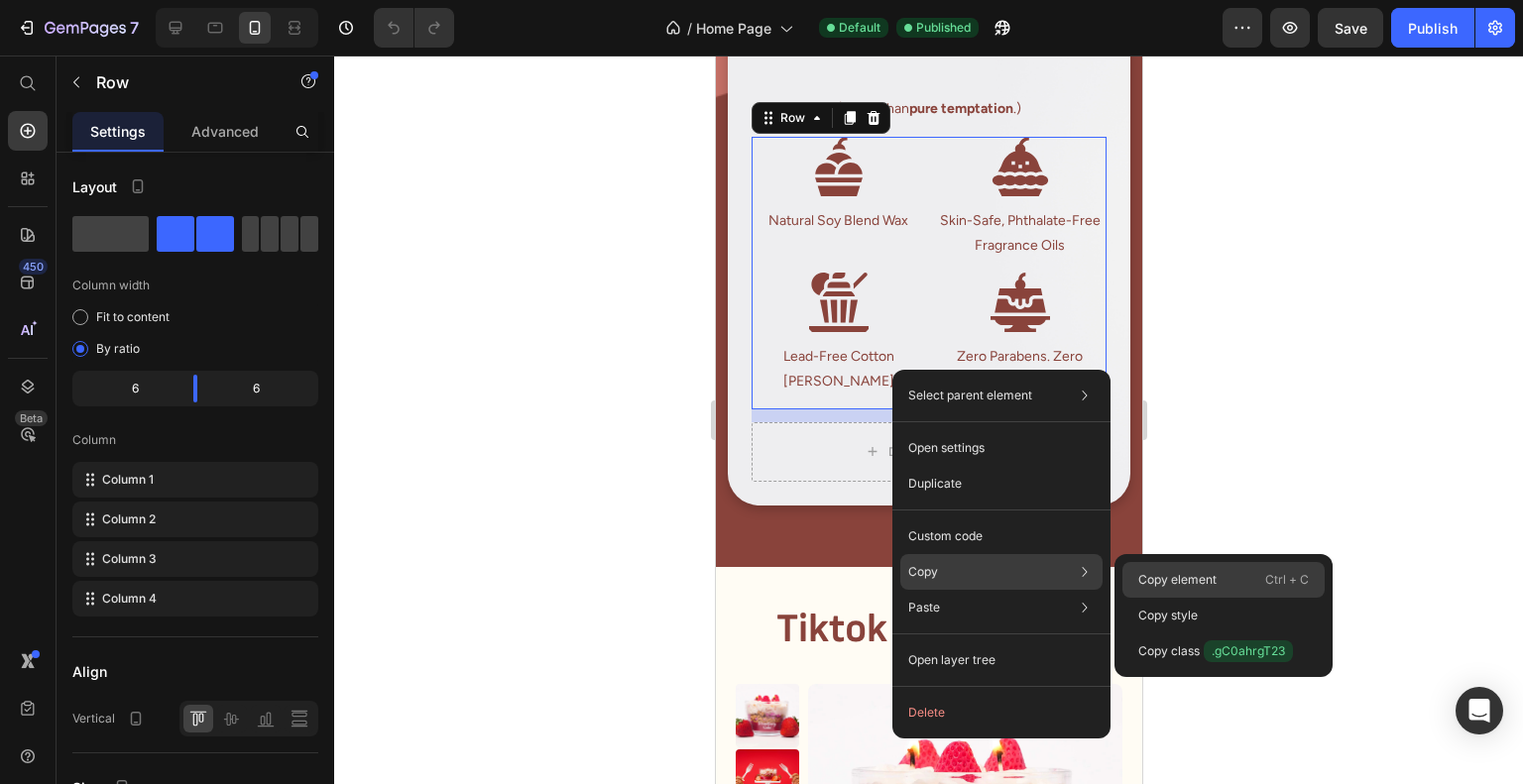 click on "Copy element  Ctrl + C" 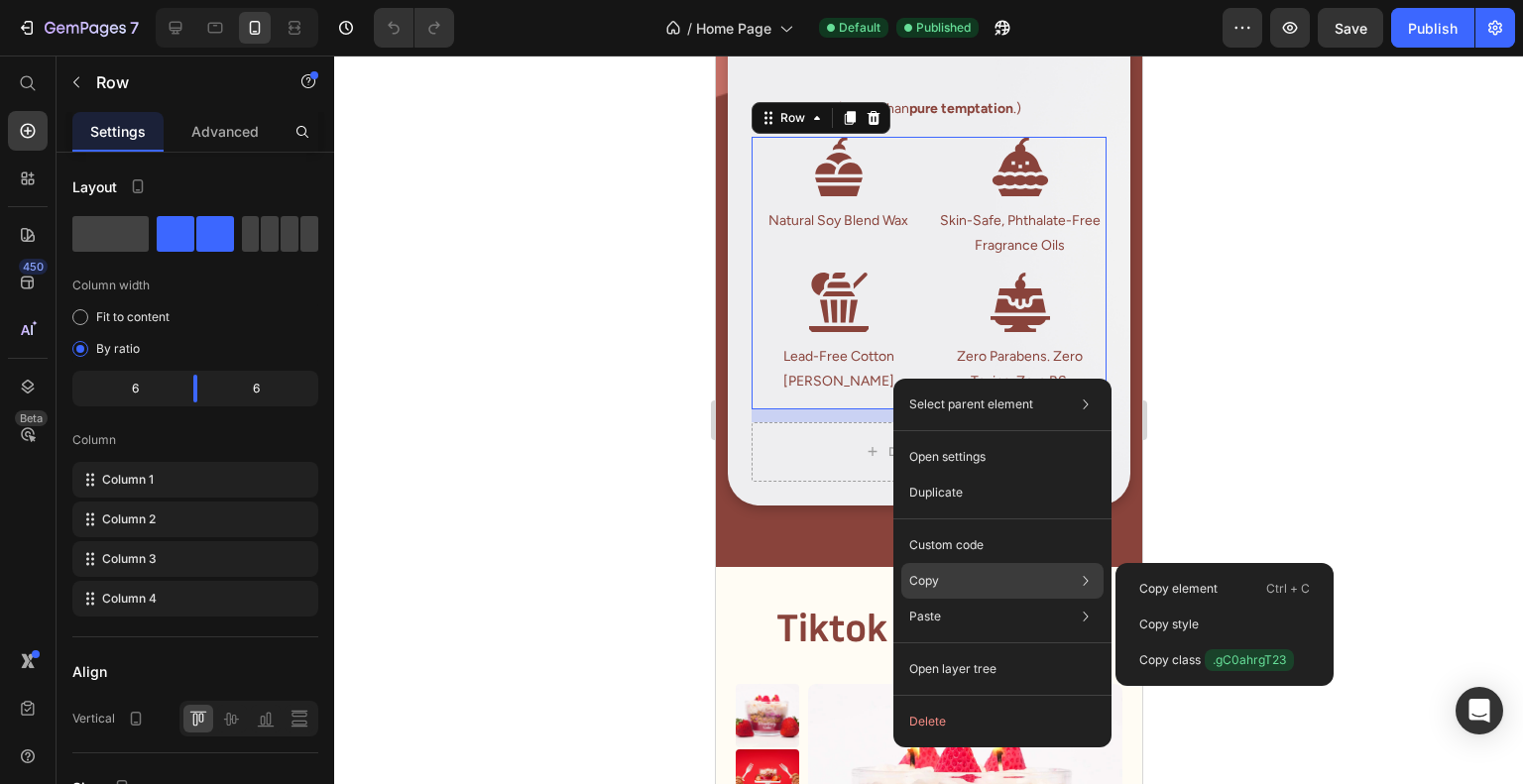 click on "Copy Copy element  Ctrl + C Copy style  Copy class  .gC0ahrgT23" 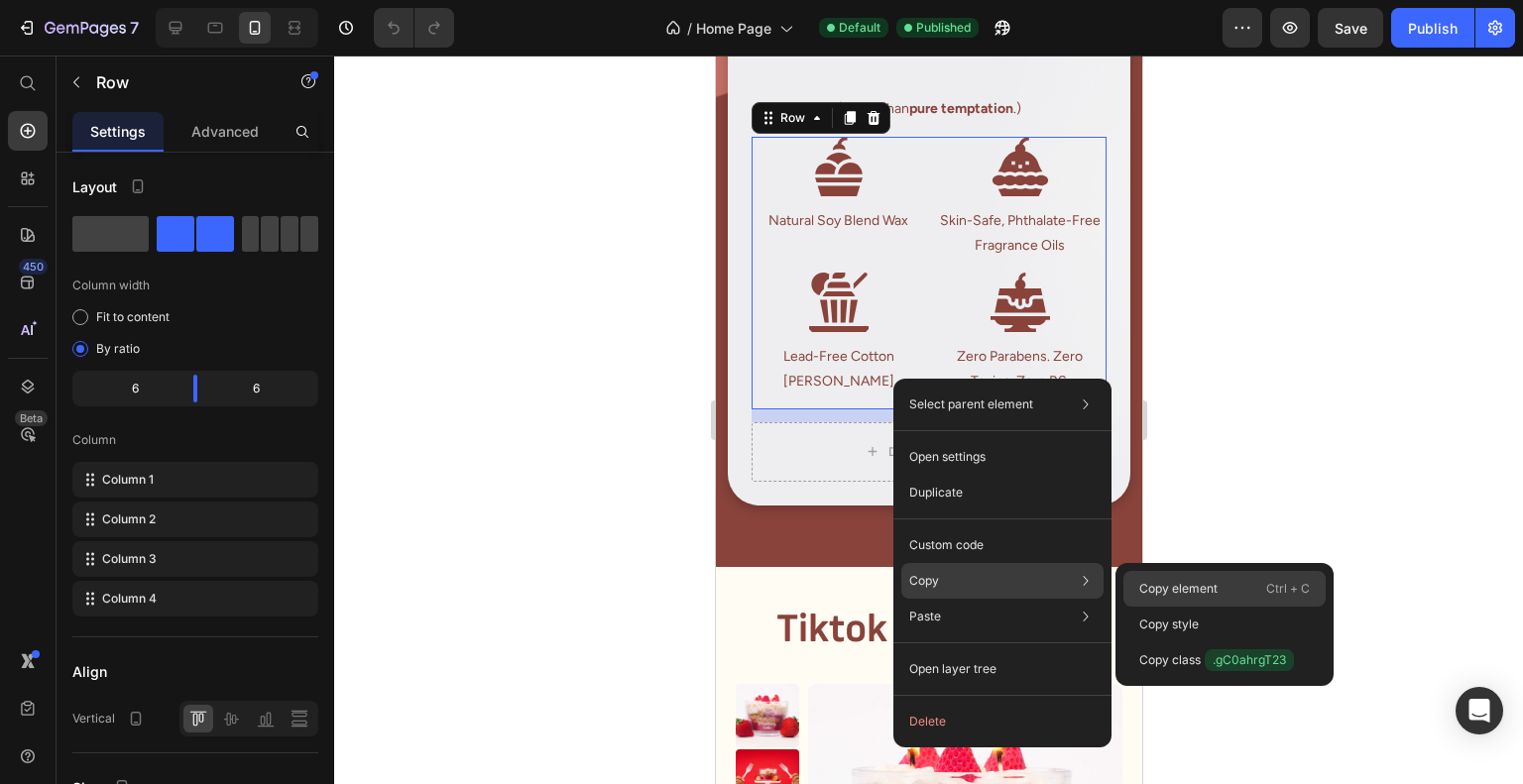 click on "Copy element" at bounding box center (1178, 589) 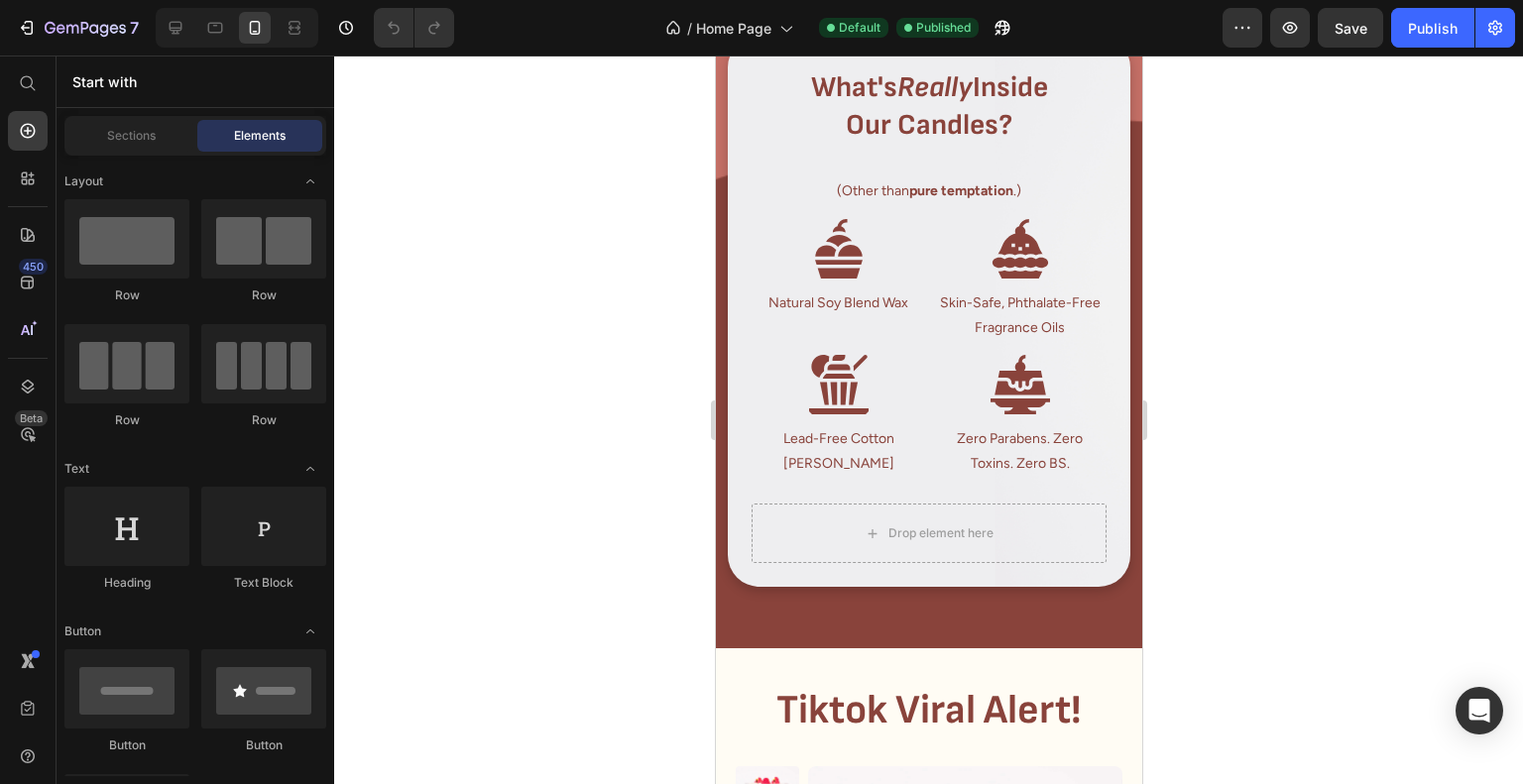 scroll, scrollTop: 3719, scrollLeft: 0, axis: vertical 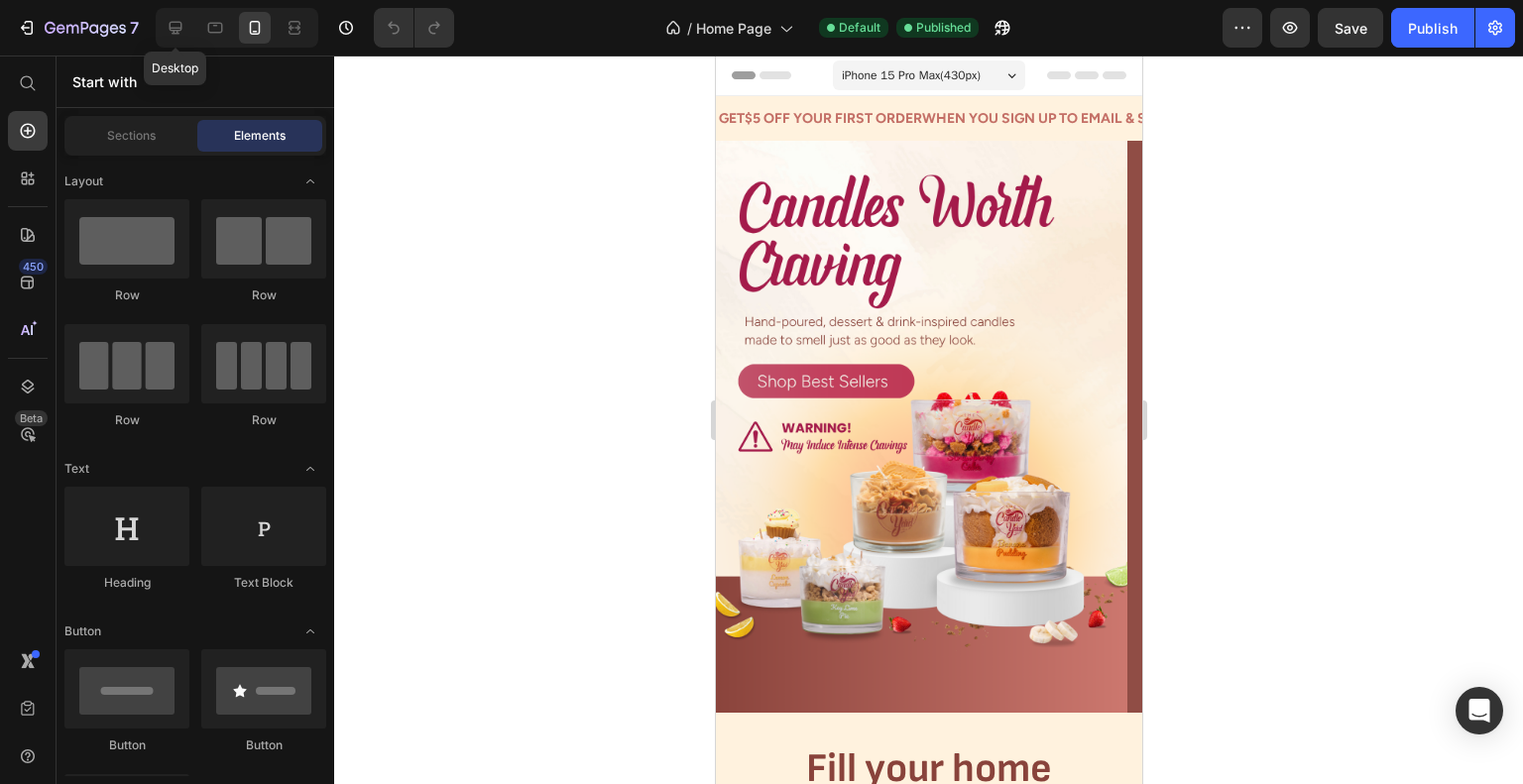 click 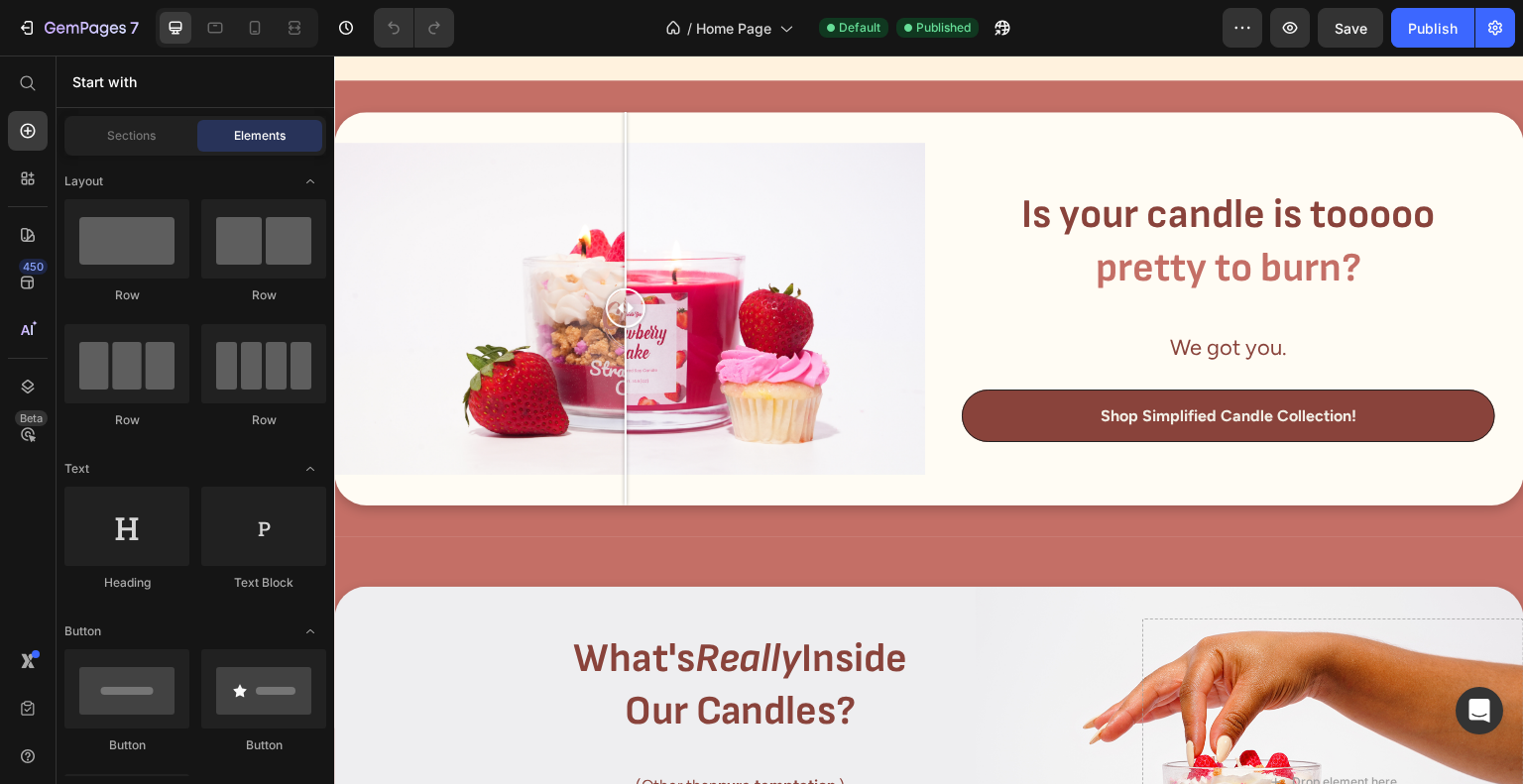 scroll, scrollTop: 4516, scrollLeft: 0, axis: vertical 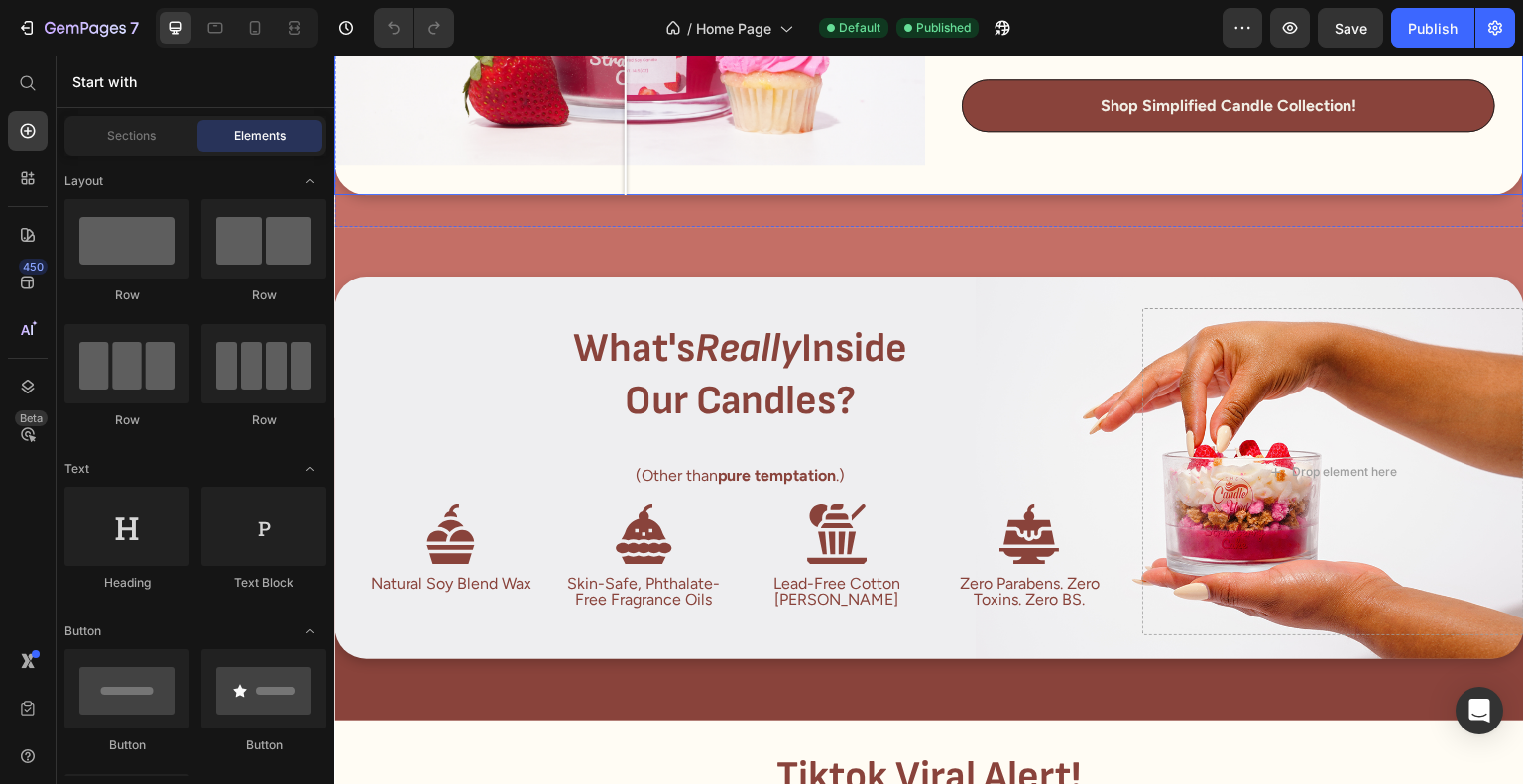 click on "Is your candle is tooooo  pretty to burn? Heading We got you. Text Block Shop Simplified Candle Collection! Button" at bounding box center [1229, -2] 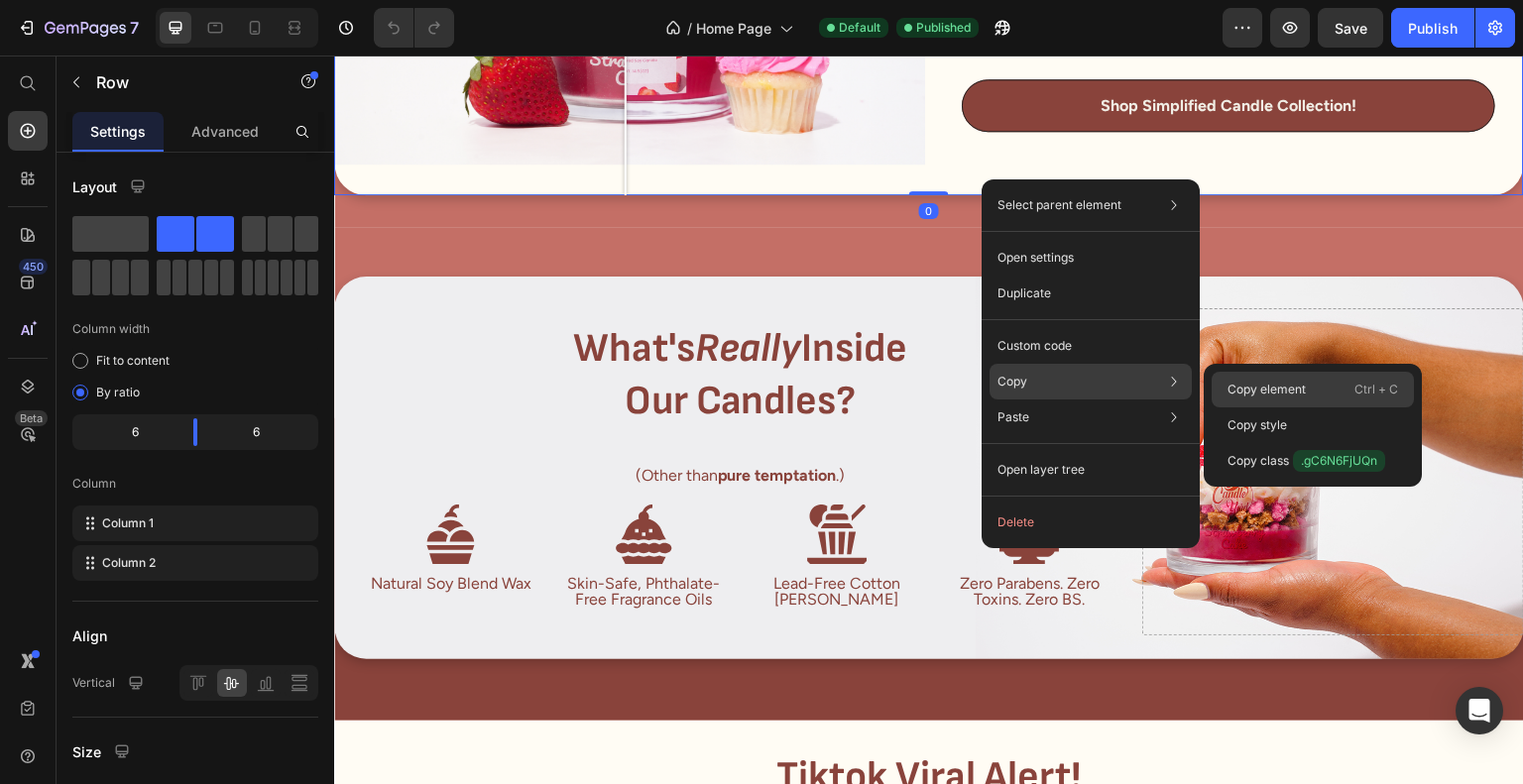 click on "Copy element" at bounding box center [1266, 390] 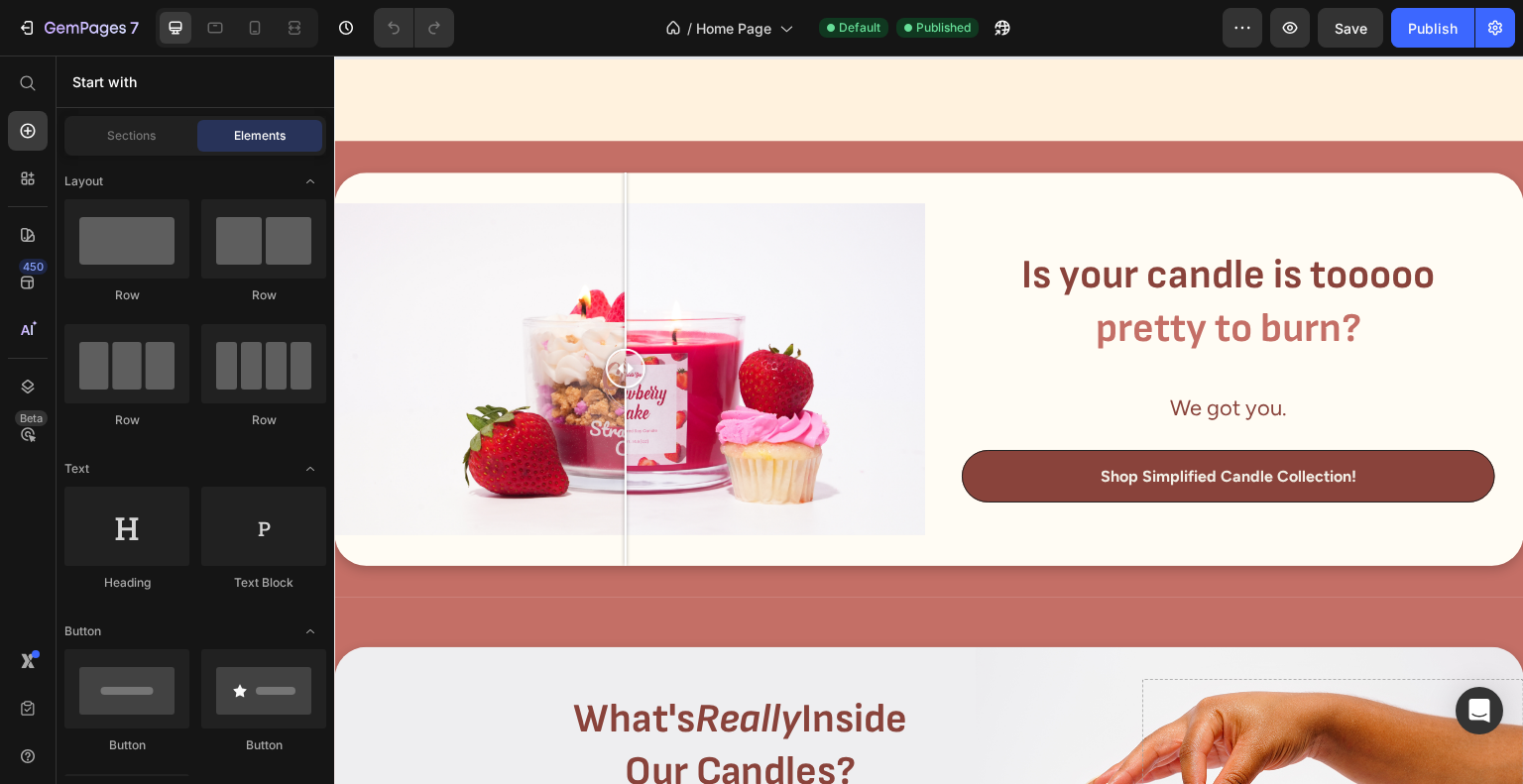 scroll, scrollTop: 3480, scrollLeft: 0, axis: vertical 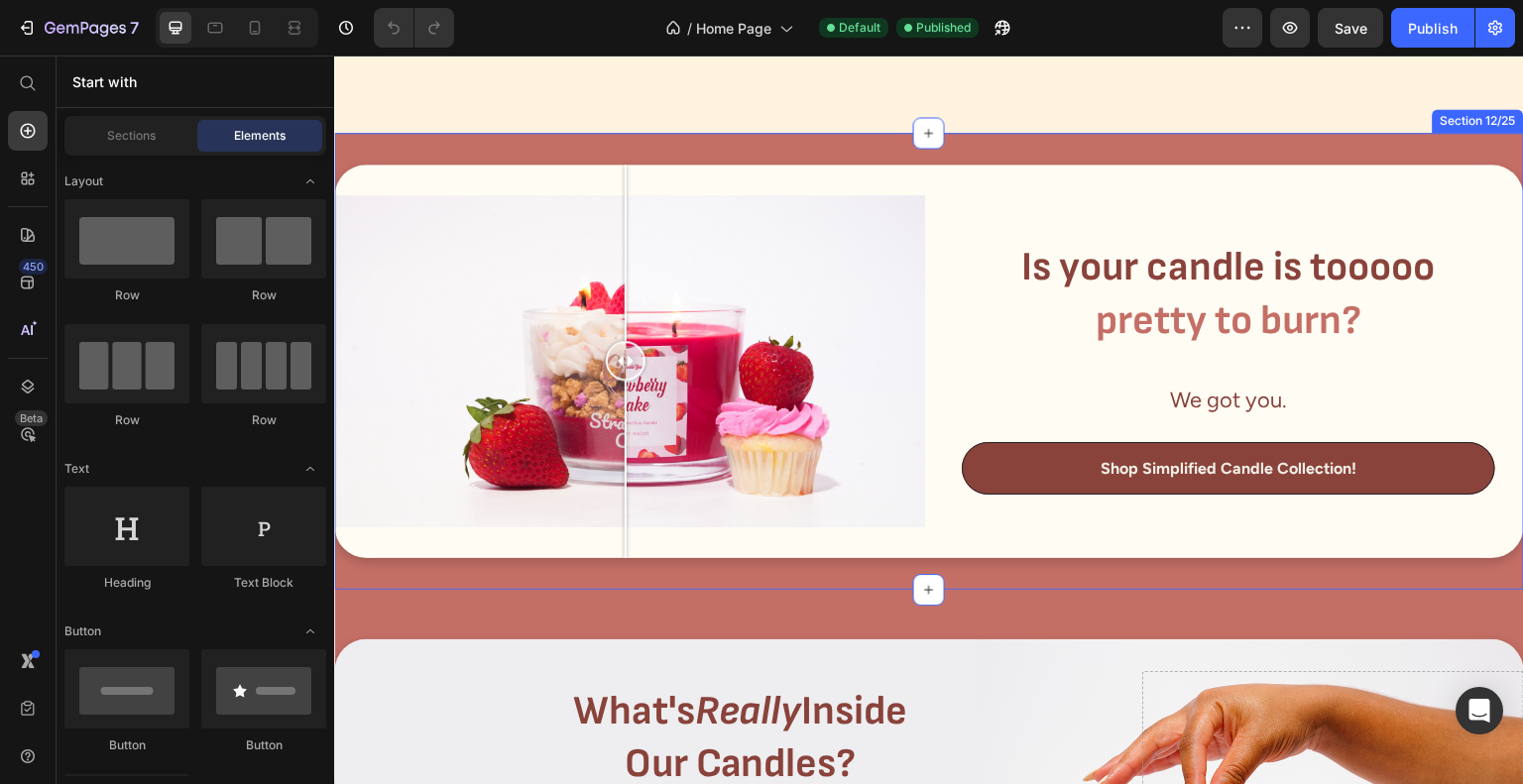 click on "Image Comparison Is your candle is tooooo  pretty to burn? Heading We got you. Text Block Shop Simplified Candle Collection! Button Row Section 12/25" at bounding box center [929, 361] 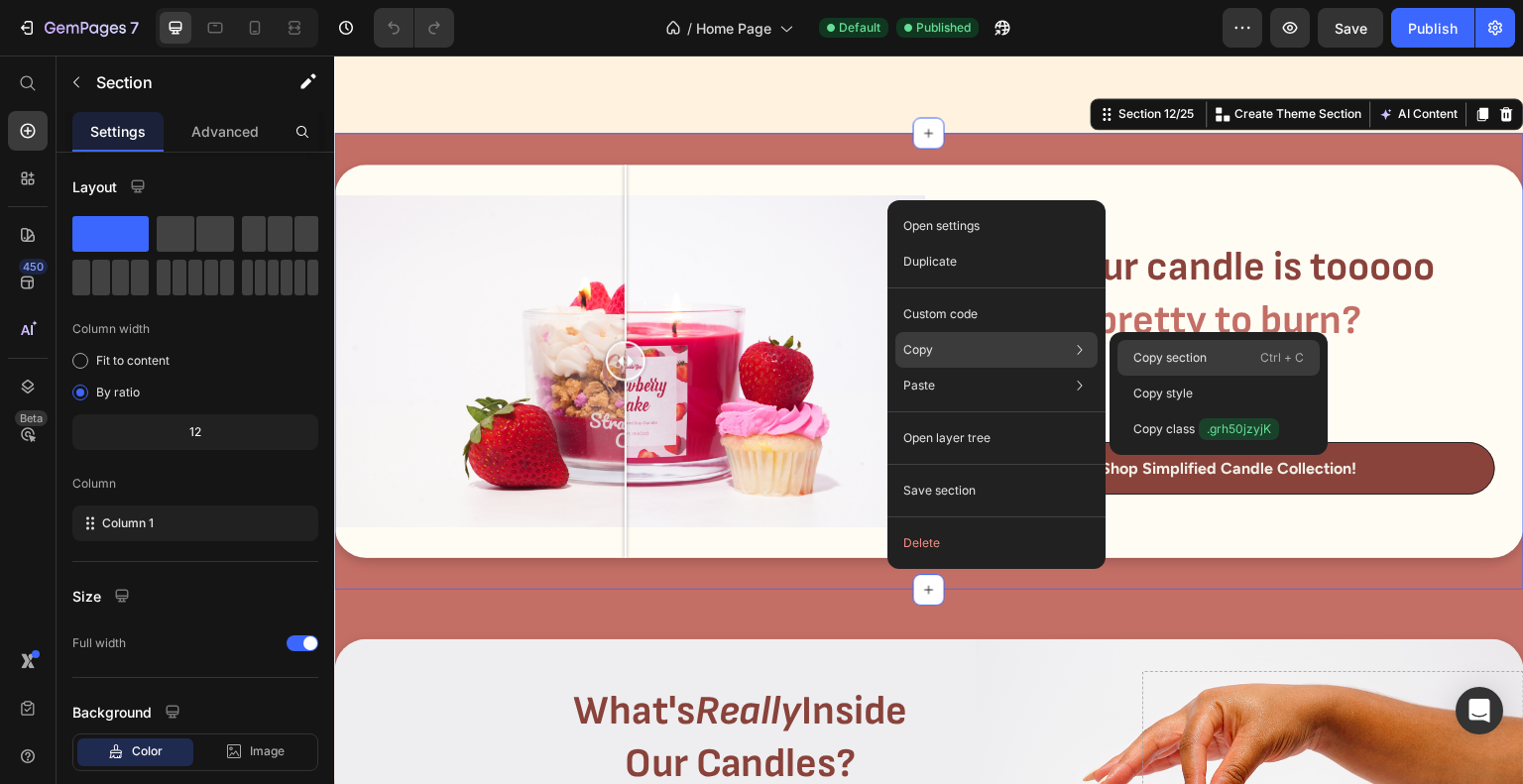 click on "Copy section" at bounding box center [1170, 358] 